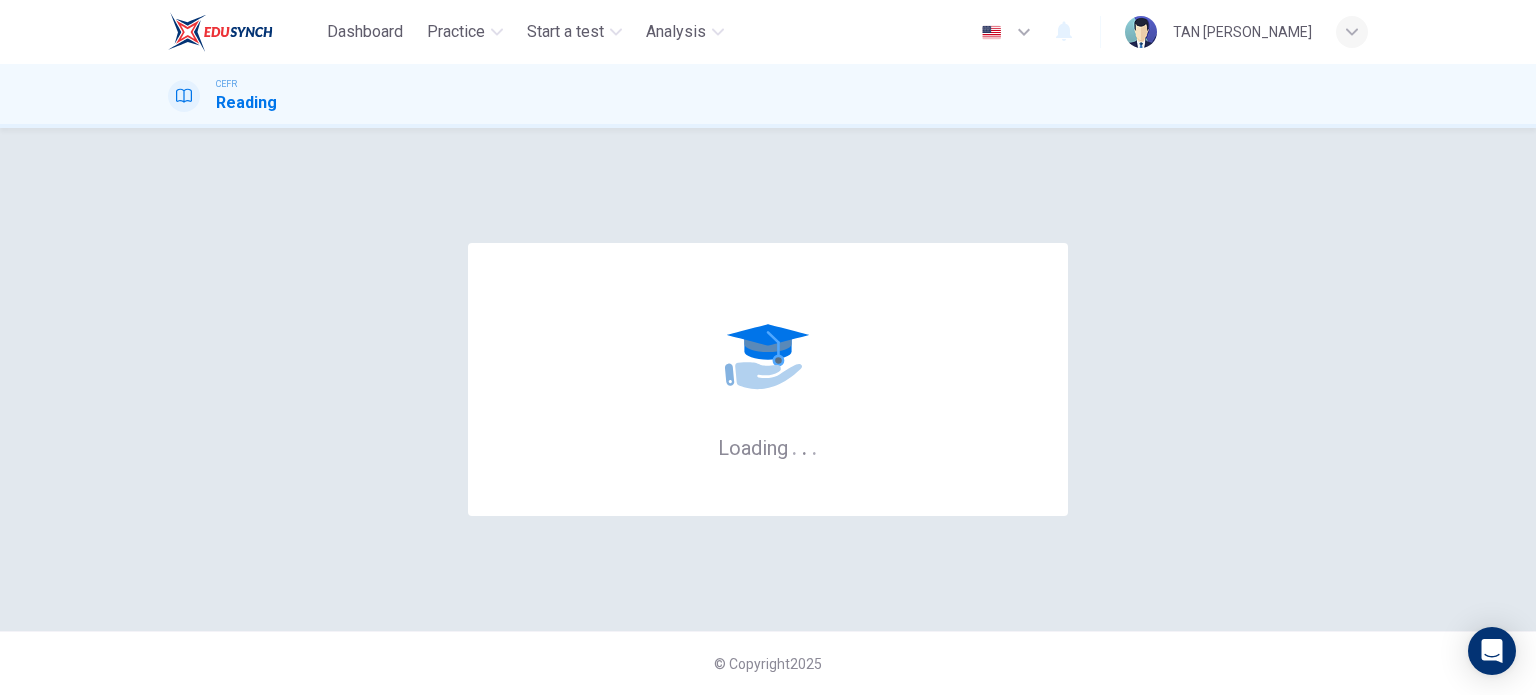 scroll, scrollTop: 0, scrollLeft: 0, axis: both 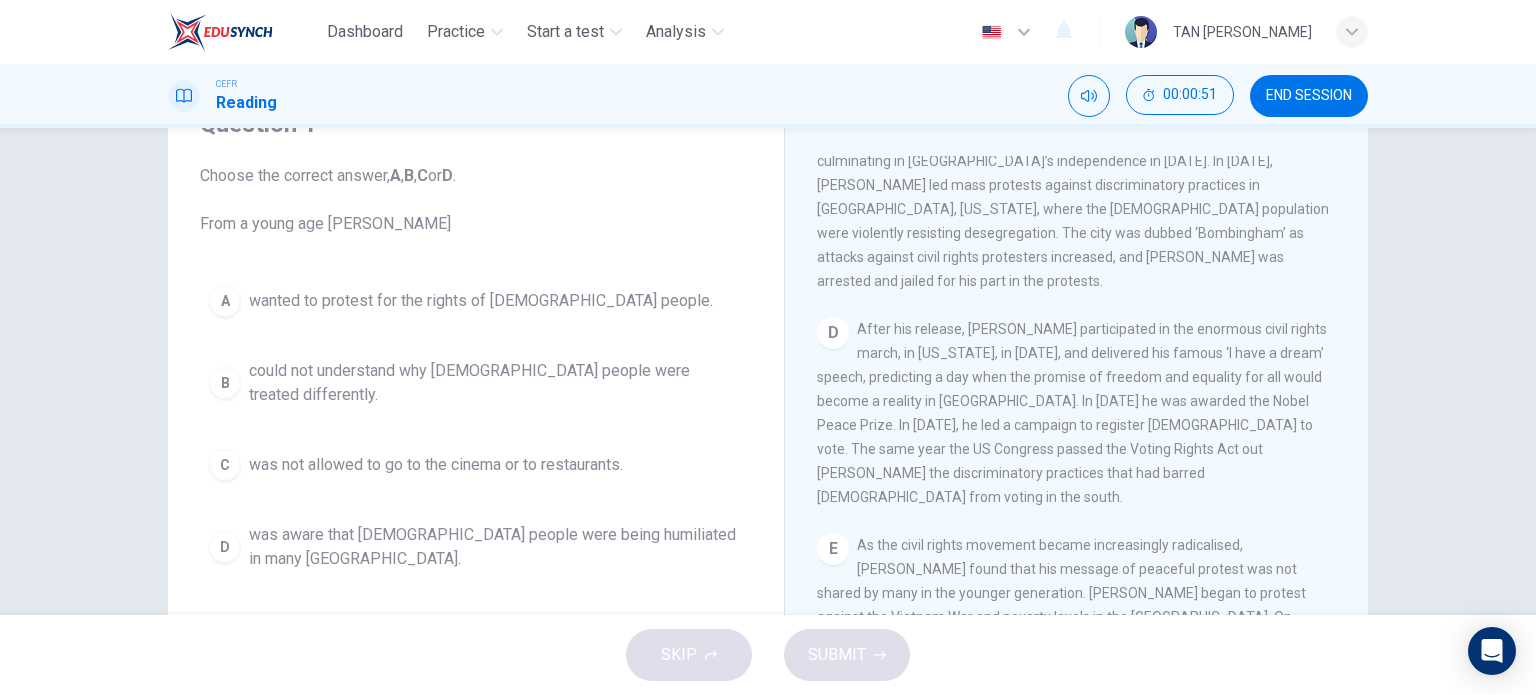 click on "A" at bounding box center (225, 301) 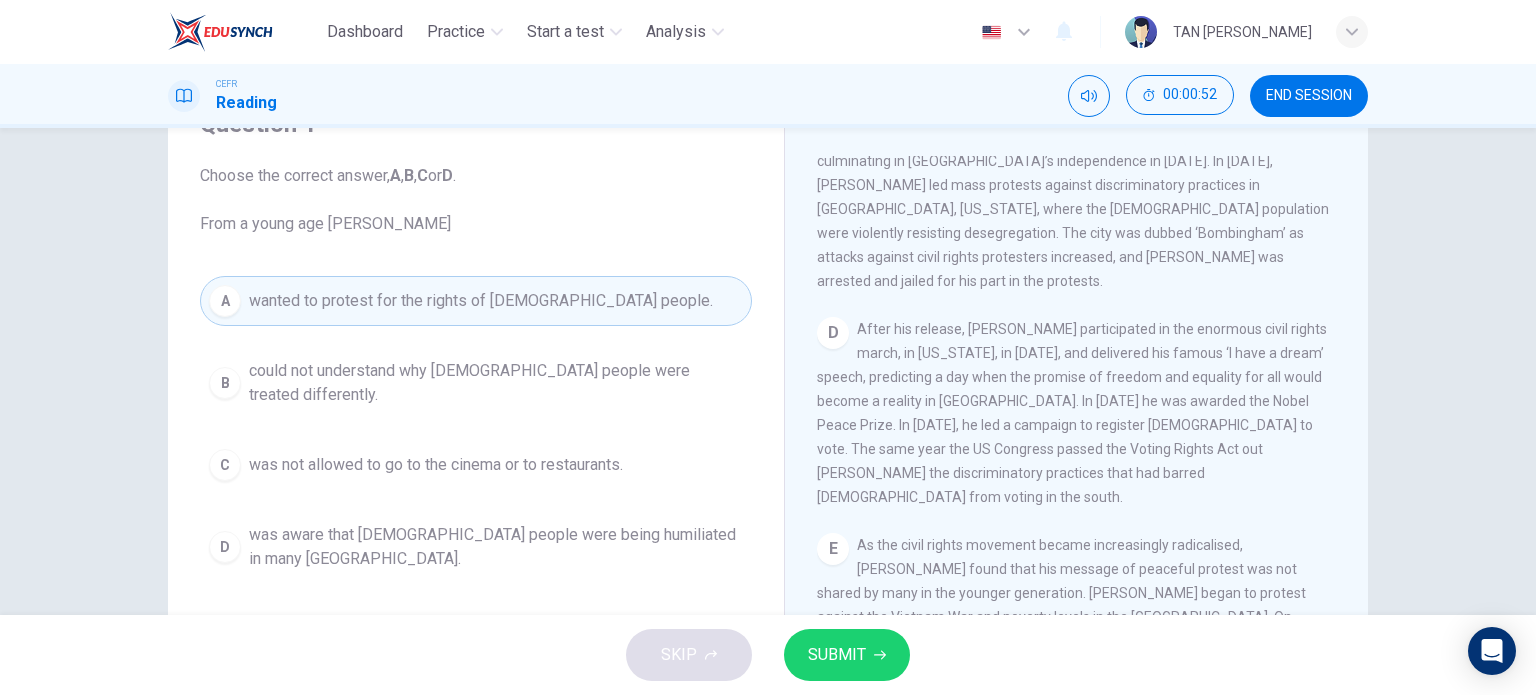 click on "SUBMIT" at bounding box center (847, 655) 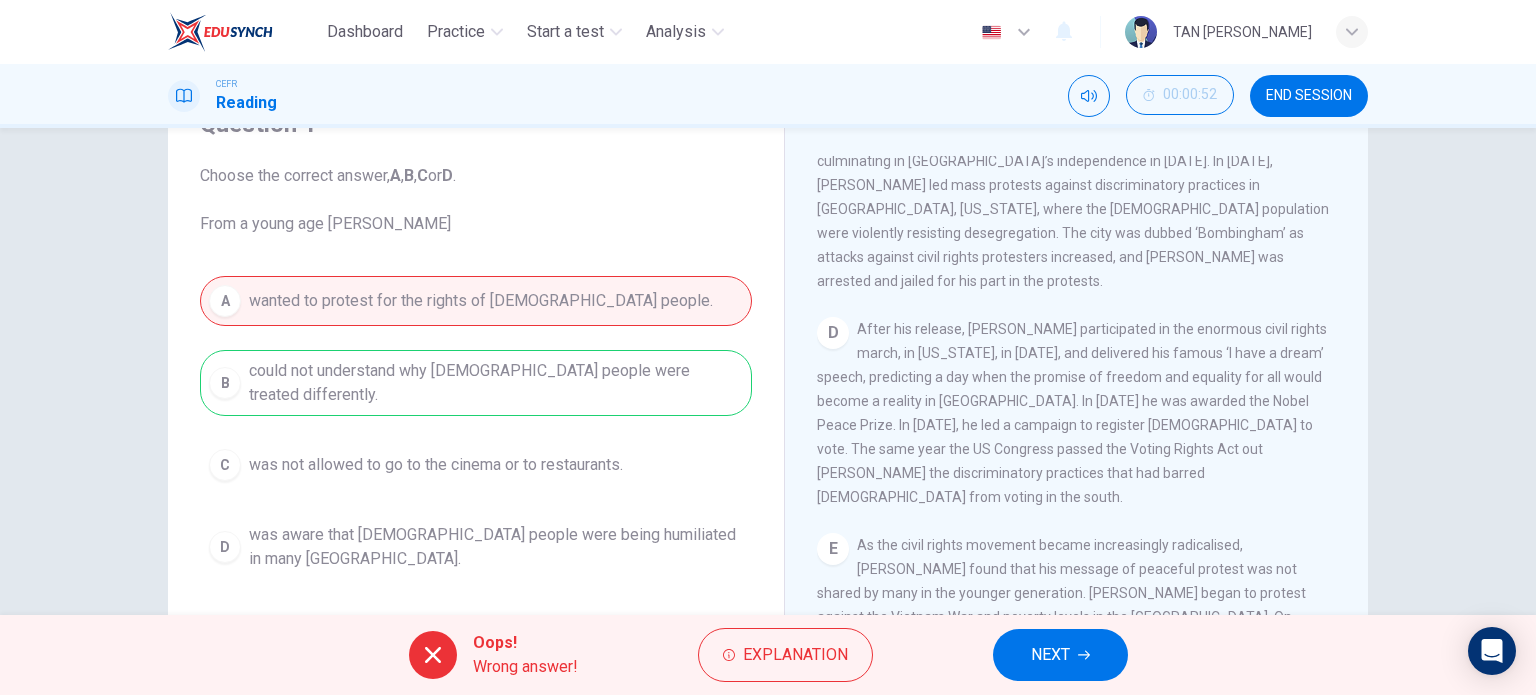 click on "NEXT" at bounding box center [1050, 655] 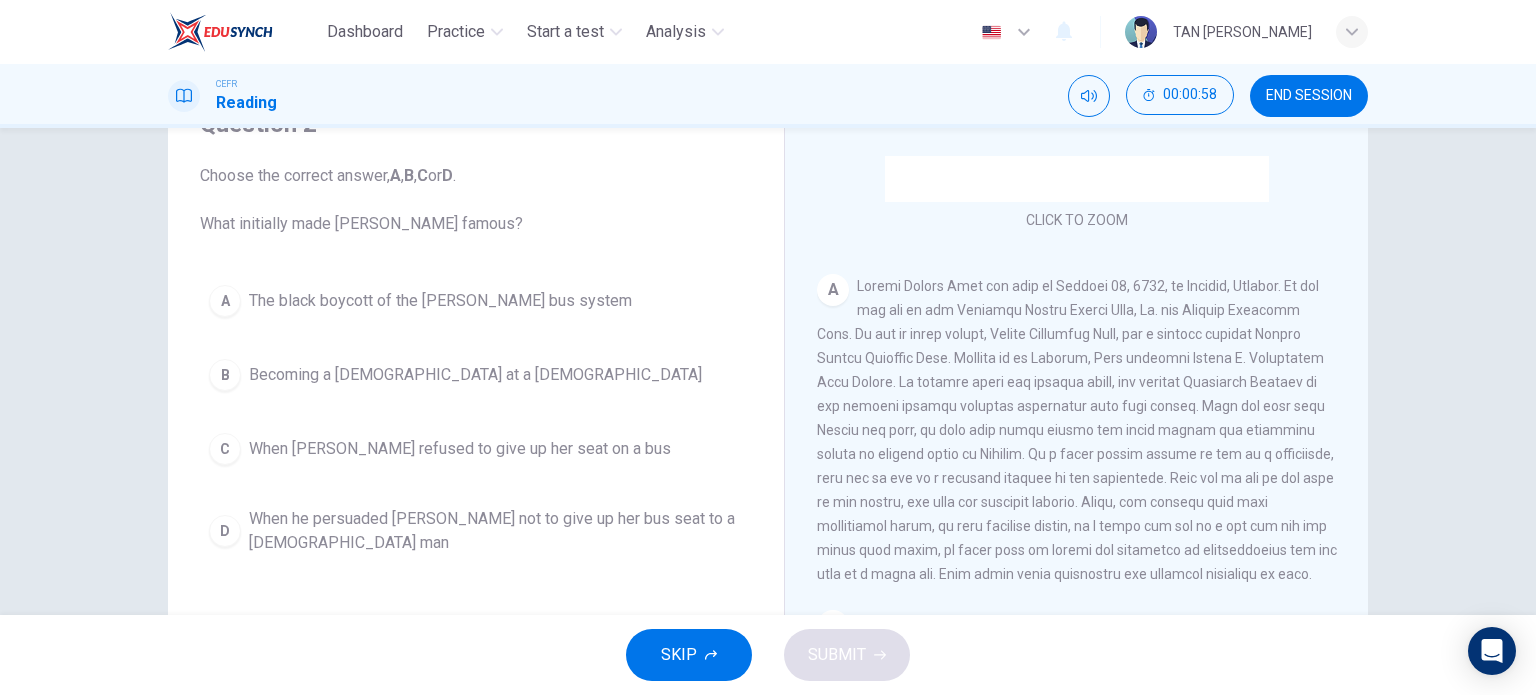 scroll, scrollTop: 300, scrollLeft: 0, axis: vertical 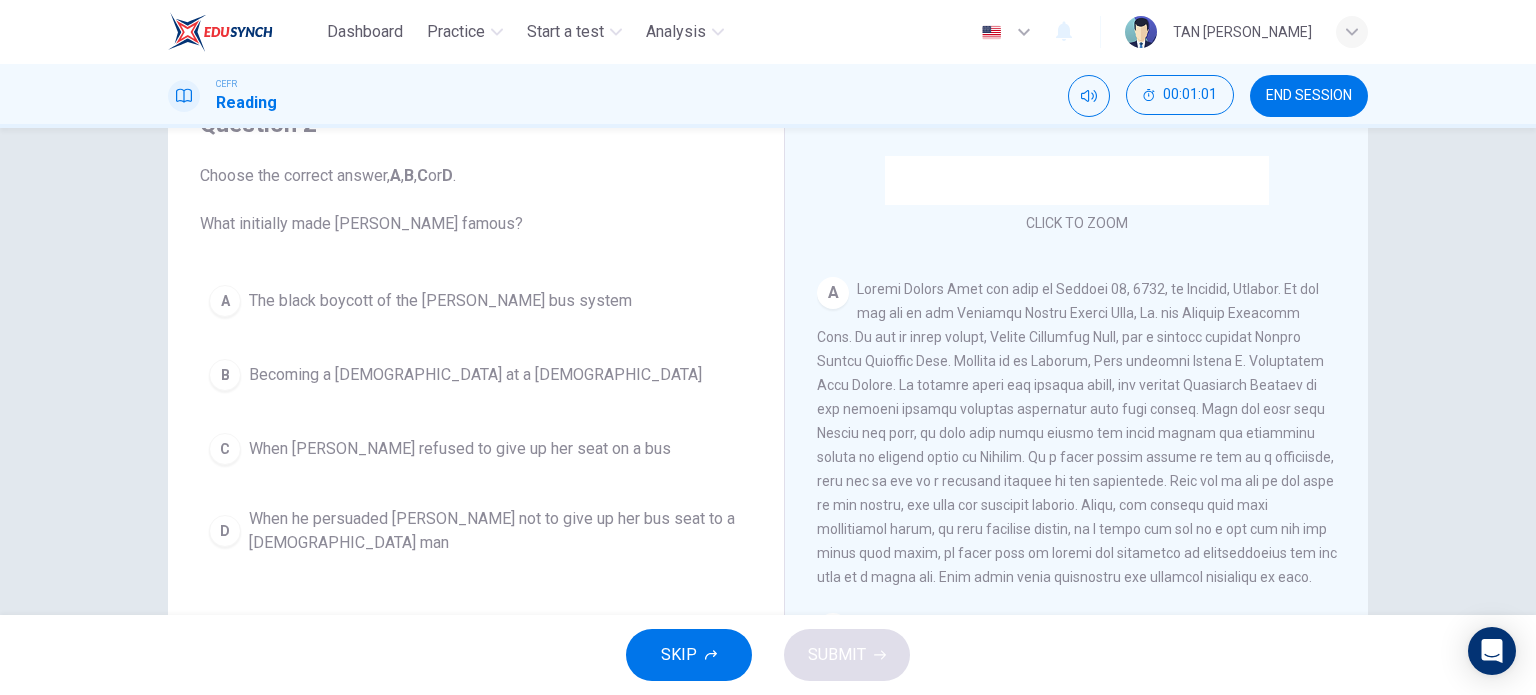 click on "A" at bounding box center (833, 293) 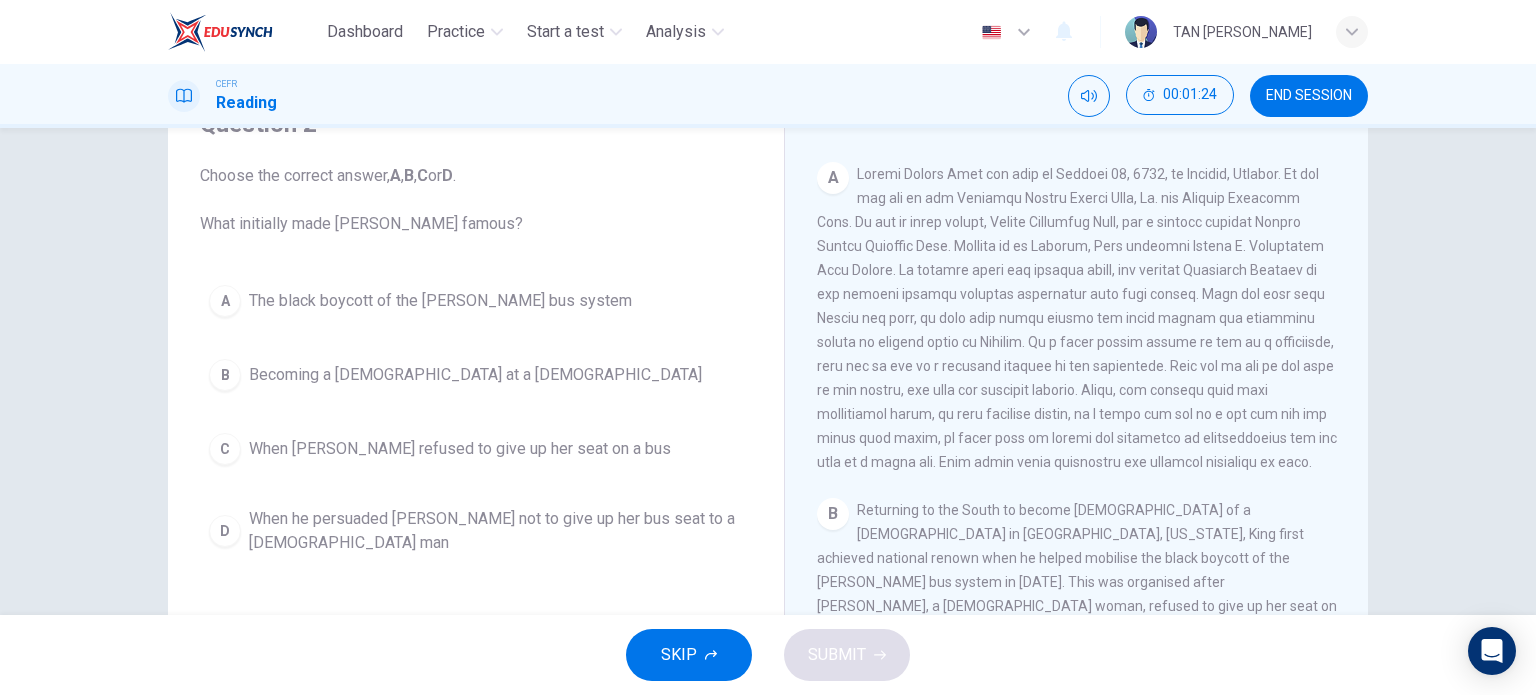 scroll, scrollTop: 500, scrollLeft: 0, axis: vertical 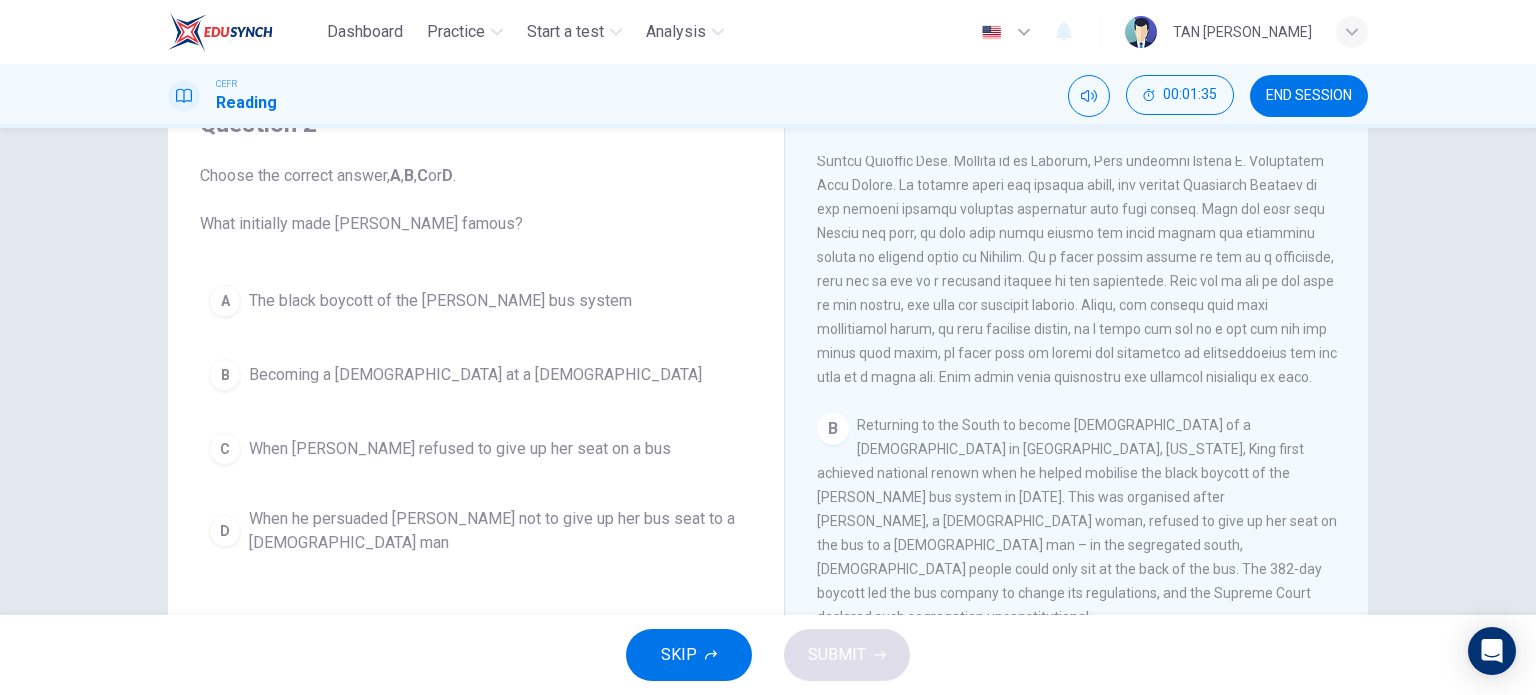 drag, startPoint x: 970, startPoint y: 395, endPoint x: 1256, endPoint y: 394, distance: 286.00174 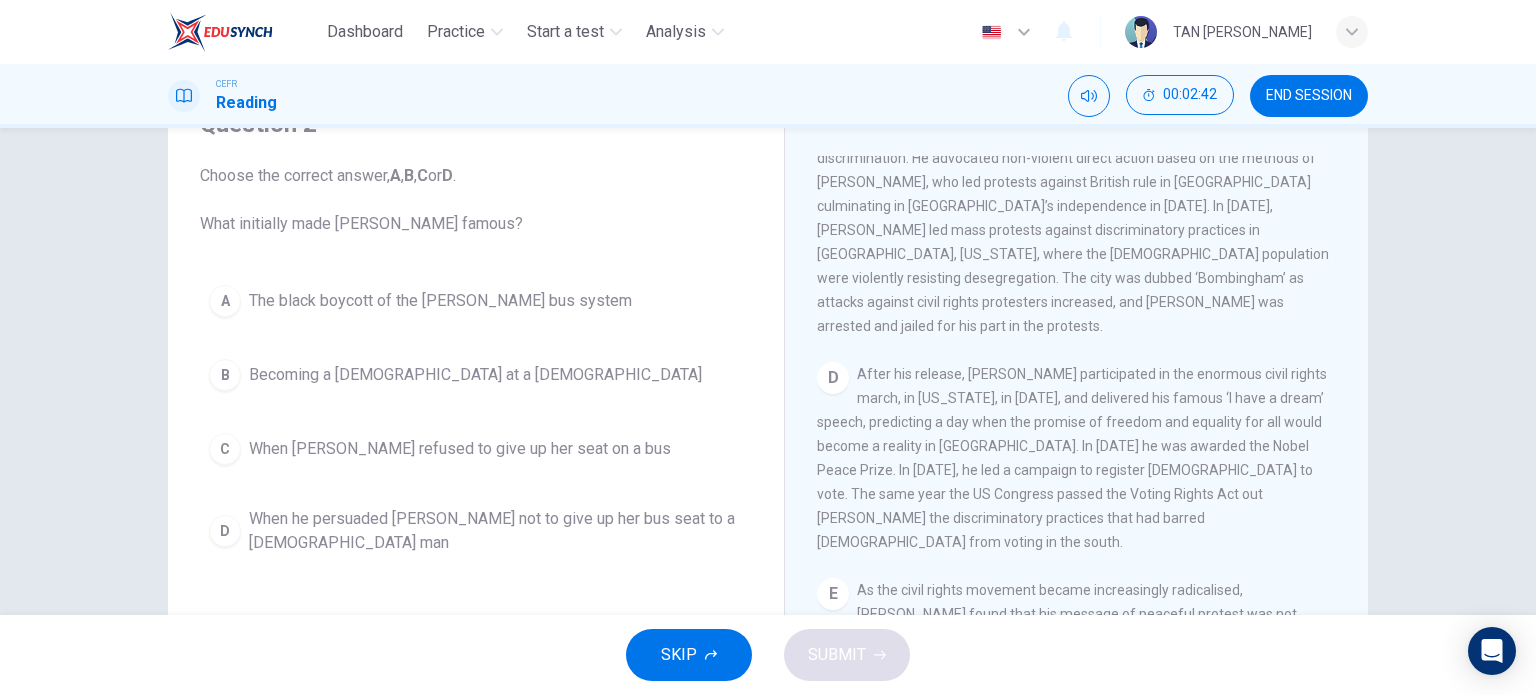 scroll, scrollTop: 1100, scrollLeft: 0, axis: vertical 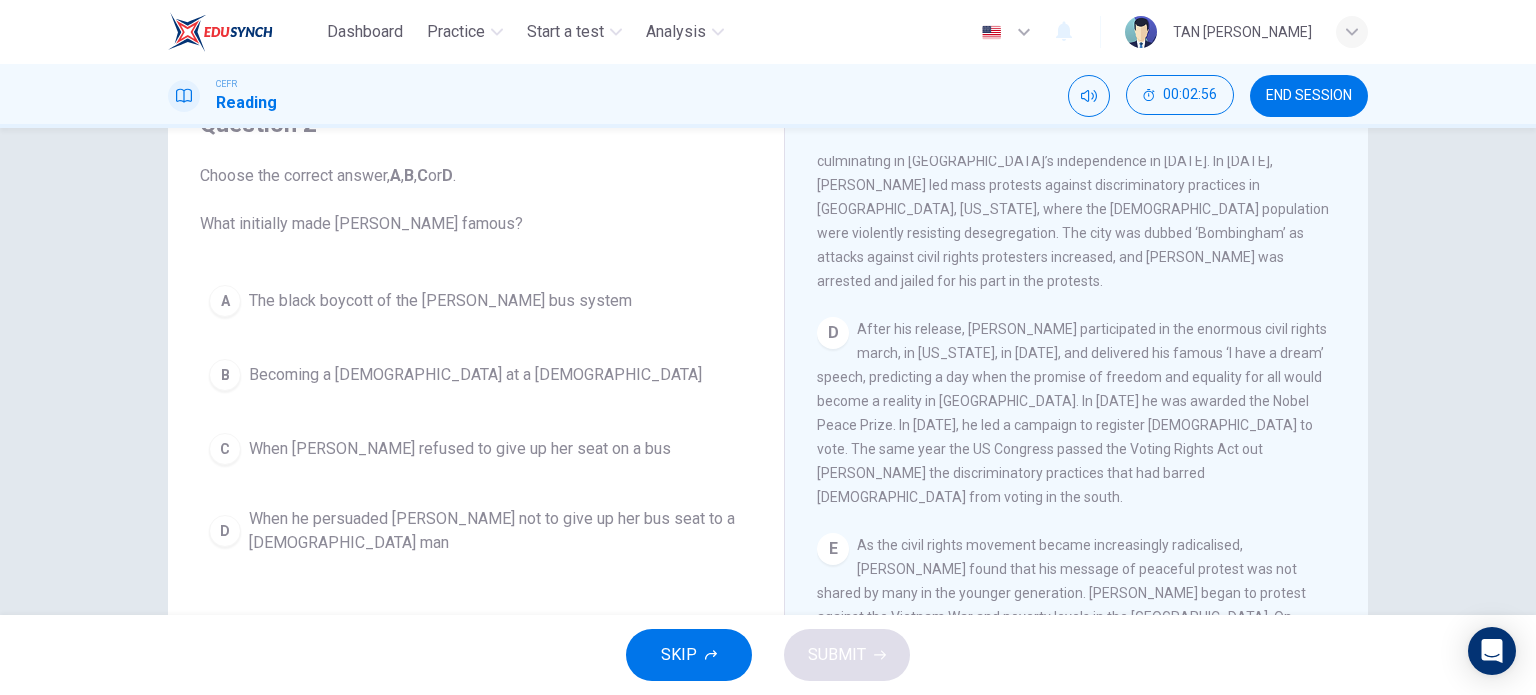 click on "Becoming a [DEMOGRAPHIC_DATA] at a [DEMOGRAPHIC_DATA]" at bounding box center (475, 375) 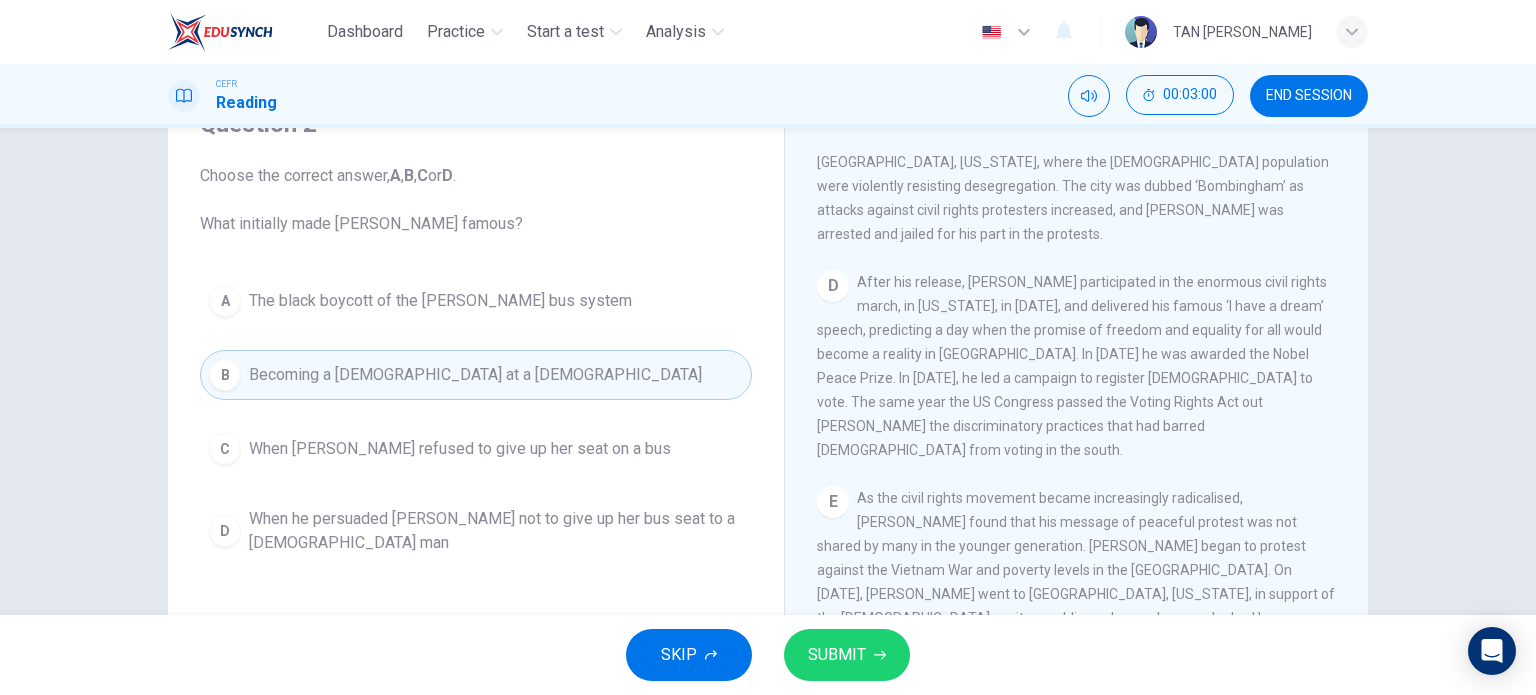 scroll, scrollTop: 1200, scrollLeft: 0, axis: vertical 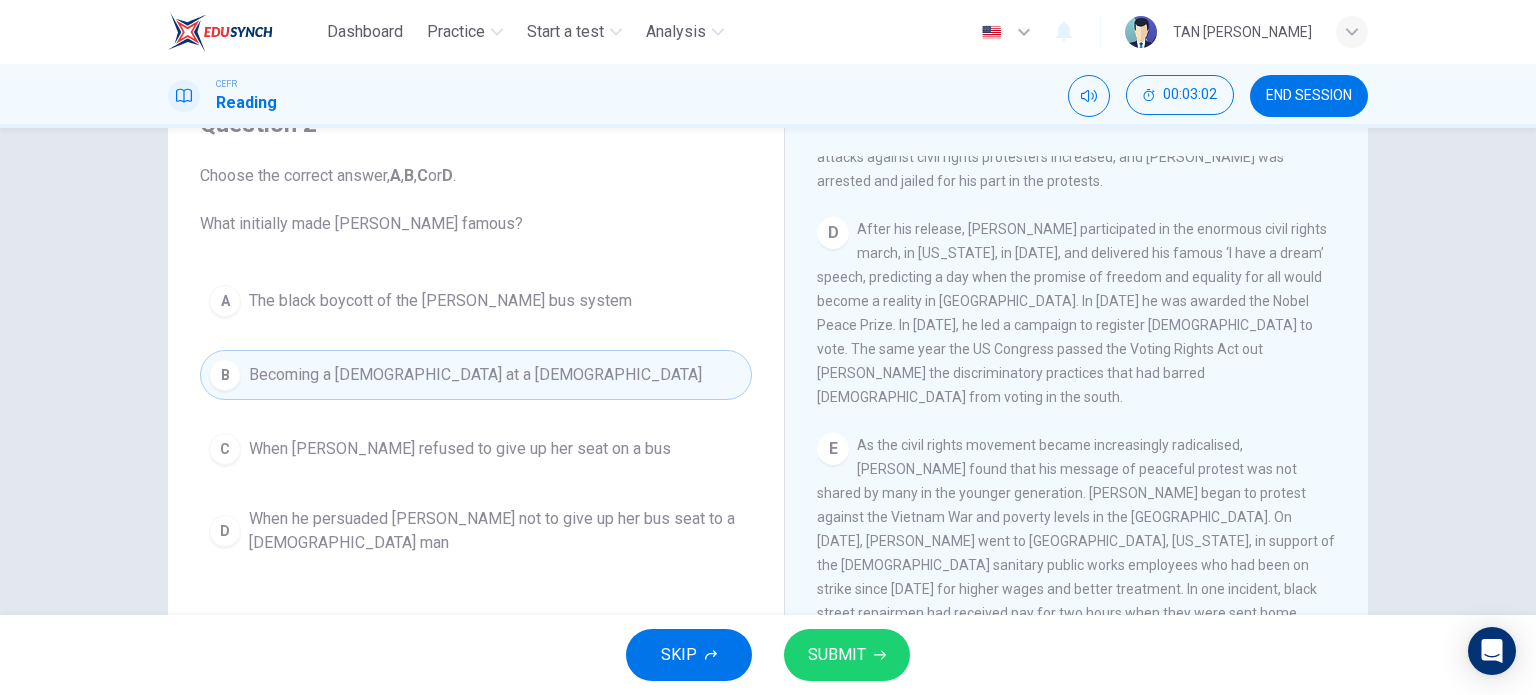 click on "SUBMIT" at bounding box center [837, 655] 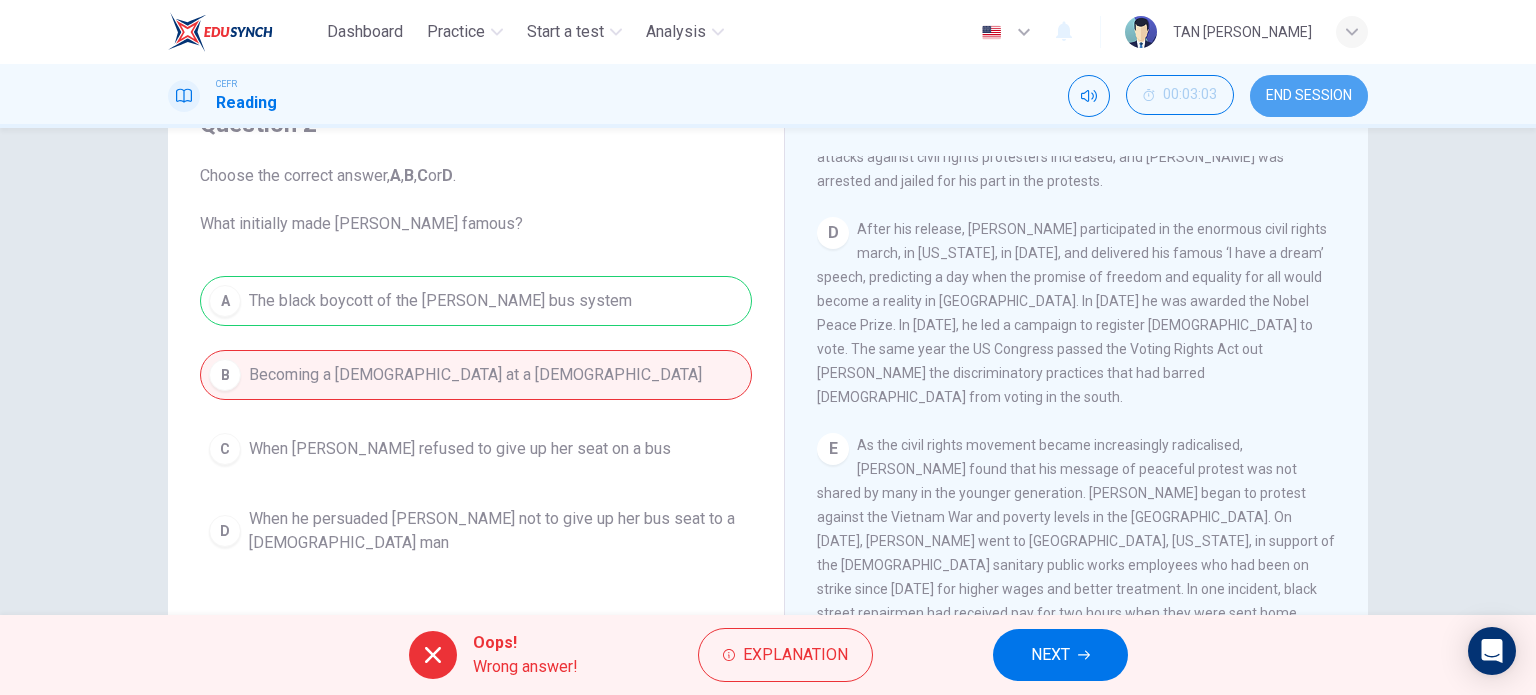 click on "END SESSION" at bounding box center (1309, 96) 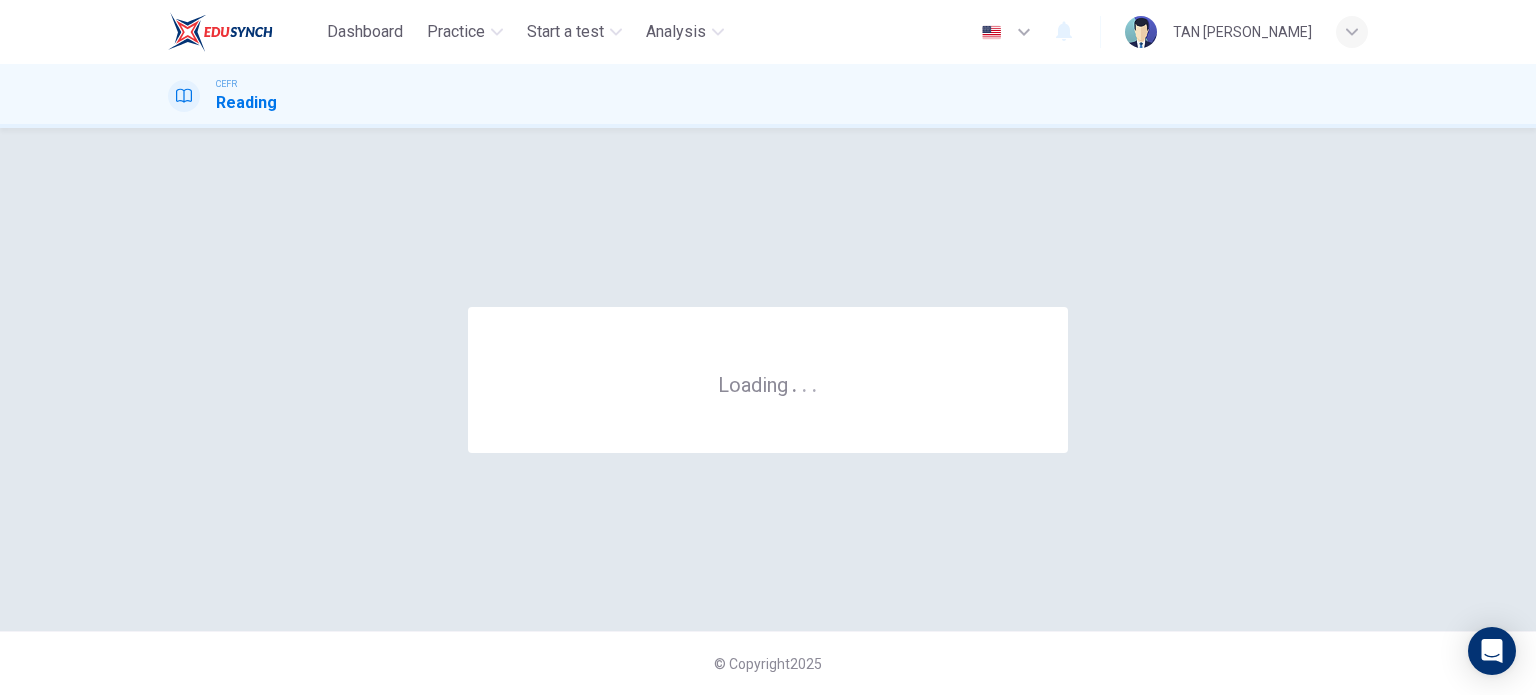scroll, scrollTop: 0, scrollLeft: 0, axis: both 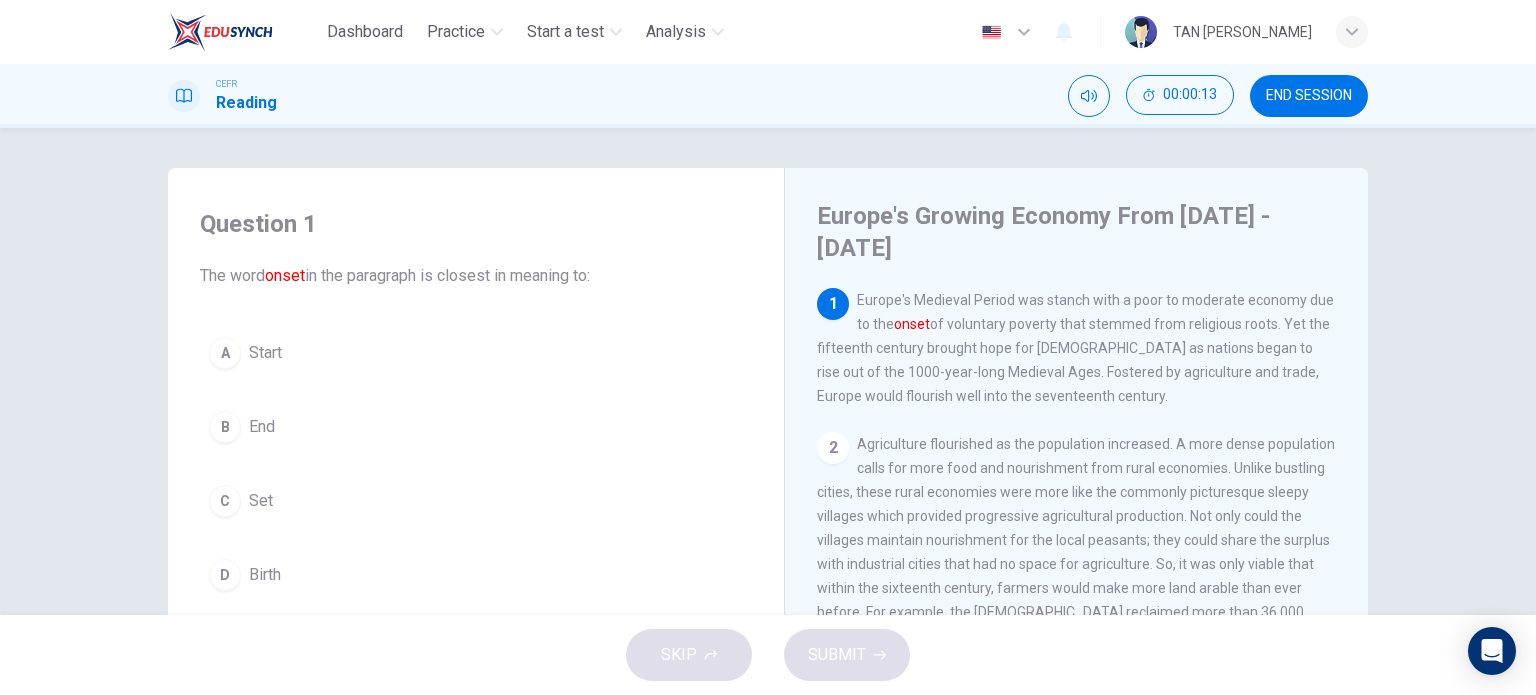click on "Start" at bounding box center [265, 353] 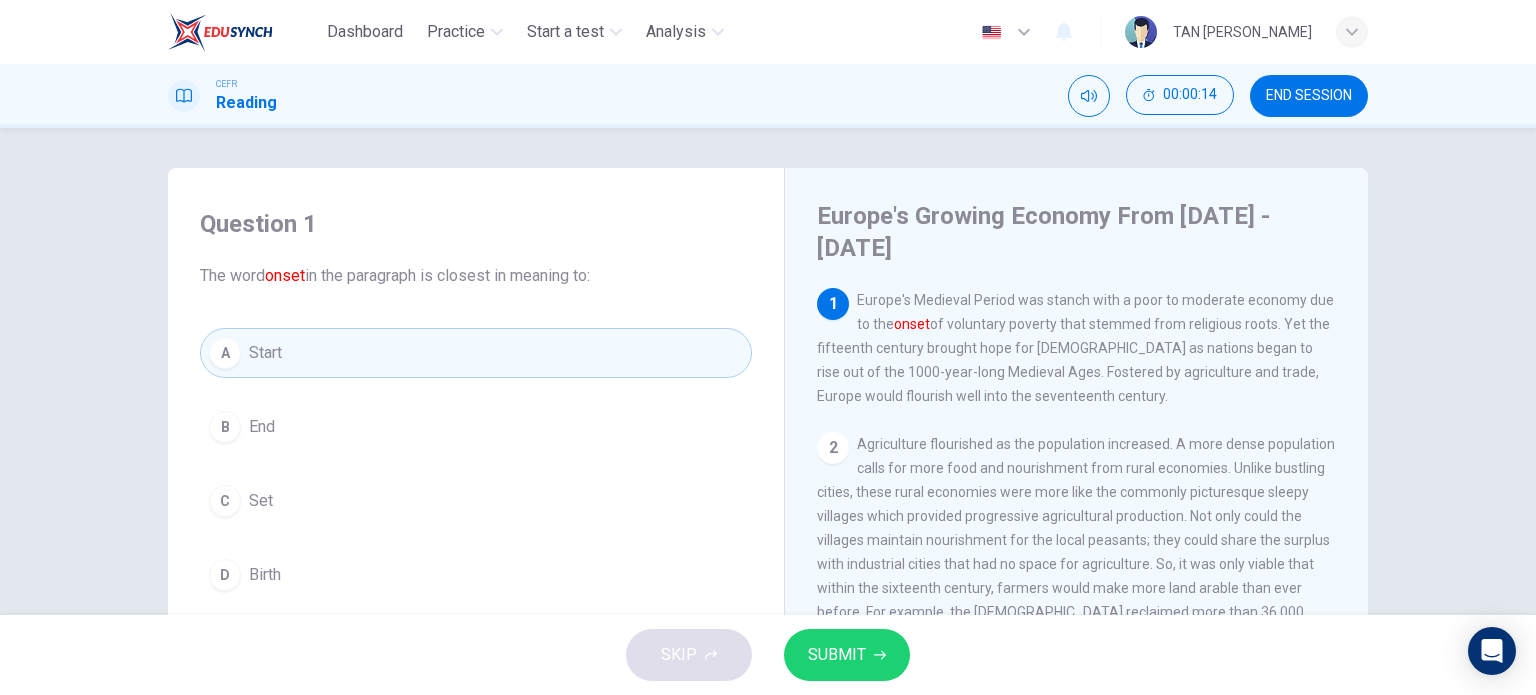 click on "SUBMIT" at bounding box center [847, 655] 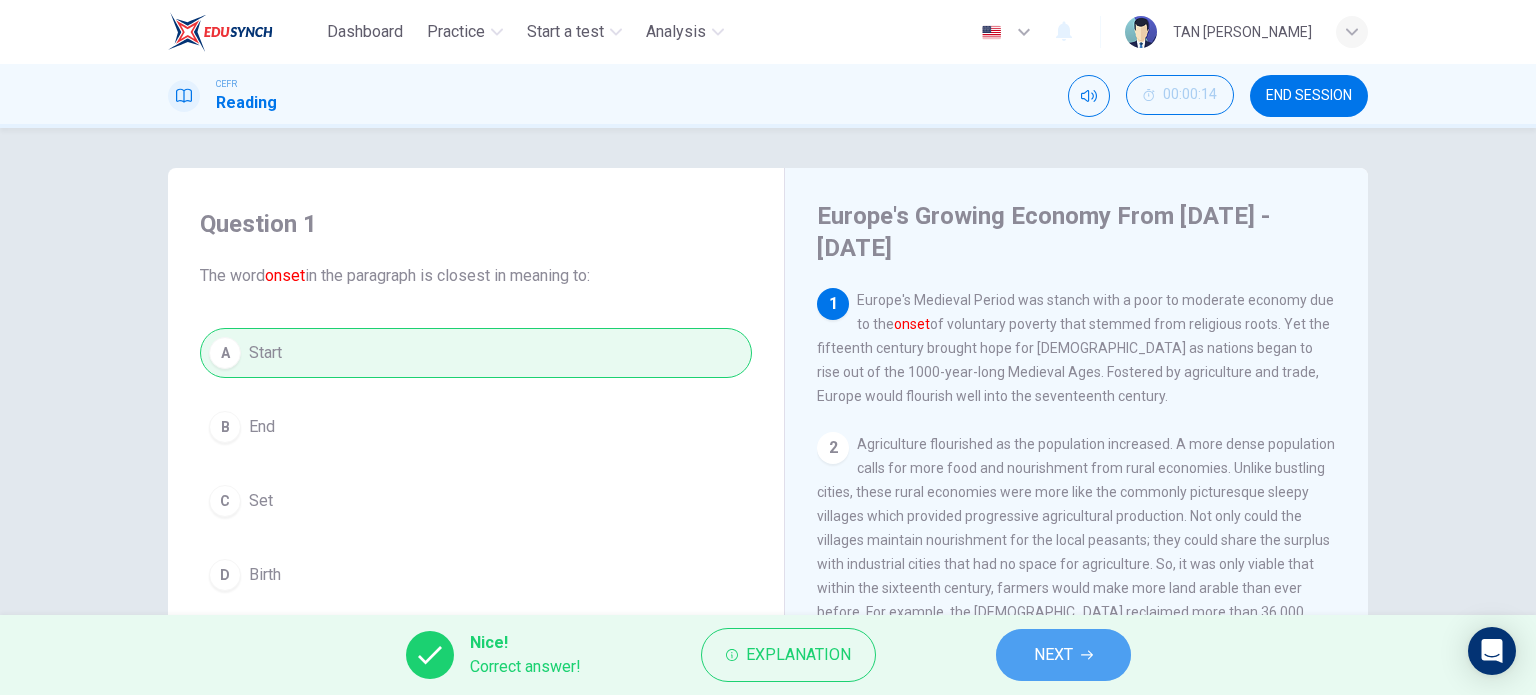 click on "NEXT" at bounding box center [1063, 655] 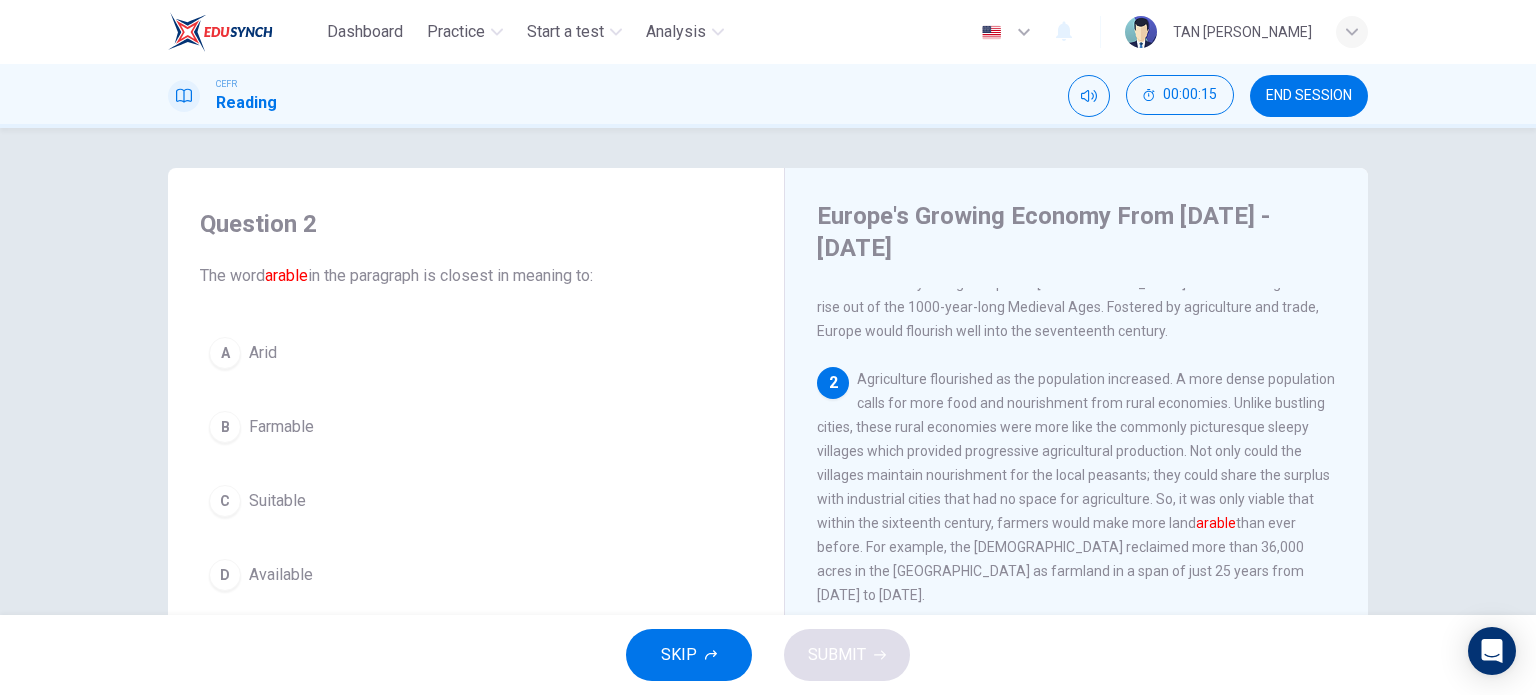 scroll, scrollTop: 100, scrollLeft: 0, axis: vertical 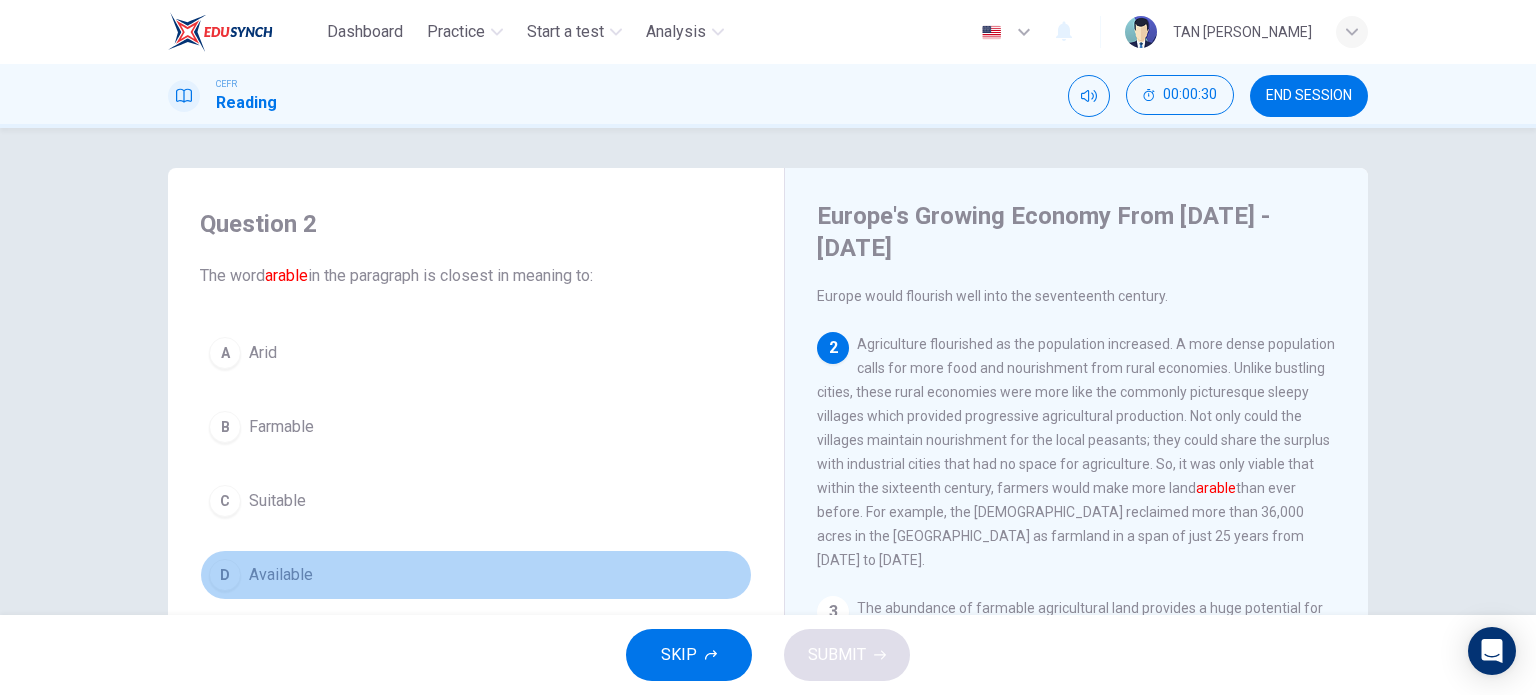 click on "Available" at bounding box center [281, 575] 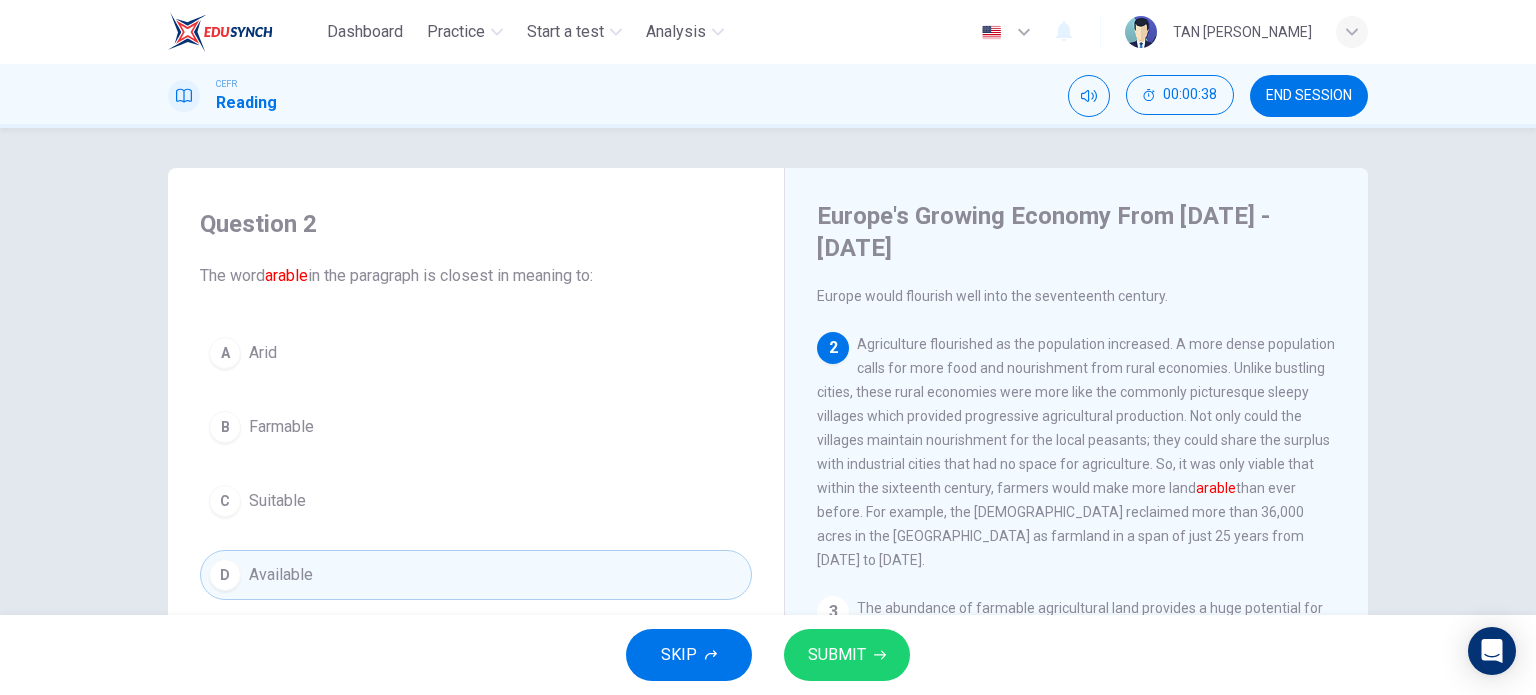 click on "B Farmable" at bounding box center (476, 427) 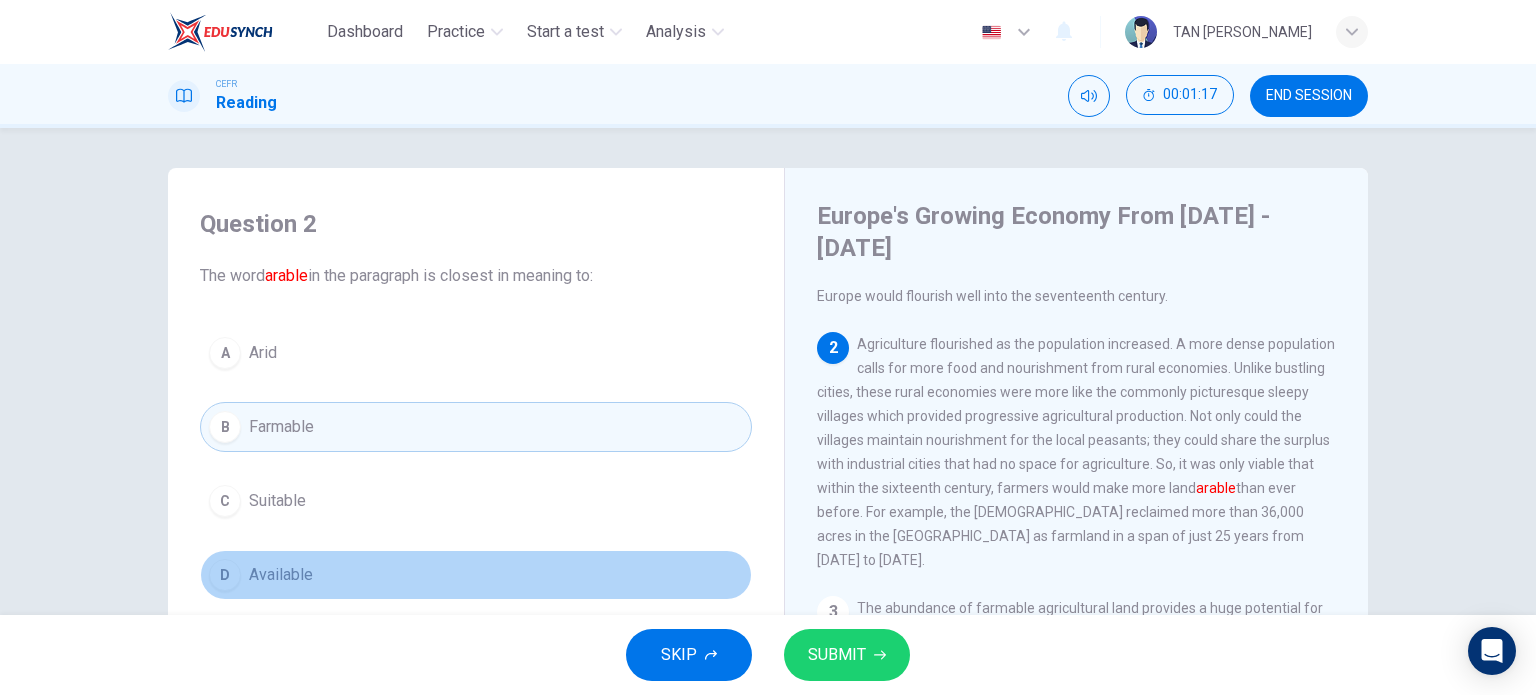 click on "Available" at bounding box center [281, 575] 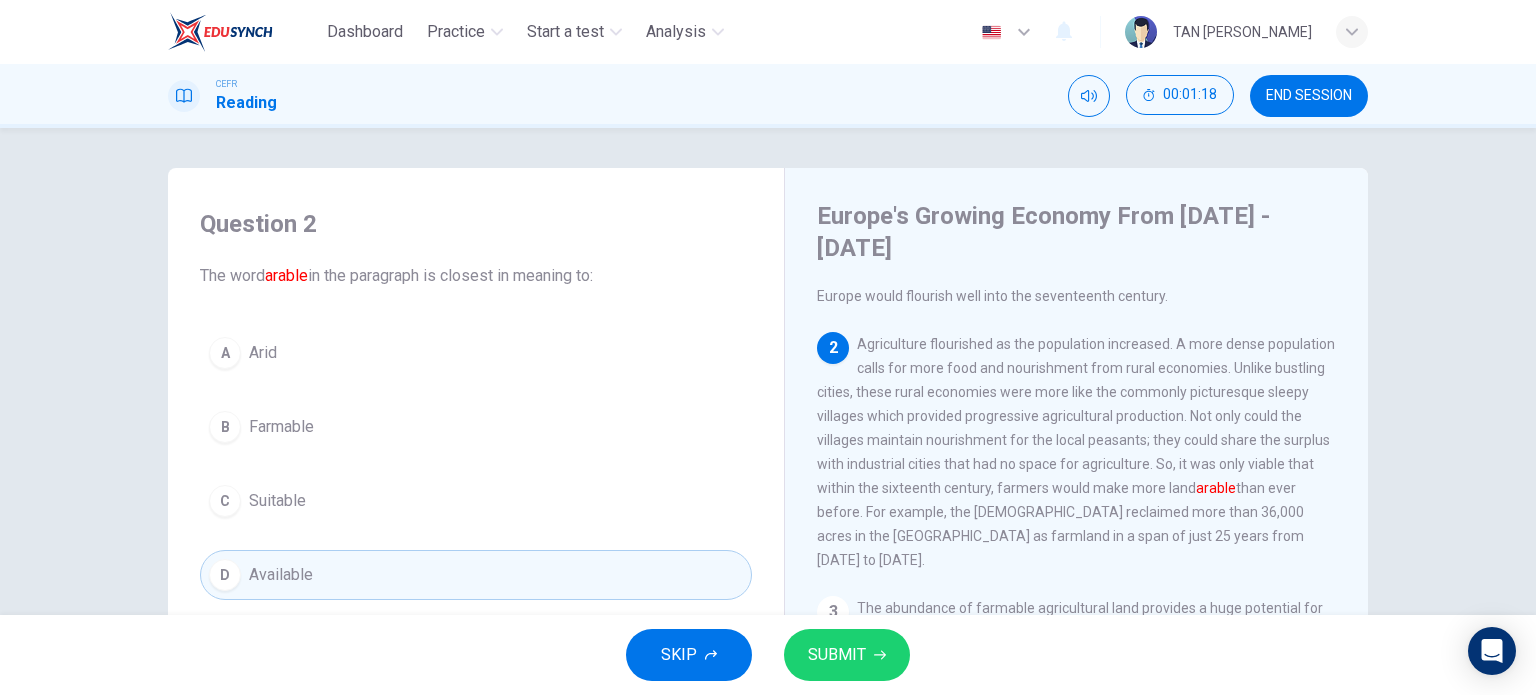 click on "SUBMIT" at bounding box center [837, 655] 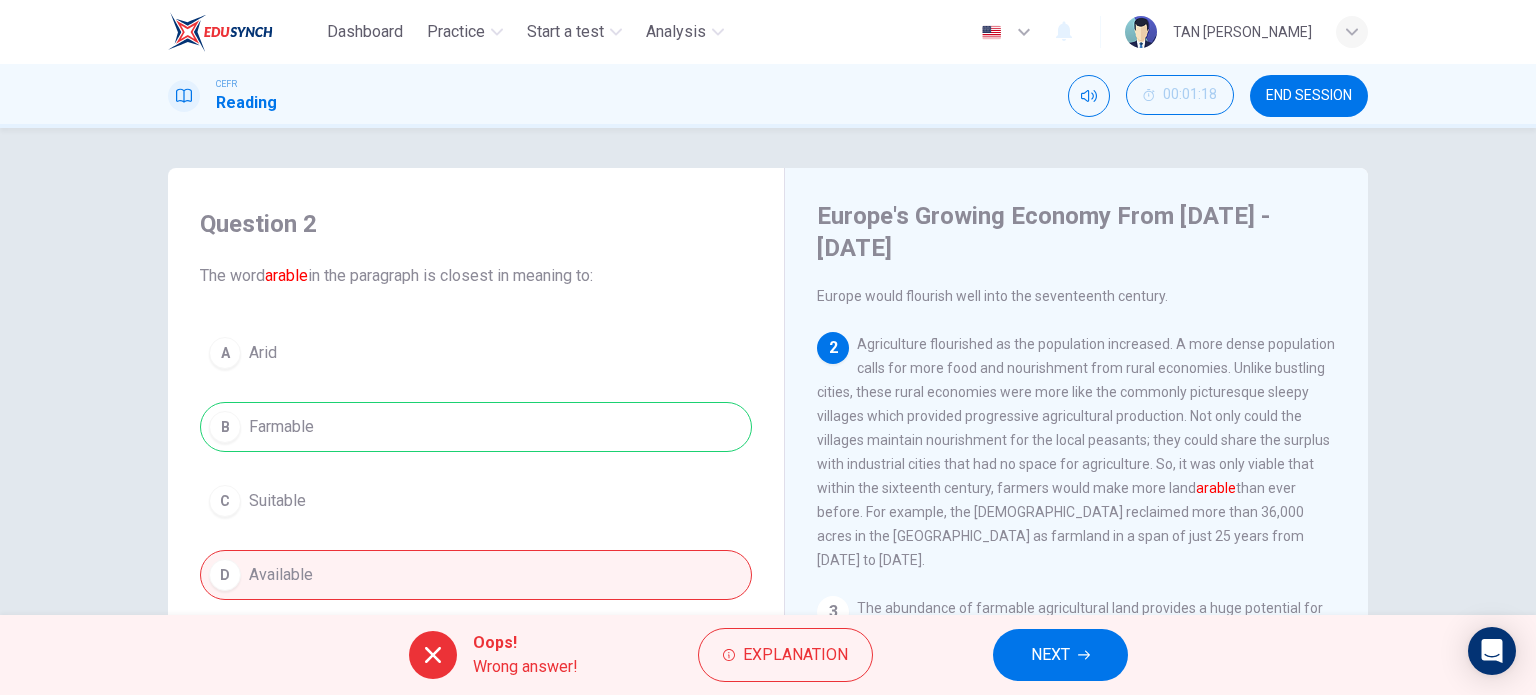 click on "A Arid B Farmable C Suitable D Available" at bounding box center (476, 464) 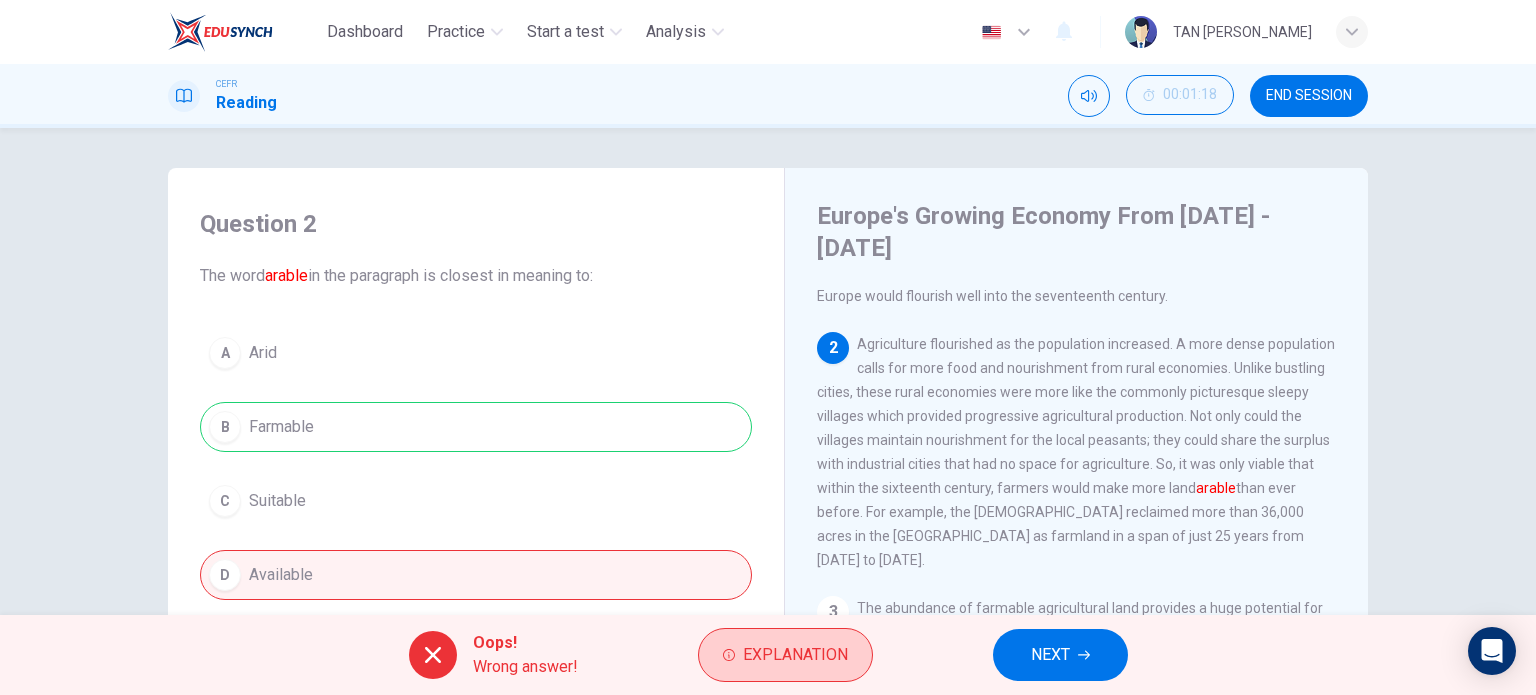 click on "Explanation" at bounding box center [785, 655] 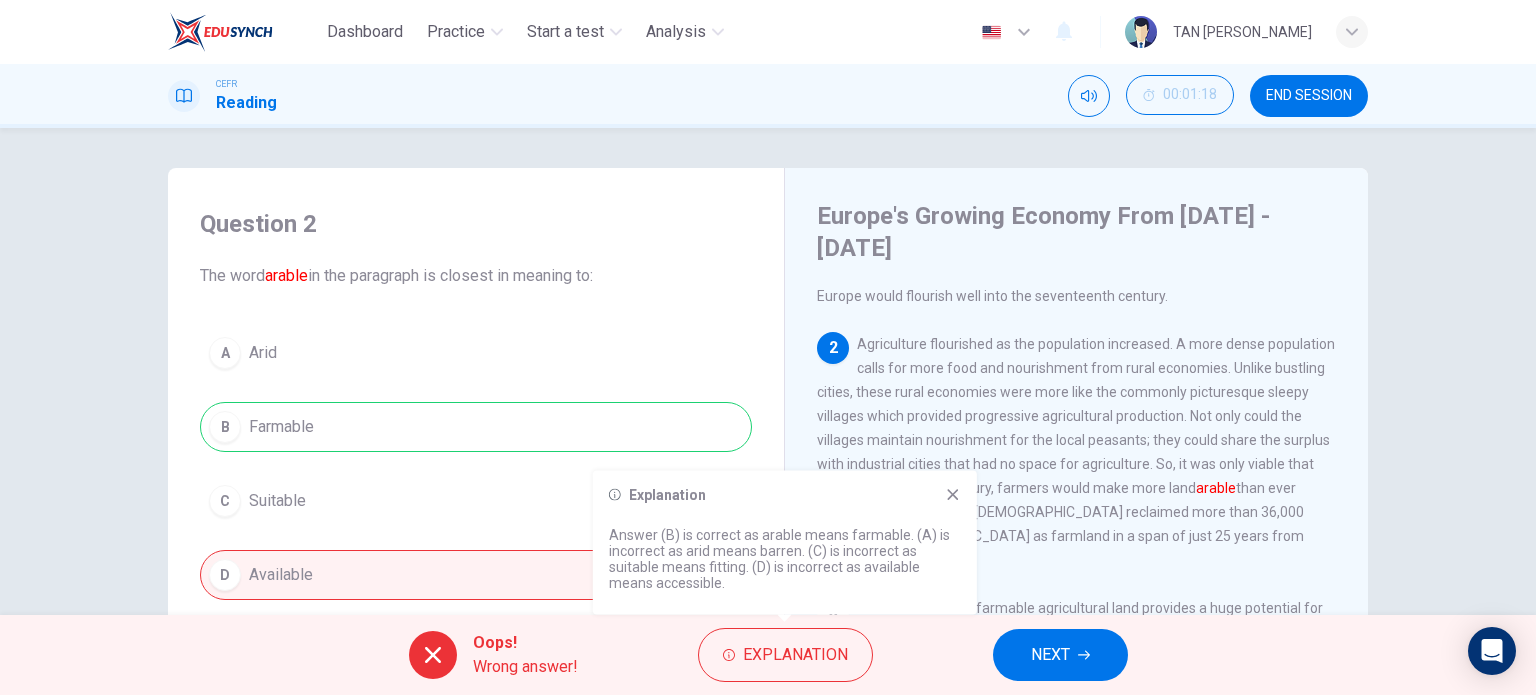click 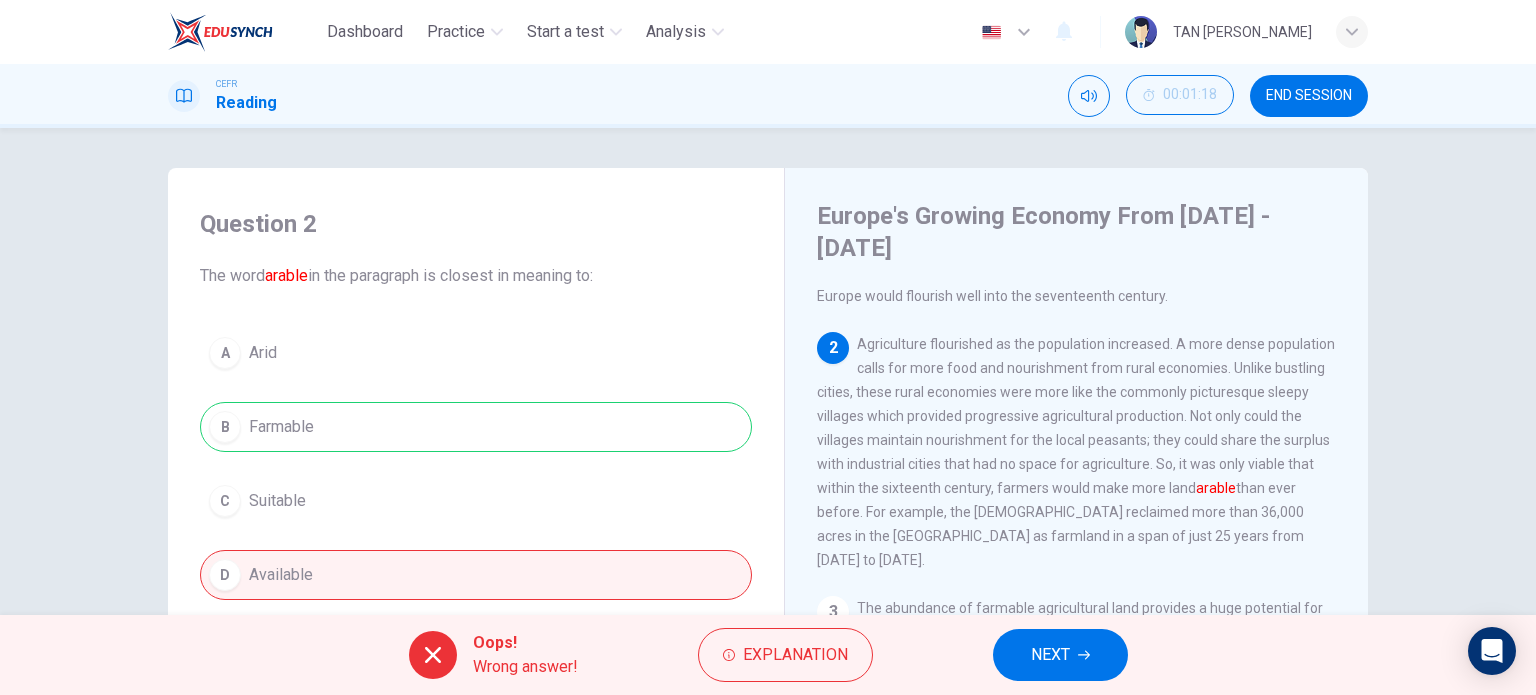 click on "NEXT" at bounding box center [1050, 655] 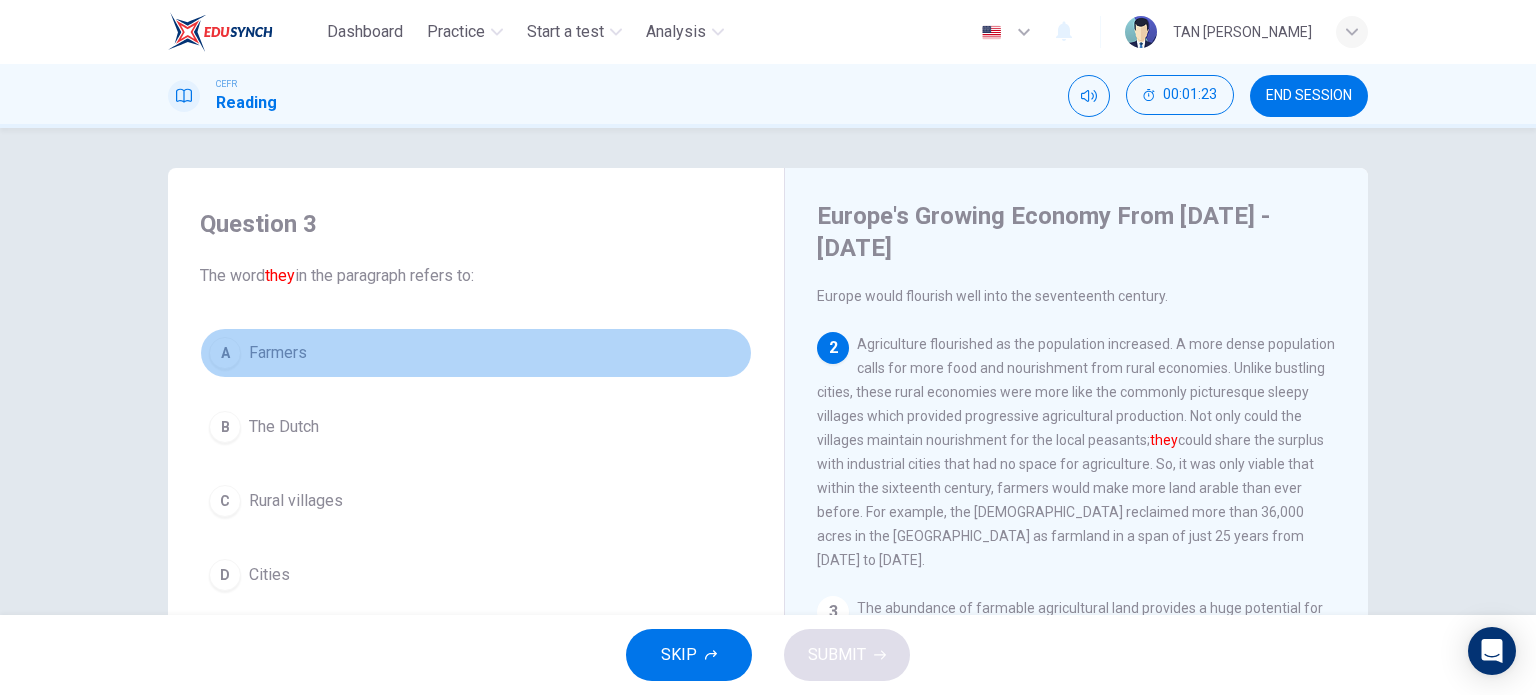 click on "Farmers" at bounding box center [278, 353] 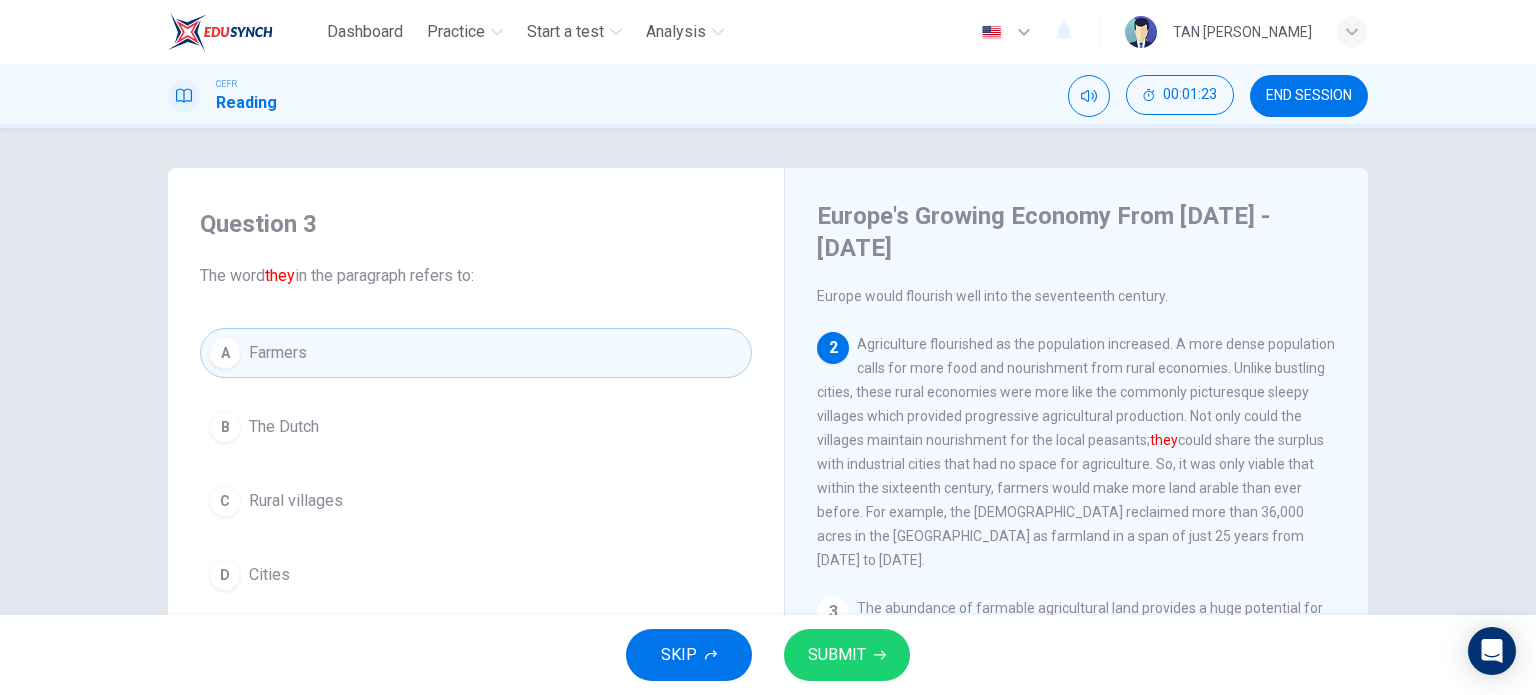 click on "SUBMIT" at bounding box center [837, 655] 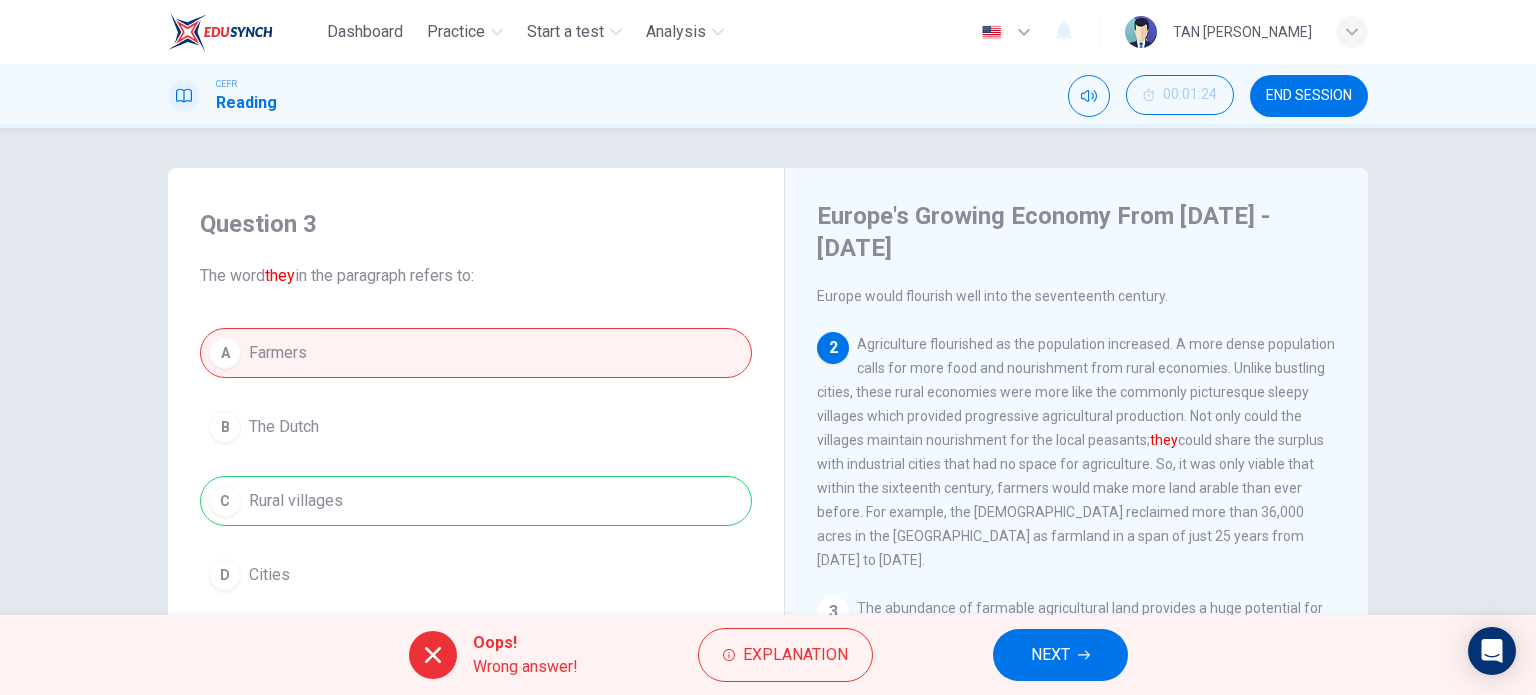 click on "END SESSION" at bounding box center (1309, 96) 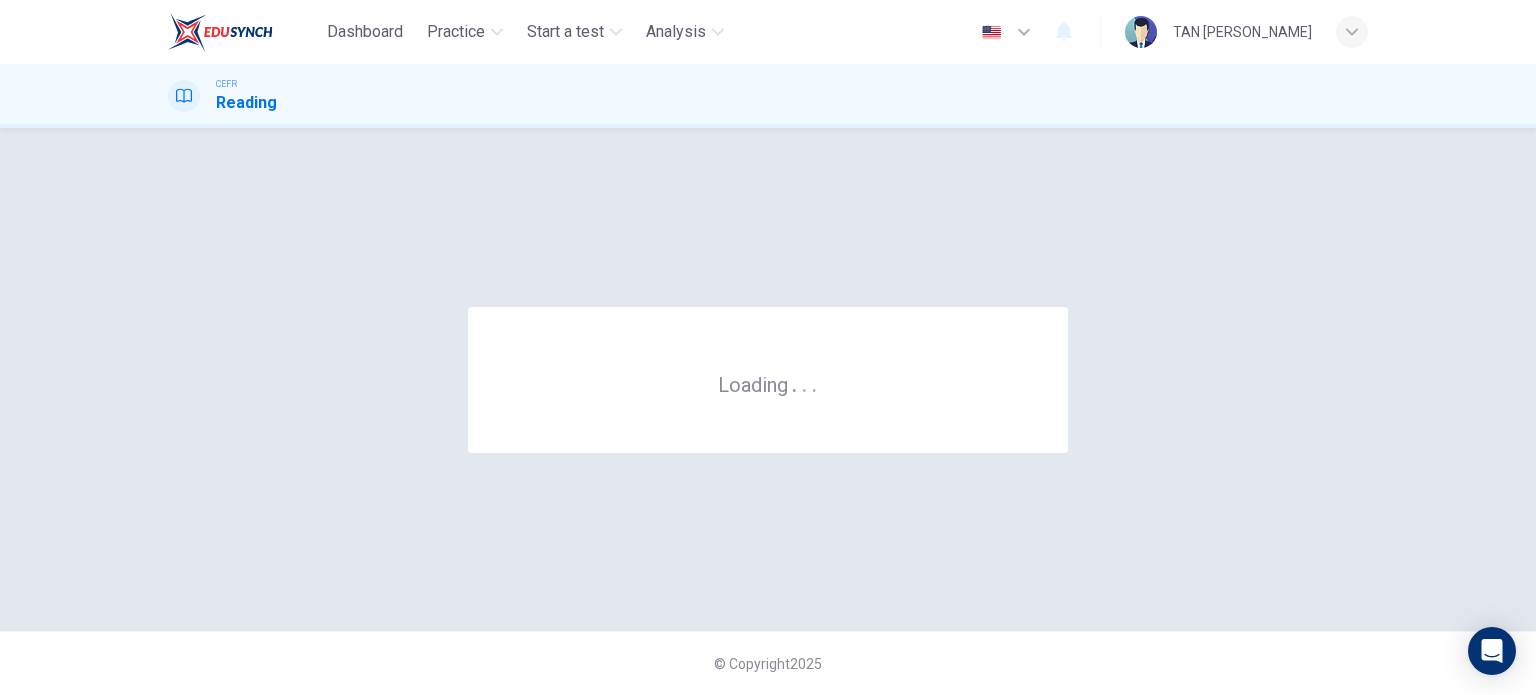 scroll, scrollTop: 0, scrollLeft: 0, axis: both 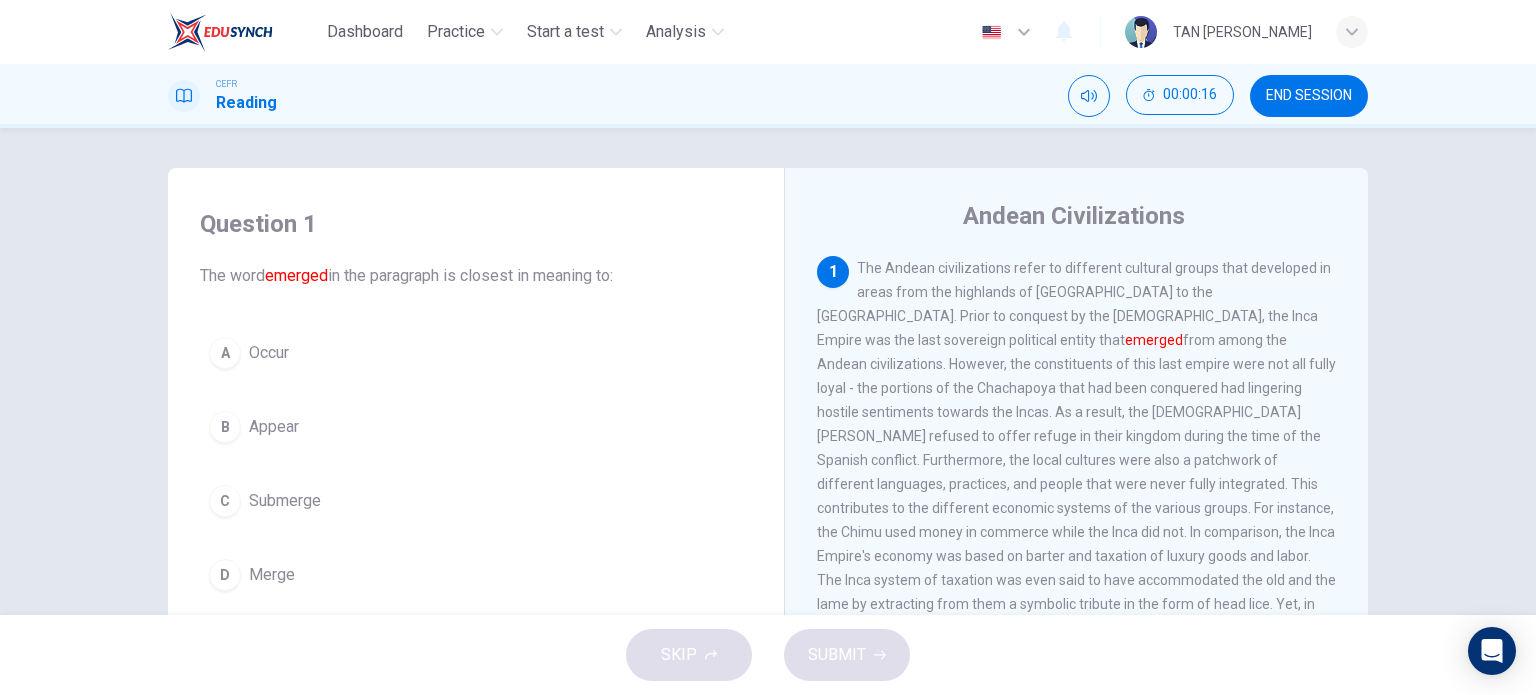 click on "Appear" at bounding box center (274, 427) 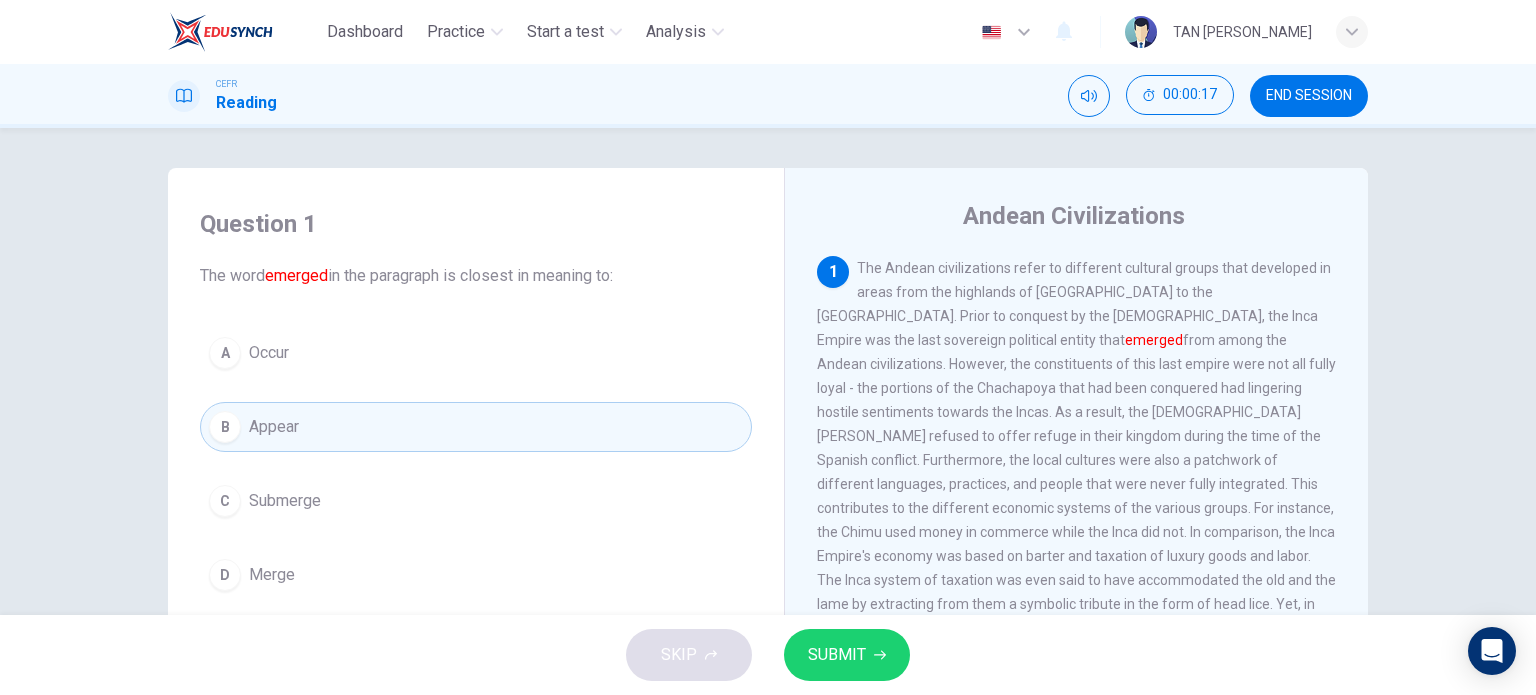 click 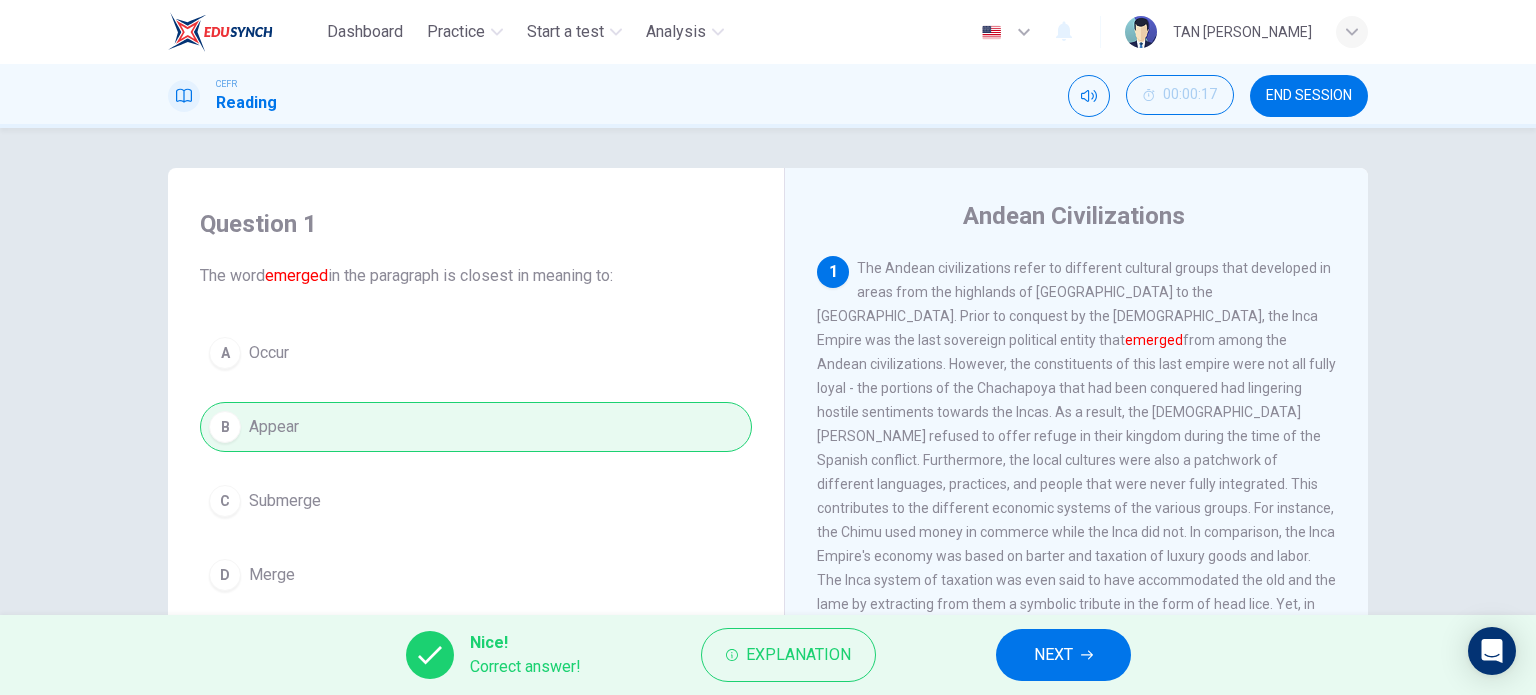 click on "NEXT" at bounding box center (1053, 655) 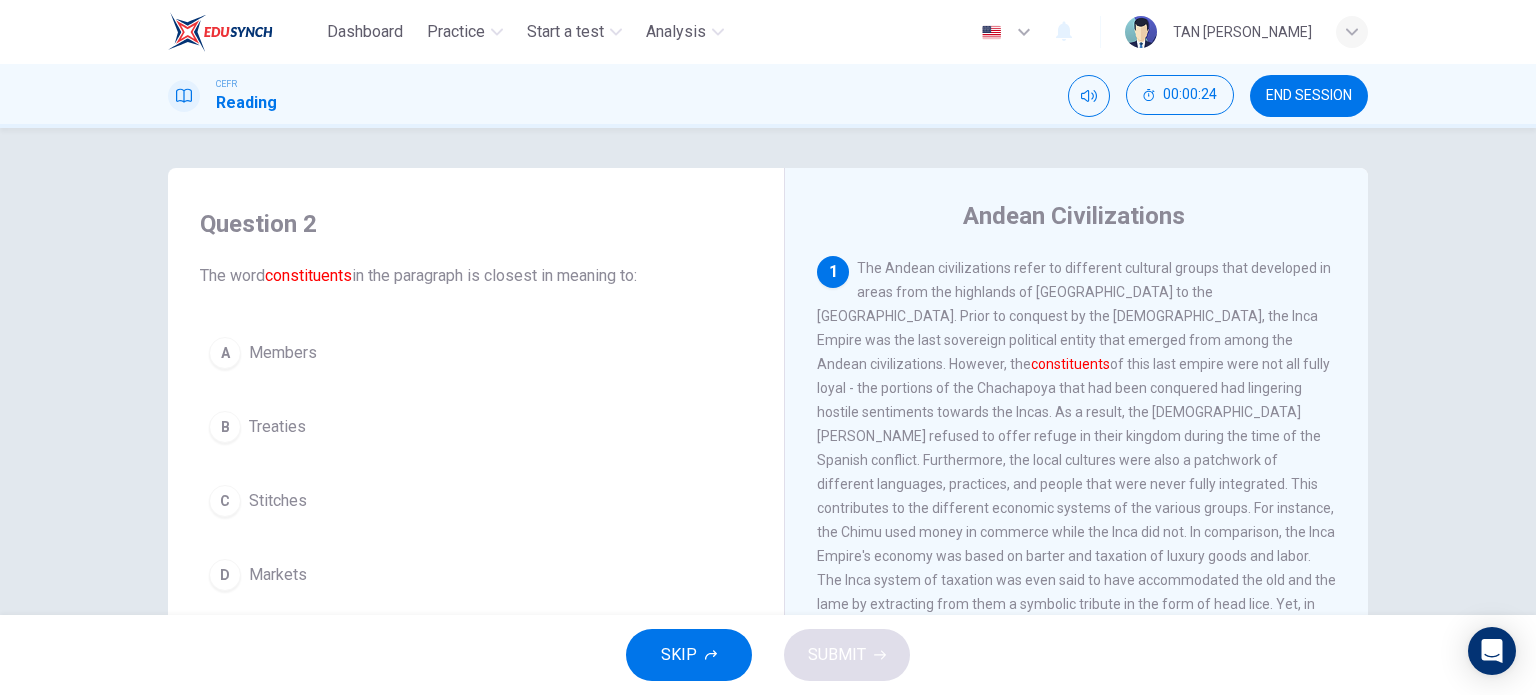 click on "A Members" at bounding box center (476, 353) 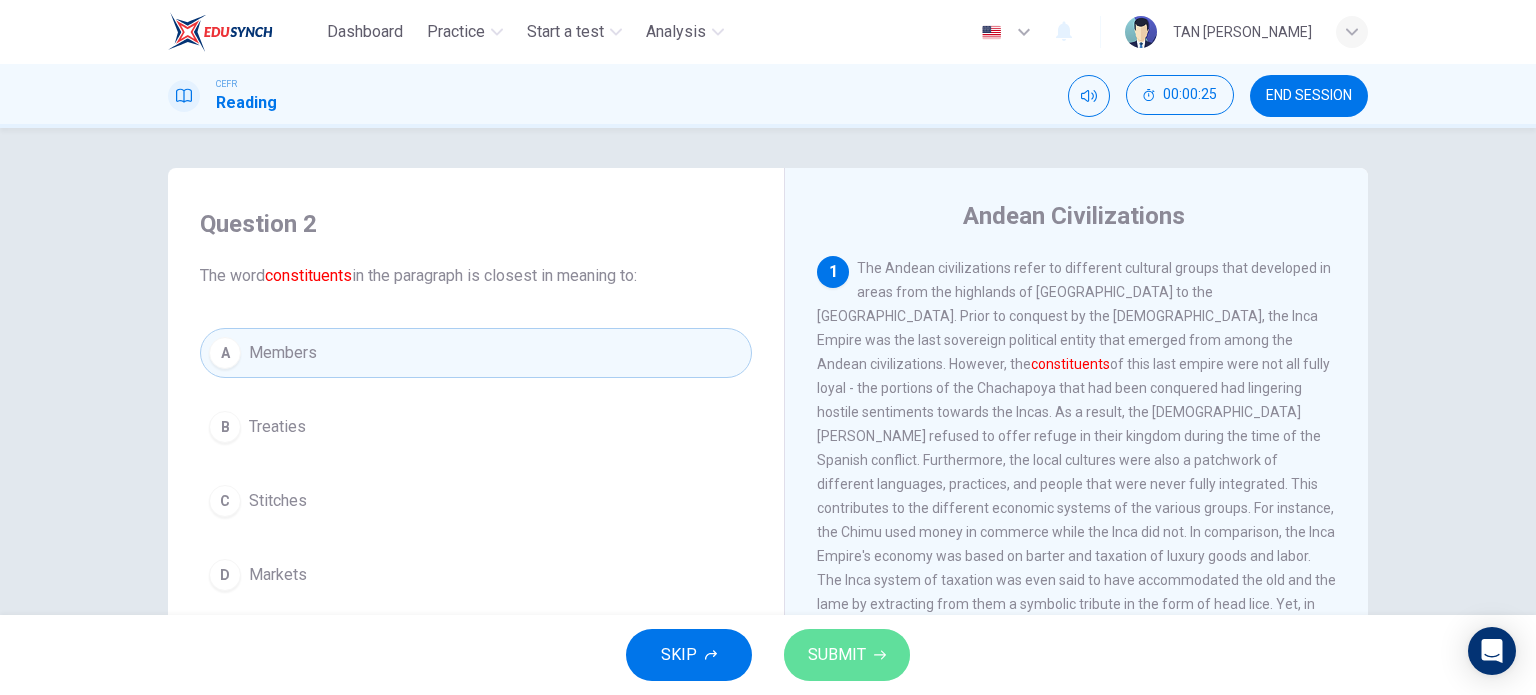 click on "SUBMIT" at bounding box center (837, 655) 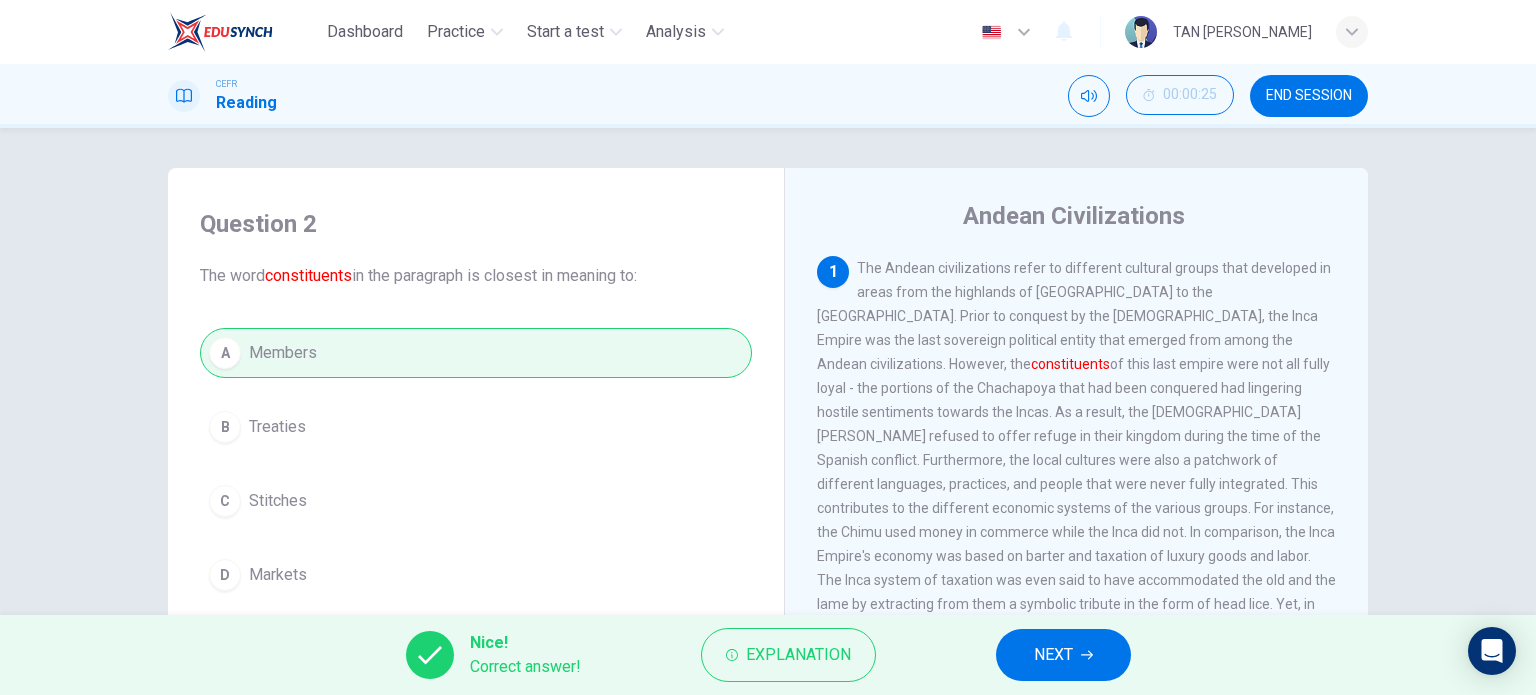 click on "NEXT" at bounding box center [1063, 655] 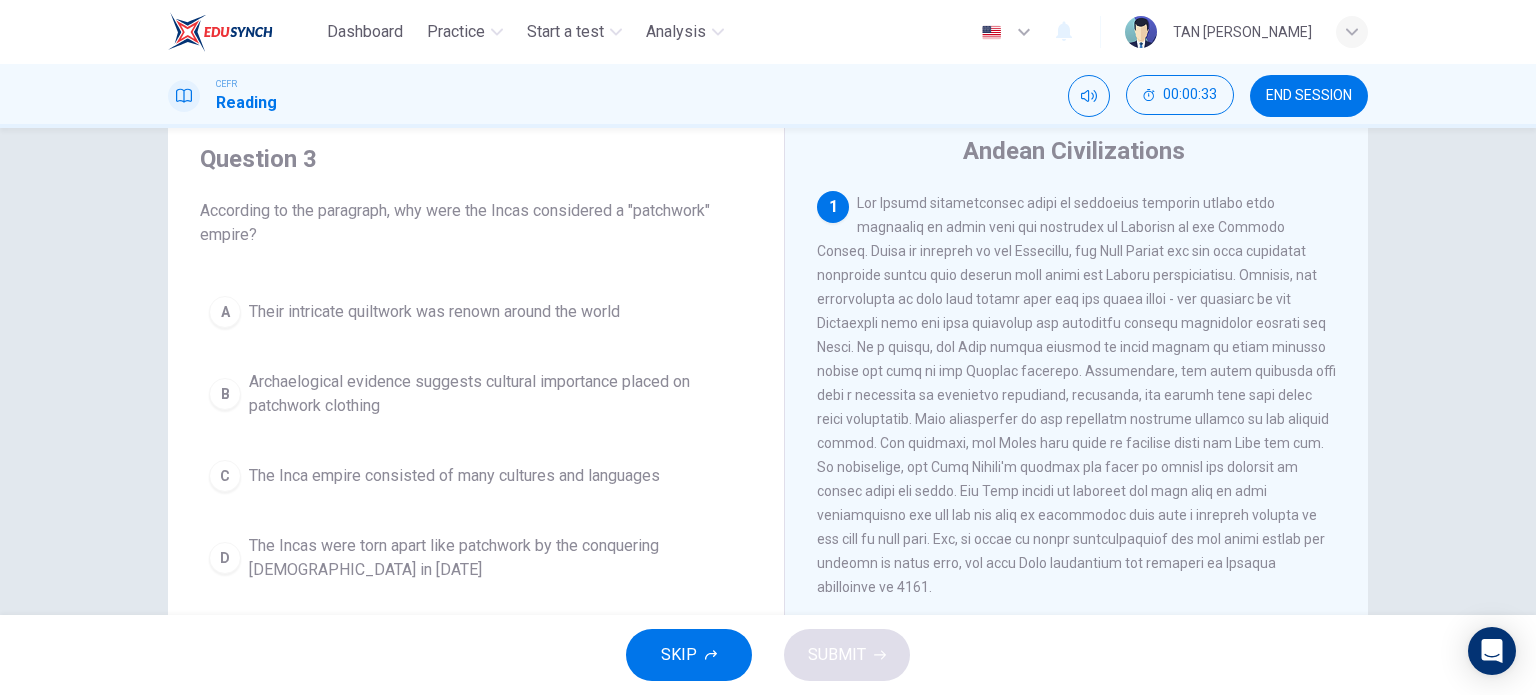 scroll, scrollTop: 100, scrollLeft: 0, axis: vertical 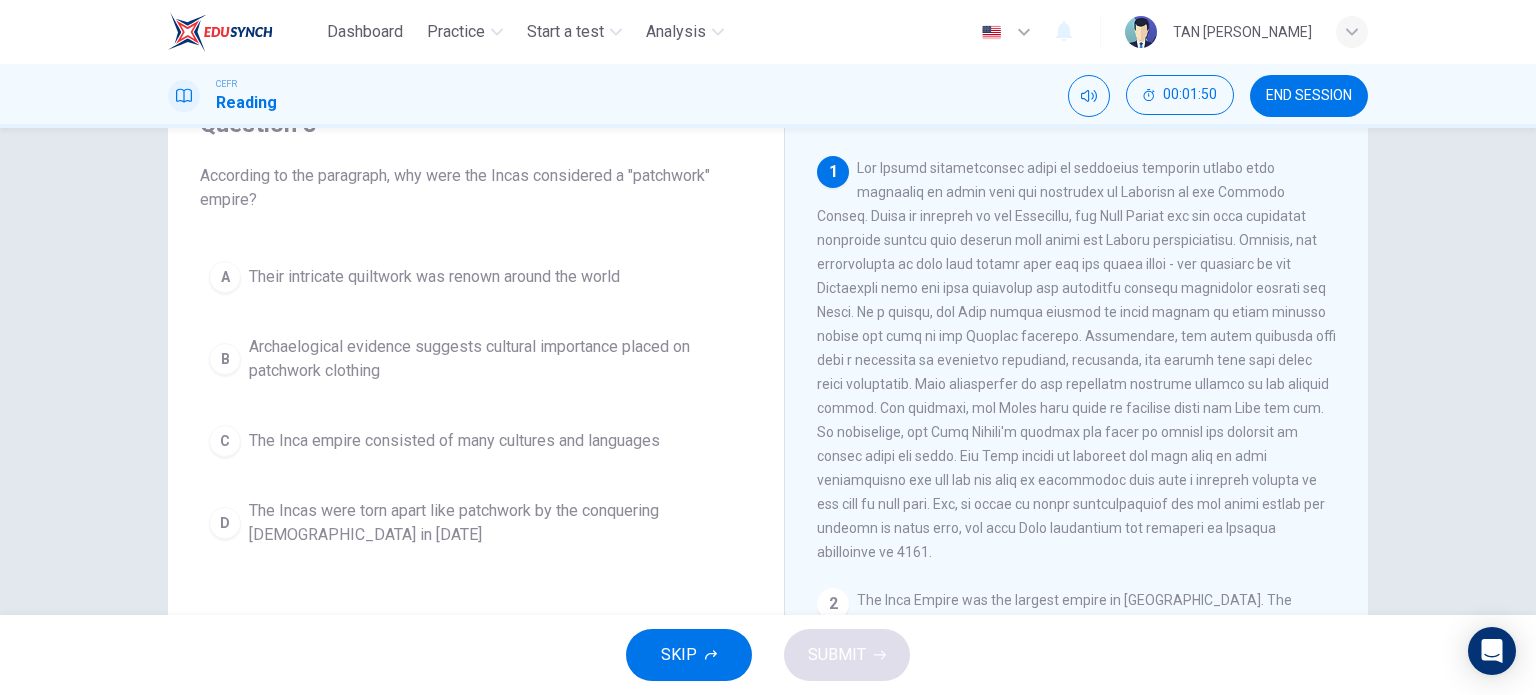 click at bounding box center (1076, 360) 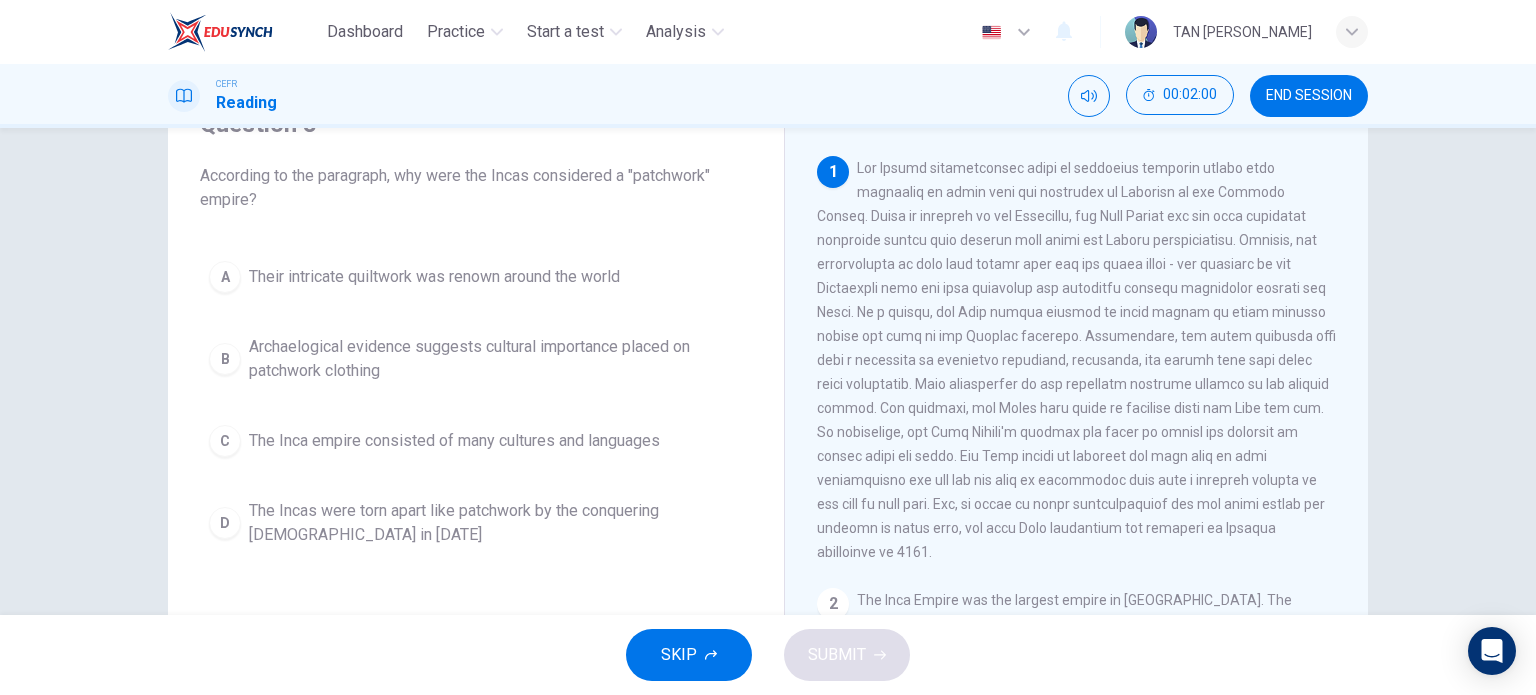 click on "The Inca empire consisted of many cultures and languages" at bounding box center [454, 441] 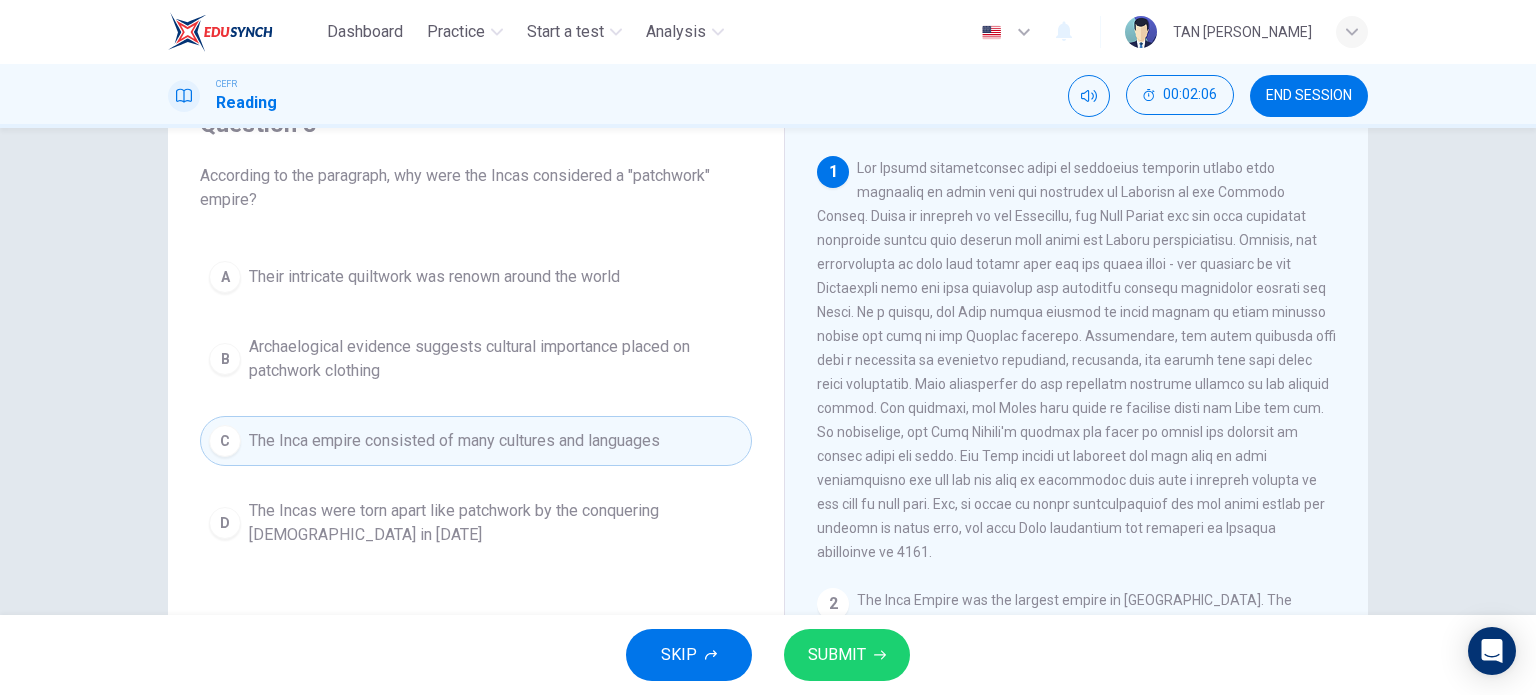 click on "SUBMIT" at bounding box center (837, 655) 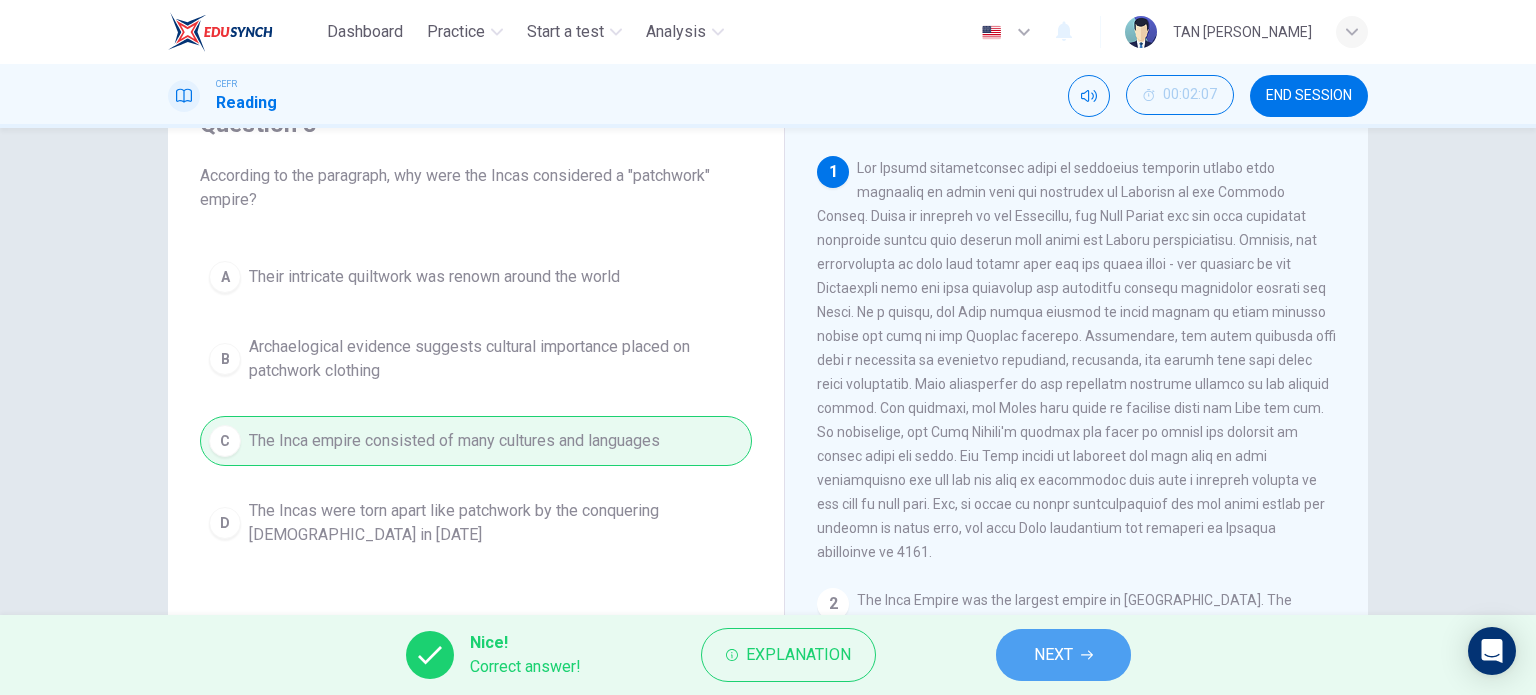 click on "NEXT" at bounding box center [1053, 655] 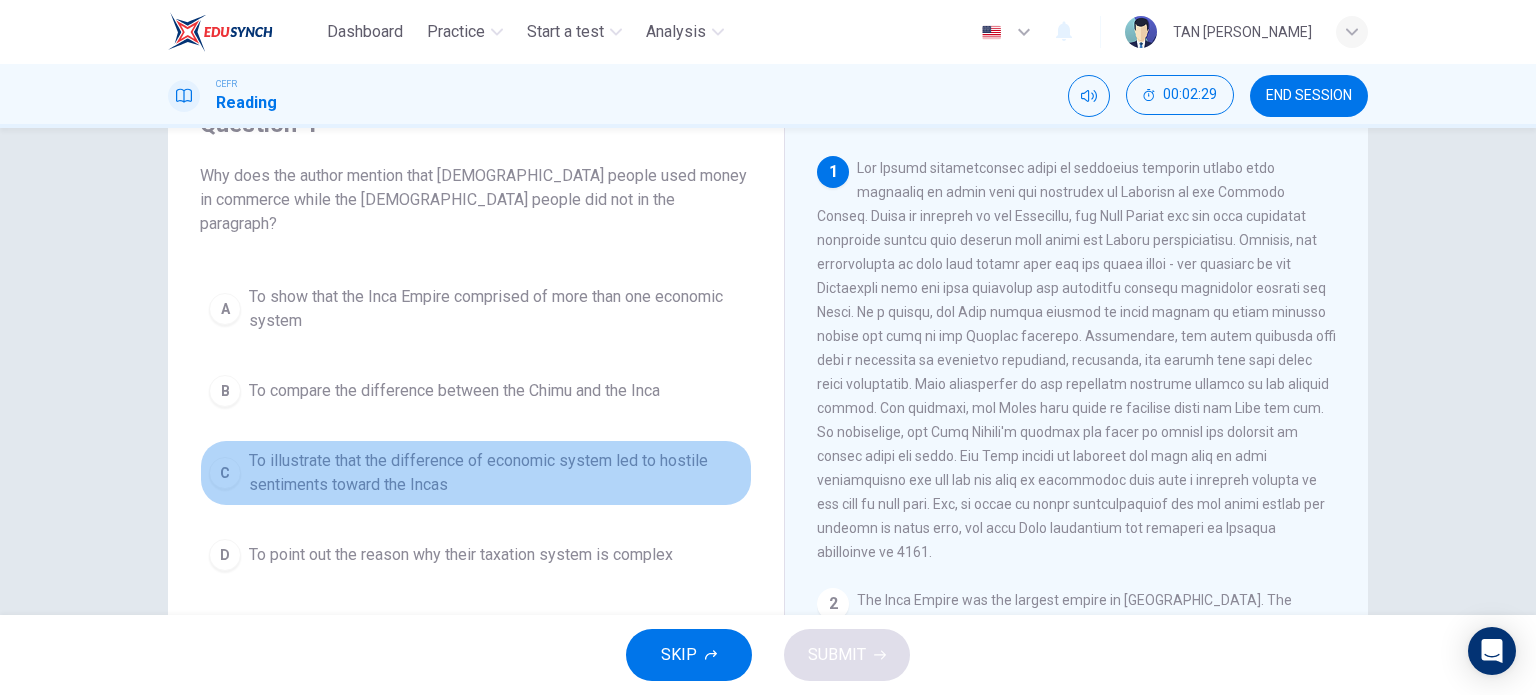 click on "To illustrate that the difference of economic system led to hostile sentiments toward the Incas" at bounding box center [496, 473] 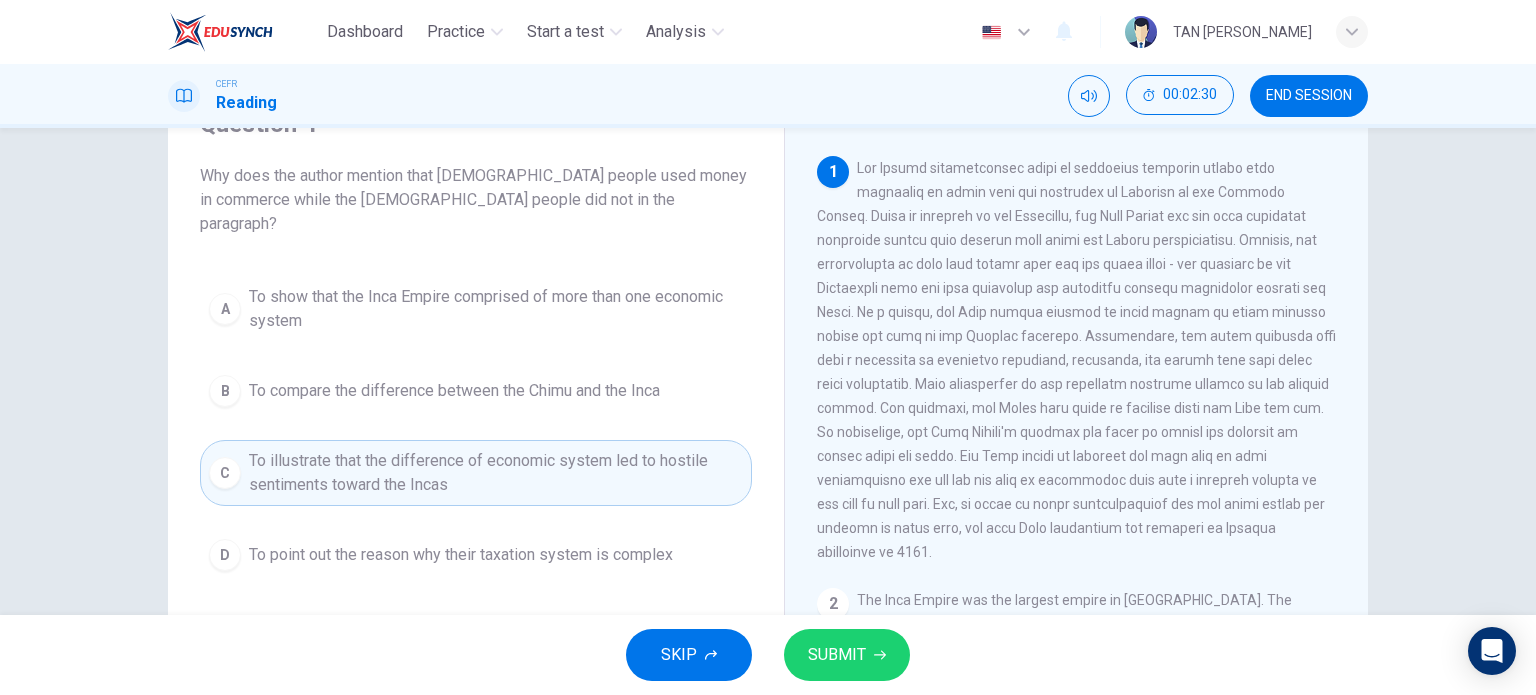 click on "SUBMIT" at bounding box center (837, 655) 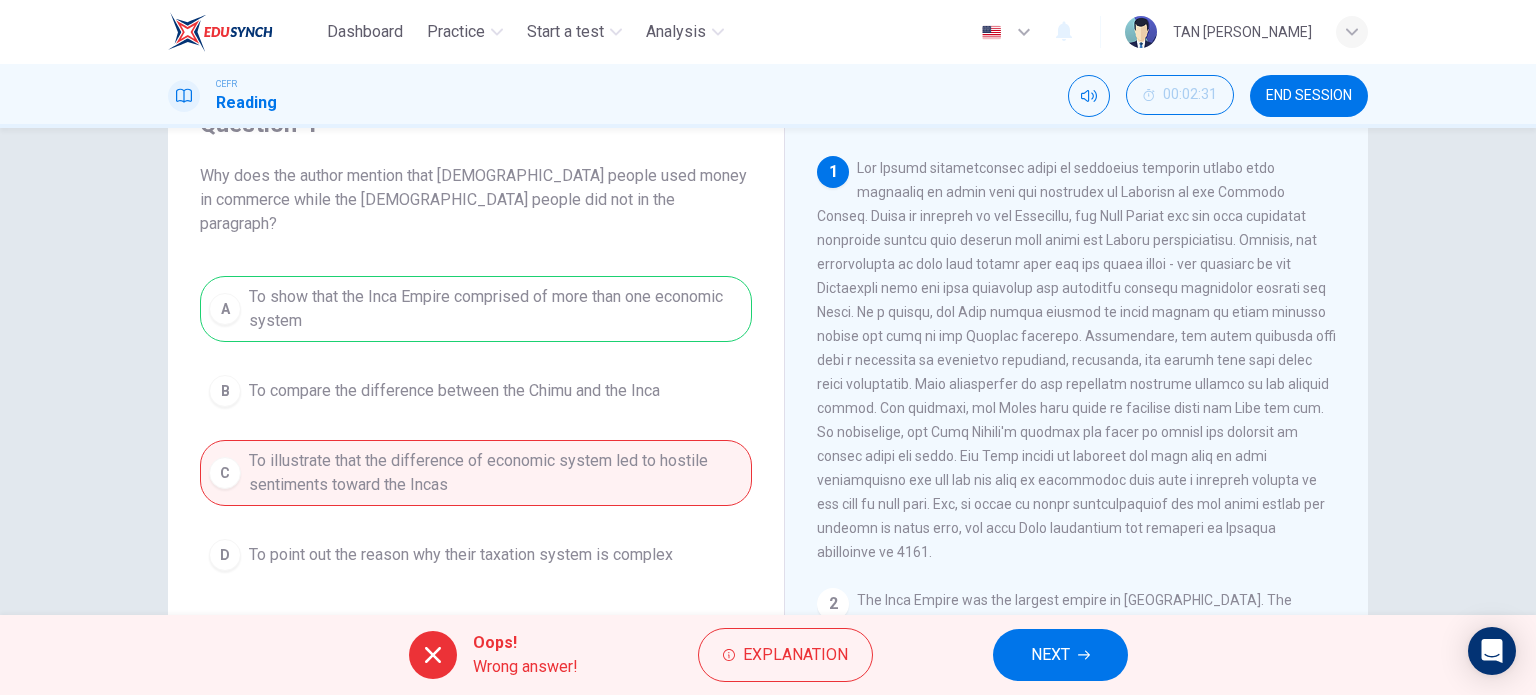 click on "NEXT" at bounding box center (1050, 655) 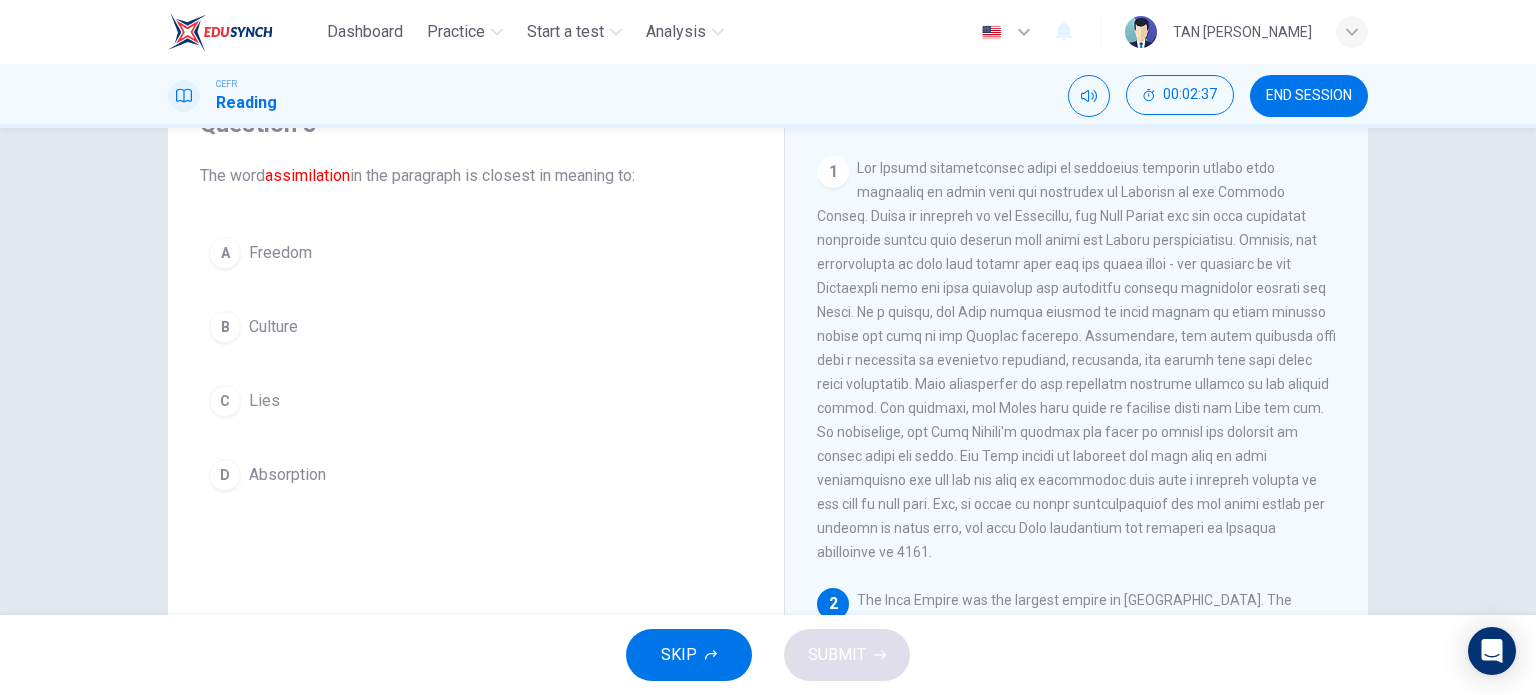 click on "Absorption" at bounding box center [287, 475] 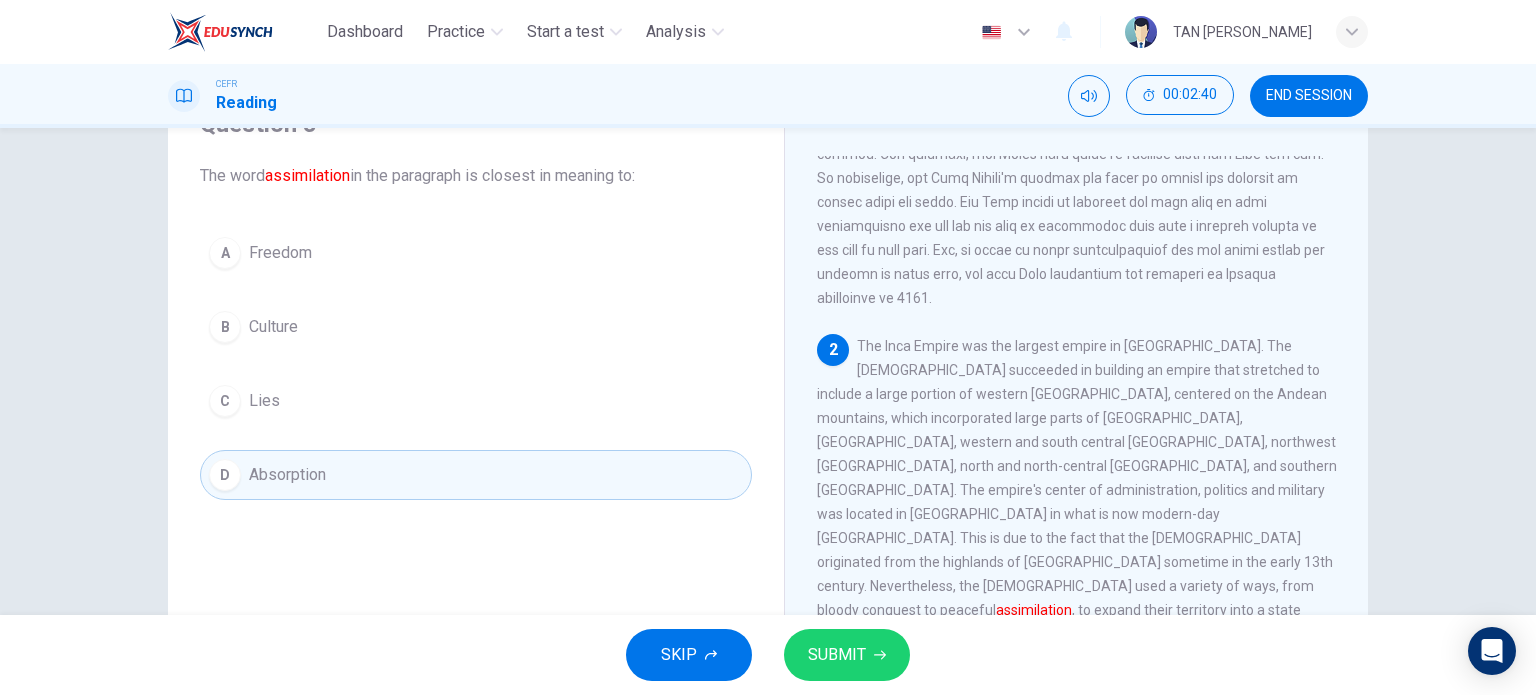 scroll, scrollTop: 300, scrollLeft: 0, axis: vertical 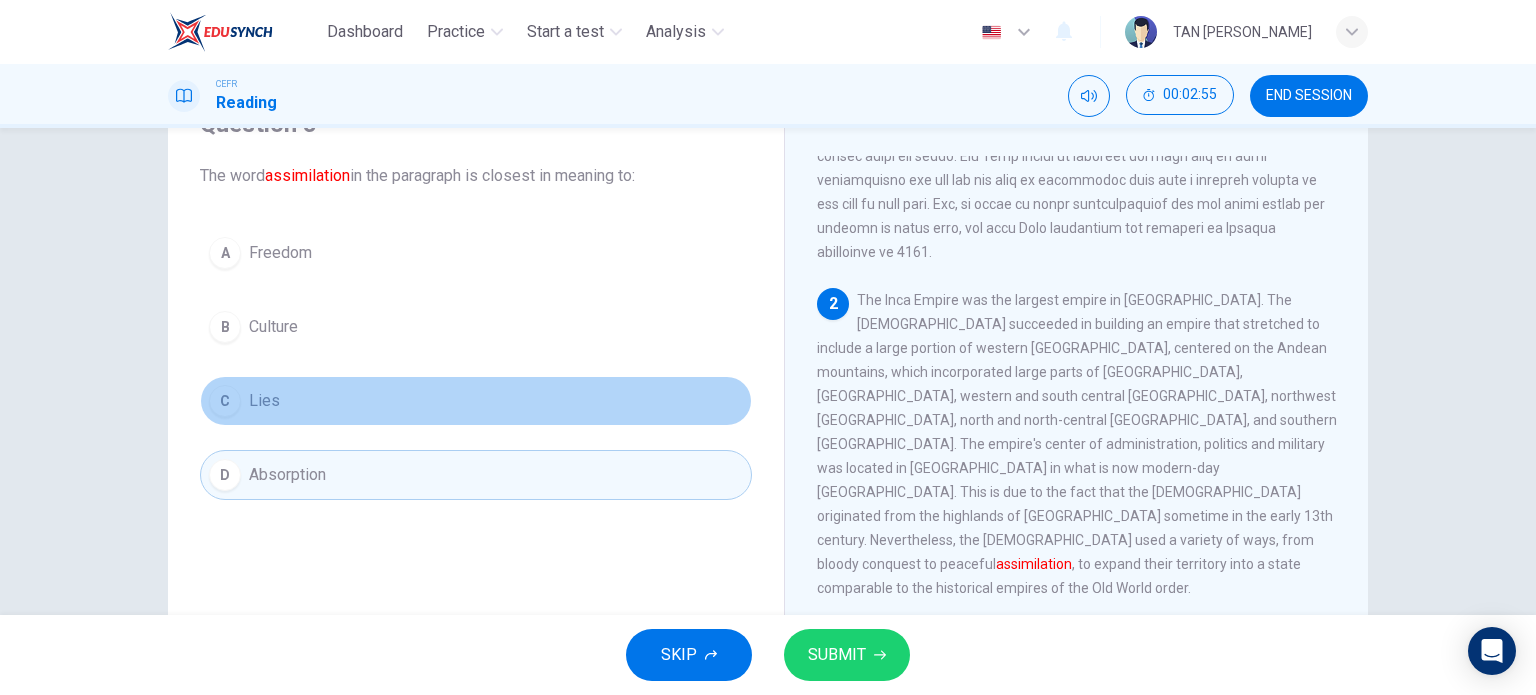 click on "C Lies" at bounding box center [476, 401] 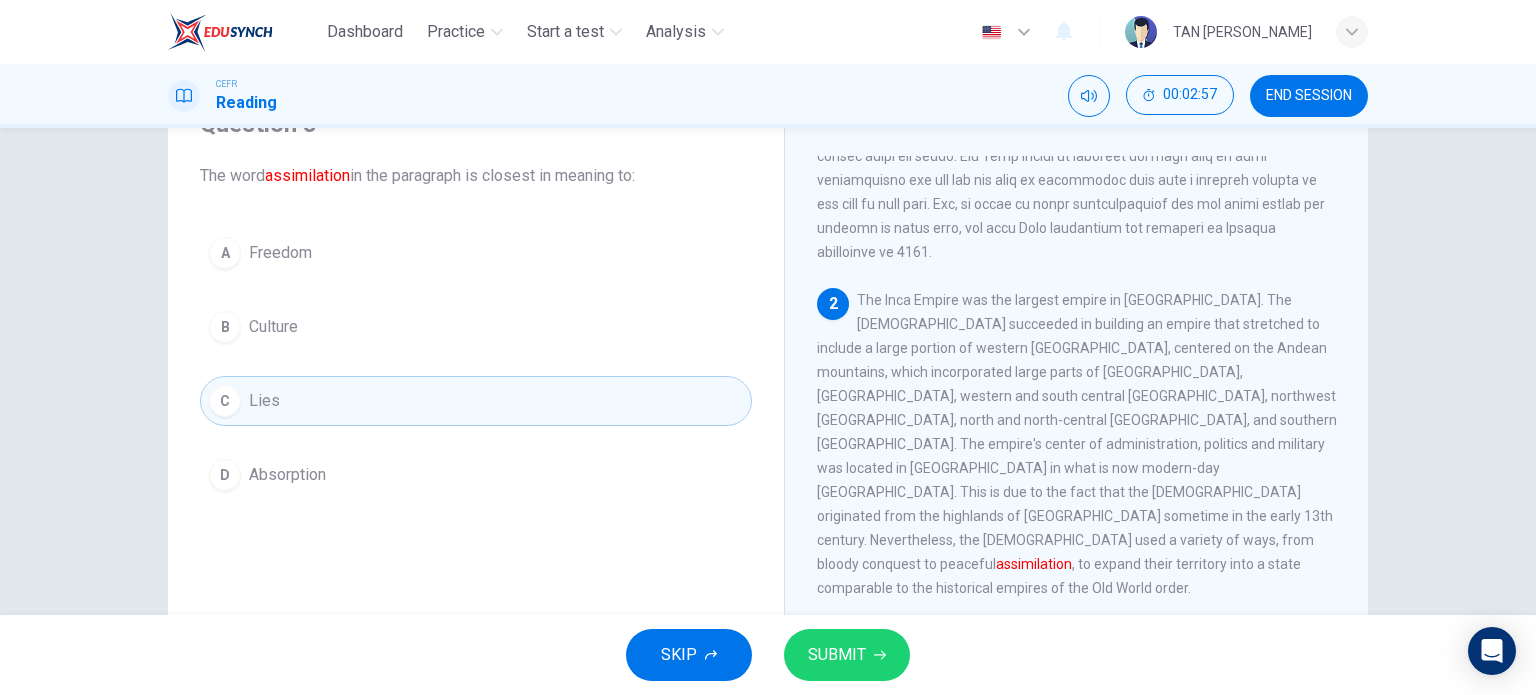 click on "B Culture" at bounding box center (476, 327) 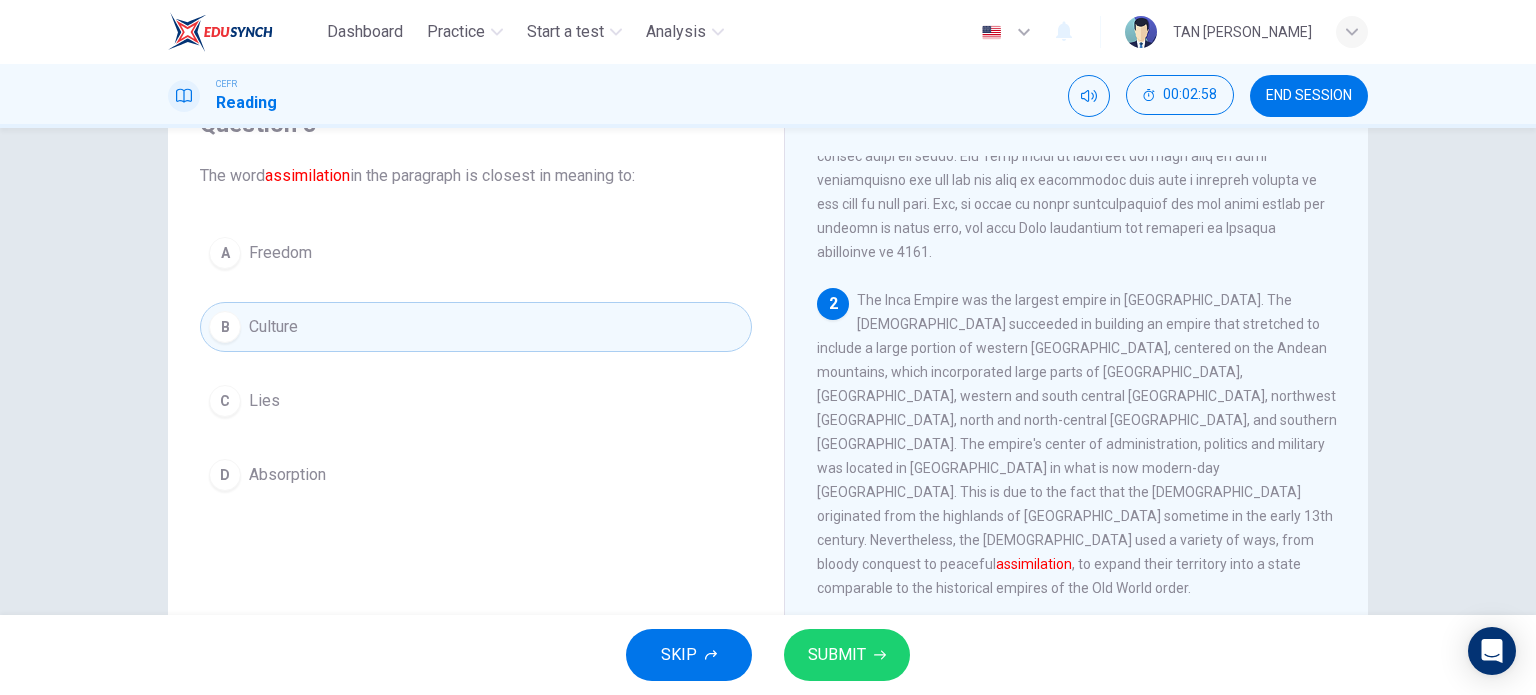 click on "D Absorption" at bounding box center (476, 475) 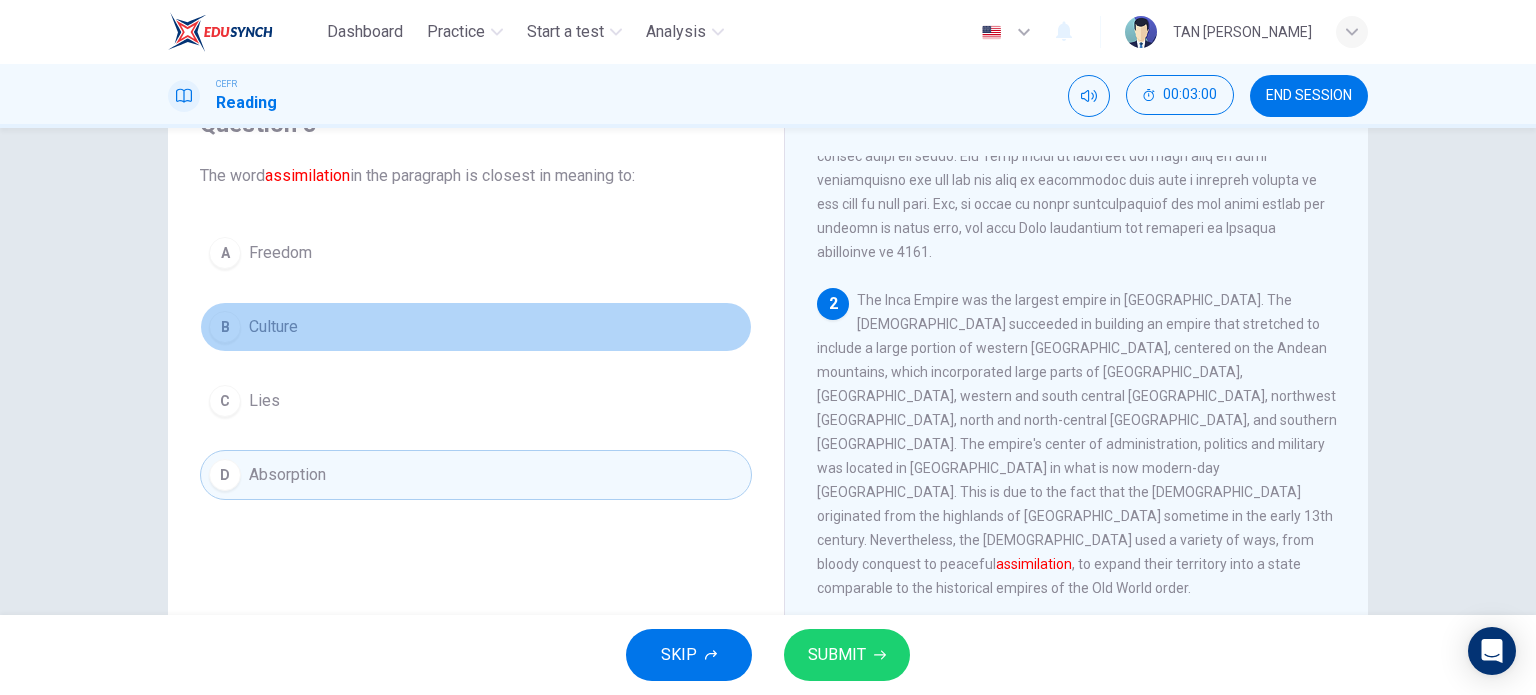 click on "B Culture" at bounding box center [476, 327] 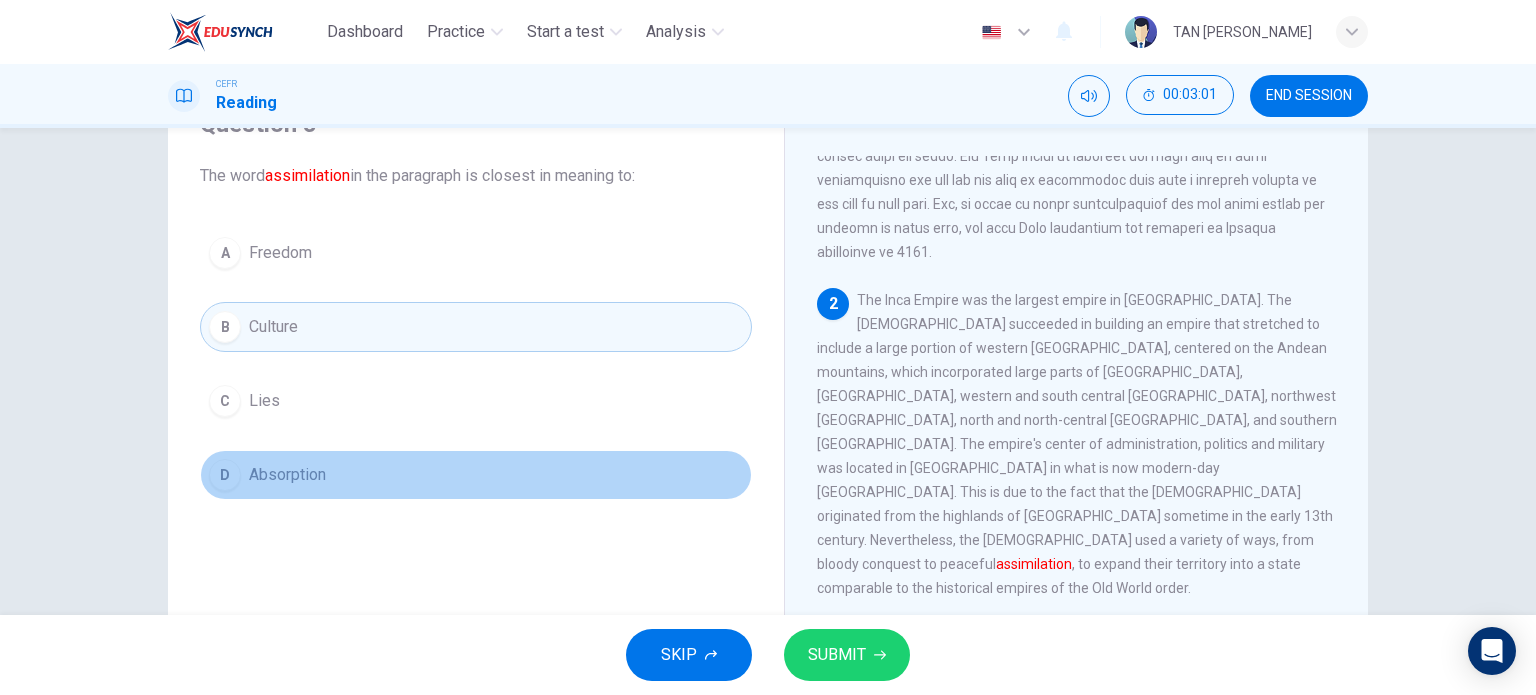 click on "D Absorption" at bounding box center [476, 475] 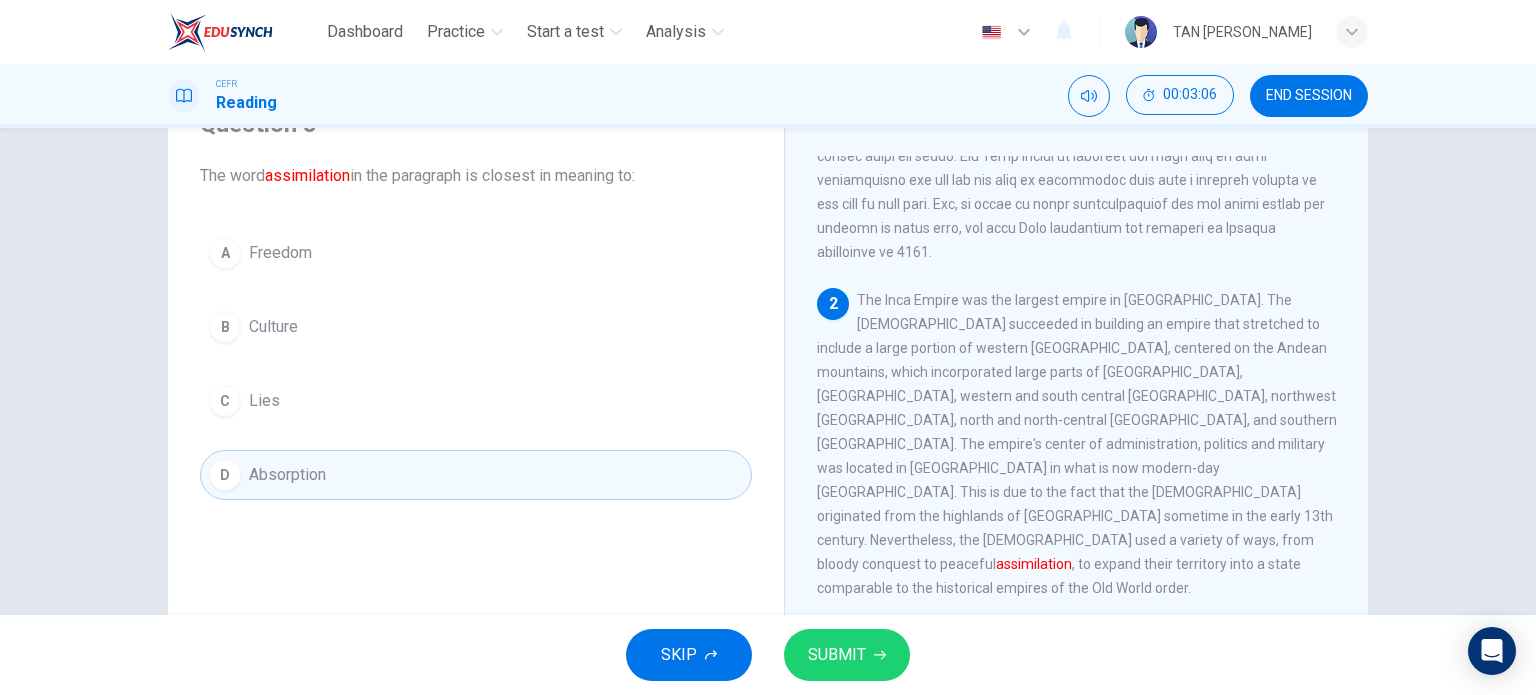 click on "SUBMIT" at bounding box center [837, 655] 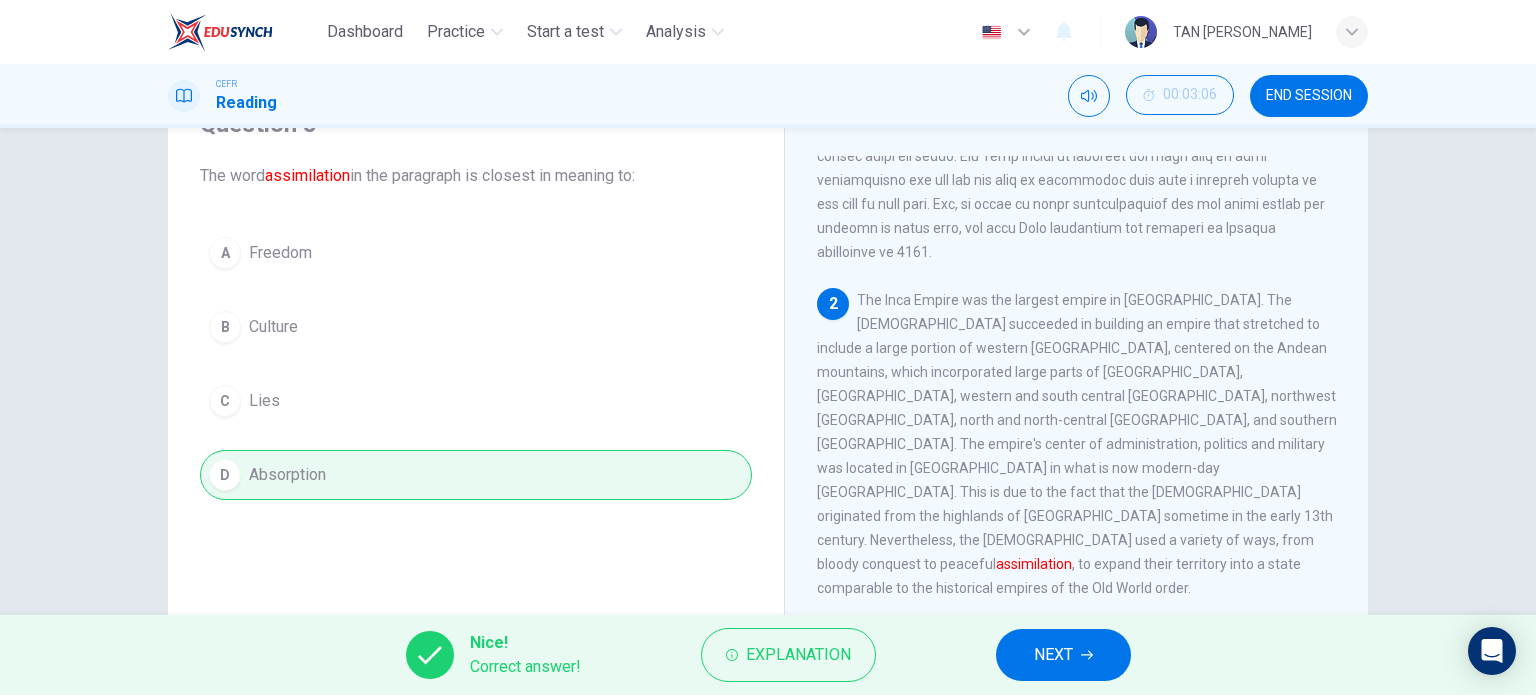 click on "NEXT" at bounding box center (1063, 655) 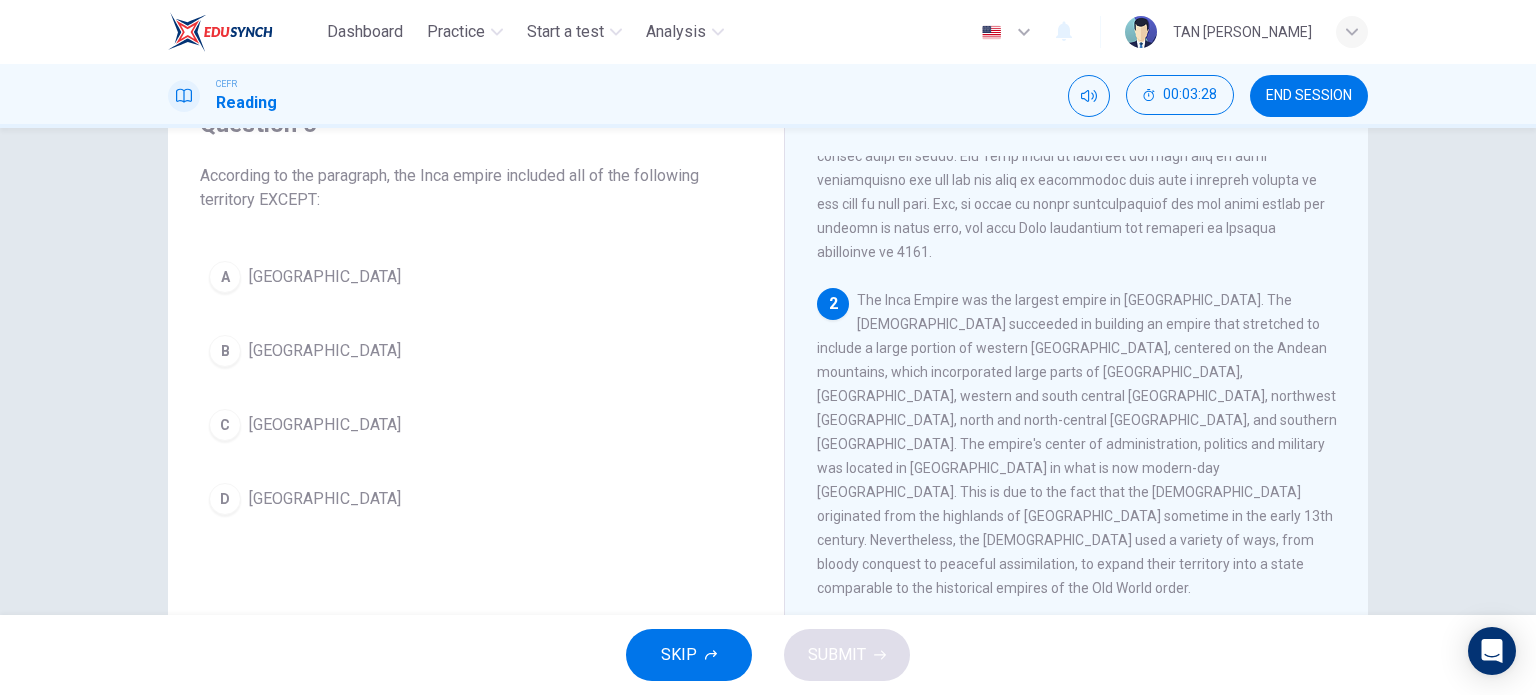 click on "Brazil" at bounding box center (325, 351) 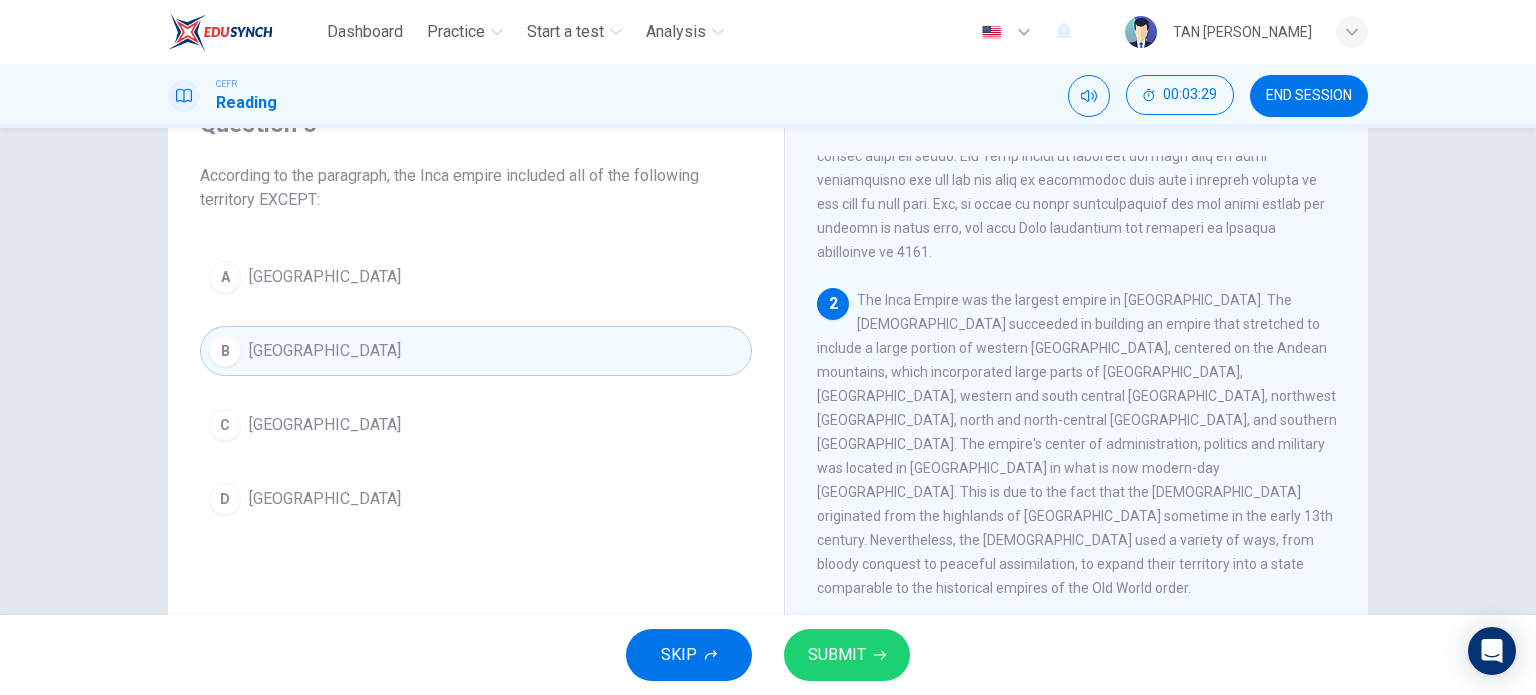 click on "SUBMIT" at bounding box center [837, 655] 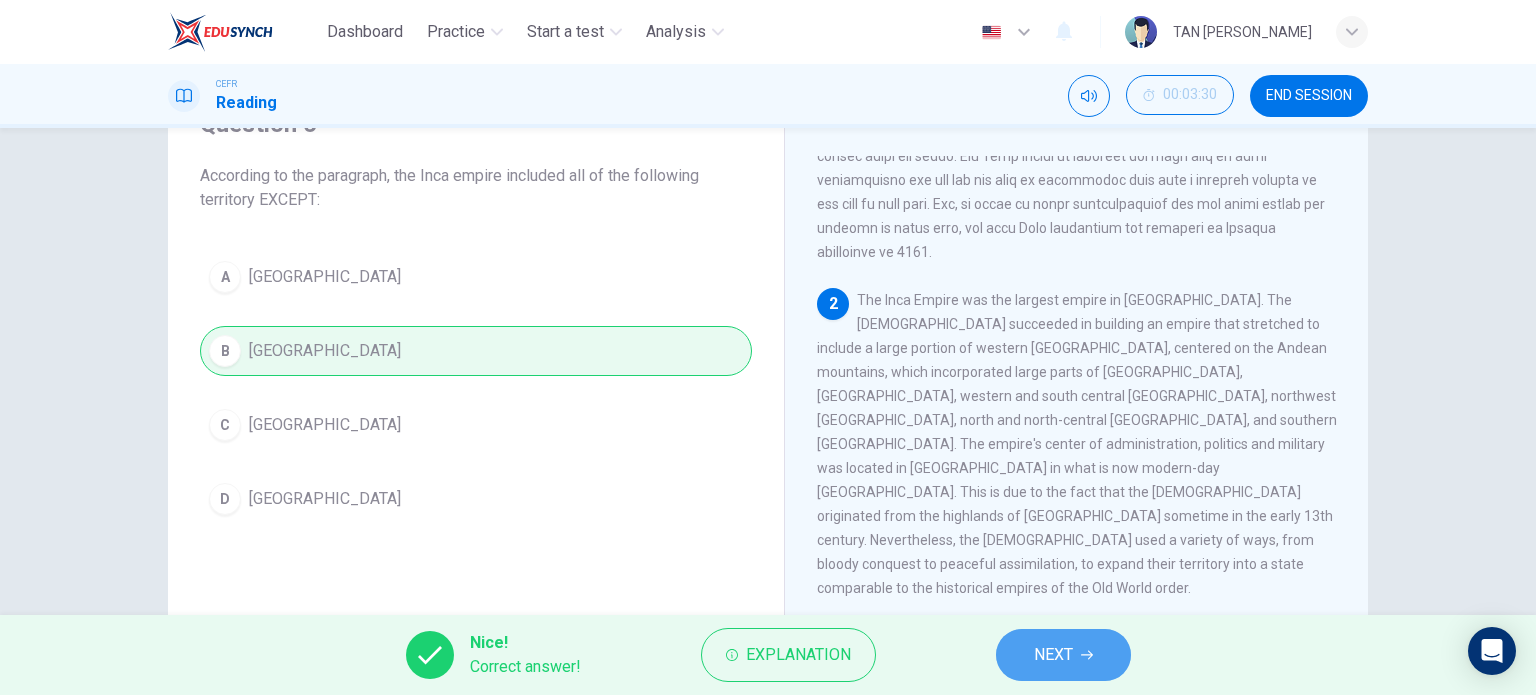 click on "NEXT" at bounding box center [1053, 655] 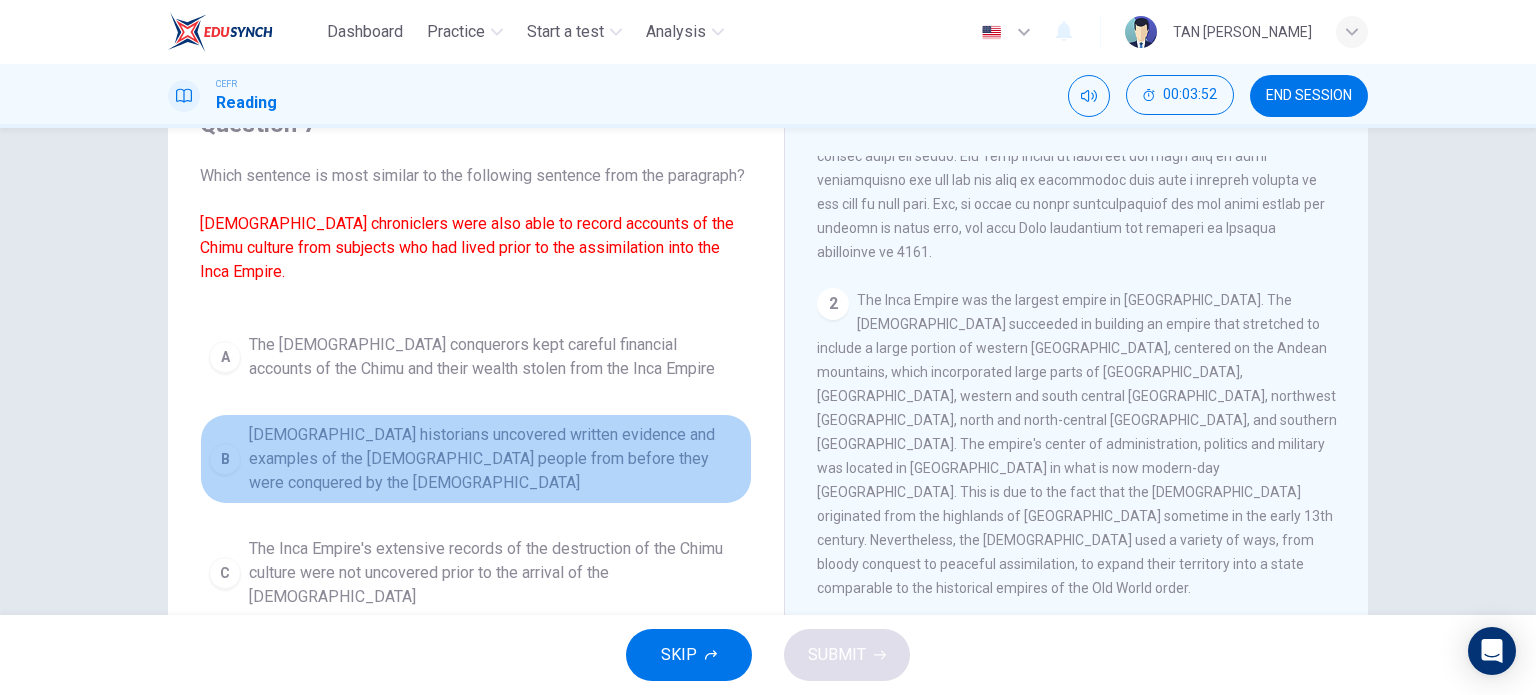click on "Spanish historians uncovered written evidence and examples of the Chimu people from before they were conquered by the Incas" at bounding box center [496, 459] 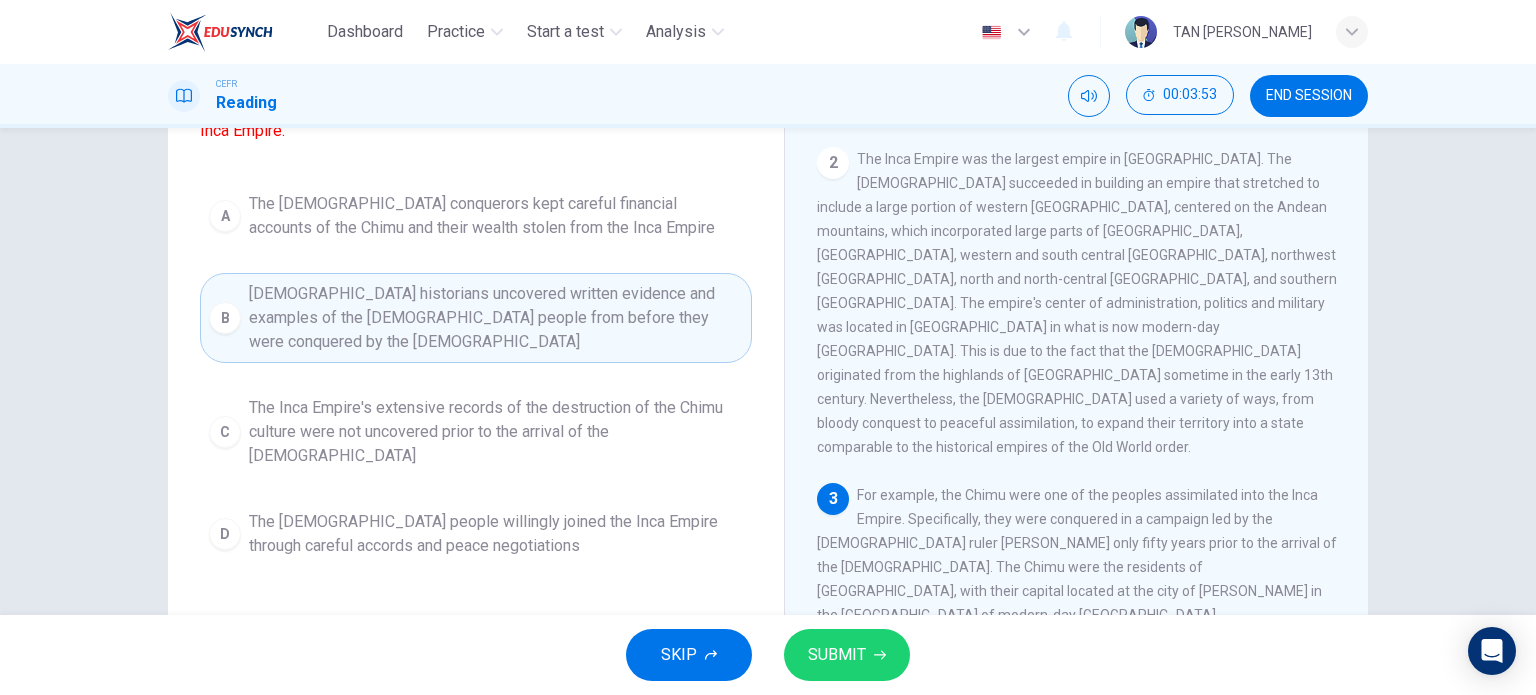 scroll, scrollTop: 288, scrollLeft: 0, axis: vertical 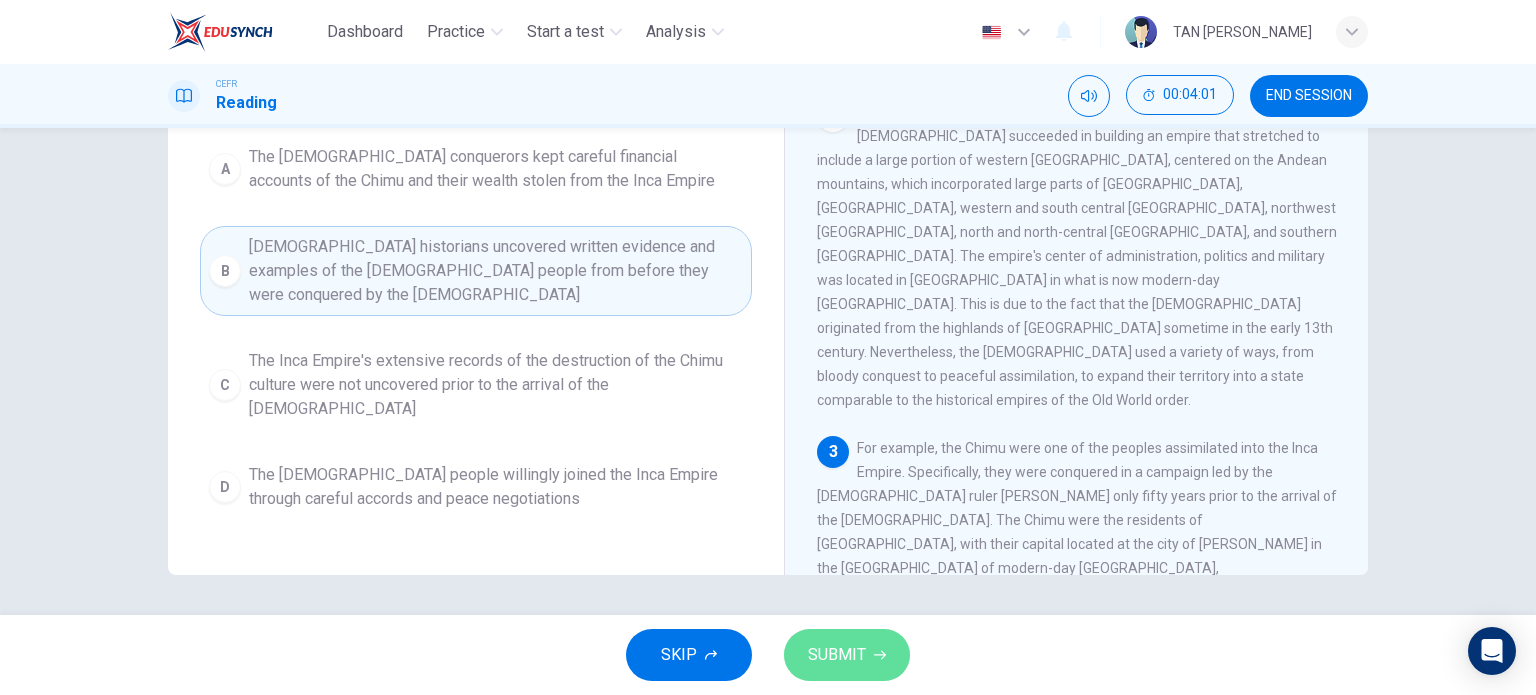 click on "SUBMIT" at bounding box center [847, 655] 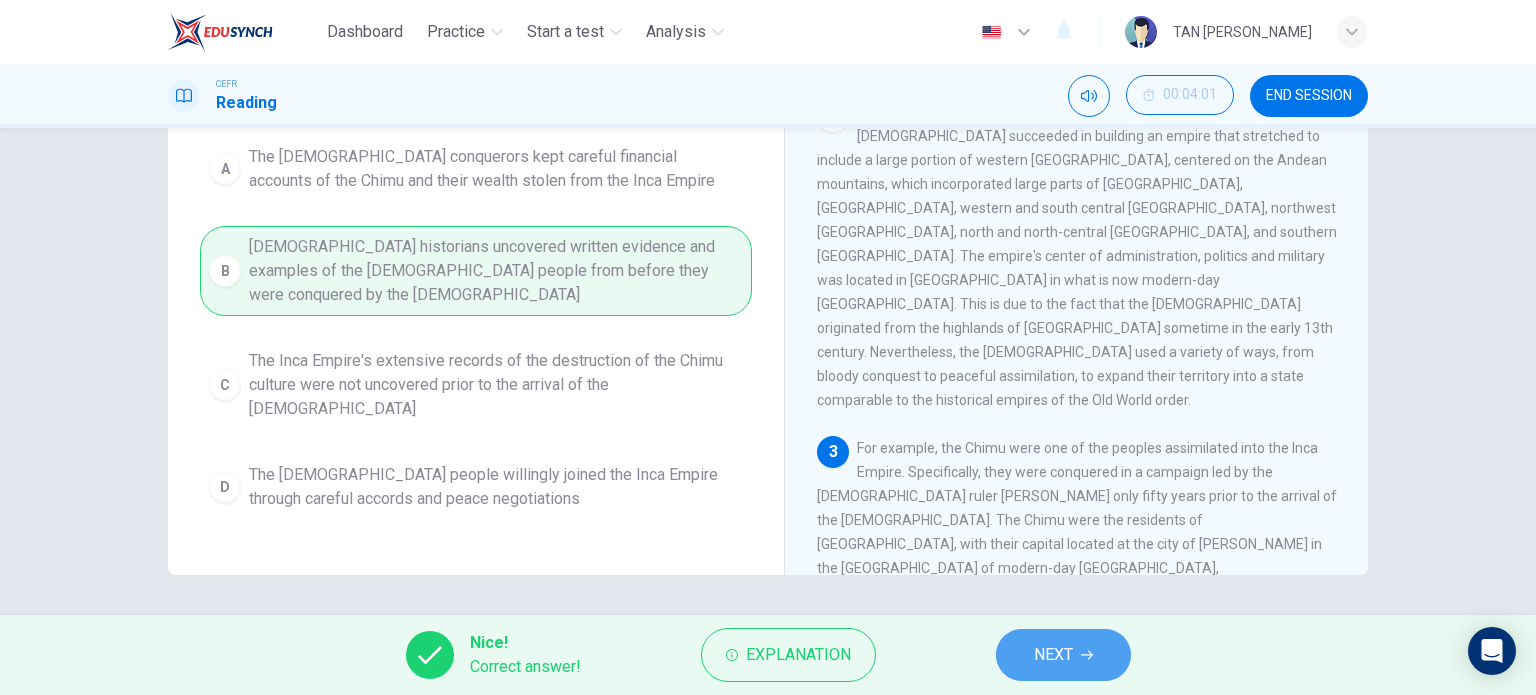 click on "NEXT" at bounding box center [1053, 655] 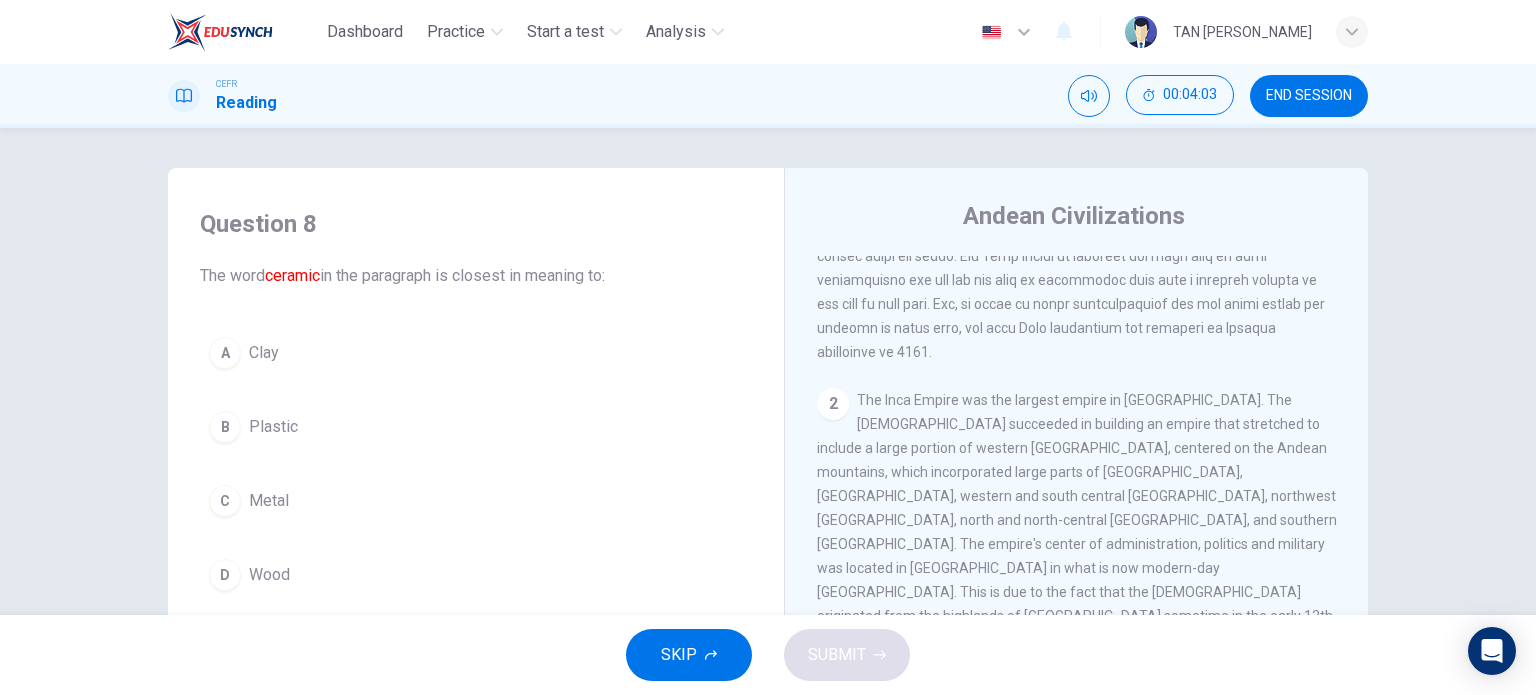 scroll, scrollTop: 100, scrollLeft: 0, axis: vertical 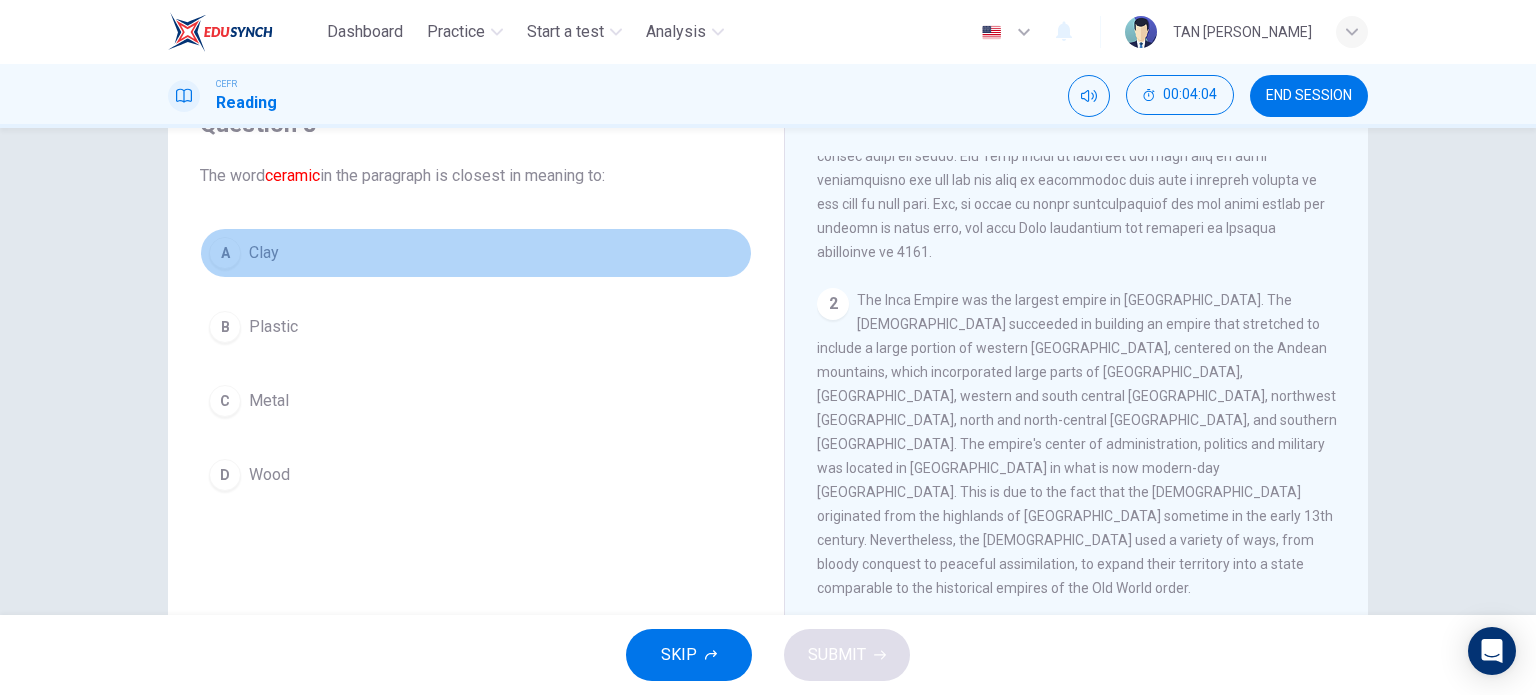 click on "Clay" at bounding box center [264, 253] 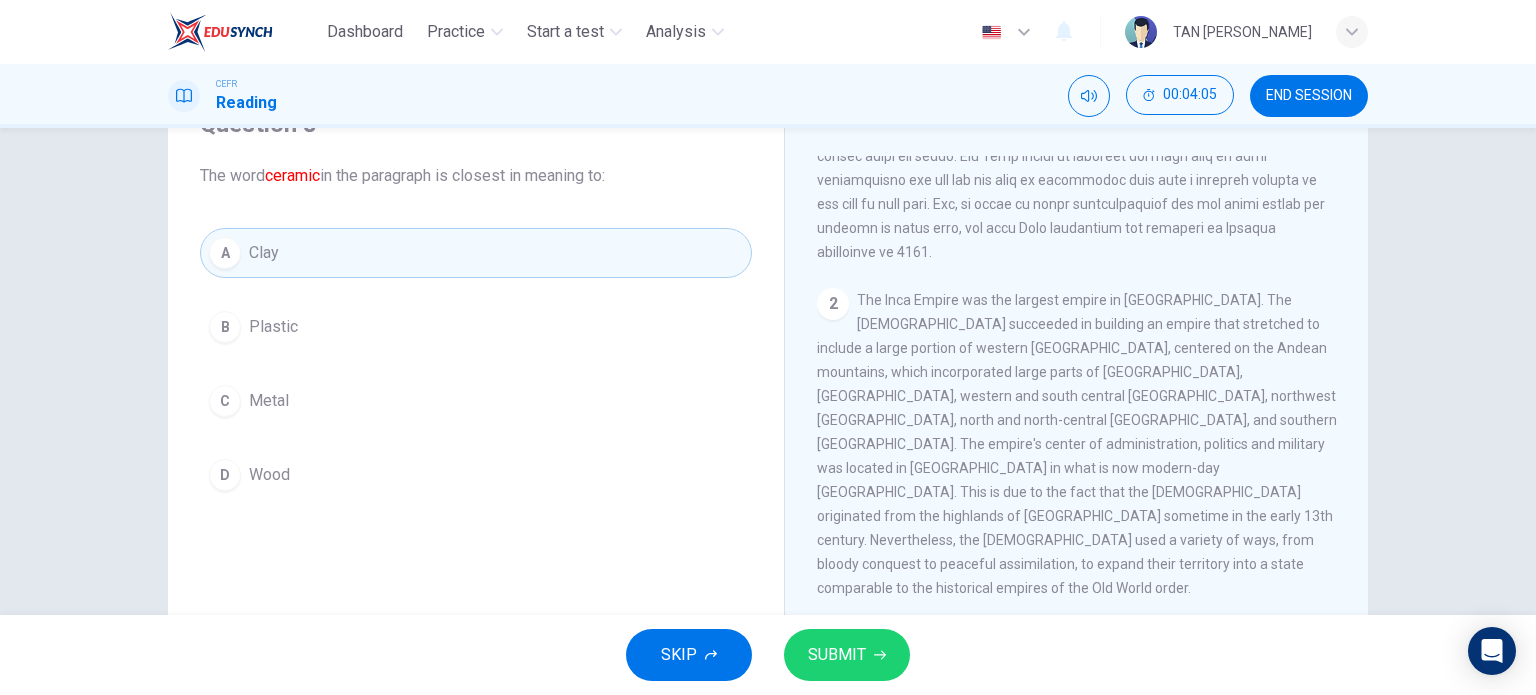 click on "SUBMIT" at bounding box center (837, 655) 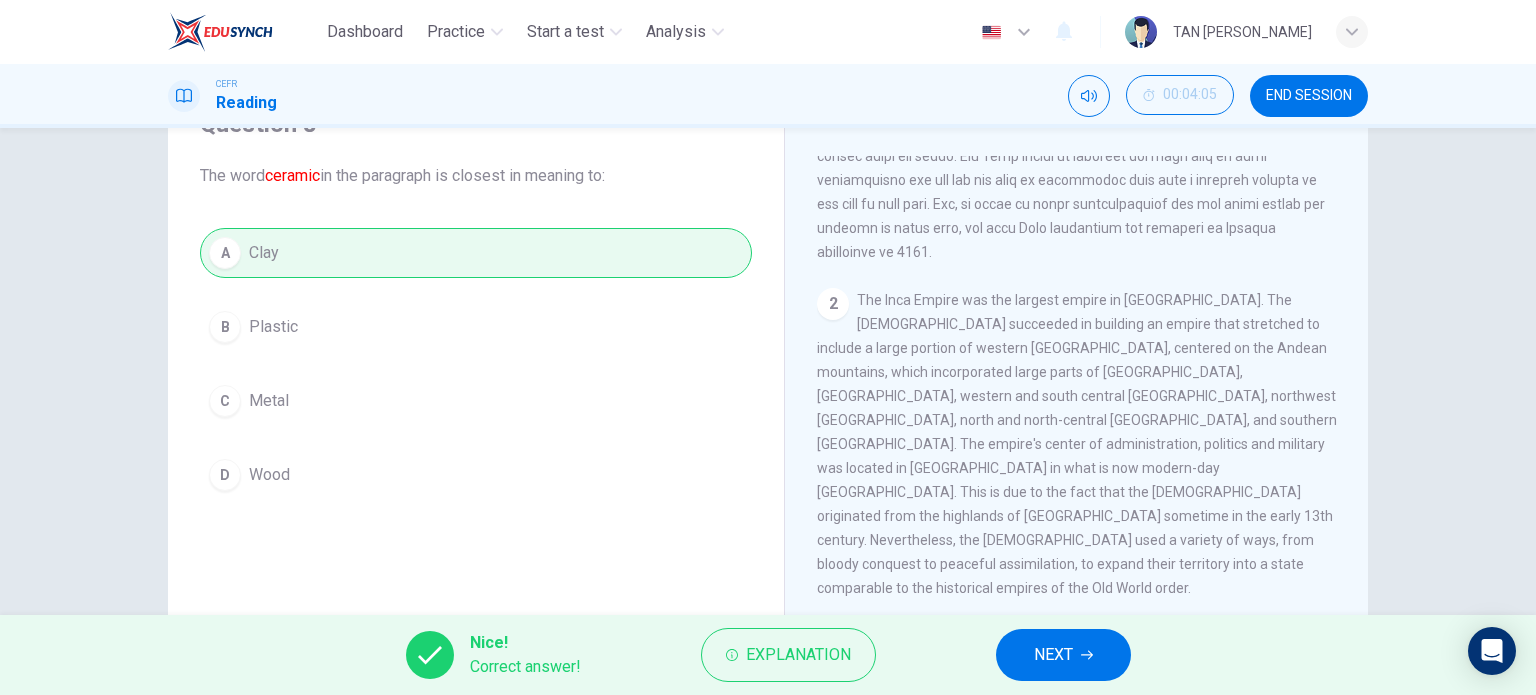 click on "NEXT" at bounding box center [1053, 655] 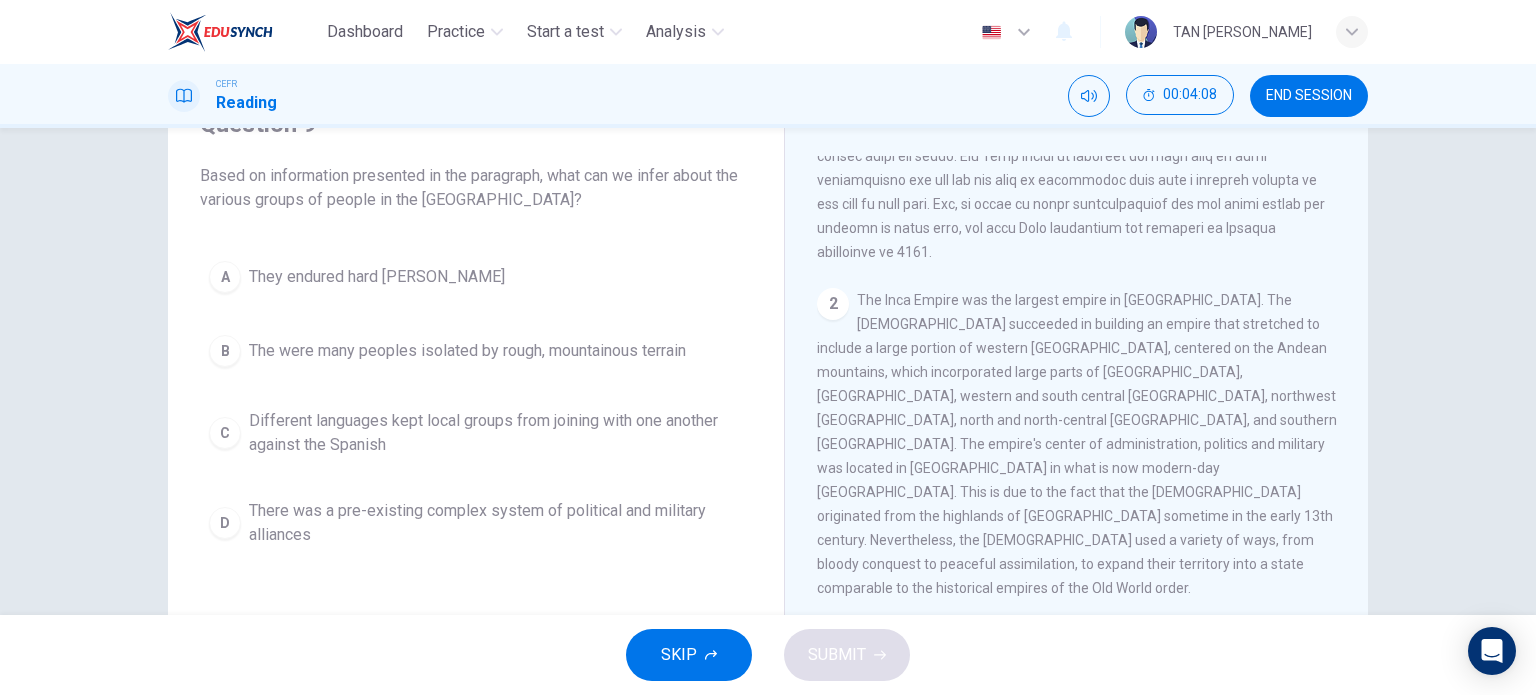 scroll, scrollTop: 0, scrollLeft: 0, axis: both 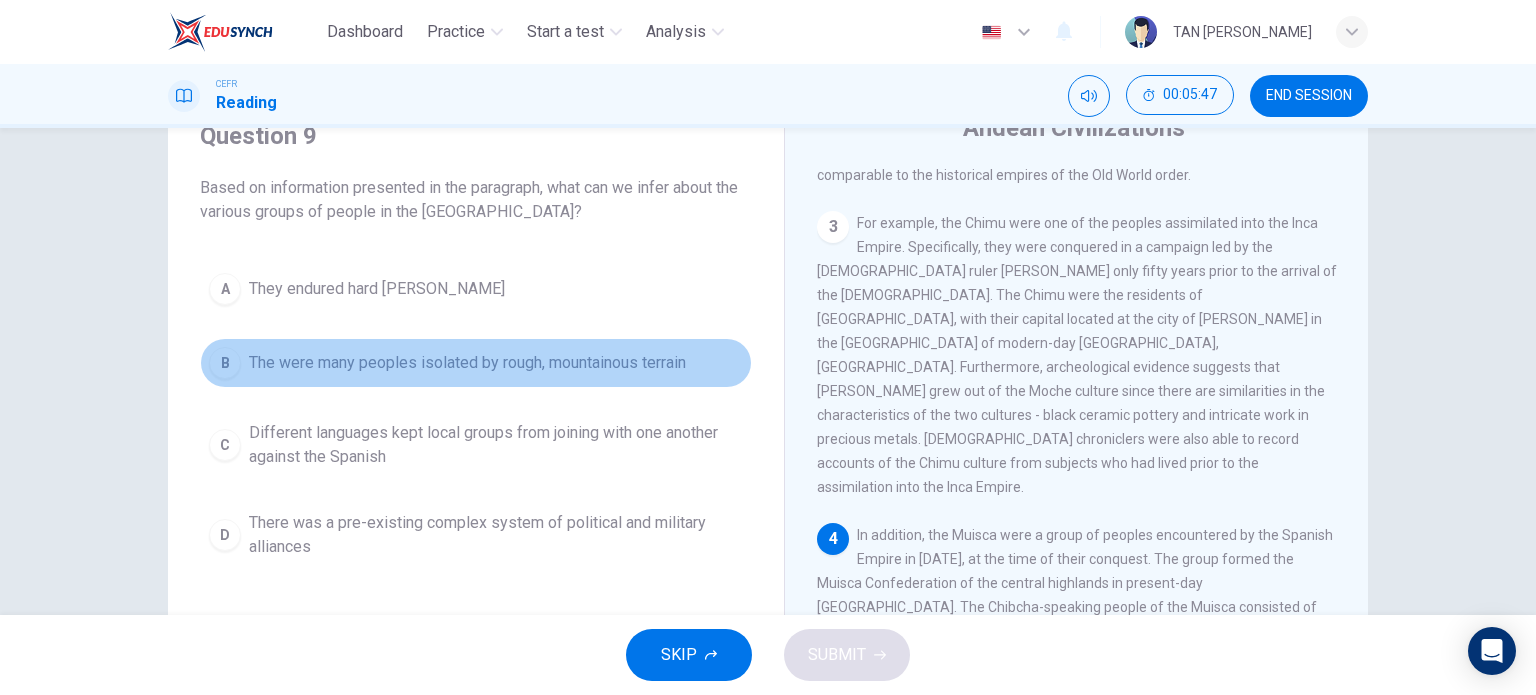 click on "The were many peoples isolated by rough, mountainous terrain" at bounding box center [467, 363] 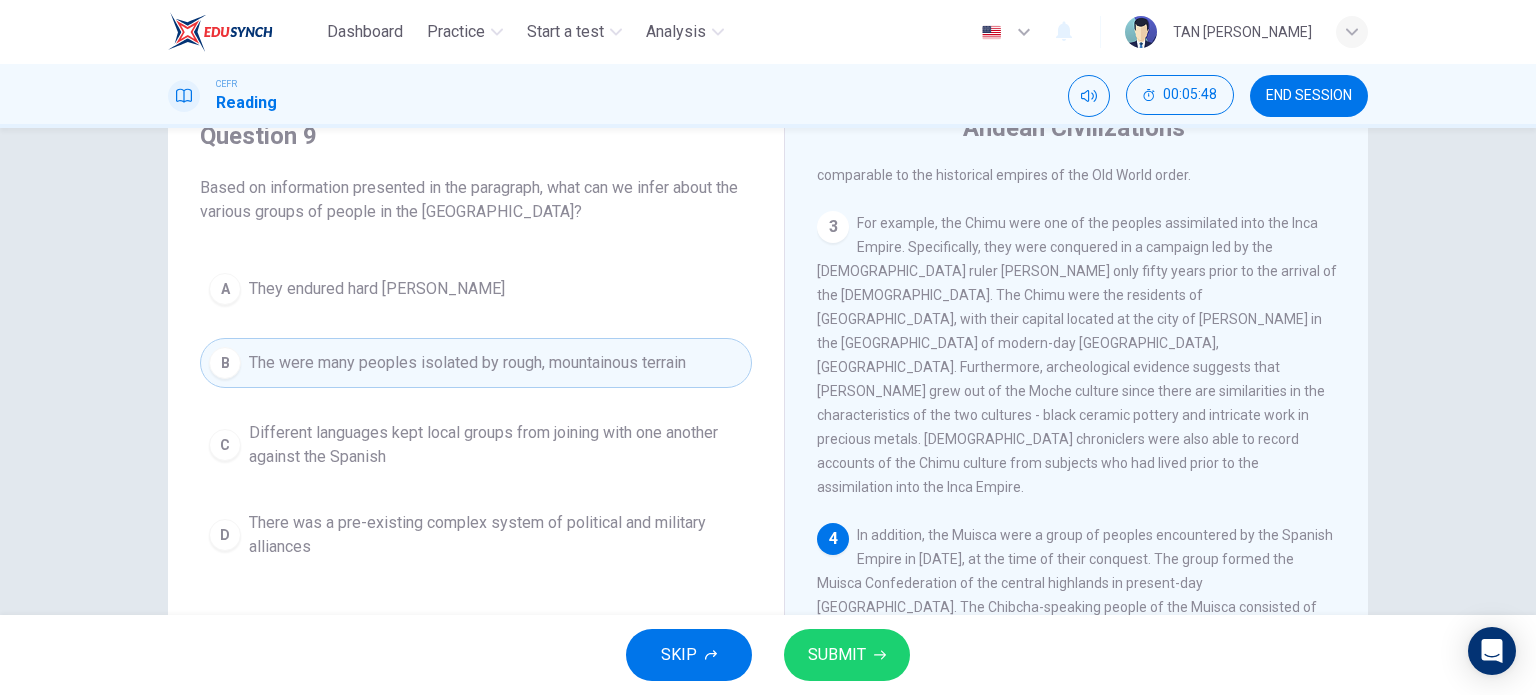 click on "SUBMIT" at bounding box center (837, 655) 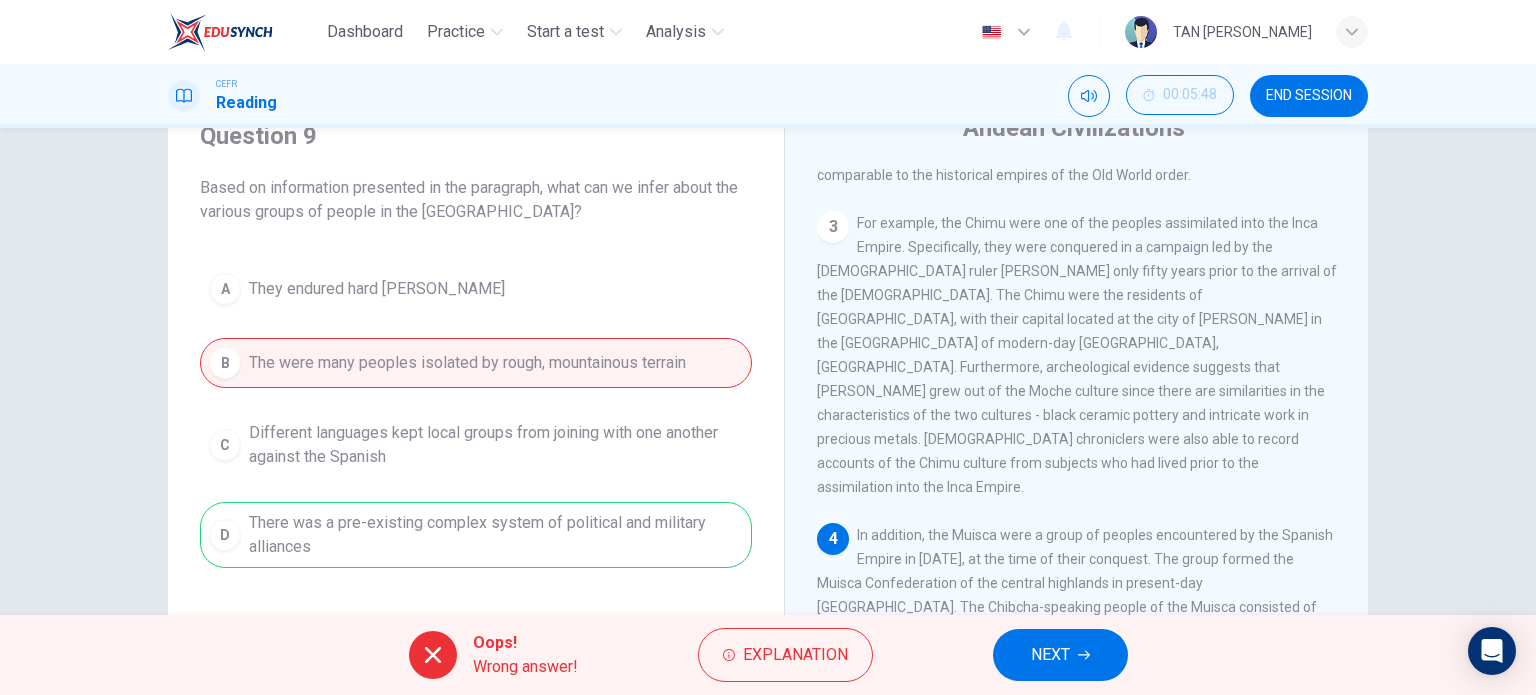 click on "NEXT" at bounding box center (1050, 655) 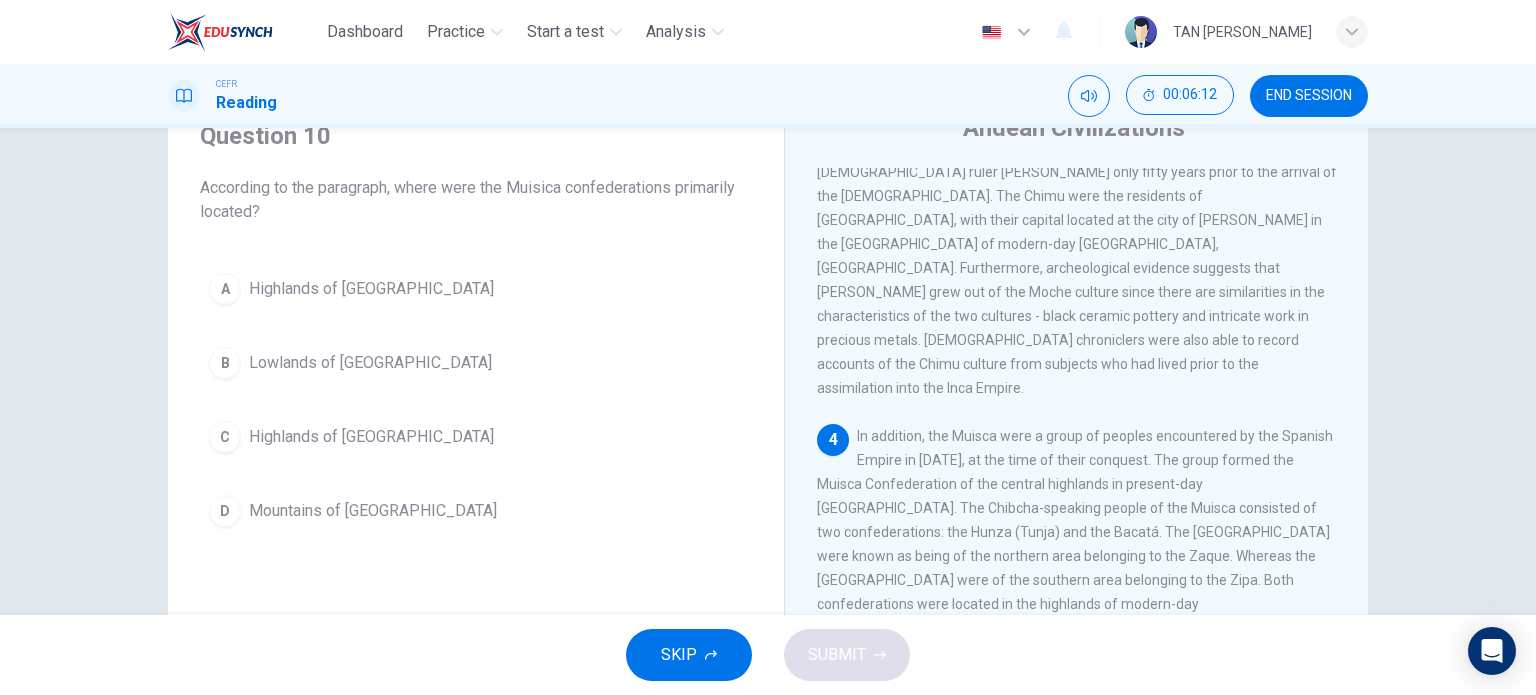 scroll, scrollTop: 825, scrollLeft: 0, axis: vertical 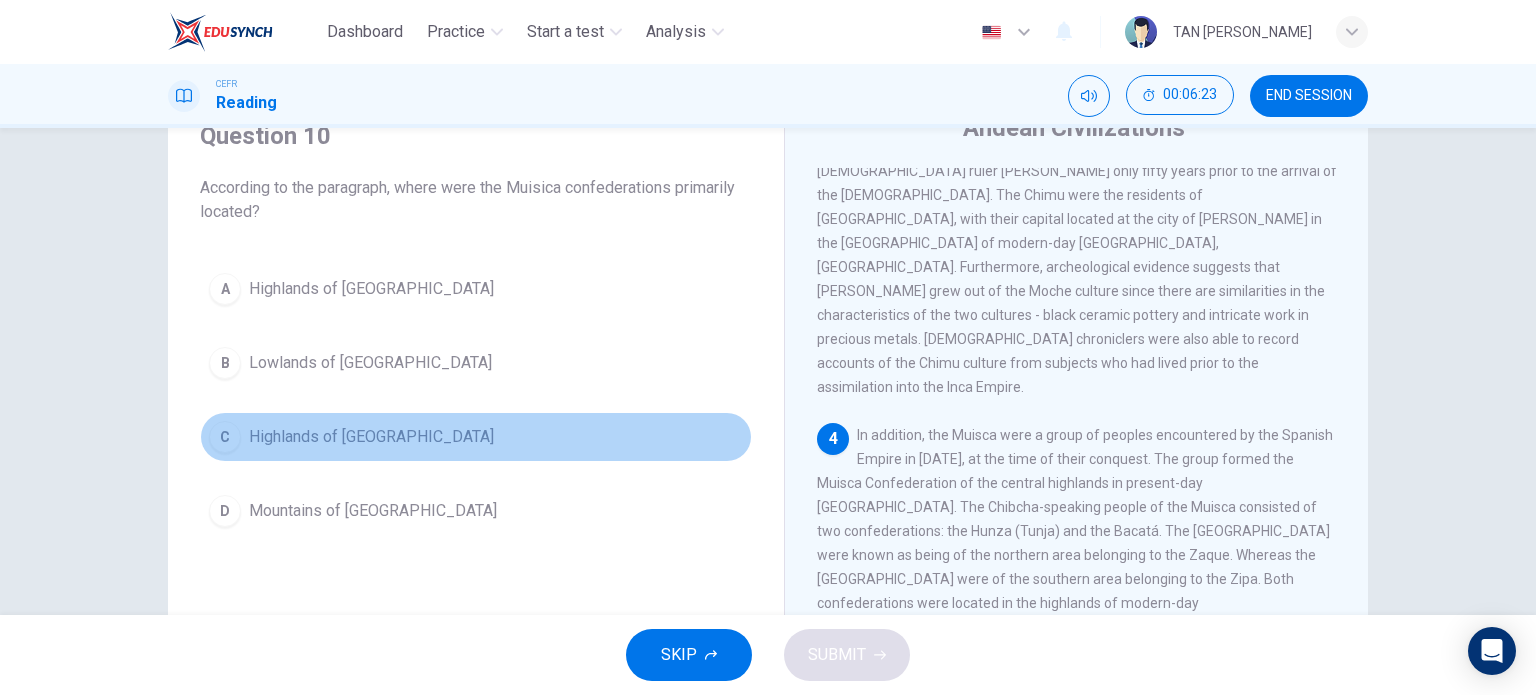 click on "Highlands of Colombia" at bounding box center [371, 437] 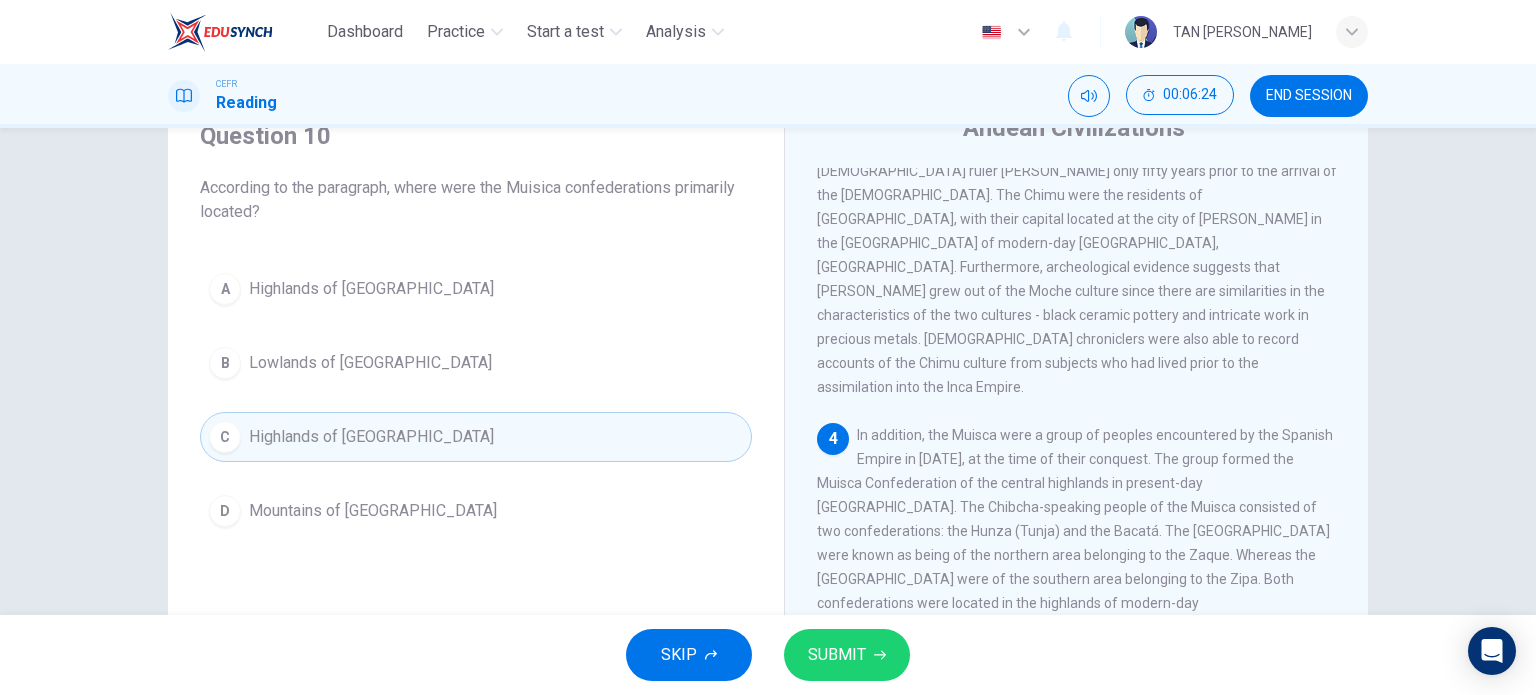 click on "SUBMIT" at bounding box center (837, 655) 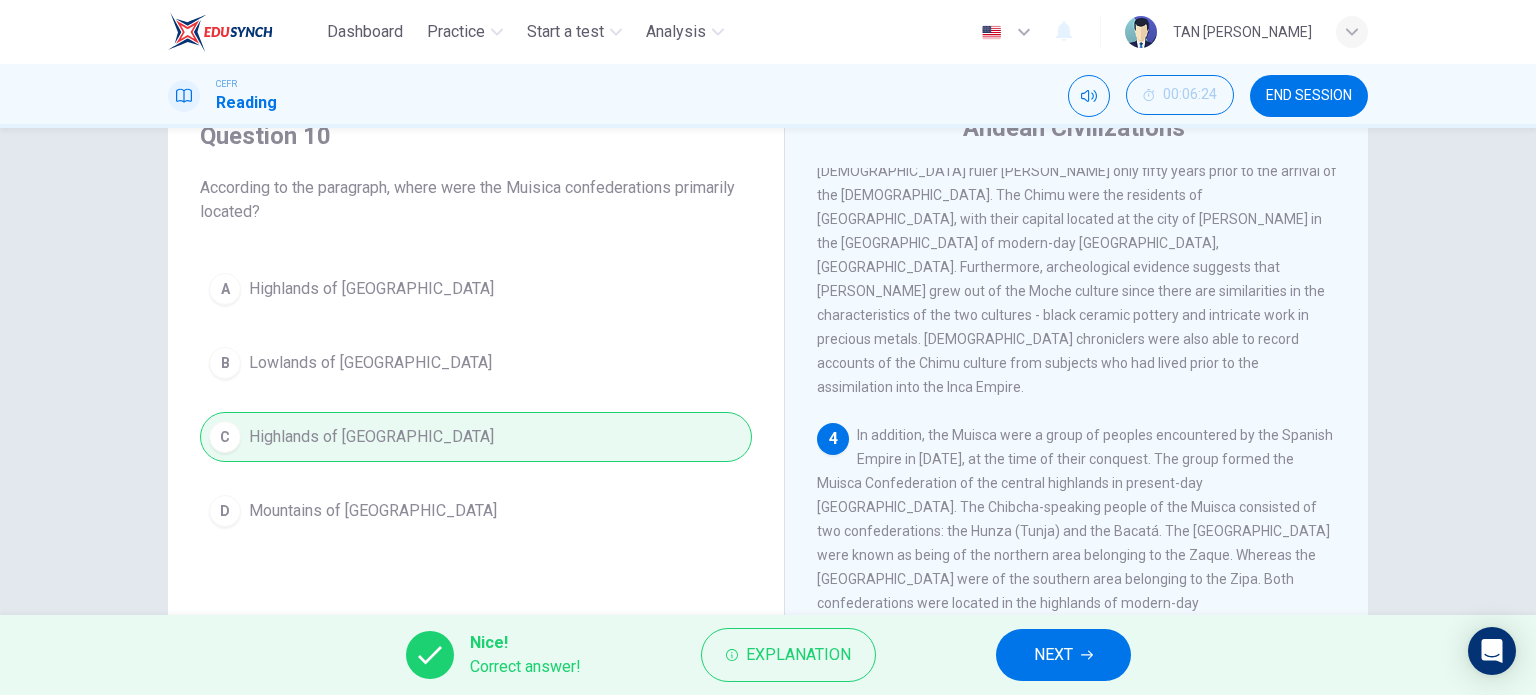 click on "NEXT" at bounding box center (1053, 655) 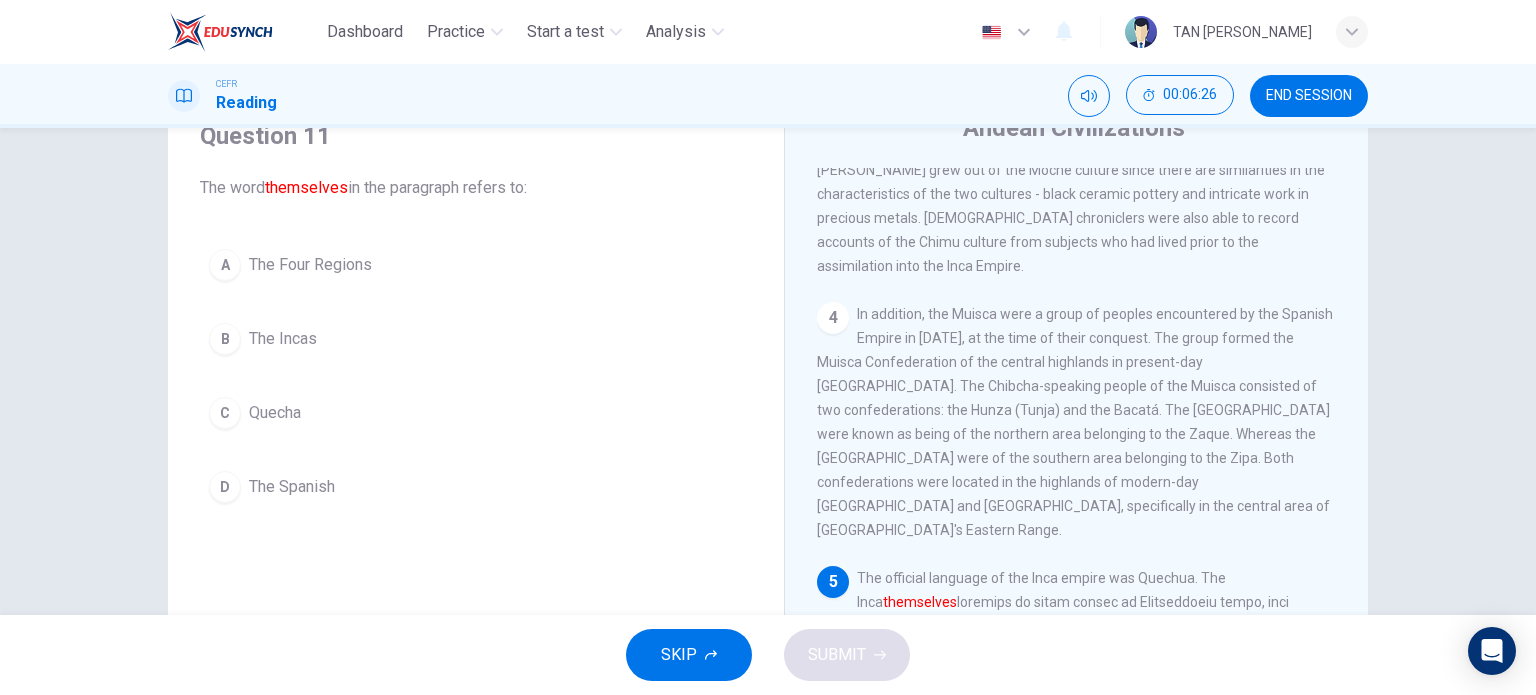 scroll, scrollTop: 1025, scrollLeft: 0, axis: vertical 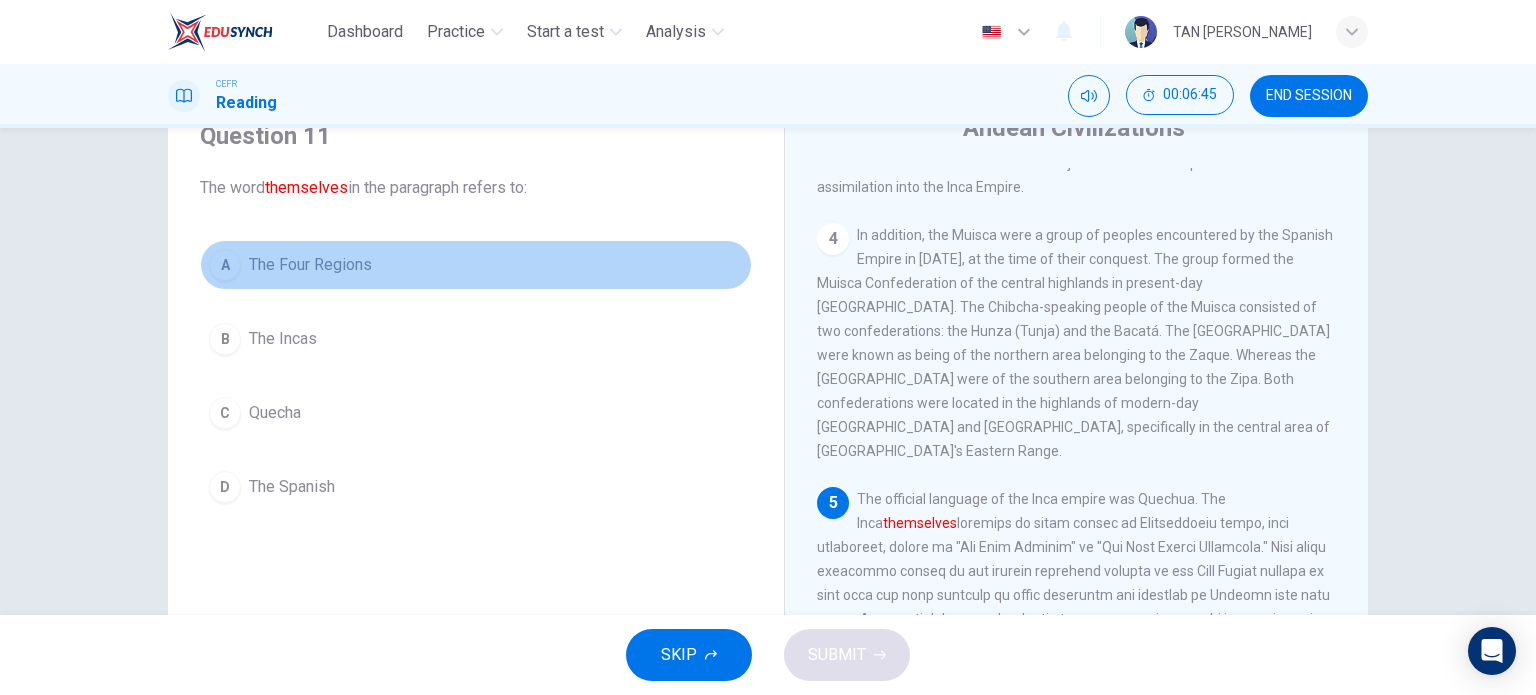 click on "The Four Regions" at bounding box center (310, 265) 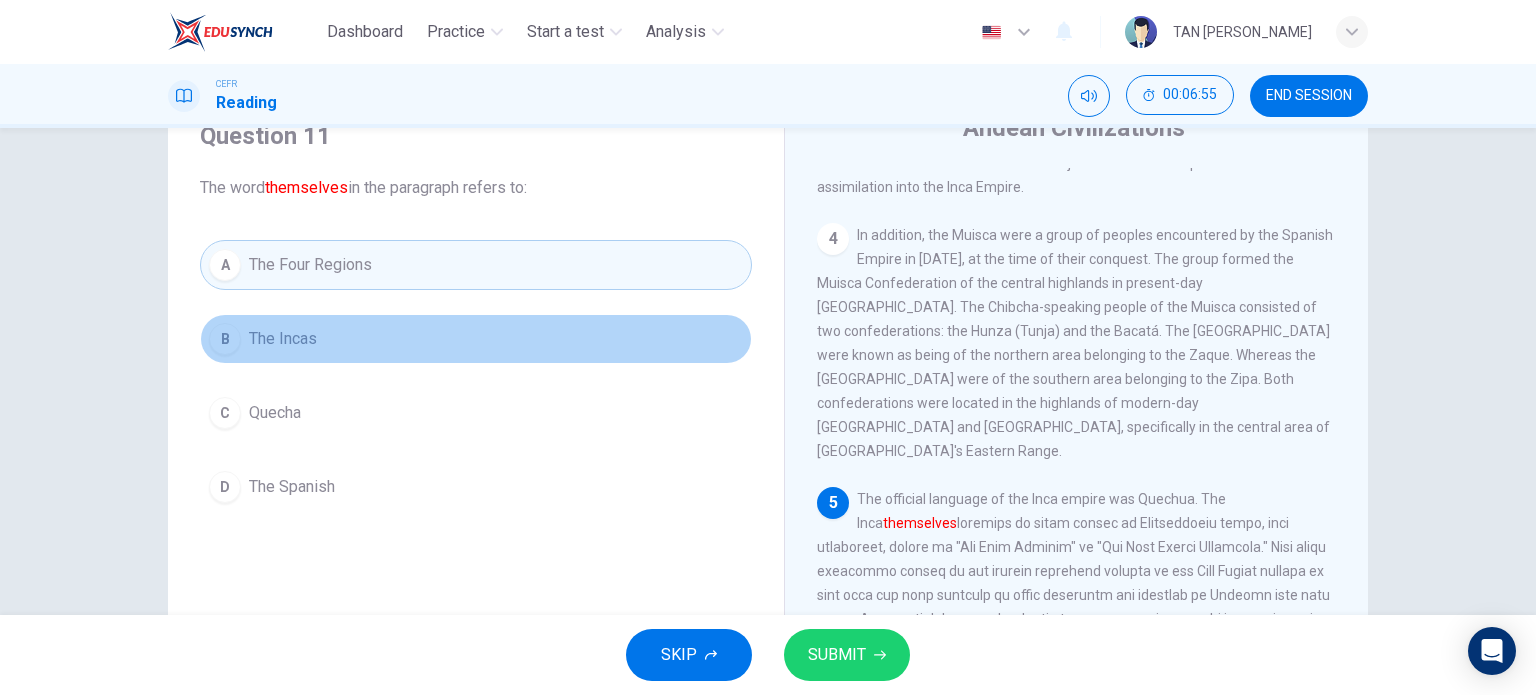 click on "B The Incas" at bounding box center (476, 339) 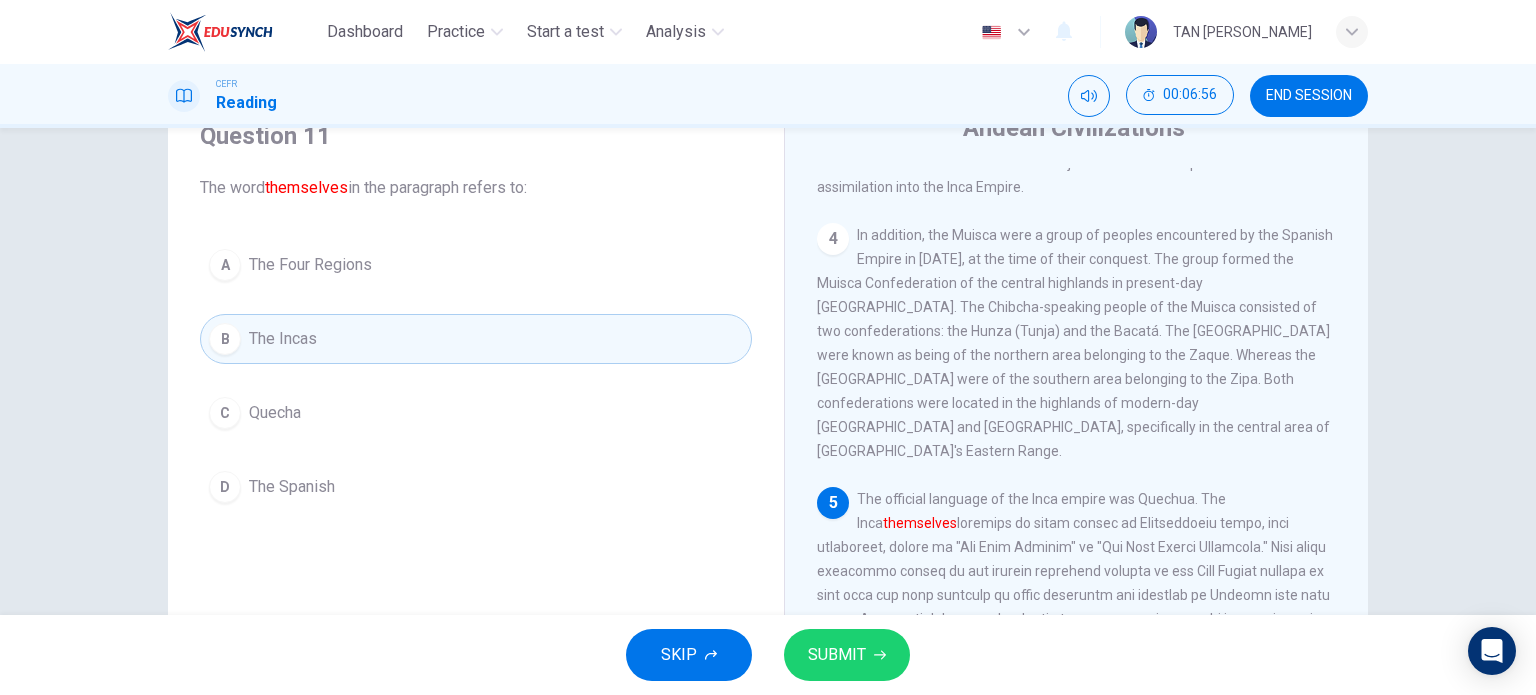 click on "SUBMIT" at bounding box center (847, 655) 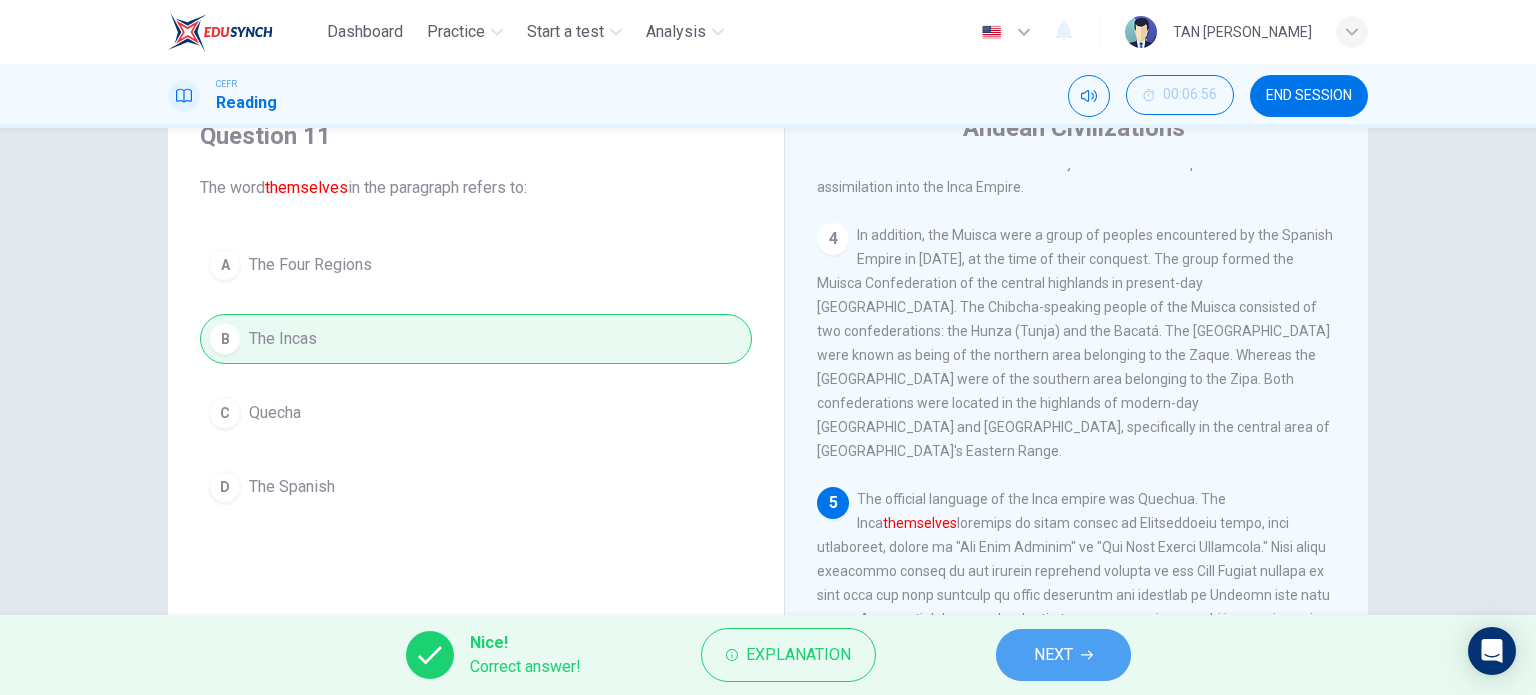 click on "NEXT" at bounding box center (1053, 655) 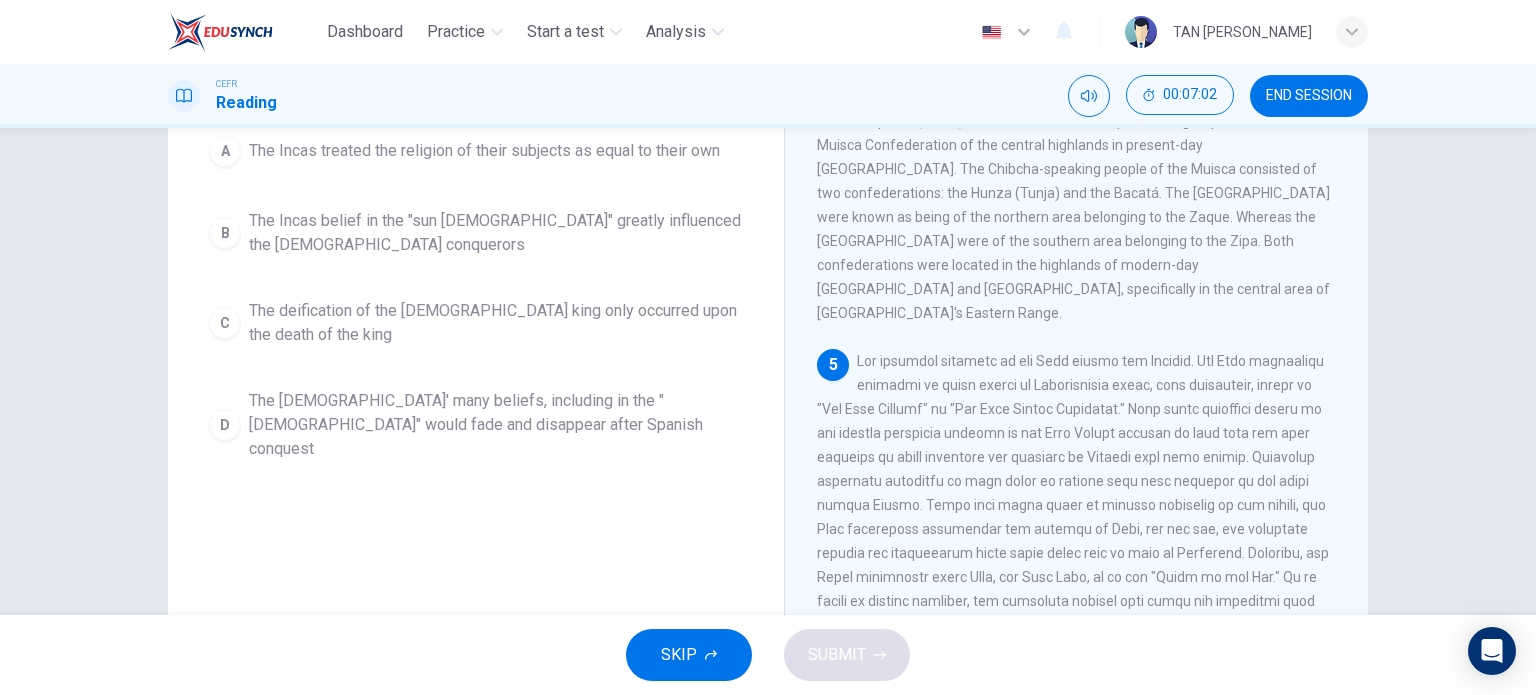 scroll, scrollTop: 288, scrollLeft: 0, axis: vertical 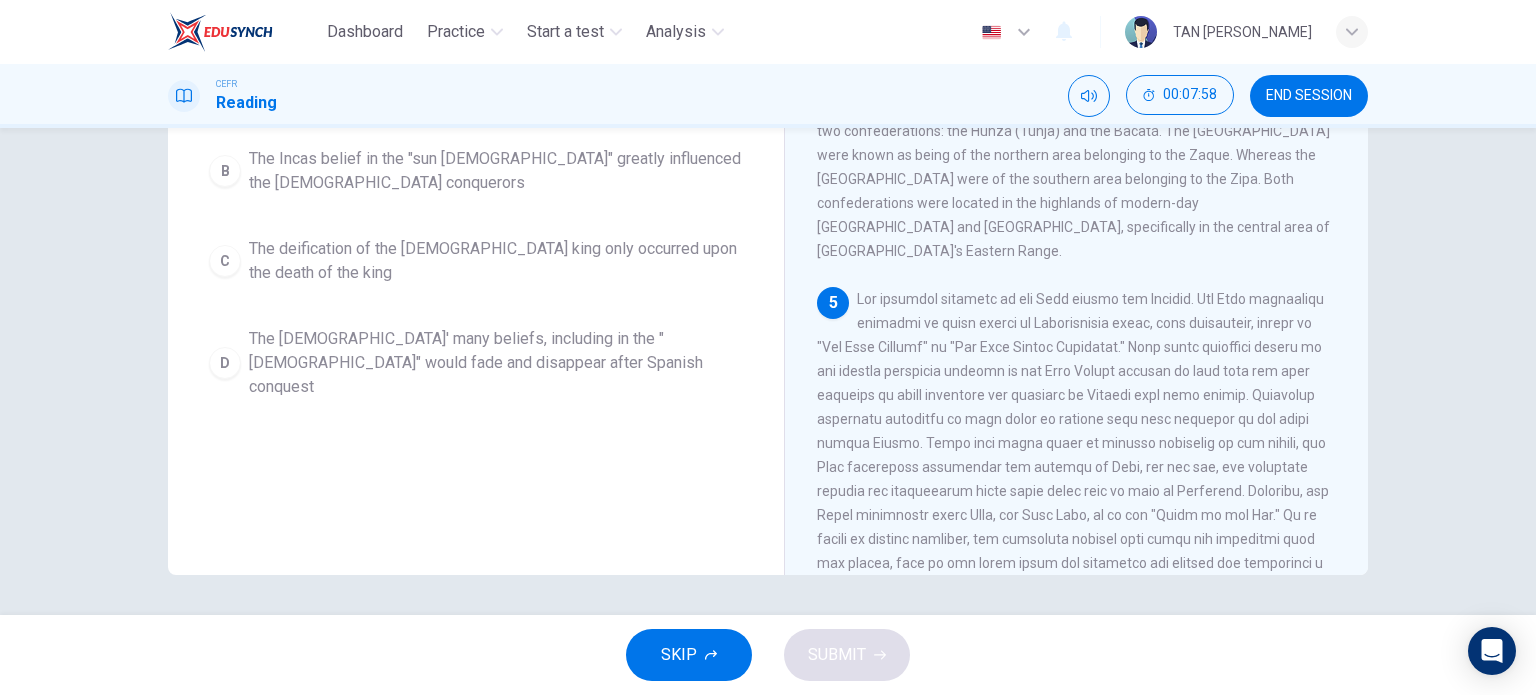 click on "The Incas' many beliefs, including in the "sun god" would fade and disappear after Spanish conquest" at bounding box center (496, 363) 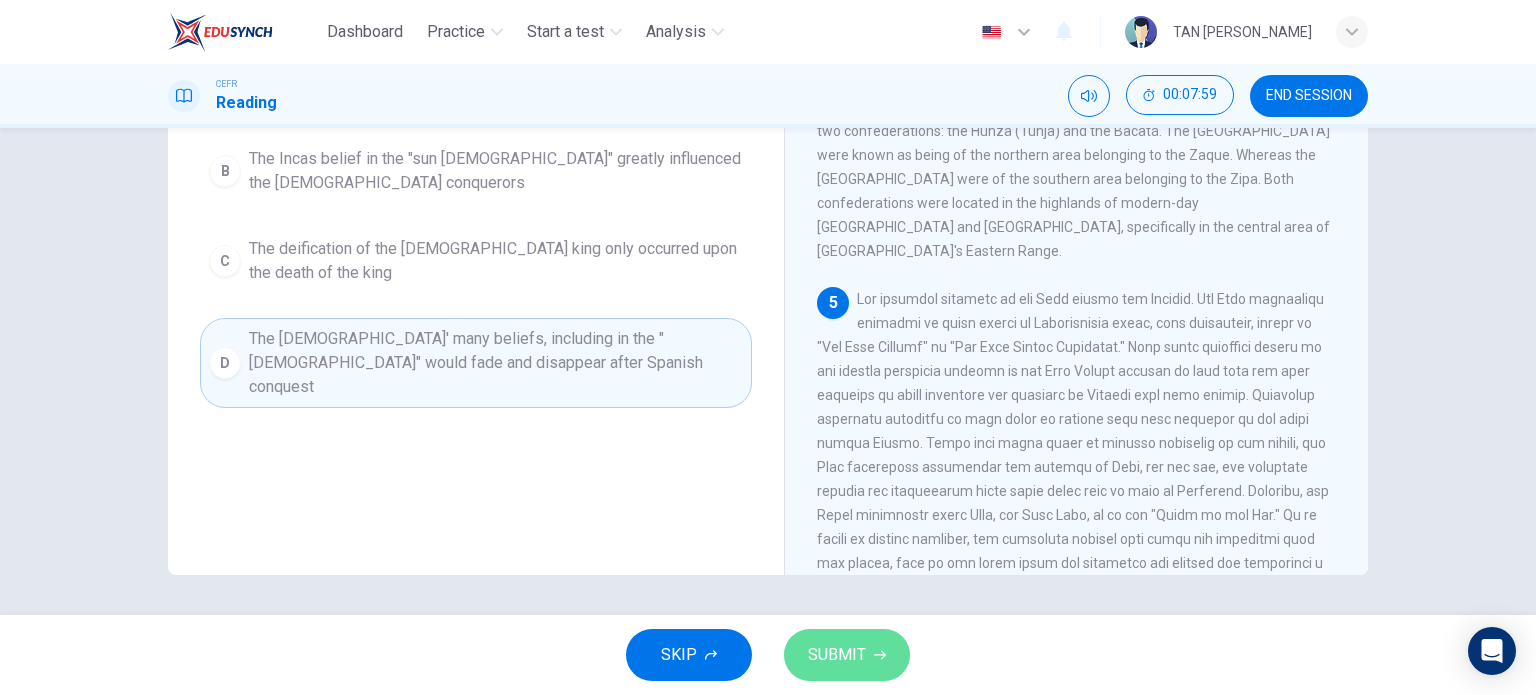 click on "SUBMIT" at bounding box center [847, 655] 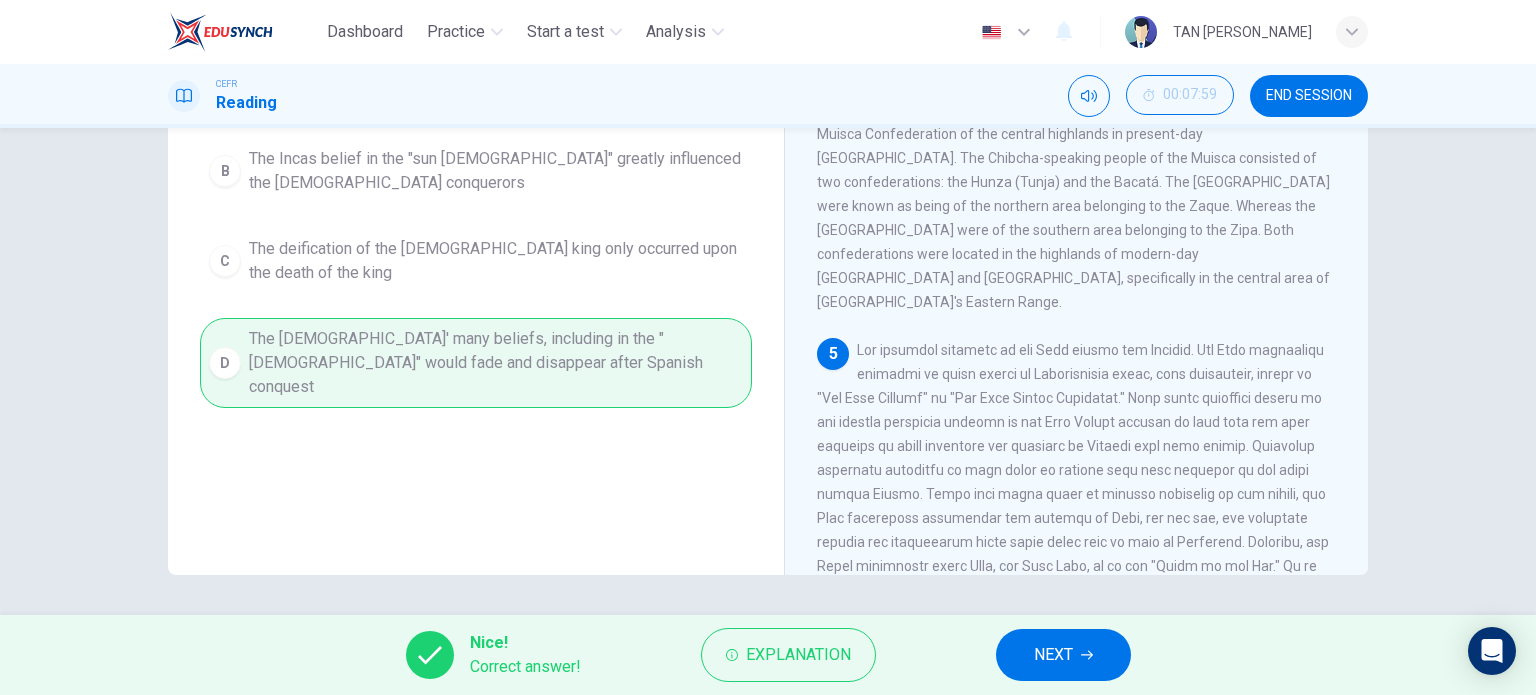 scroll, scrollTop: 925, scrollLeft: 0, axis: vertical 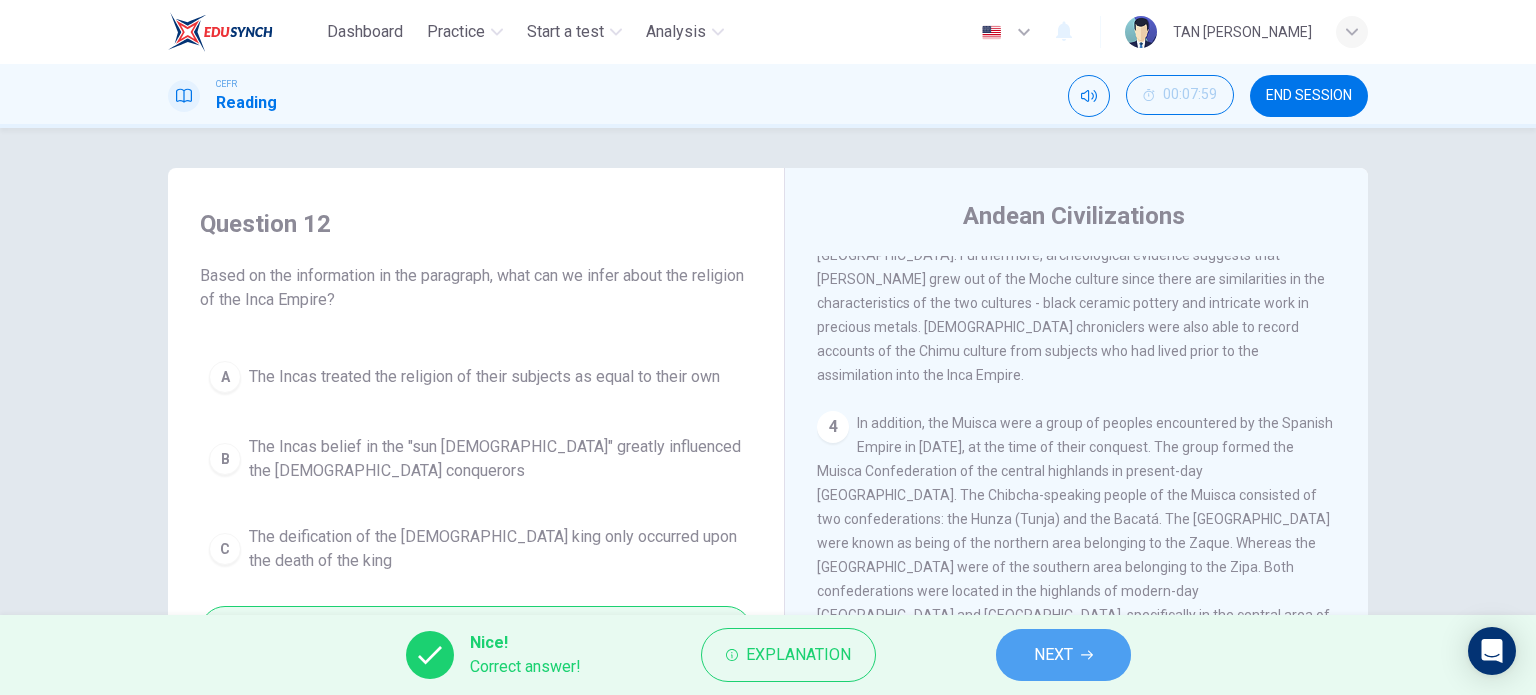 click on "NEXT" at bounding box center (1053, 655) 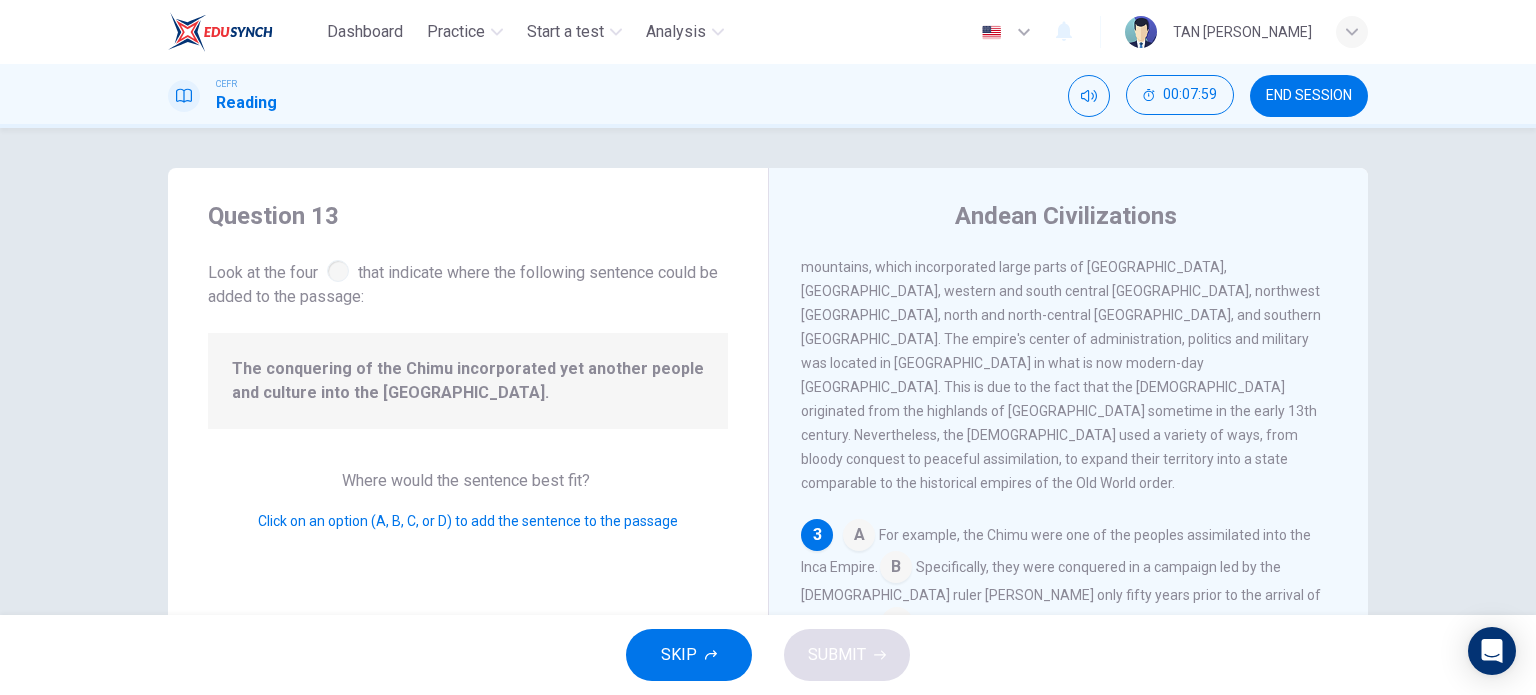 scroll, scrollTop: 541, scrollLeft: 0, axis: vertical 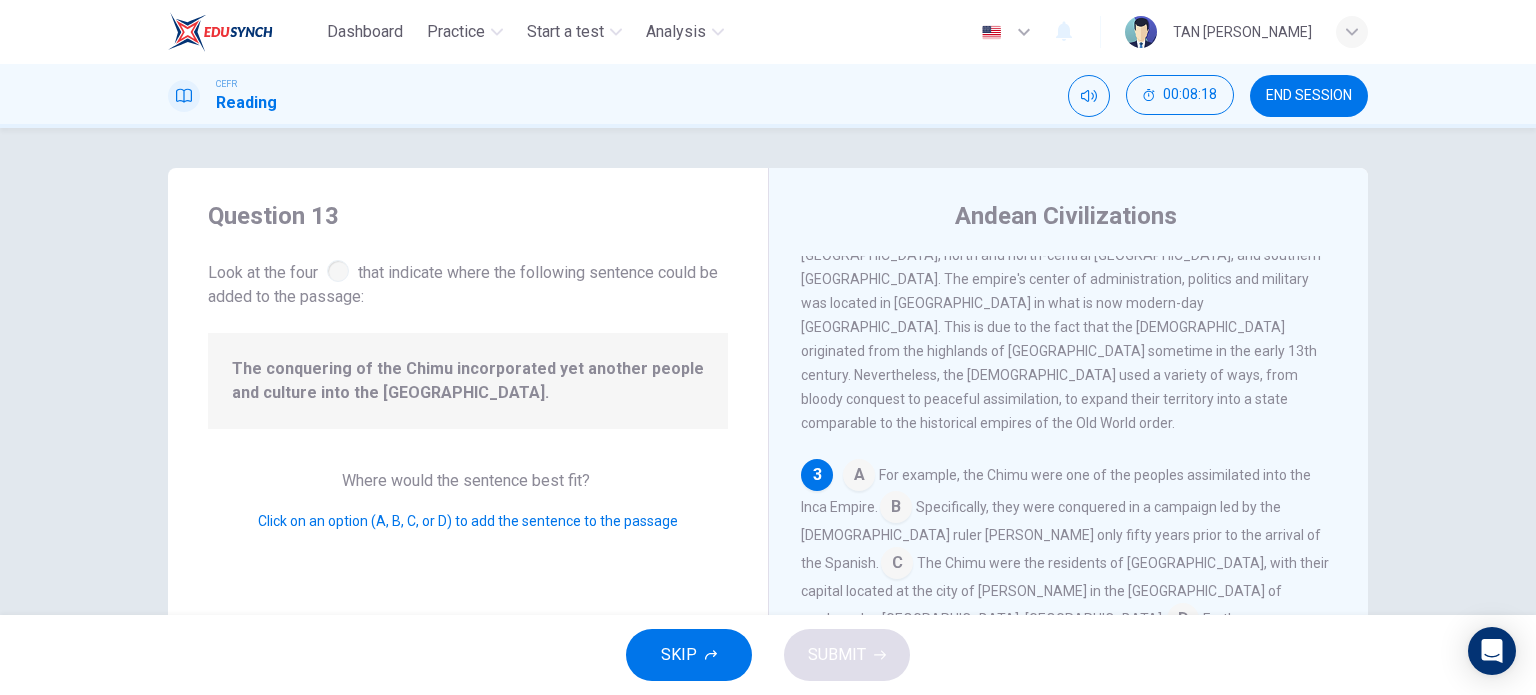 click at bounding box center (859, 477) 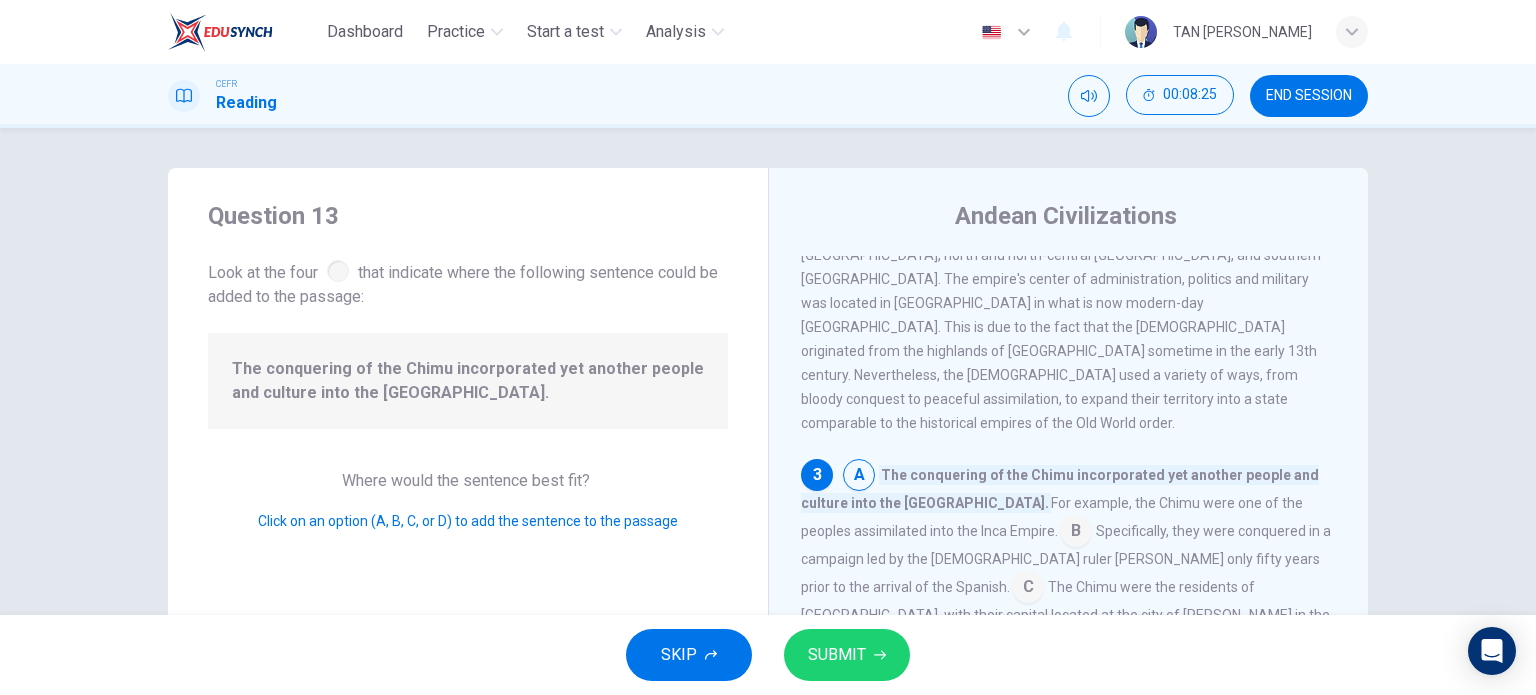 click 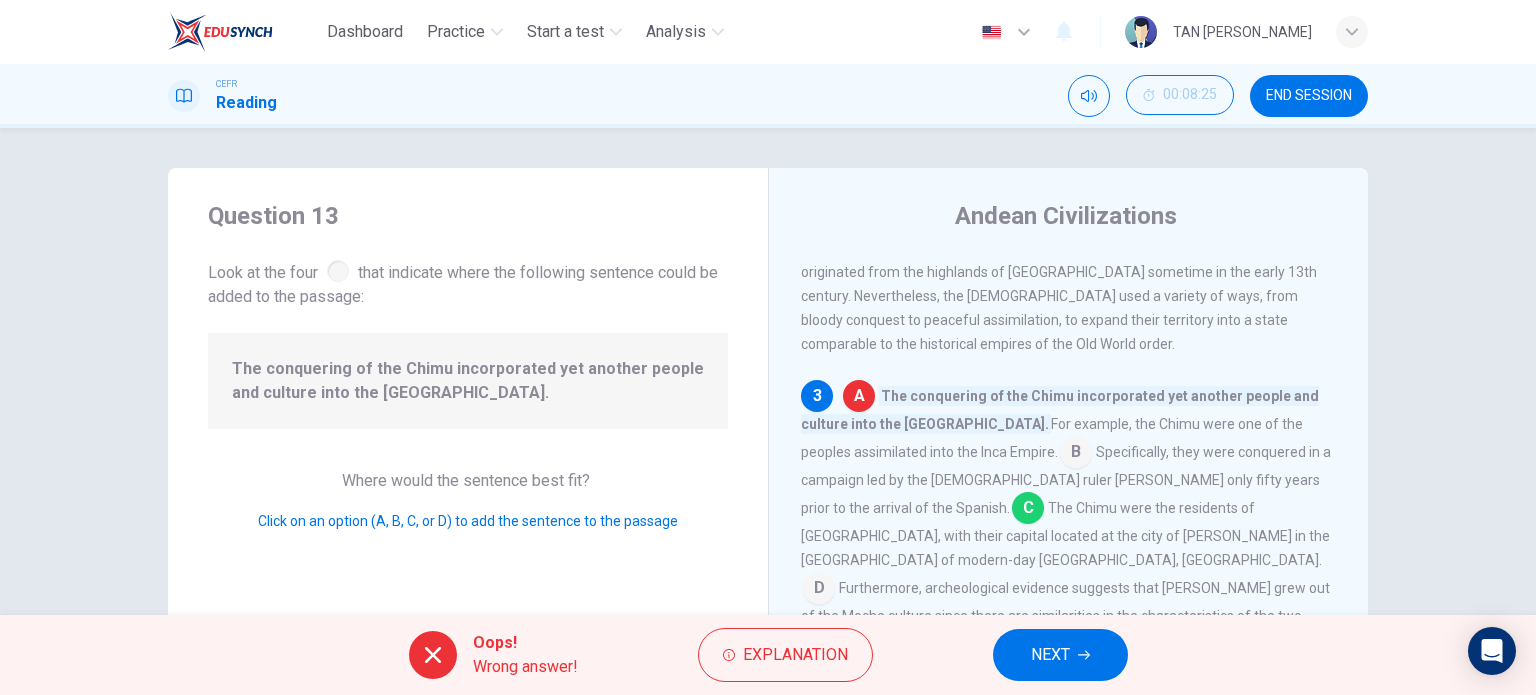 scroll, scrollTop: 641, scrollLeft: 0, axis: vertical 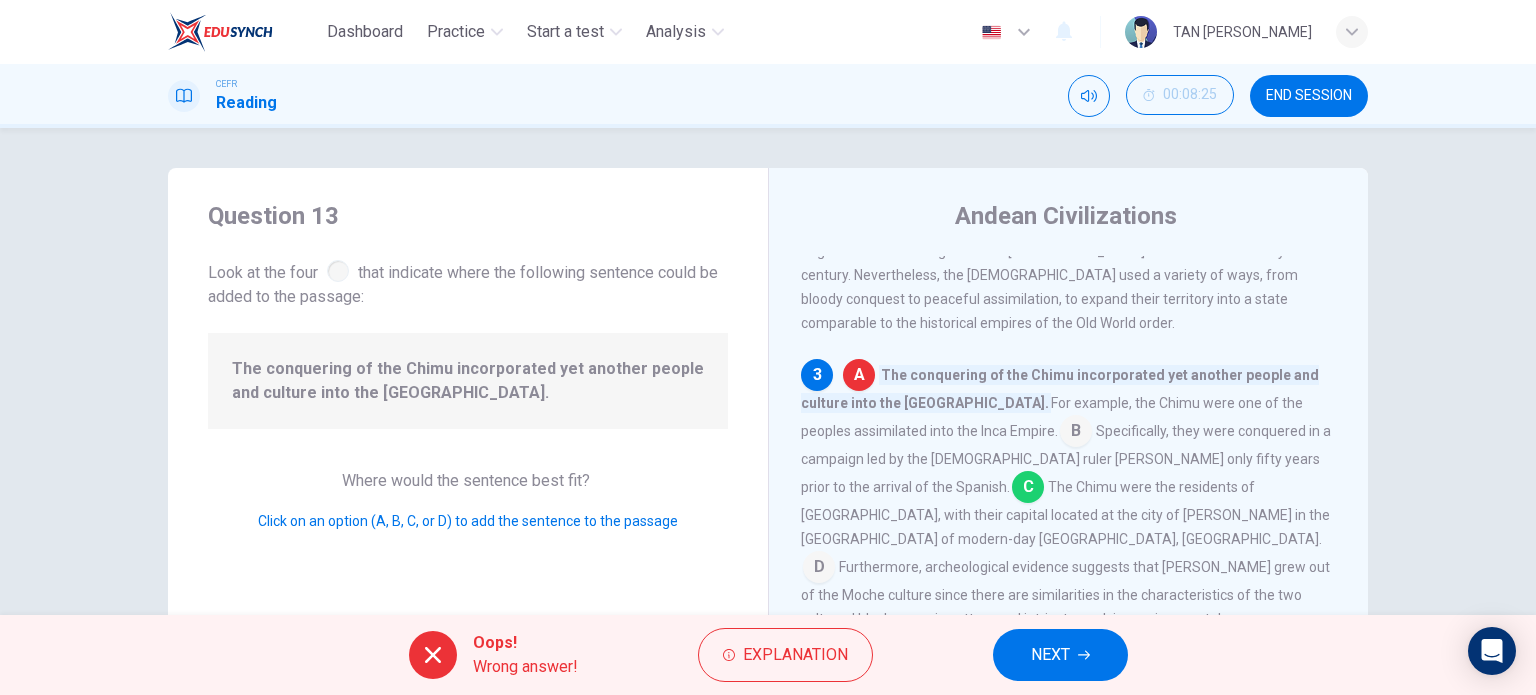 click on "NEXT" at bounding box center [1050, 655] 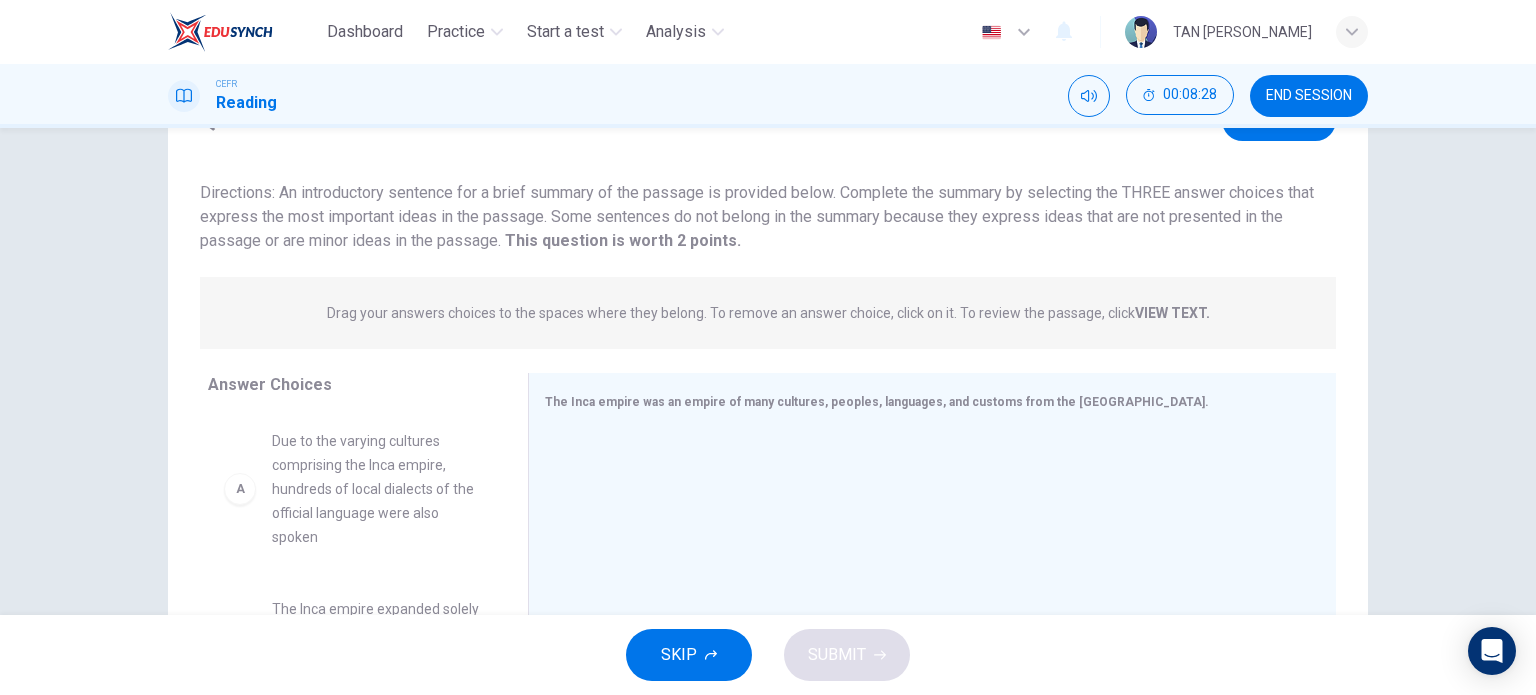 scroll, scrollTop: 0, scrollLeft: 0, axis: both 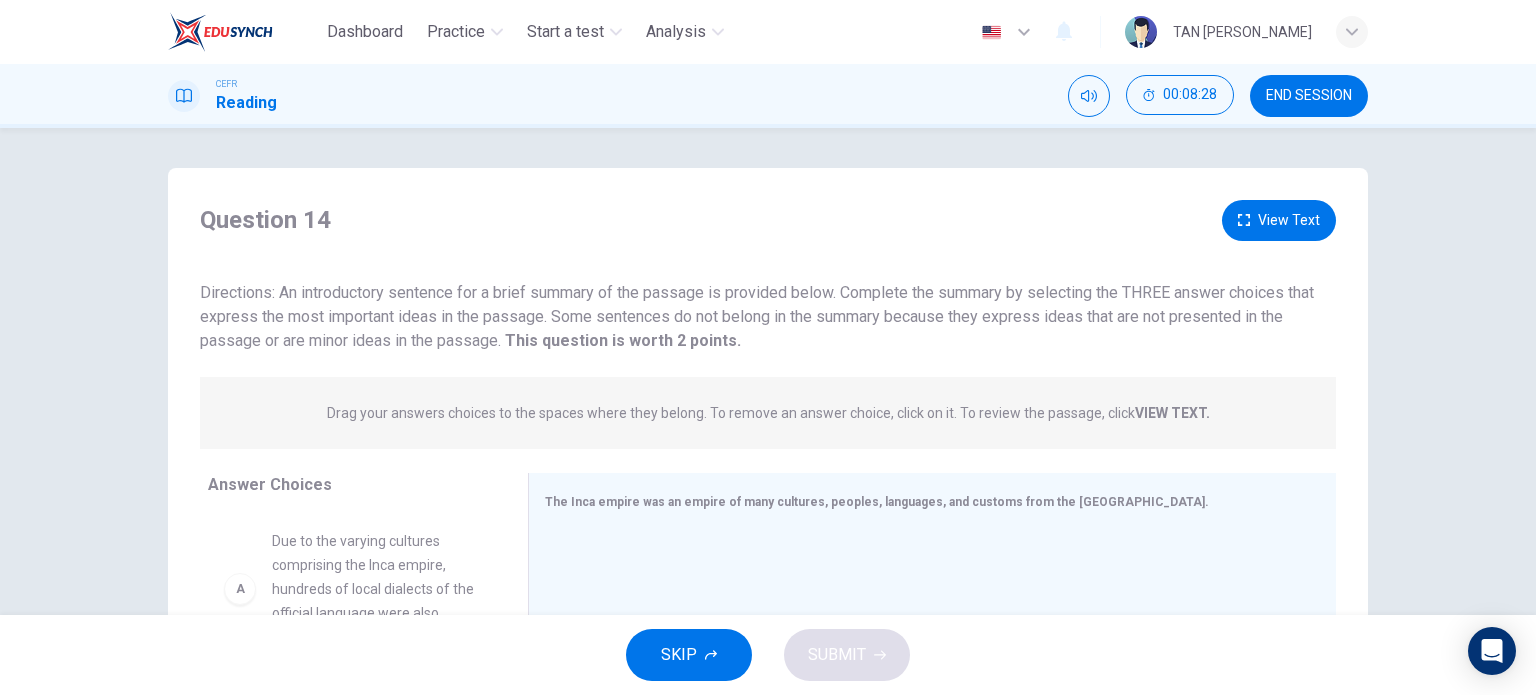 click on "View Text" at bounding box center (1279, 220) 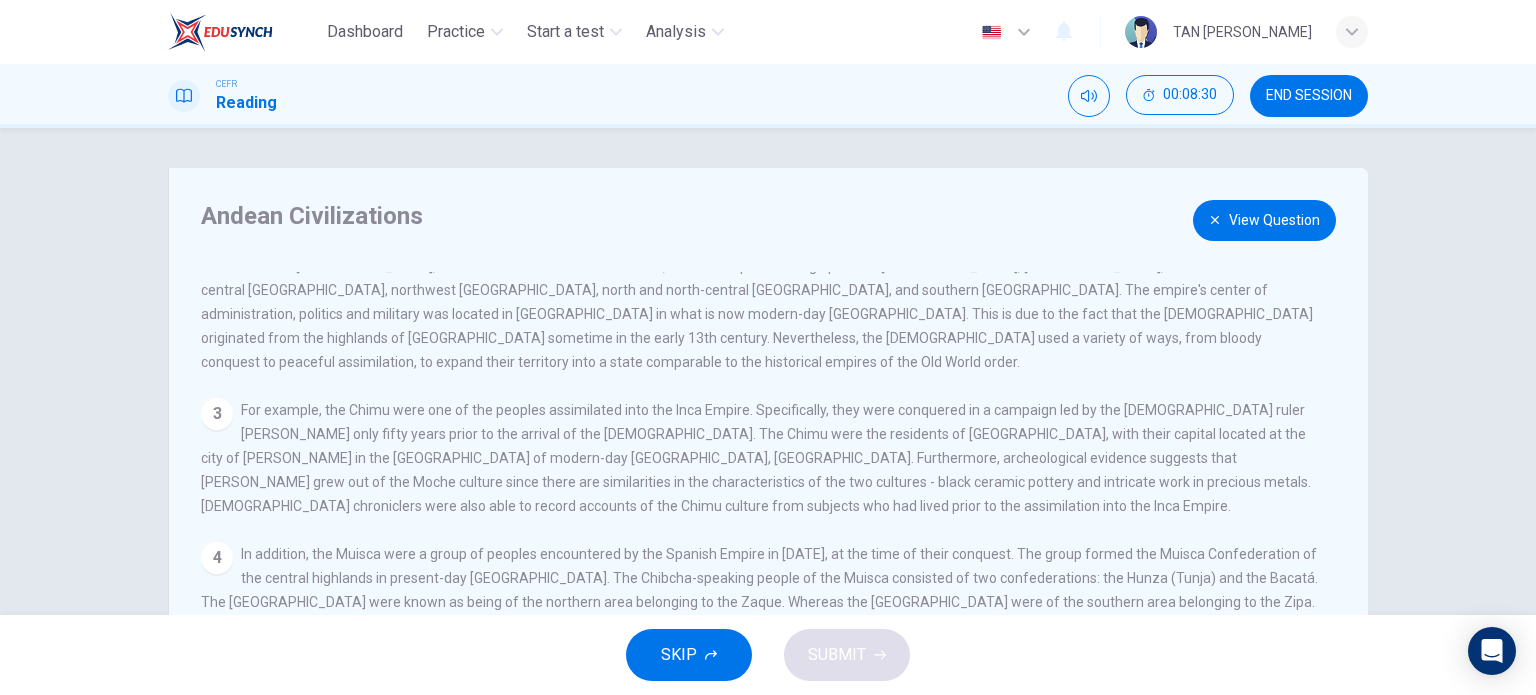 scroll, scrollTop: 264, scrollLeft: 0, axis: vertical 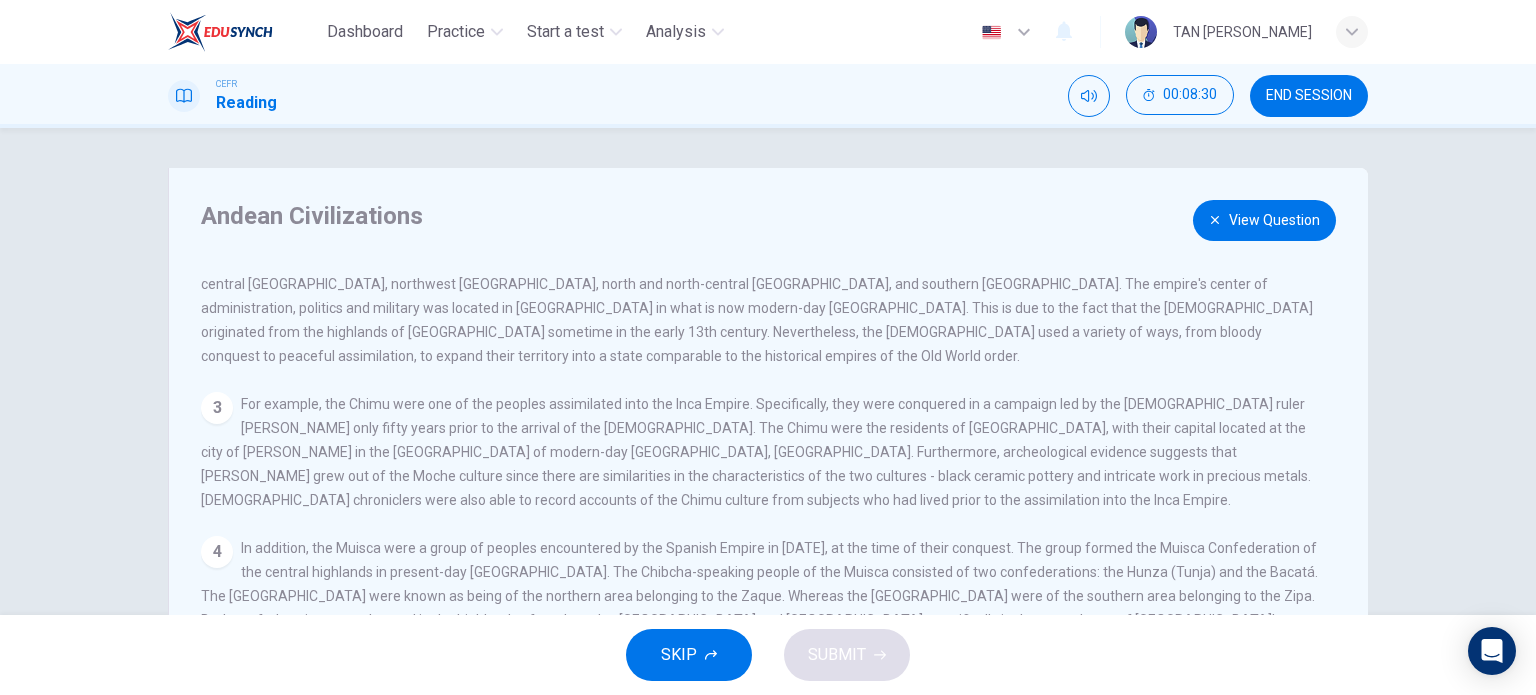 click on "View Question" at bounding box center (1264, 220) 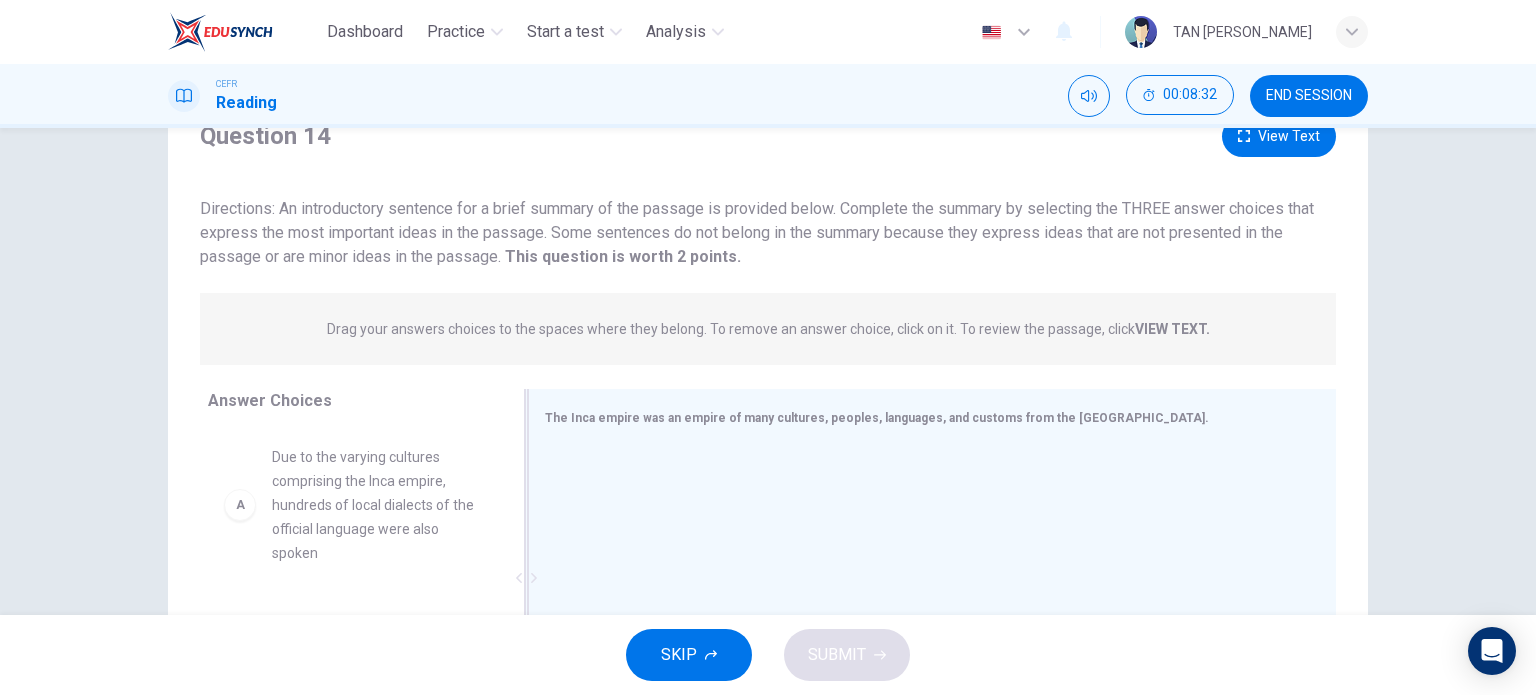 scroll, scrollTop: 200, scrollLeft: 0, axis: vertical 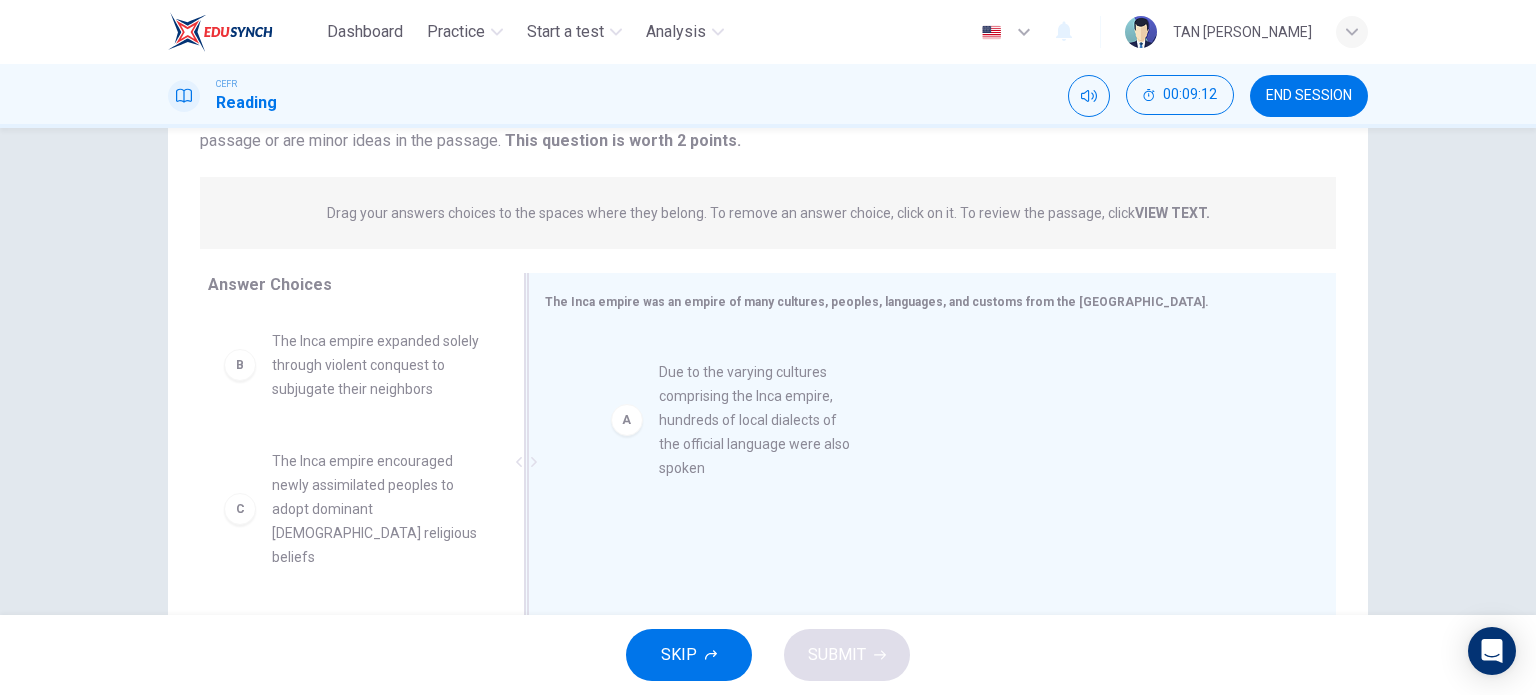 drag, startPoint x: 446, startPoint y: 409, endPoint x: 760, endPoint y: 419, distance: 314.1592 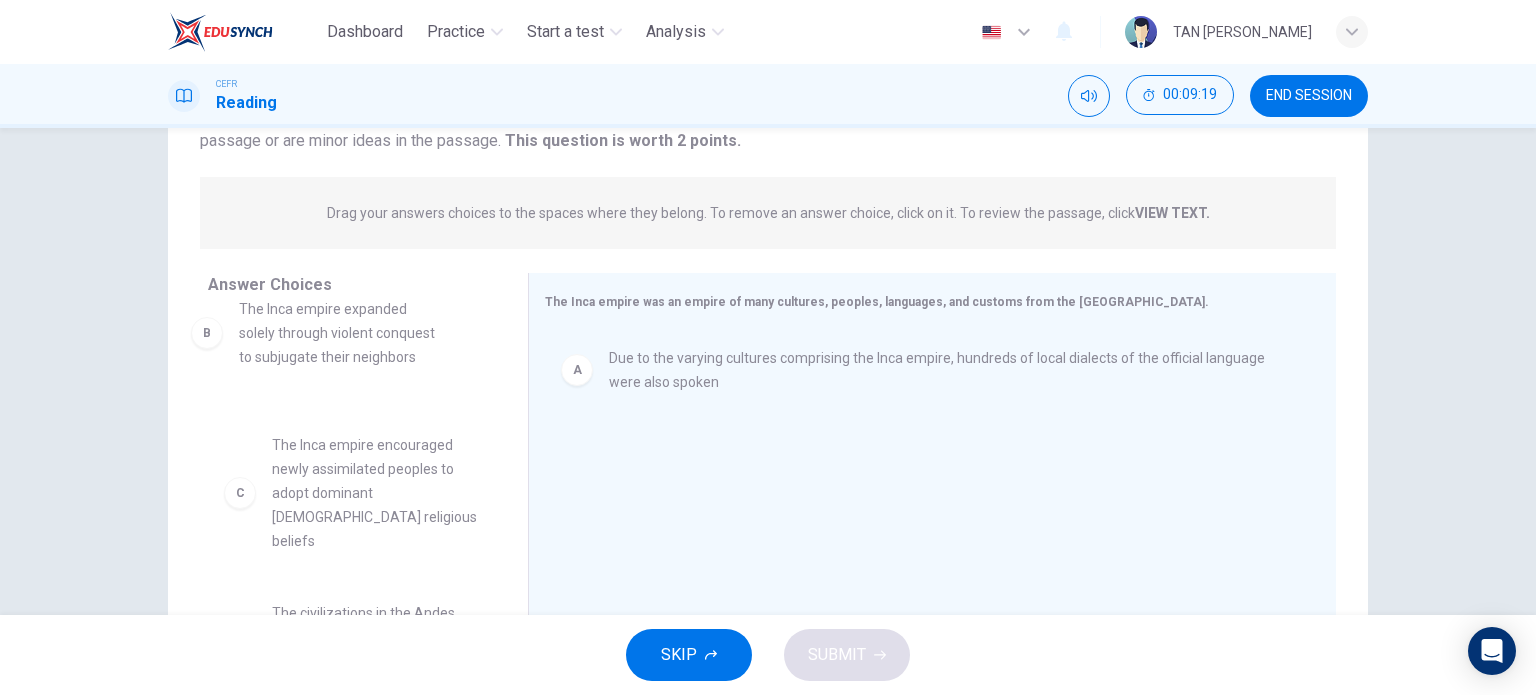 drag, startPoint x: 384, startPoint y: 385, endPoint x: 380, endPoint y: 364, distance: 21.377558 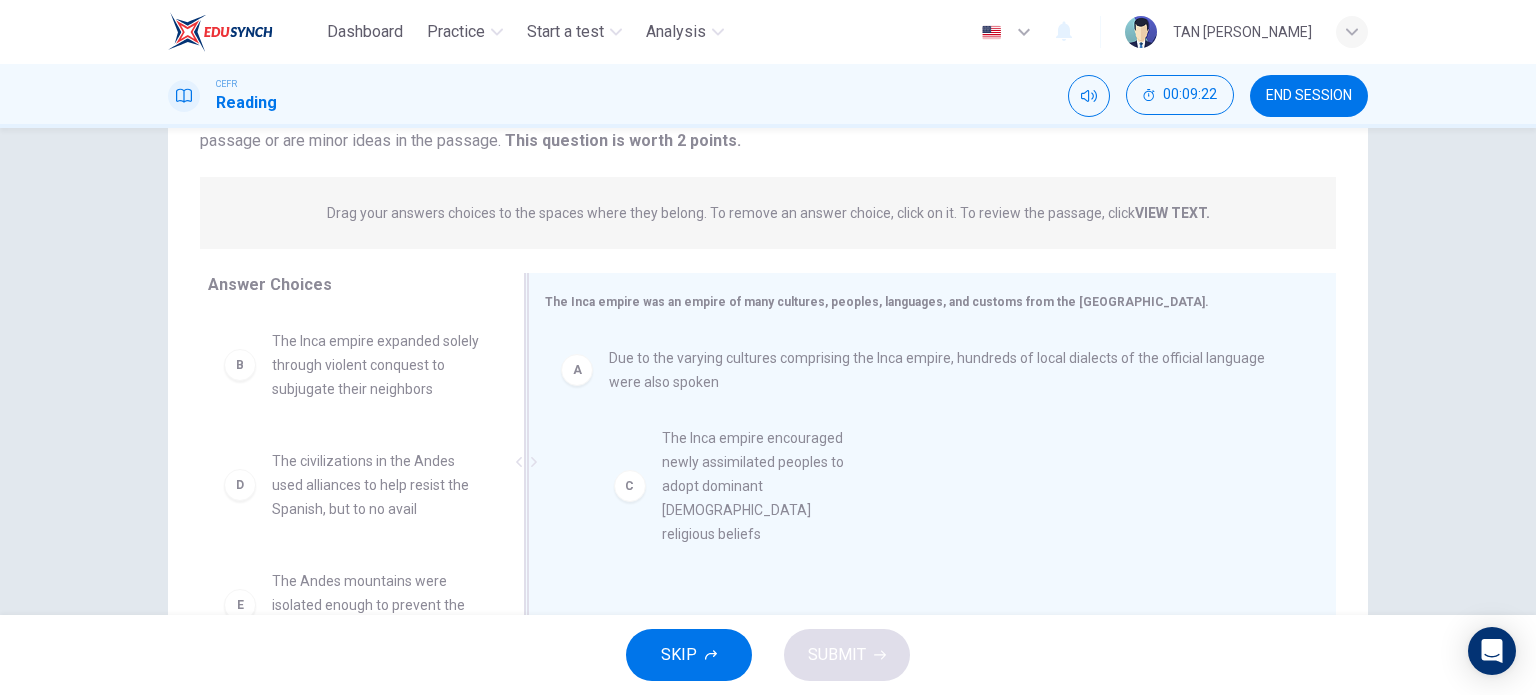 drag, startPoint x: 363, startPoint y: 490, endPoint x: 768, endPoint y: 451, distance: 406.87344 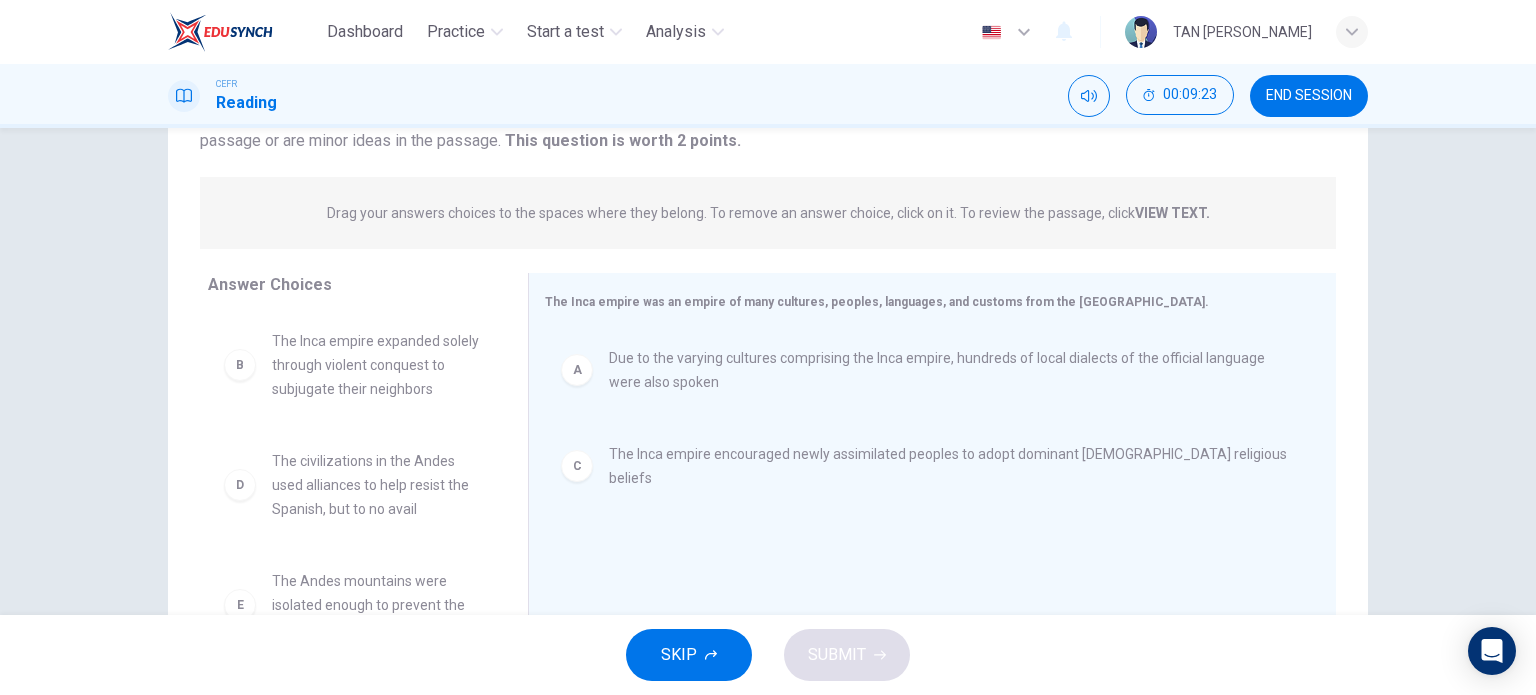 scroll, scrollTop: 200, scrollLeft: 0, axis: vertical 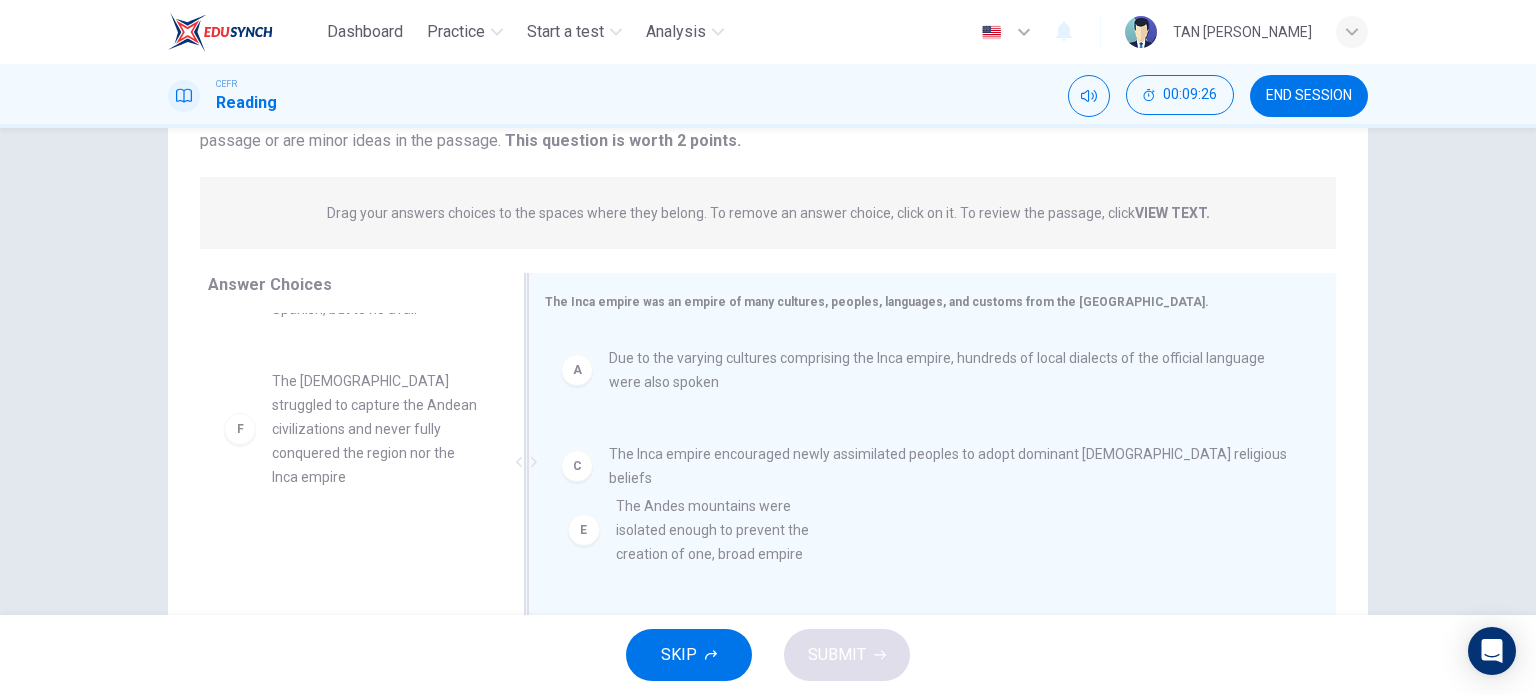 drag, startPoint x: 408, startPoint y: 423, endPoint x: 737, endPoint y: 535, distance: 347.54135 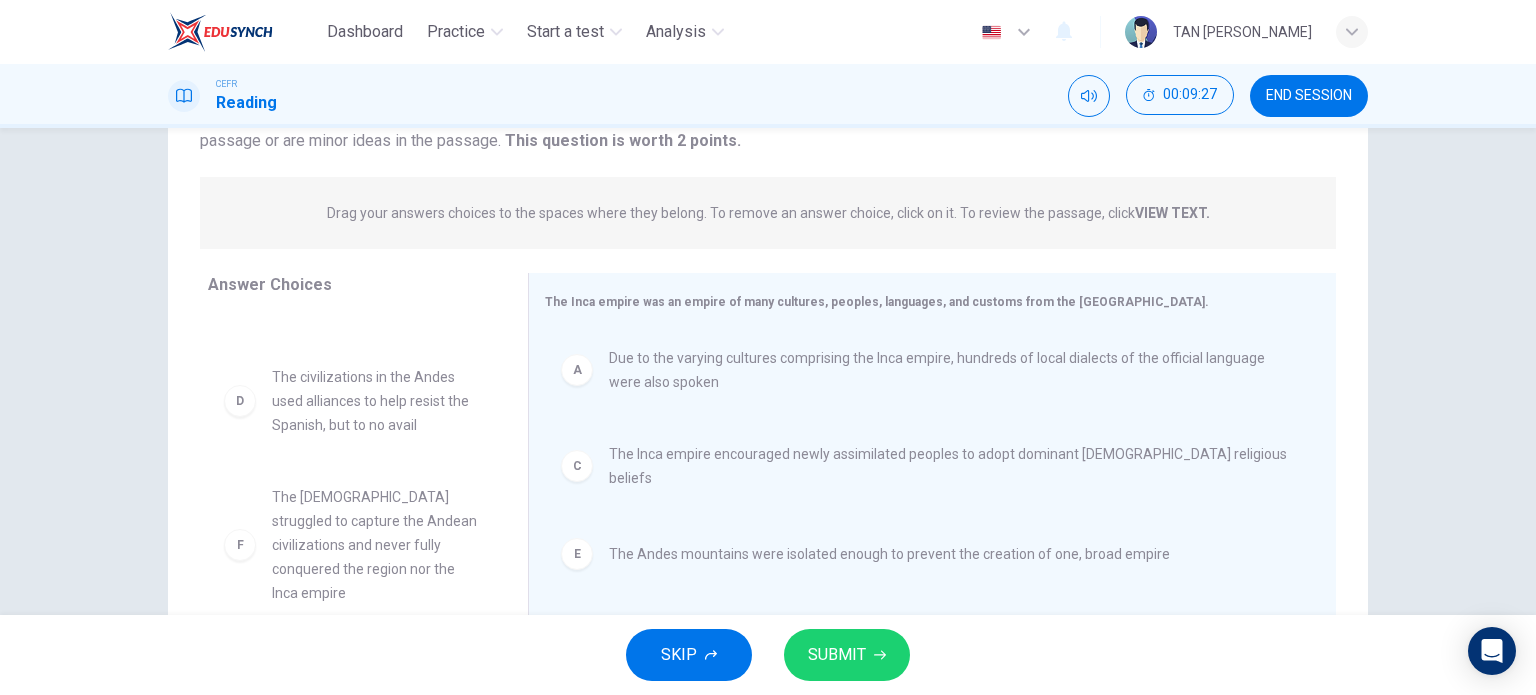 scroll, scrollTop: 84, scrollLeft: 0, axis: vertical 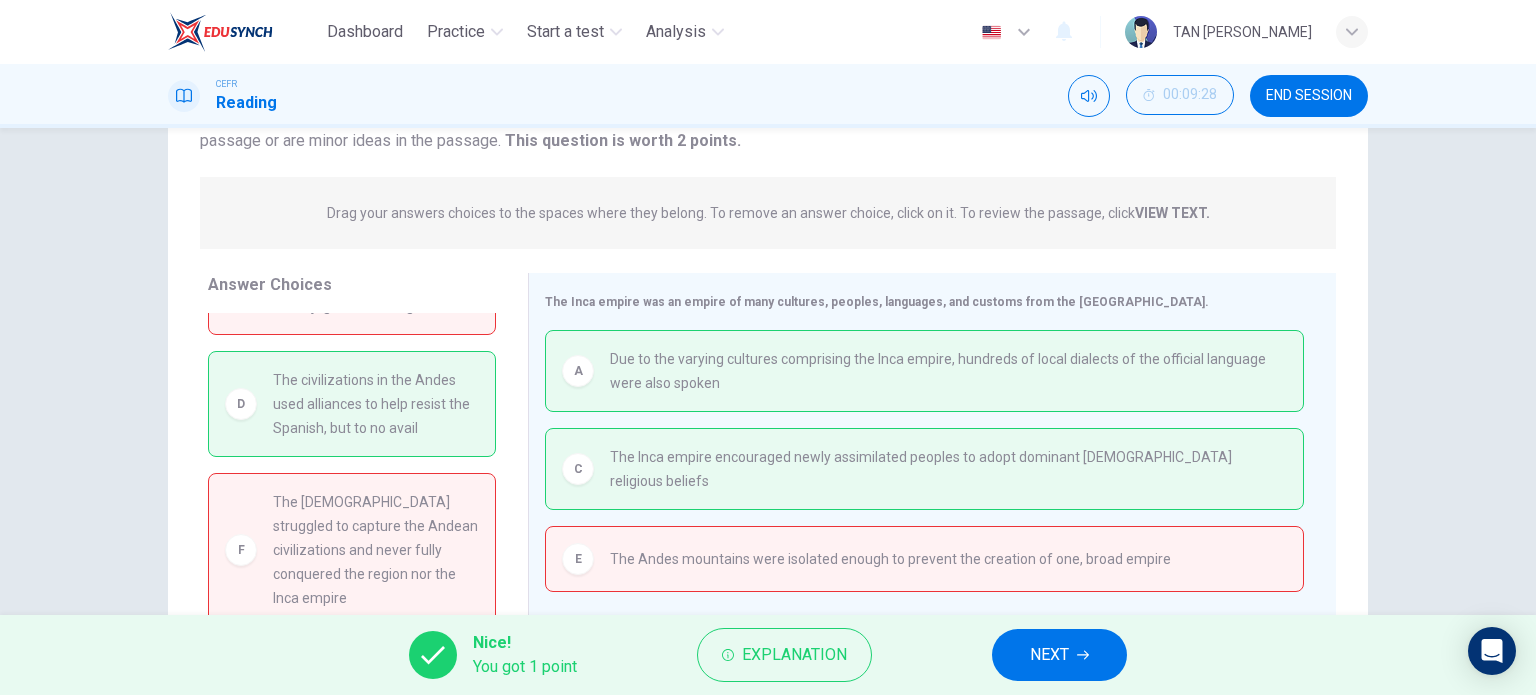 click on "NEXT" at bounding box center (1059, 655) 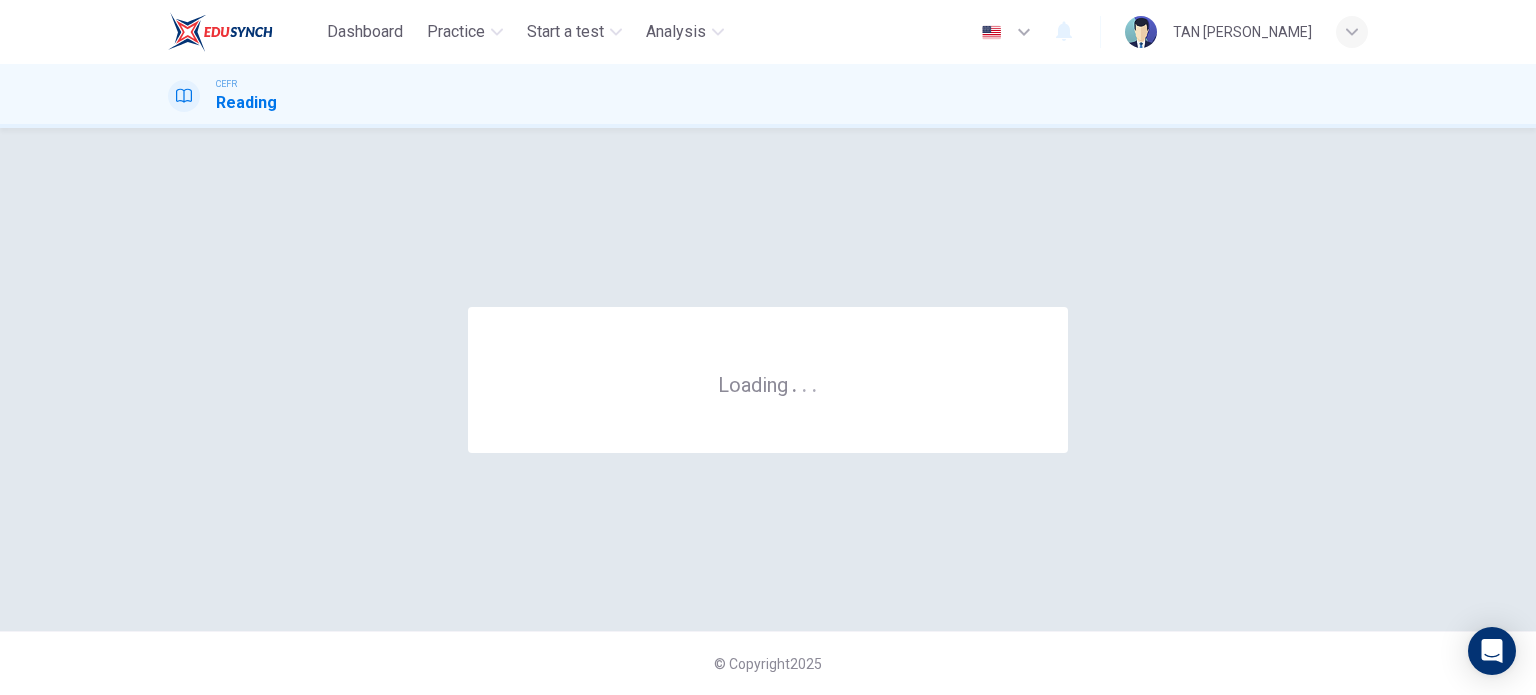 scroll, scrollTop: 0, scrollLeft: 0, axis: both 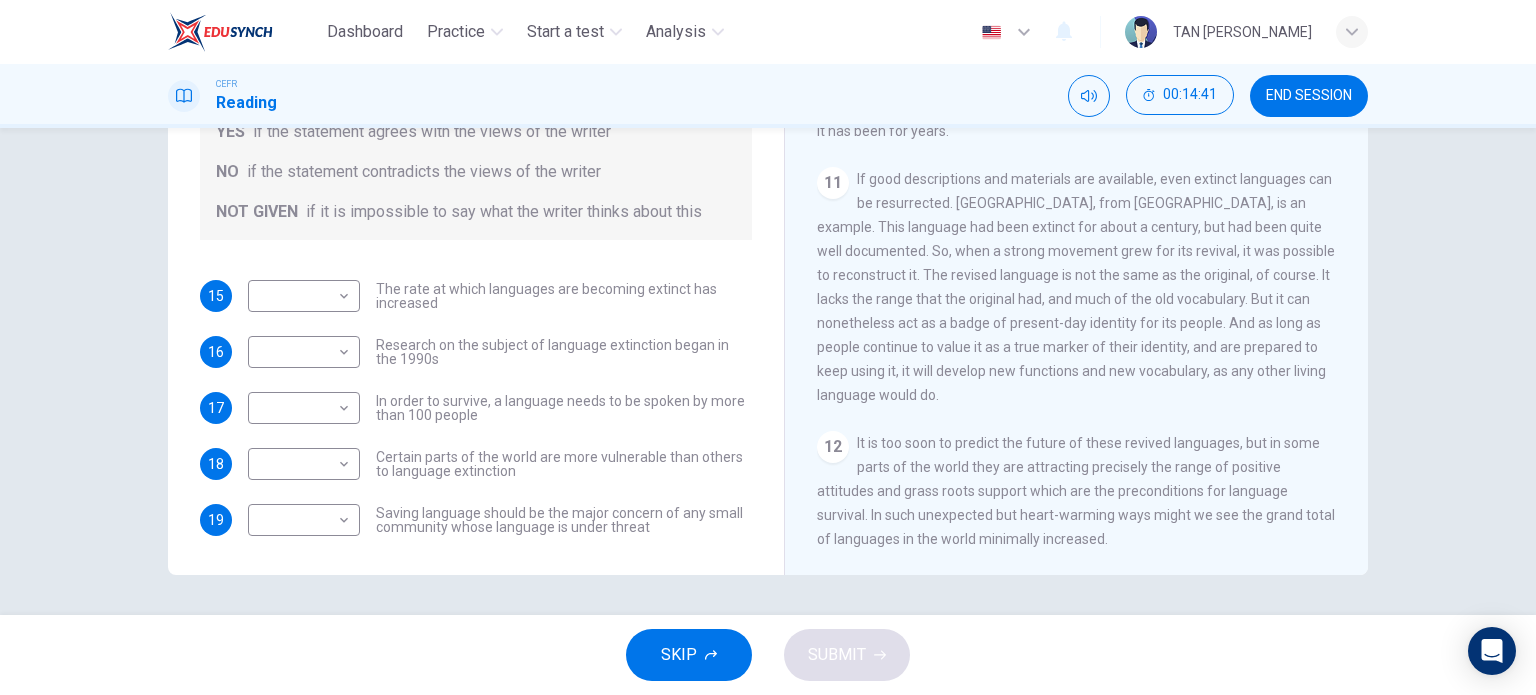 drag, startPoint x: 904, startPoint y: 393, endPoint x: 956, endPoint y: 393, distance: 52 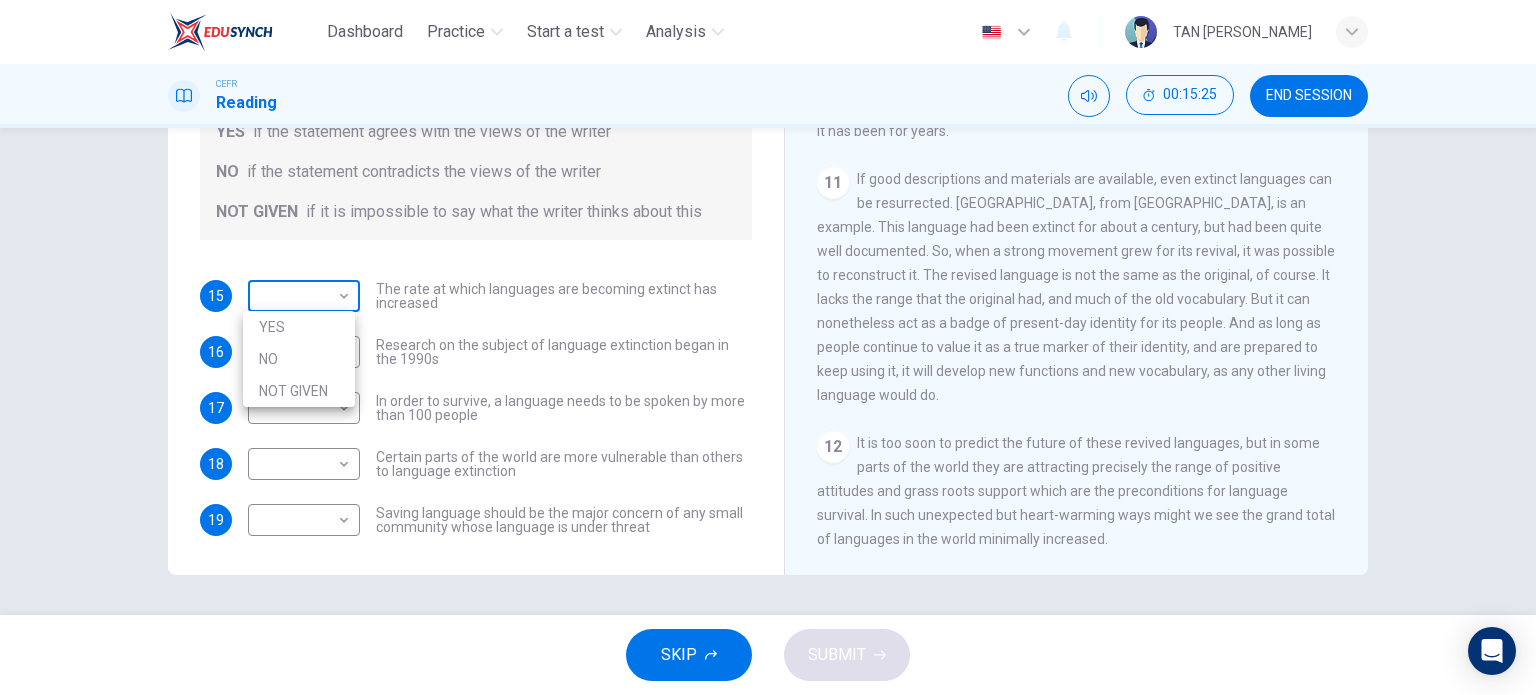 click on "Dashboard Practice Start a test Analysis English en ​ TAN CHEE TENG CEFR Reading 00:15:25 END SESSION Questions 15 - 19 Do the following statements agree with the views of the writer in the Passage?  In the boxes below, write YES if the statement agrees with the views of the writer NO if the statement contradicts the views of the writer NOT GIVEN if it is impossible to say what the writer thinks about this 15 ​ ​ The rate at which languages are becoming extinct has increased 16 ​ ​ Research on the subject of language extinction began in the 1990s 17 ​ ​ In order to survive, a language needs to be spoken by more than 100 people 18 ​ ​ Certain parts of the world are more vulnerable than others to language extinction 19 ​ ​ Saving language should be the major concern of any small community whose language is under threat Saving Language CLICK TO ZOOM Click to Zoom 1 2 3 4 5 6 7 8 9 10 11 12 SKIP SUBMIT EduSynch - Online Language Proficiency Testing
Dashboard Practice Start a test YES" at bounding box center (768, 347) 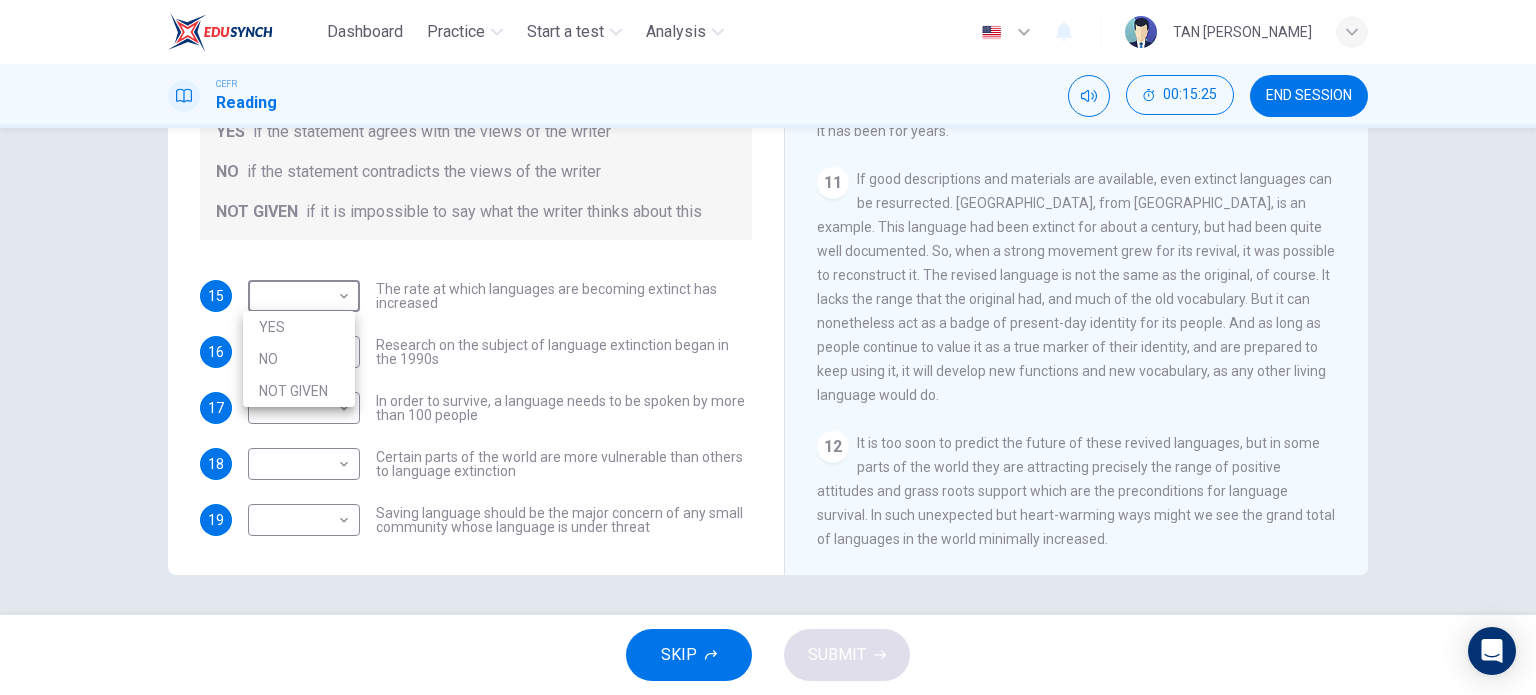 click on "YES" at bounding box center [299, 327] 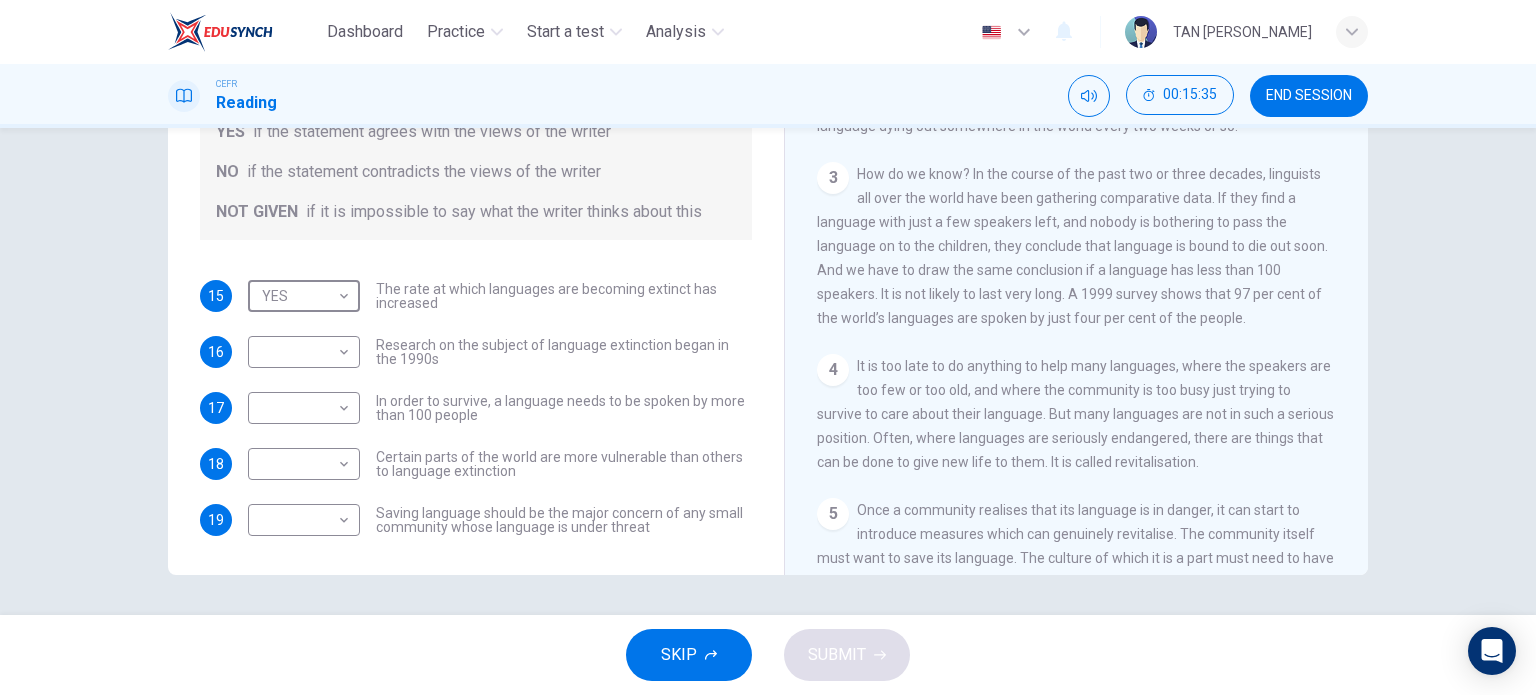 scroll, scrollTop: 409, scrollLeft: 0, axis: vertical 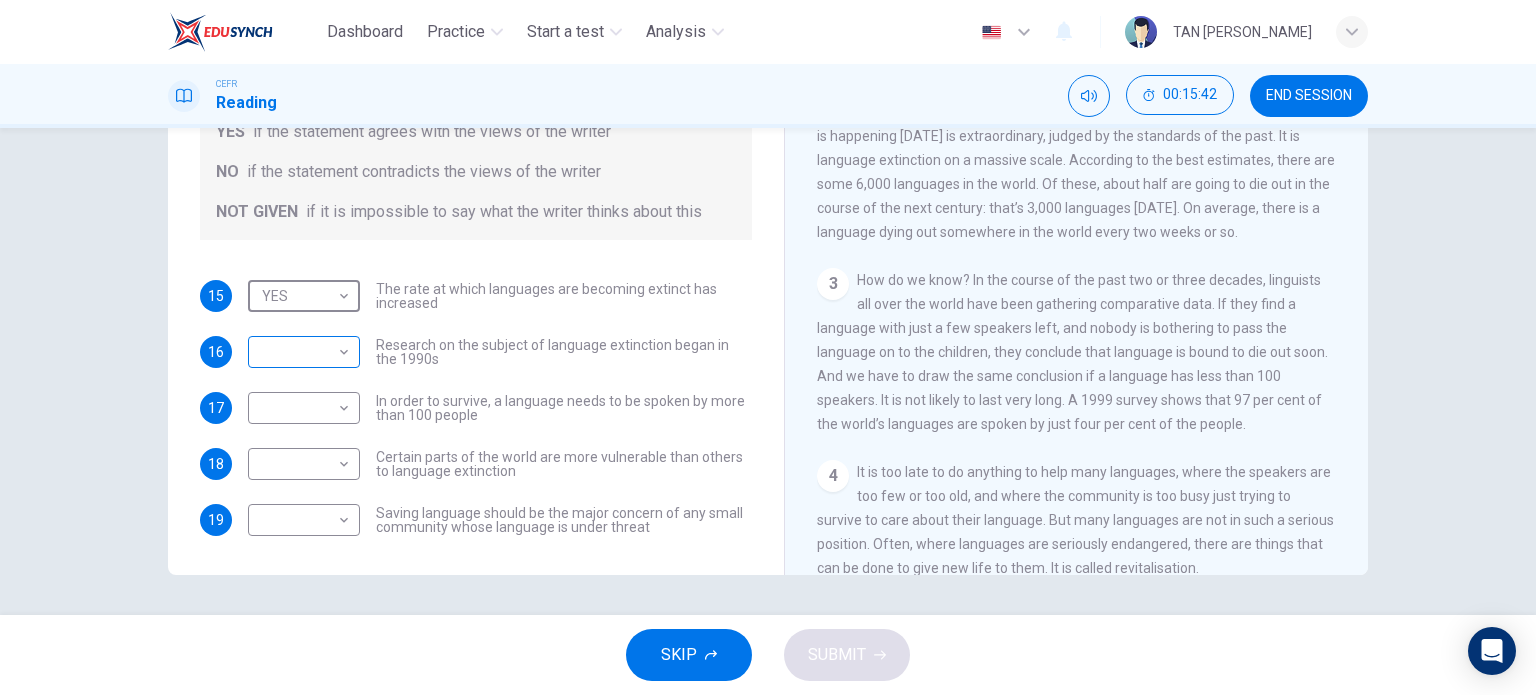 click on "Dashboard Practice Start a test Analysis English en ​ TAN CHEE TENG CEFR Reading 00:15:42 END SESSION Questions 15 - 19 Do the following statements agree with the views of the writer in the Passage?  In the boxes below, write YES if the statement agrees with the views of the writer NO if the statement contradicts the views of the writer NOT GIVEN if it is impossible to say what the writer thinks about this 15 YES YES ​ The rate at which languages are becoming extinct has increased 16 ​ ​ Research on the subject of language extinction began in the 1990s 17 ​ ​ In order to survive, a language needs to be spoken by more than 100 people 18 ​ ​ Certain parts of the world are more vulnerable than others to language extinction 19 ​ ​ Saving language should be the major concern of any small community whose language is under threat Saving Language CLICK TO ZOOM Click to Zoom 1 2 3 4 5 6 7 8 9 10 11 12 SKIP SUBMIT EduSynch - Online Language Proficiency Testing
Dashboard Practice Start a test" at bounding box center (768, 347) 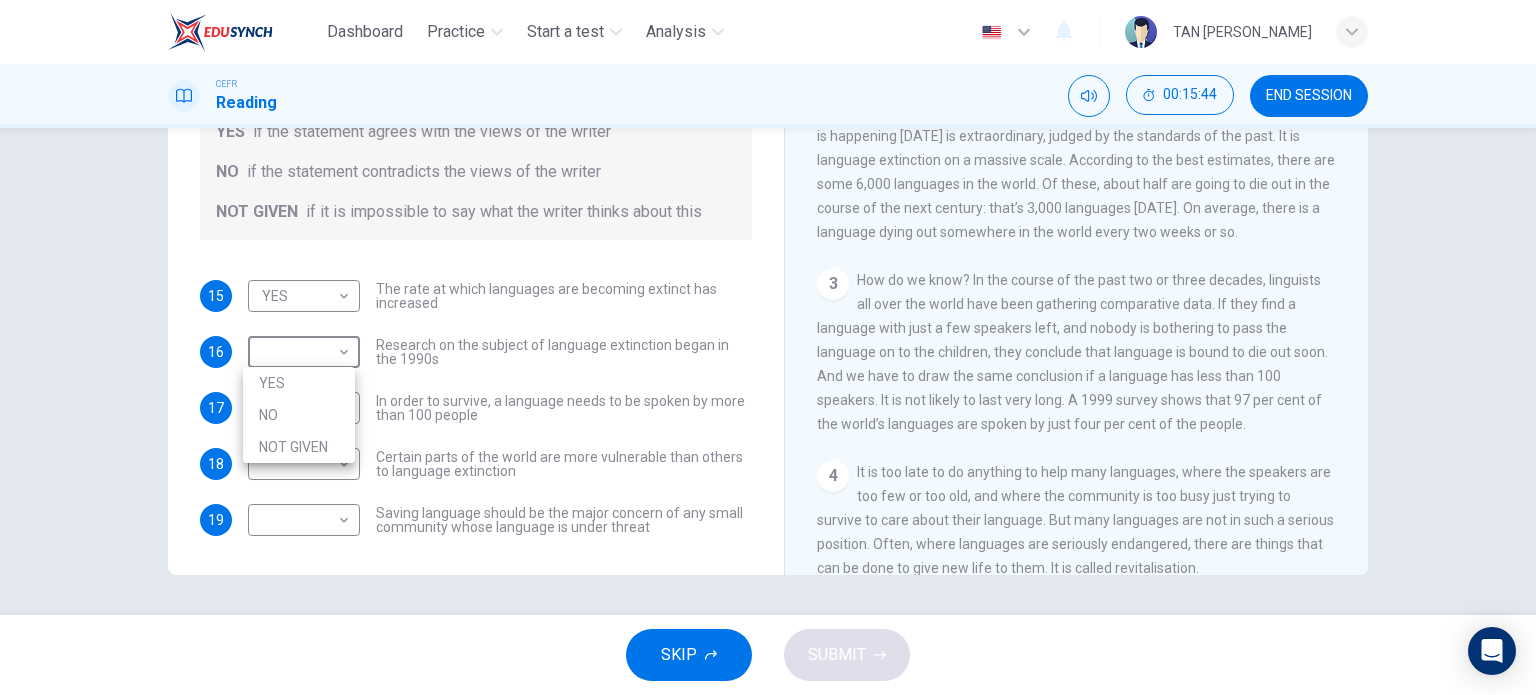 click on "NO" at bounding box center [299, 415] 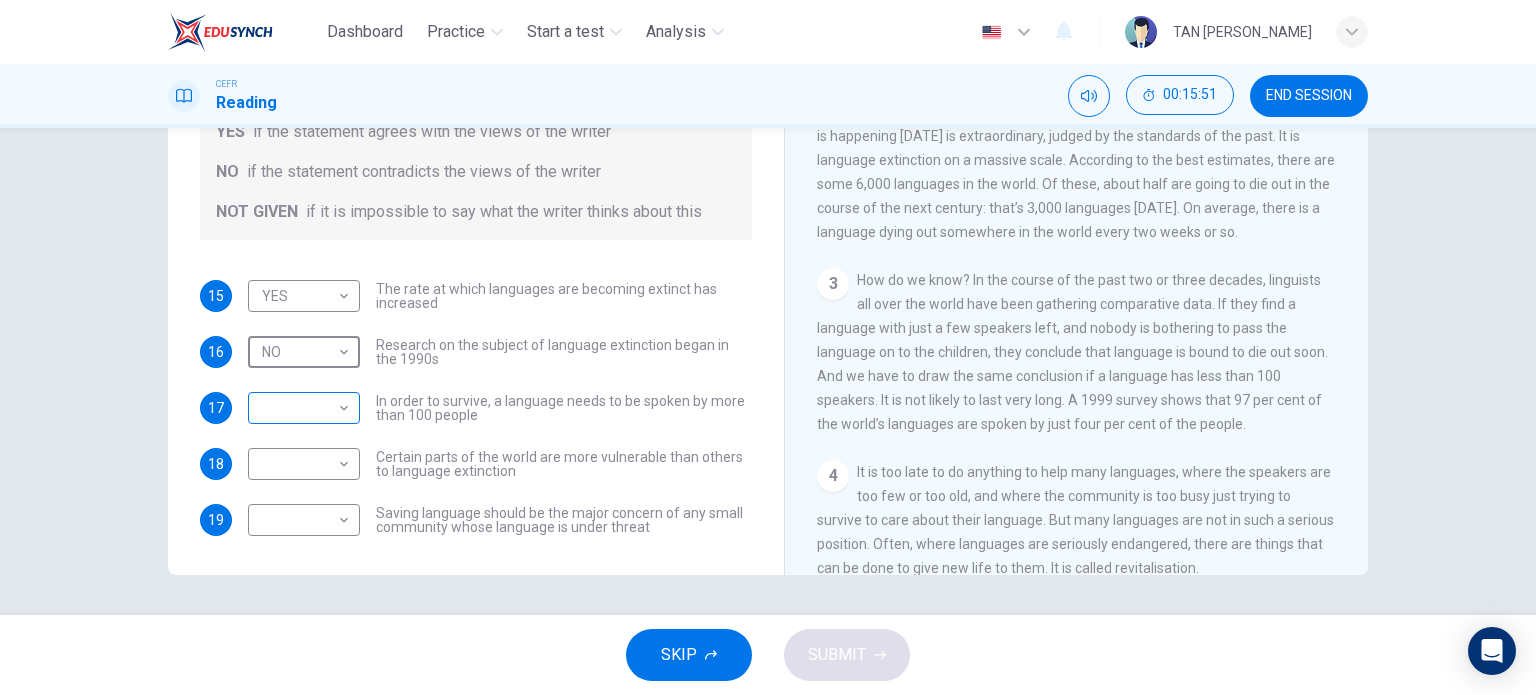 click on "Dashboard Practice Start a test Analysis English en ​ TAN CHEE TENG CEFR Reading 00:15:51 END SESSION Questions 15 - 19 Do the following statements agree with the views of the writer in the Passage?  In the boxes below, write YES if the statement agrees with the views of the writer NO if the statement contradicts the views of the writer NOT GIVEN if it is impossible to say what the writer thinks about this 15 YES YES ​ The rate at which languages are becoming extinct has increased 16 NO NO ​ Research on the subject of language extinction began in the 1990s 17 ​ ​ In order to survive, a language needs to be spoken by more than 100 people 18 ​ ​ Certain parts of the world are more vulnerable than others to language extinction 19 ​ ​ Saving language should be the major concern of any small community whose language is under threat Saving Language CLICK TO ZOOM Click to Zoom 1 2 3 4 5 6 7 8 9 10 11 12 SKIP SUBMIT EduSynch - Online Language Proficiency Testing
Dashboard Practice Analysis" at bounding box center [768, 347] 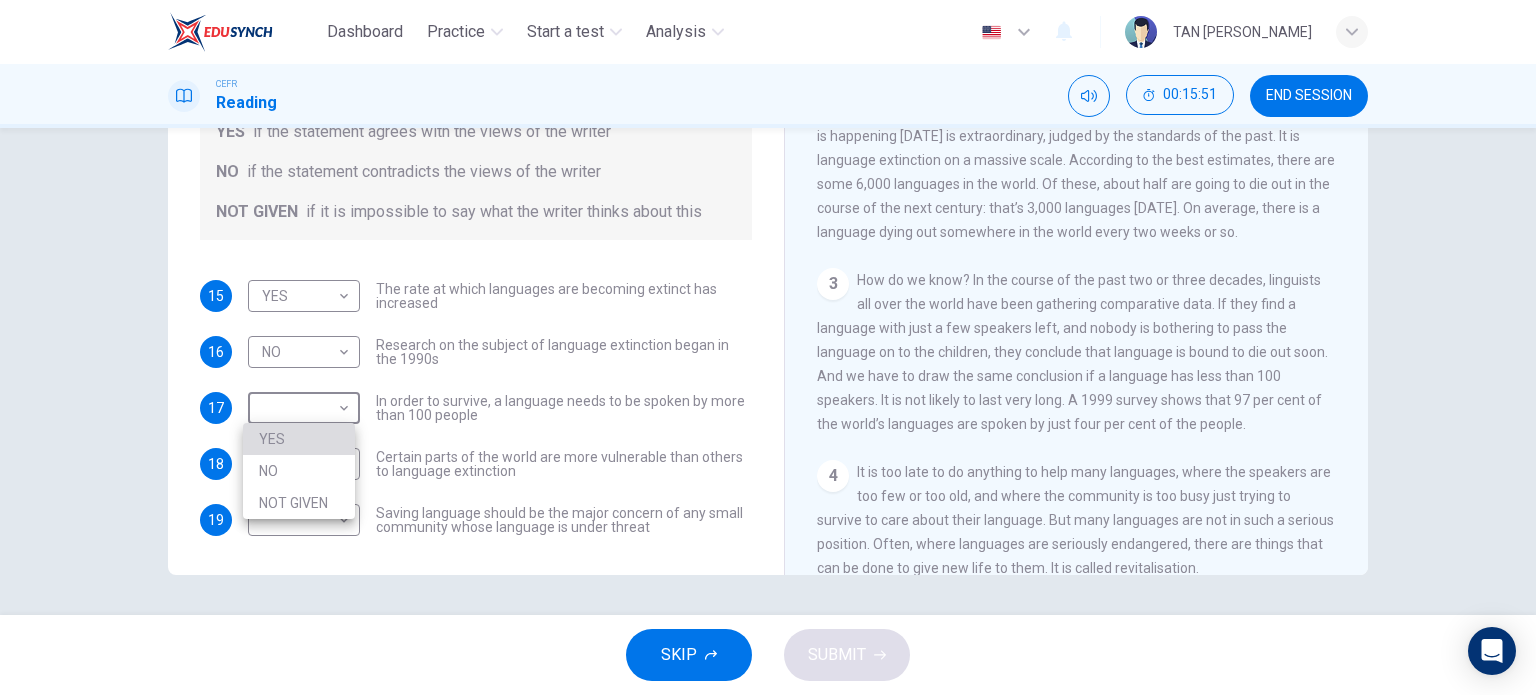 click on "YES" at bounding box center [299, 439] 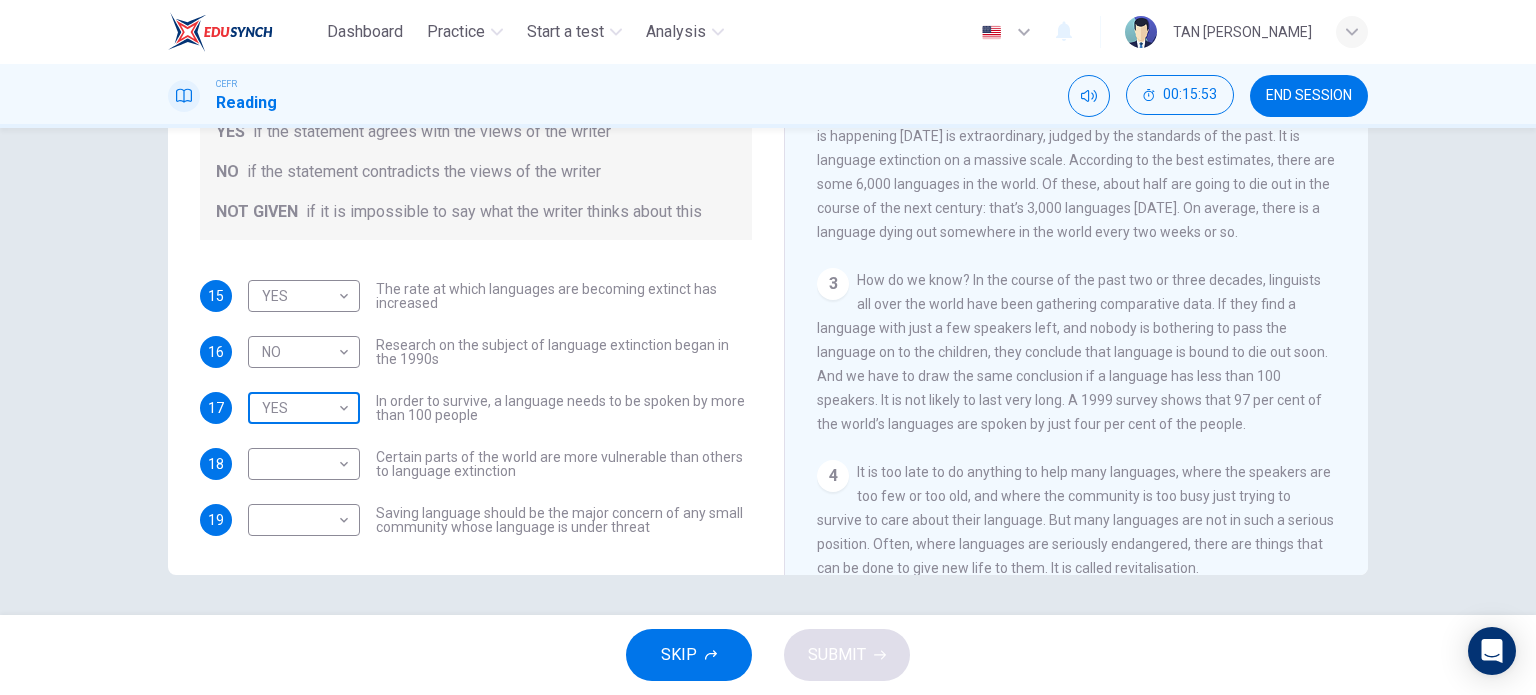 click on "Dashboard Practice Start a test Analysis English en ​ TAN CHEE TENG CEFR Reading 00:15:53 END SESSION Questions 15 - 19 Do the following statements agree with the views of the writer in the Passage?  In the boxes below, write YES if the statement agrees with the views of the writer NO if the statement contradicts the views of the writer NOT GIVEN if it is impossible to say what the writer thinks about this 15 YES YES ​ The rate at which languages are becoming extinct has increased 16 NO NO ​ Research on the subject of language extinction began in the 1990s 17 YES YES ​ In order to survive, a language needs to be spoken by more than 100 people 18 ​ ​ Certain parts of the world are more vulnerable than others to language extinction 19 ​ ​ Saving language should be the major concern of any small community whose language is under threat Saving Language CLICK TO ZOOM Click to Zoom 1 2 3 4 5 6 7 8 9 10 11 12 SKIP SUBMIT EduSynch - Online Language Proficiency Testing
Dashboard Practice 2025" at bounding box center [768, 347] 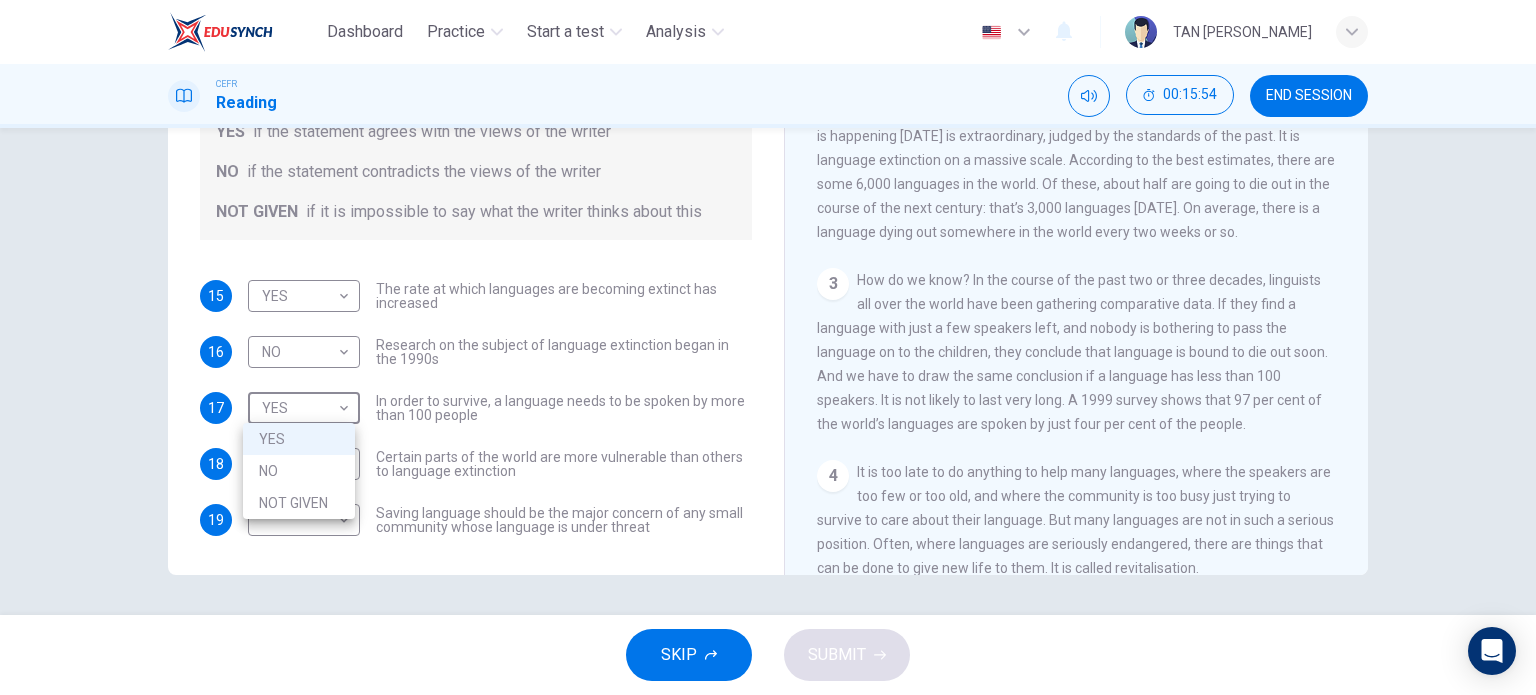 click on "NOT GIVEN" at bounding box center (299, 503) 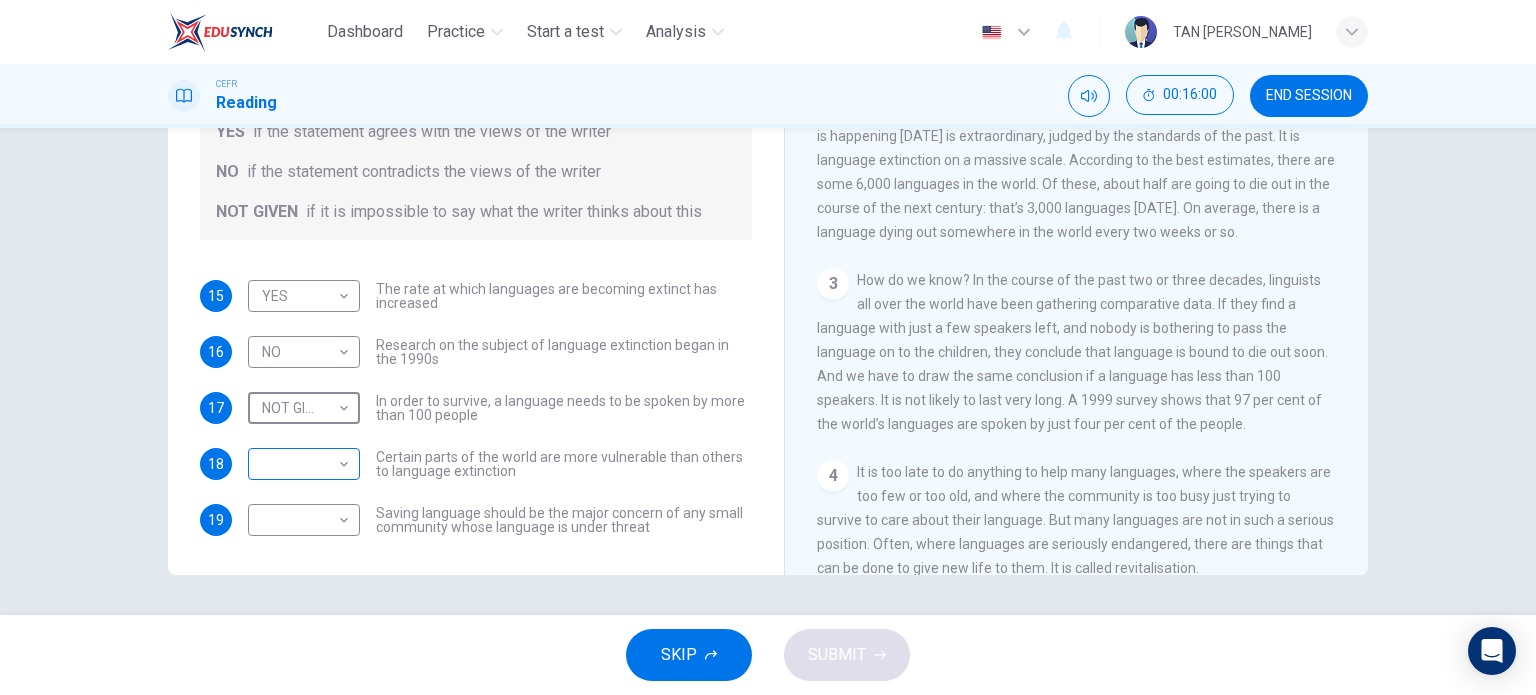 click on "Dashboard Practice Start a test Analysis English en ​ TAN CHEE TENG CEFR Reading 00:16:00 END SESSION Questions 15 - 19 Do the following statements agree with the views of the writer in the Passage?  In the boxes below, write YES if the statement agrees with the views of the writer NO if the statement contradicts the views of the writer NOT GIVEN if it is impossible to say what the writer thinks about this 15 YES YES ​ The rate at which languages are becoming extinct has increased 16 NO NO ​ Research on the subject of language extinction began in the 1990s 17 NOT GIVEN NOT GIVEN ​ In order to survive, a language needs to be spoken by more than 100 people 18 ​ ​ Certain parts of the world are more vulnerable than others to language extinction 19 ​ ​ Saving language should be the major concern of any small community whose language is under threat Saving Language CLICK TO ZOOM Click to Zoom 1 2 3 4 5 6 7 8 9 10 11 12 SKIP SUBMIT EduSynch - Online Language Proficiency Testing
Dashboard" at bounding box center (768, 347) 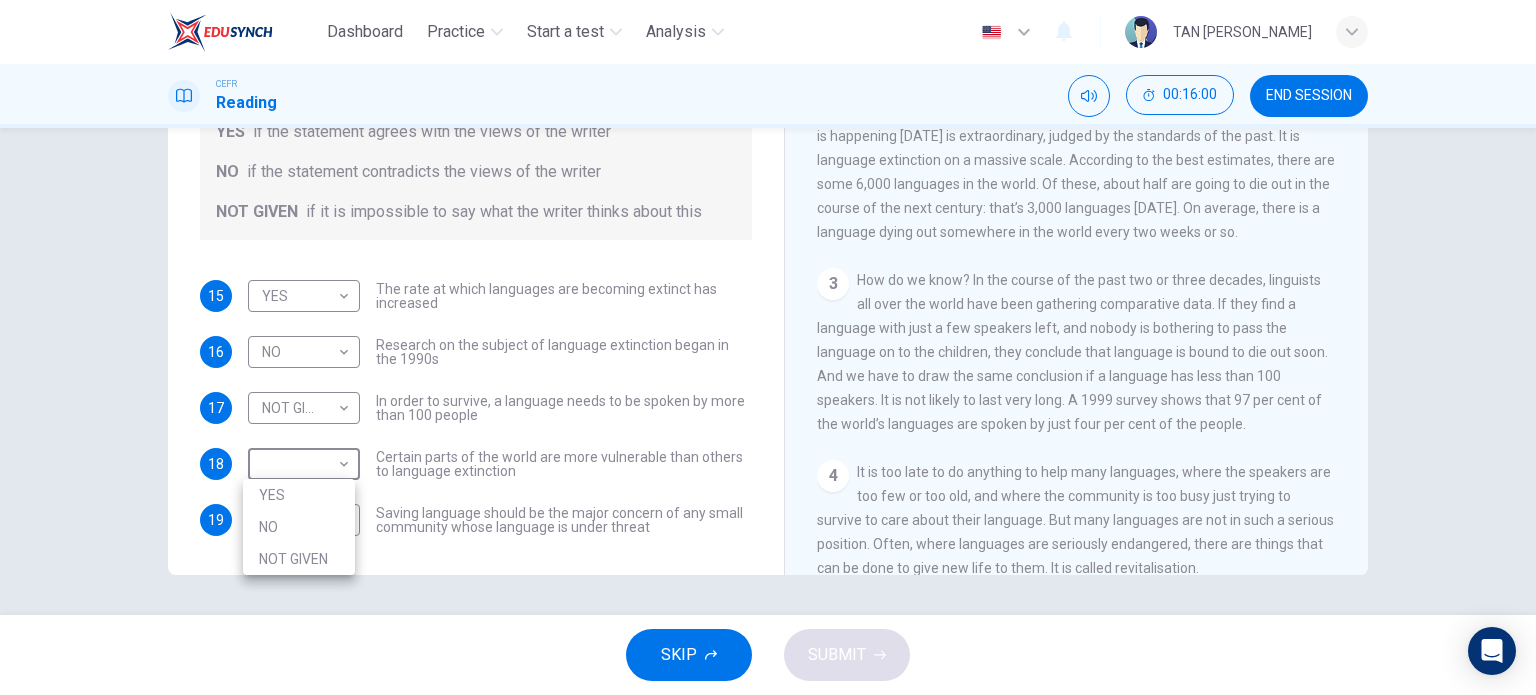 click on "NOT GIVEN" at bounding box center [299, 559] 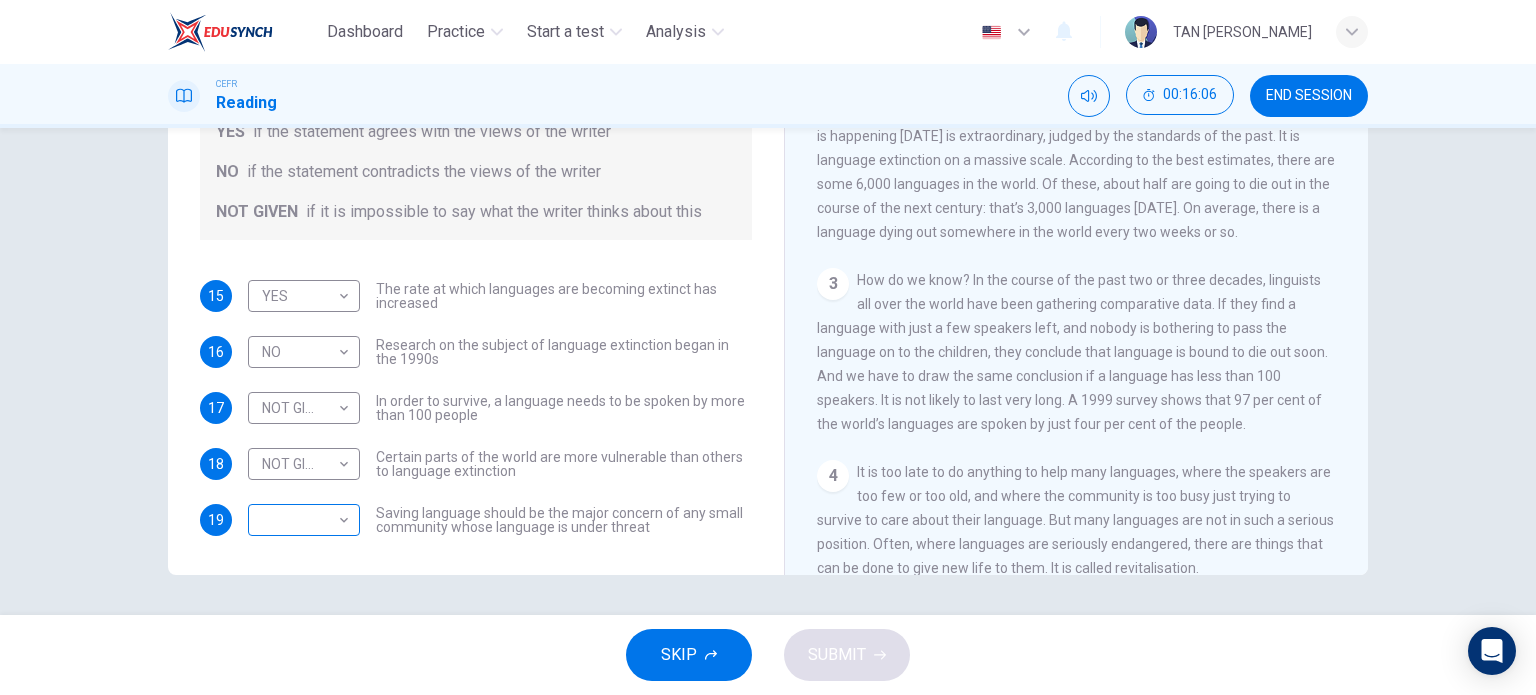 click on "​ ​" at bounding box center (304, 520) 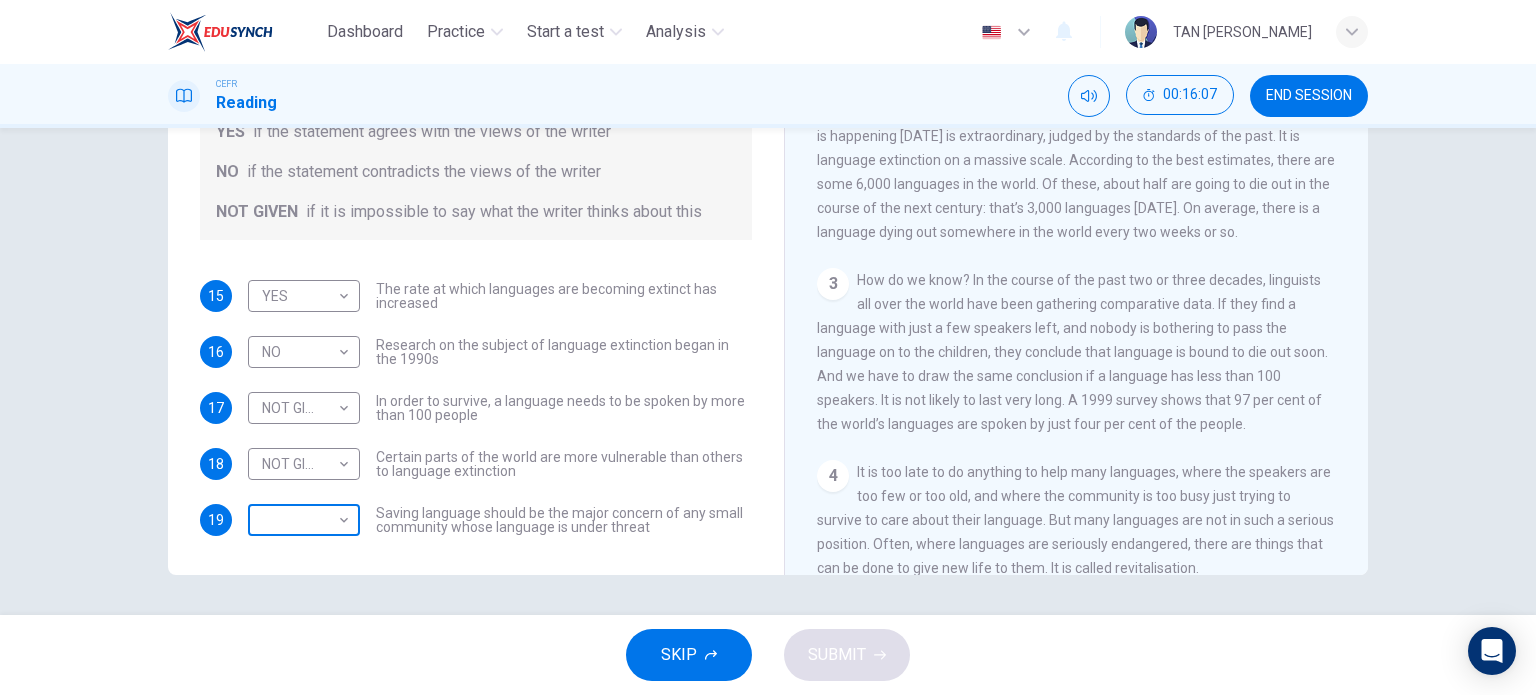 click on "Dashboard Practice Start a test Analysis English en ​ TAN CHEE TENG CEFR Reading 00:16:07 END SESSION Questions 15 - 19 Do the following statements agree with the views of the writer in the Passage?  In the boxes below, write YES if the statement agrees with the views of the writer NO if the statement contradicts the views of the writer NOT GIVEN if it is impossible to say what the writer thinks about this 15 YES YES ​ The rate at which languages are becoming extinct has increased 16 NO NO ​ Research on the subject of language extinction began in the 1990s 17 NOT GIVEN NOT GIVEN ​ In order to survive, a language needs to be spoken by more than 100 people 18 NOT GIVEN NOT GIVEN ​ Certain parts of the world are more vulnerable than others to language extinction 19 ​ ​ Saving language should be the major concern of any small community whose language is under threat Saving Language CLICK TO ZOOM Click to Zoom 1 2 3 4 5 6 7 8 9 10 11 12 SKIP SUBMIT EduSynch - Online Language Proficiency Testing" at bounding box center [768, 347] 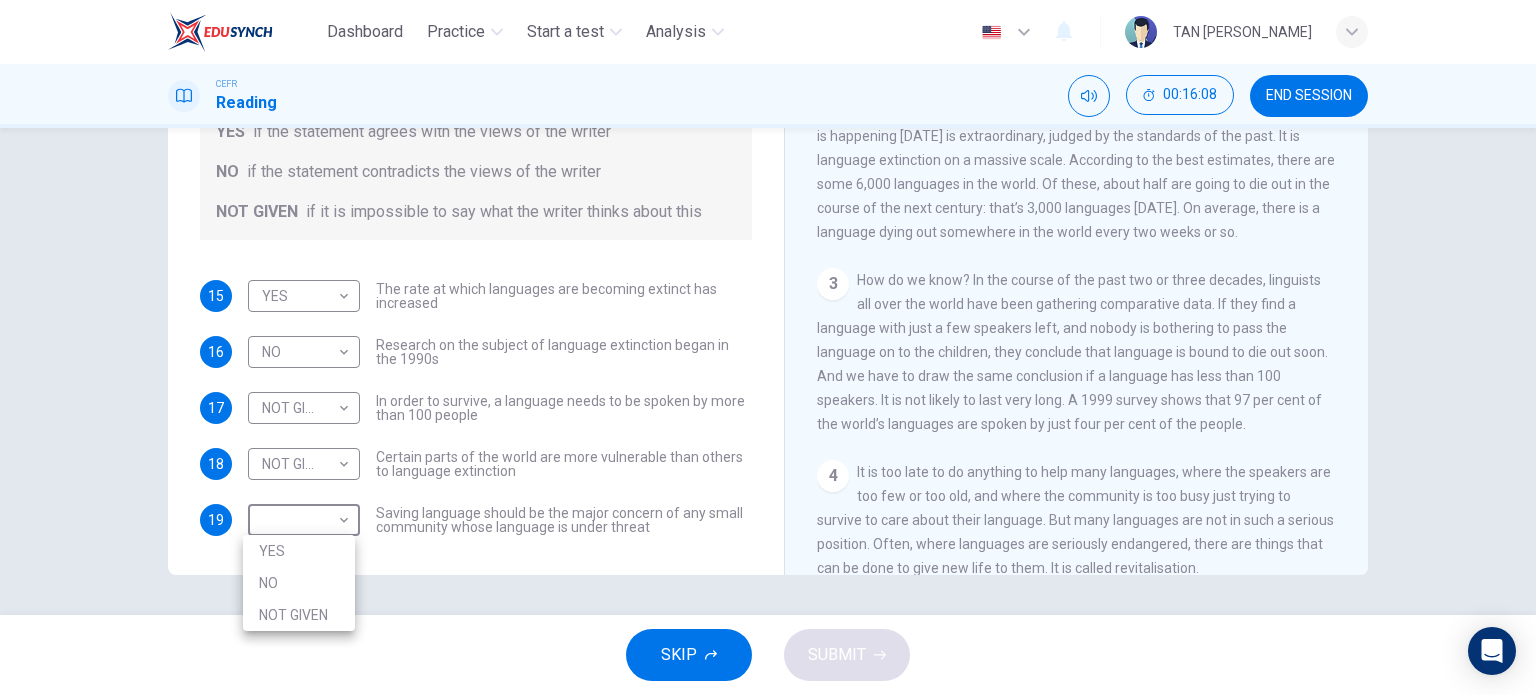 click on "NOT GIVEN" at bounding box center [299, 615] 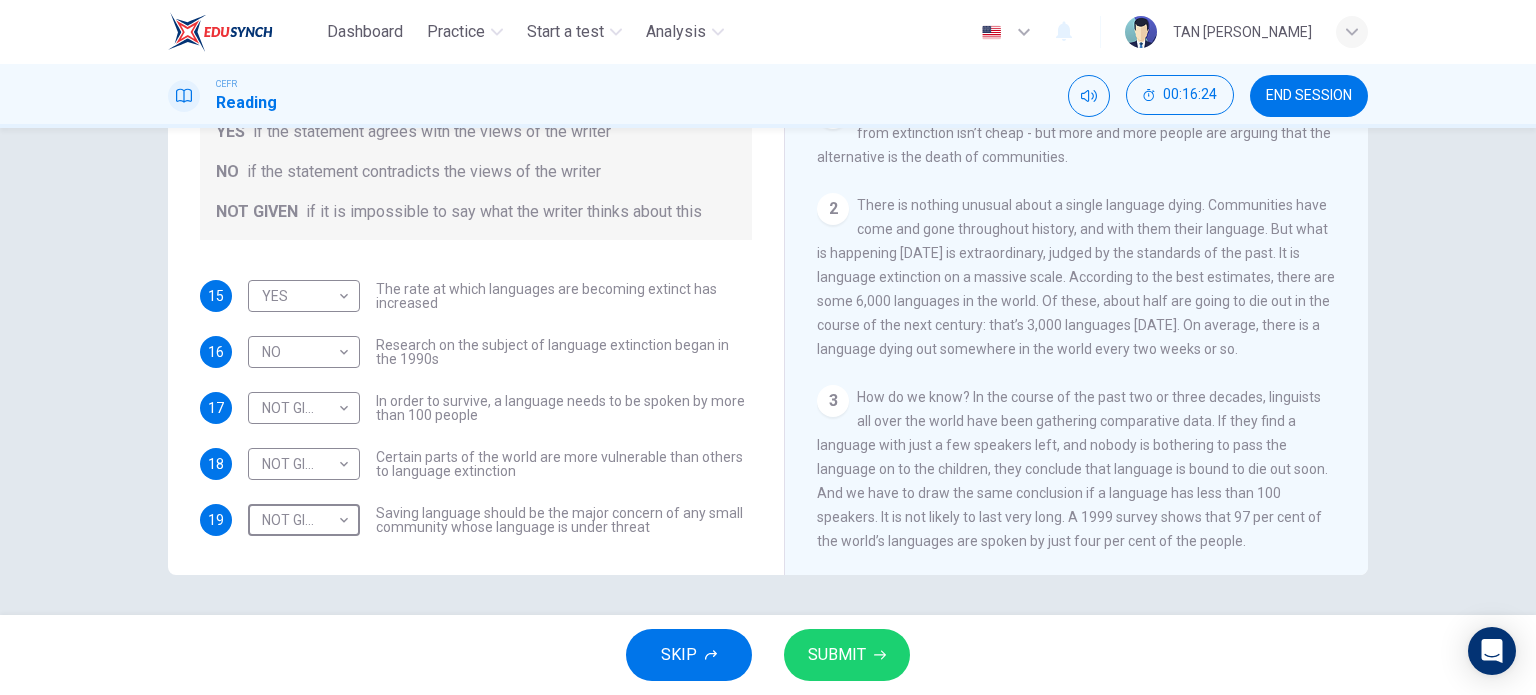 scroll, scrollTop: 409, scrollLeft: 0, axis: vertical 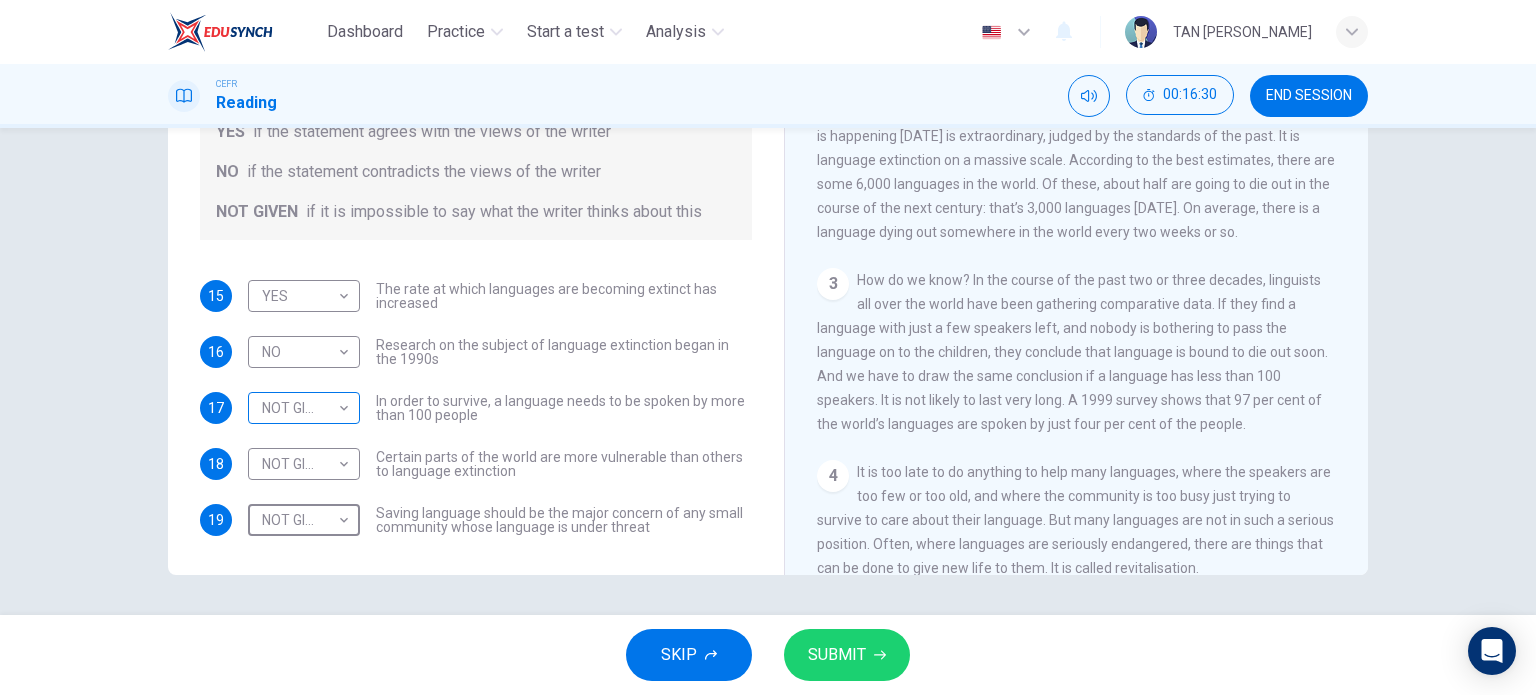 click on "Dashboard Practice Start a test Analysis English en ​ TAN CHEE TENG CEFR Reading 00:16:30 END SESSION Questions 15 - 19 Do the following statements agree with the views of the writer in the Passage?  In the boxes below, write YES if the statement agrees with the views of the writer NO if the statement contradicts the views of the writer NOT GIVEN if it is impossible to say what the writer thinks about this 15 YES YES ​ The rate at which languages are becoming extinct has increased 16 NO NO ​ Research on the subject of language extinction began in the 1990s 17 NOT GIVEN NOT GIVEN ​ In order to survive, a language needs to be spoken by more than 100 people 18 NOT GIVEN NOT GIVEN ​ Certain parts of the world are more vulnerable than others to language extinction 19 NOT GIVEN NOT GIVEN ​ Saving language should be the major concern of any small community whose language is under threat Saving Language CLICK TO ZOOM Click to Zoom 1 2 3 4 5 6 7 8 9 10 11 12 SKIP SUBMIT
Dashboard Practice Analysis" at bounding box center (768, 347) 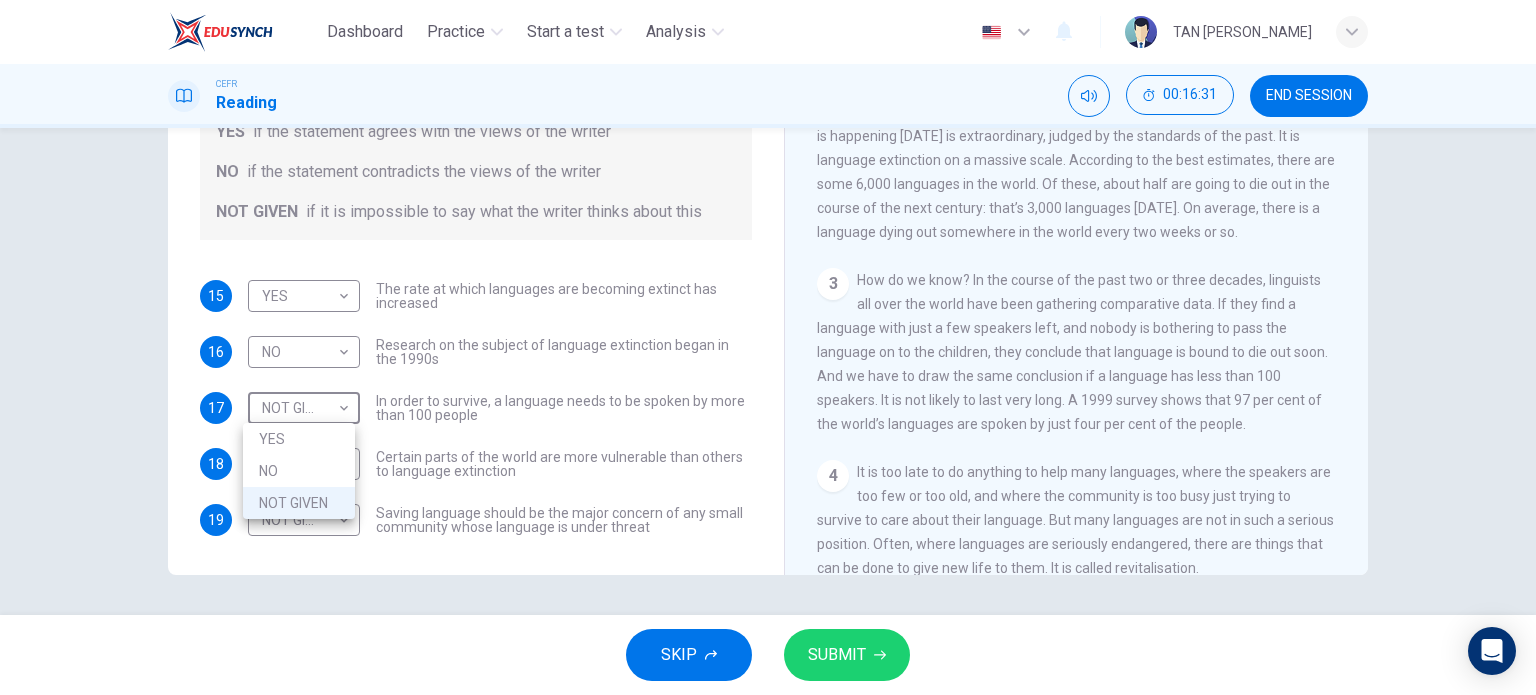 click on "YES" at bounding box center (299, 439) 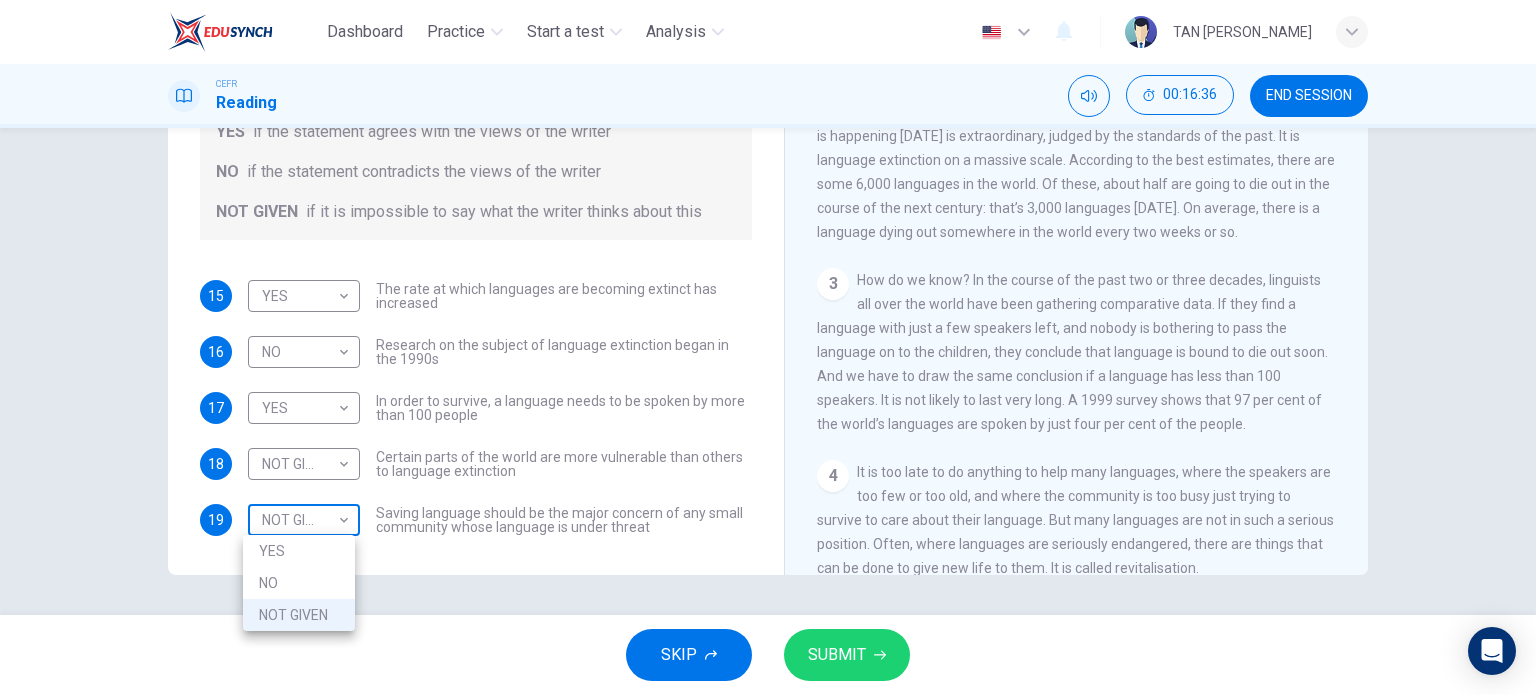 click on "Dashboard Practice Start a test Analysis English en ​ TAN CHEE TENG CEFR Reading 00:16:36 END SESSION Questions 15 - 19 Do the following statements agree with the views of the writer in the Passage?  In the boxes below, write YES if the statement agrees with the views of the writer NO if the statement contradicts the views of the writer NOT GIVEN if it is impossible to say what the writer thinks about this 15 YES YES ​ The rate at which languages are becoming extinct has increased 16 NO NO ​ Research on the subject of language extinction began in the 1990s 17 YES YES ​ In order to survive, a language needs to be spoken by more than 100 people 18 NOT GIVEN NOT GIVEN ​ Certain parts of the world are more vulnerable than others to language extinction 19 NOT GIVEN NOT GIVEN ​ Saving language should be the major concern of any small community whose language is under threat Saving Language CLICK TO ZOOM Click to Zoom 1 2 3 4 5 6 7 8 9 10 11 12 SKIP SUBMIT EduSynch - Online Language Proficiency Testing" at bounding box center (768, 347) 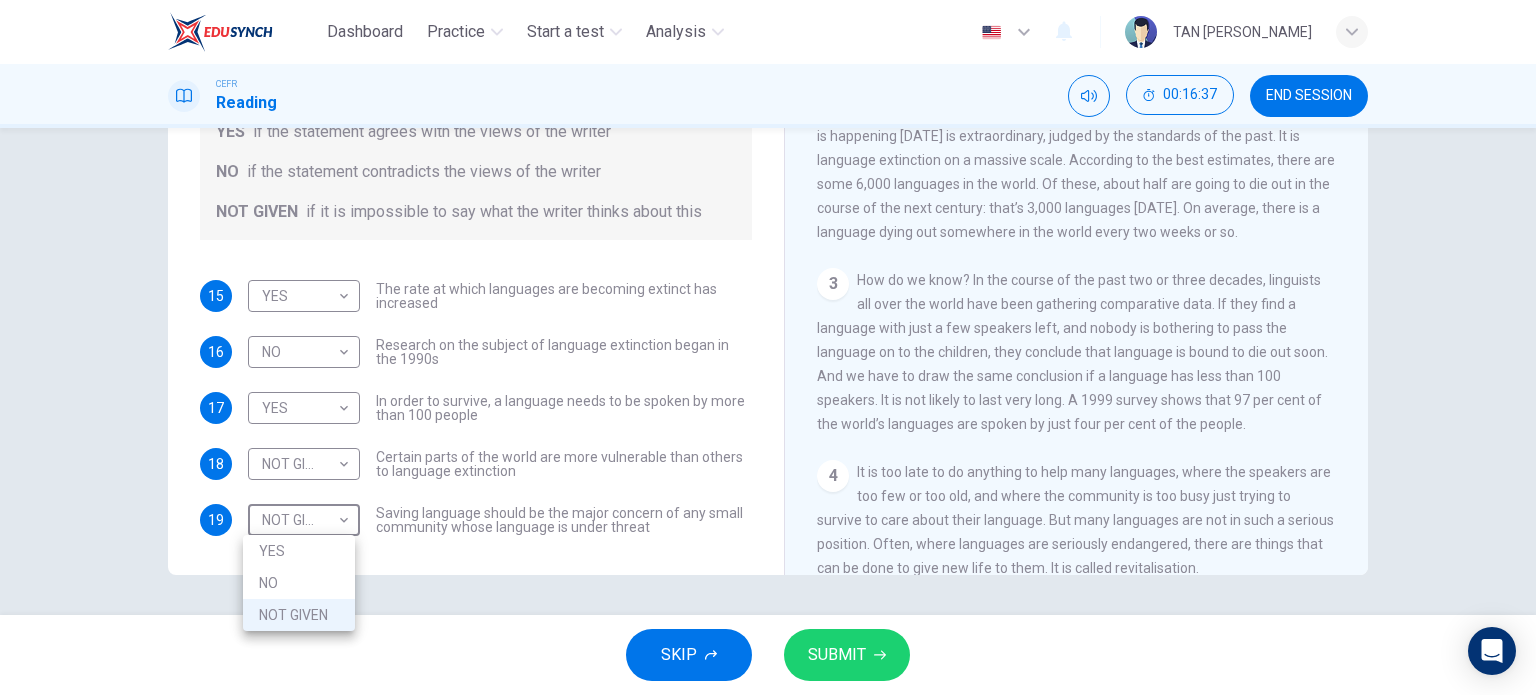click on "YES" at bounding box center [299, 551] 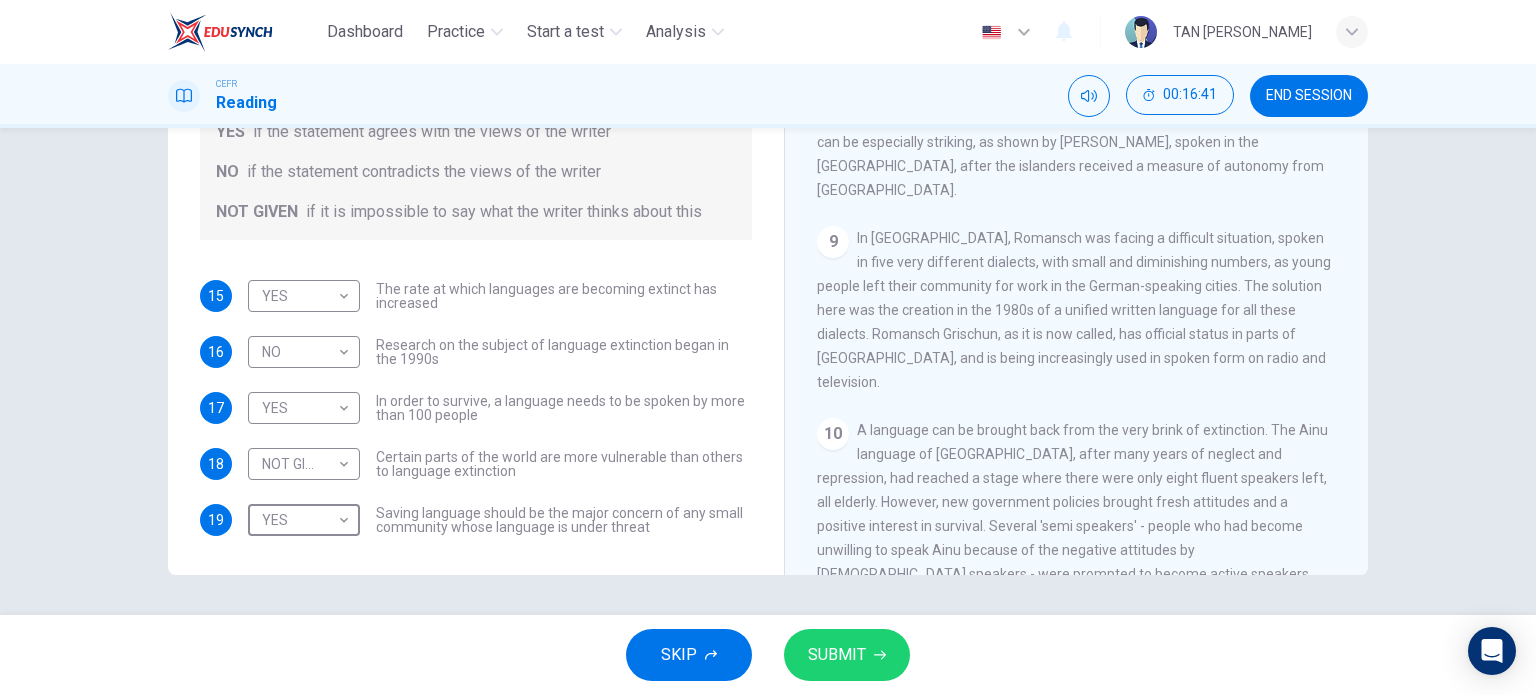 scroll, scrollTop: 1709, scrollLeft: 0, axis: vertical 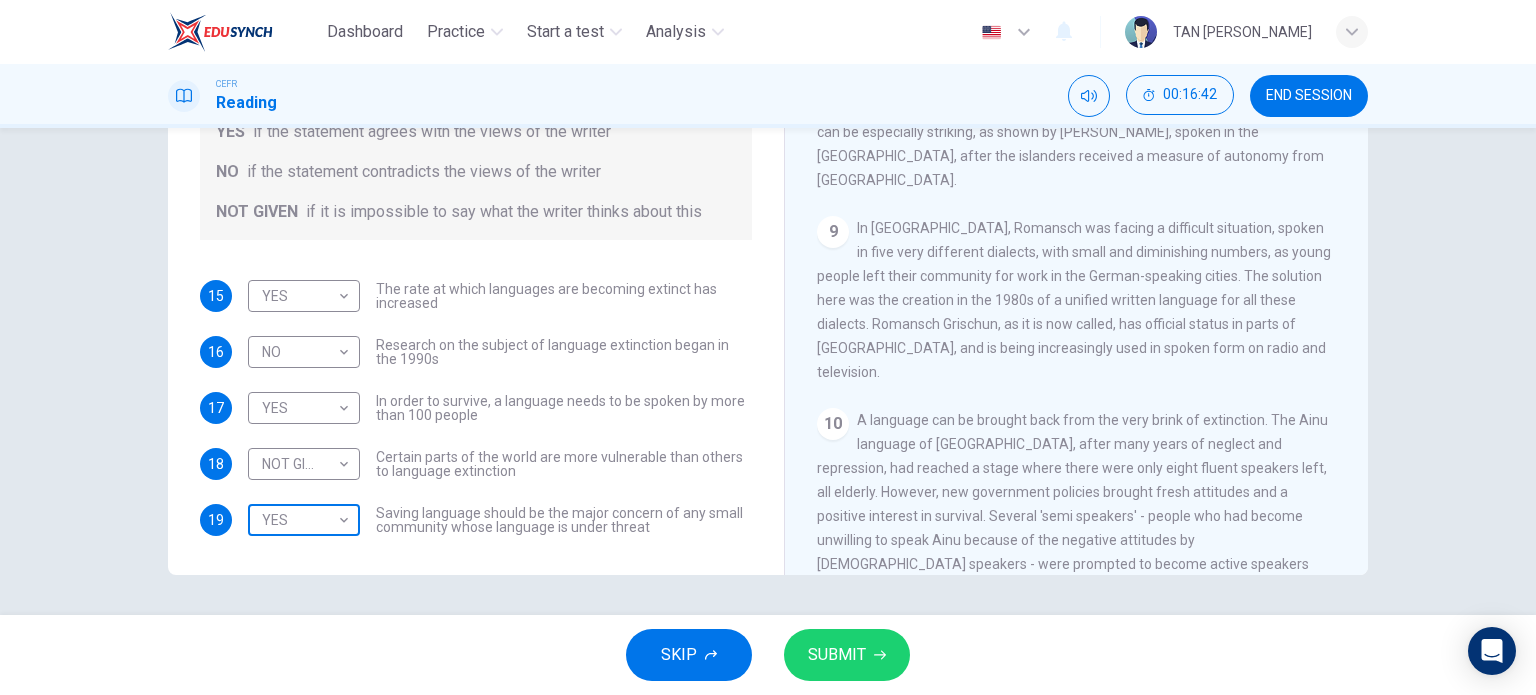 click on "Dashboard Practice Start a test Analysis English en ​ TAN CHEE TENG CEFR Reading 00:16:42 END SESSION Questions 15 - 19 Do the following statements agree with the views of the writer in the Passage?  In the boxes below, write YES if the statement agrees with the views of the writer NO if the statement contradicts the views of the writer NOT GIVEN if it is impossible to say what the writer thinks about this 15 YES YES ​ The rate at which languages are becoming extinct has increased 16 NO NO ​ Research on the subject of language extinction began in the 1990s 17 YES YES ​ In order to survive, a language needs to be spoken by more than 100 people 18 NOT GIVEN NOT GIVEN ​ Certain parts of the world are more vulnerable than others to language extinction 19 YES YES ​ Saving language should be the major concern of any small community whose language is under threat Saving Language CLICK TO ZOOM Click to Zoom 1 2 3 4 5 6 7 8 9 10 11 12 SKIP SUBMIT EduSynch - Online Language Proficiency Testing
2025" at bounding box center [768, 347] 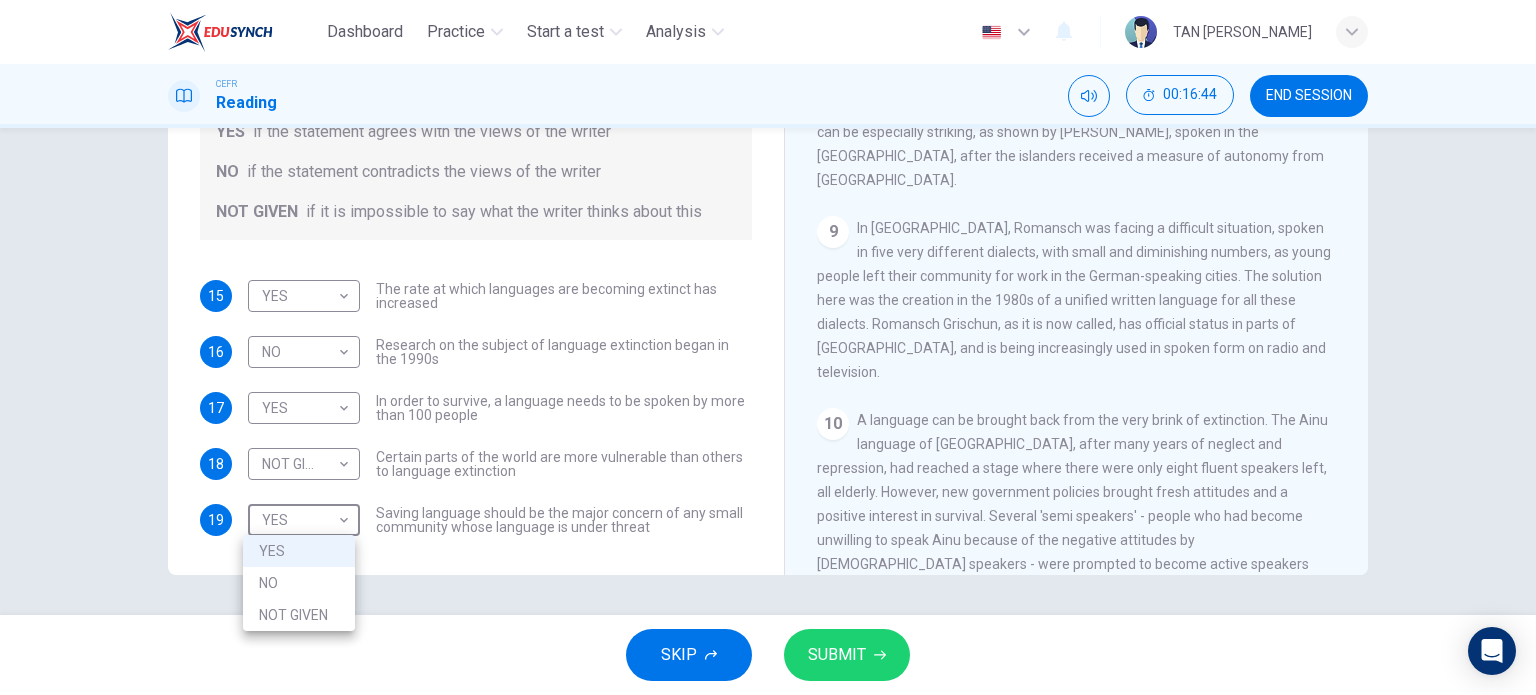 click on "NOT GIVEN" at bounding box center [299, 615] 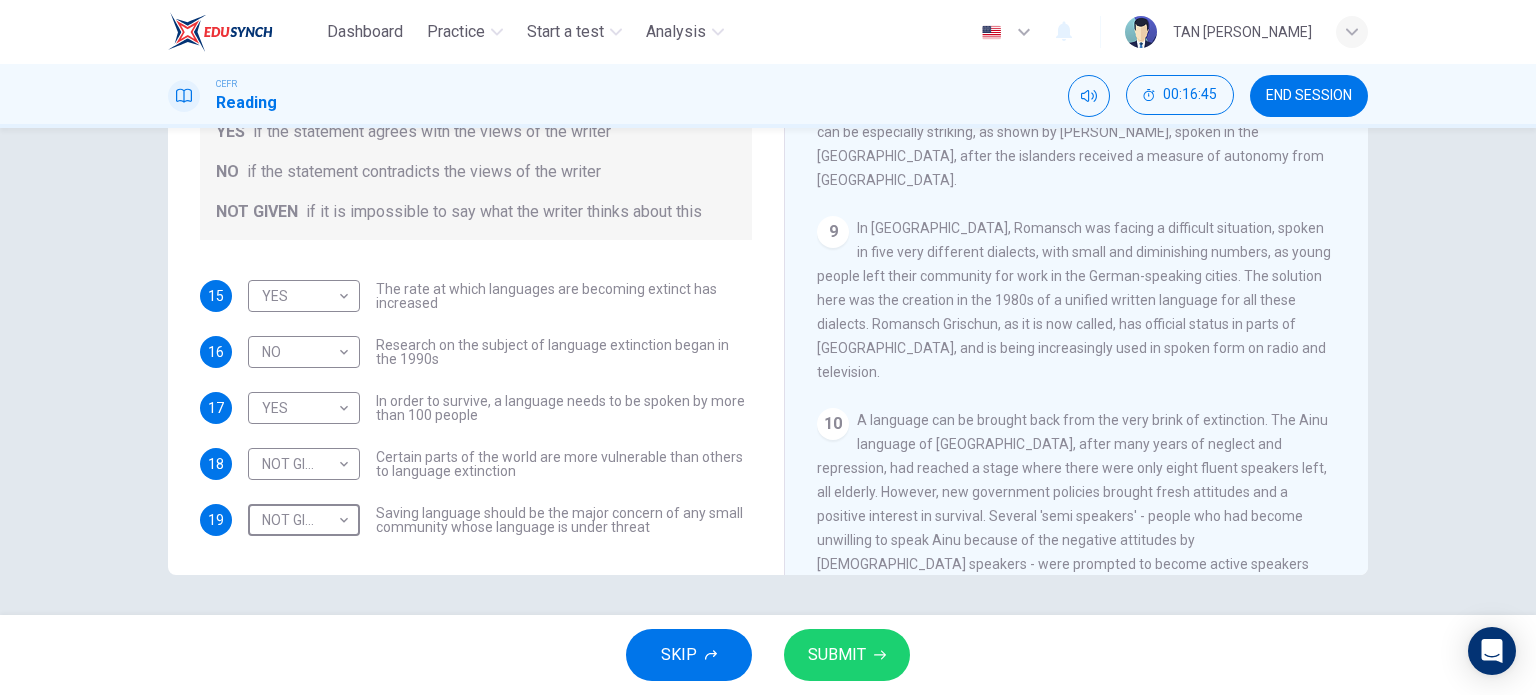 click on "SUBMIT" at bounding box center (847, 655) 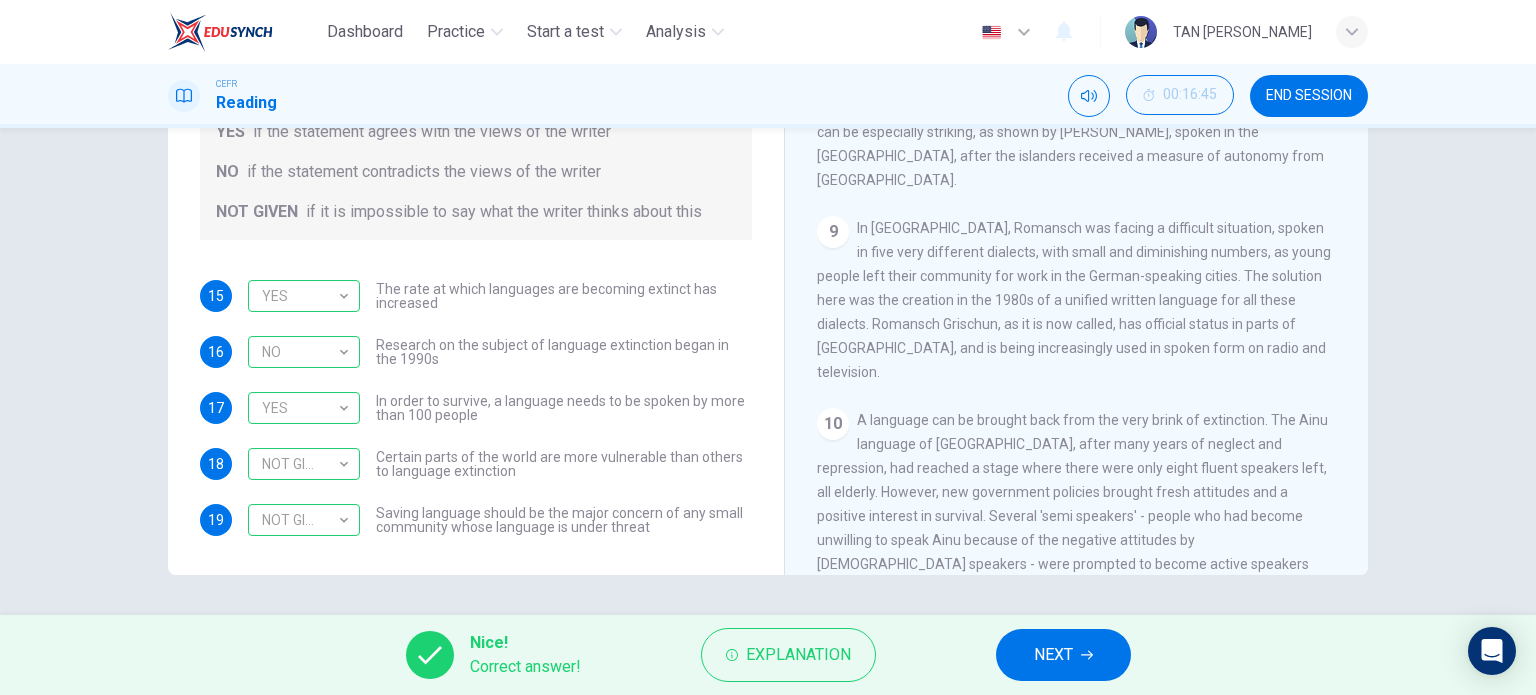 click on "NEXT" at bounding box center [1053, 655] 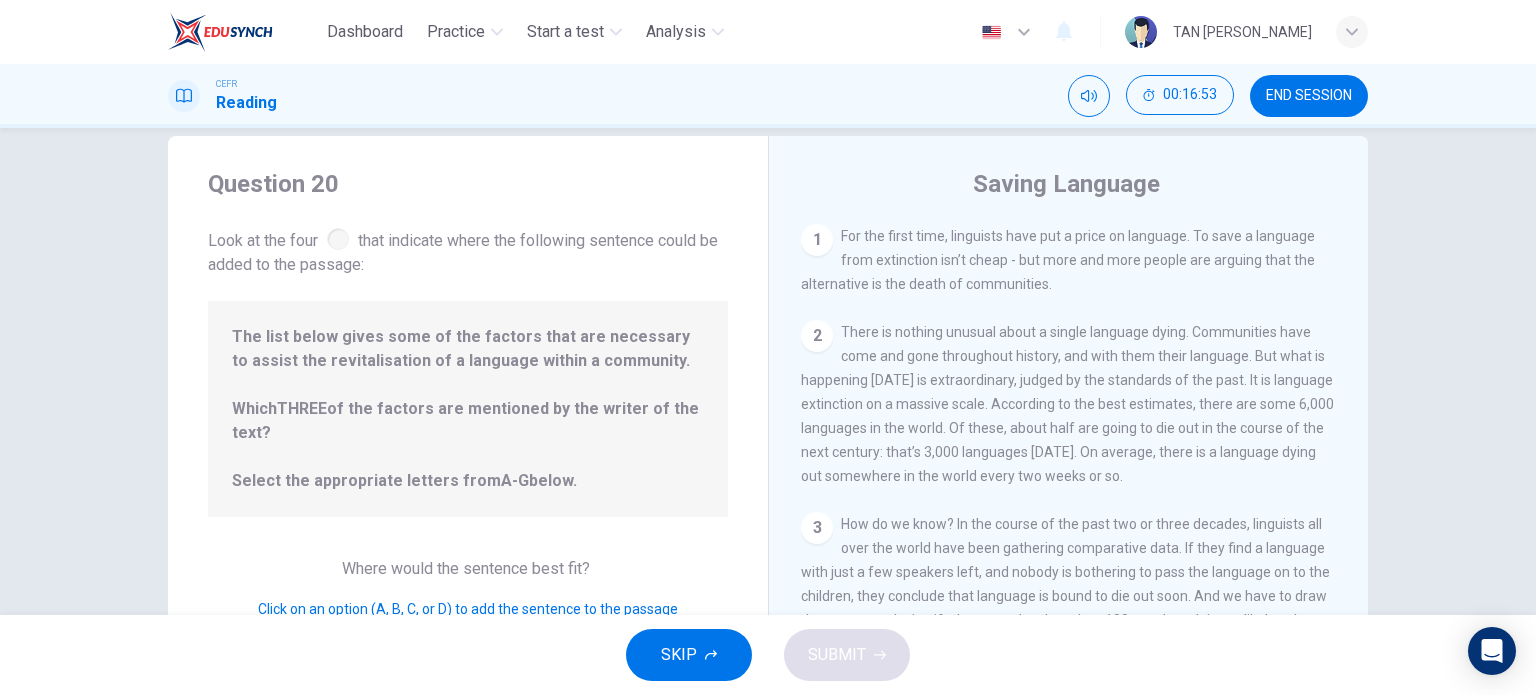 scroll, scrollTop: 0, scrollLeft: 0, axis: both 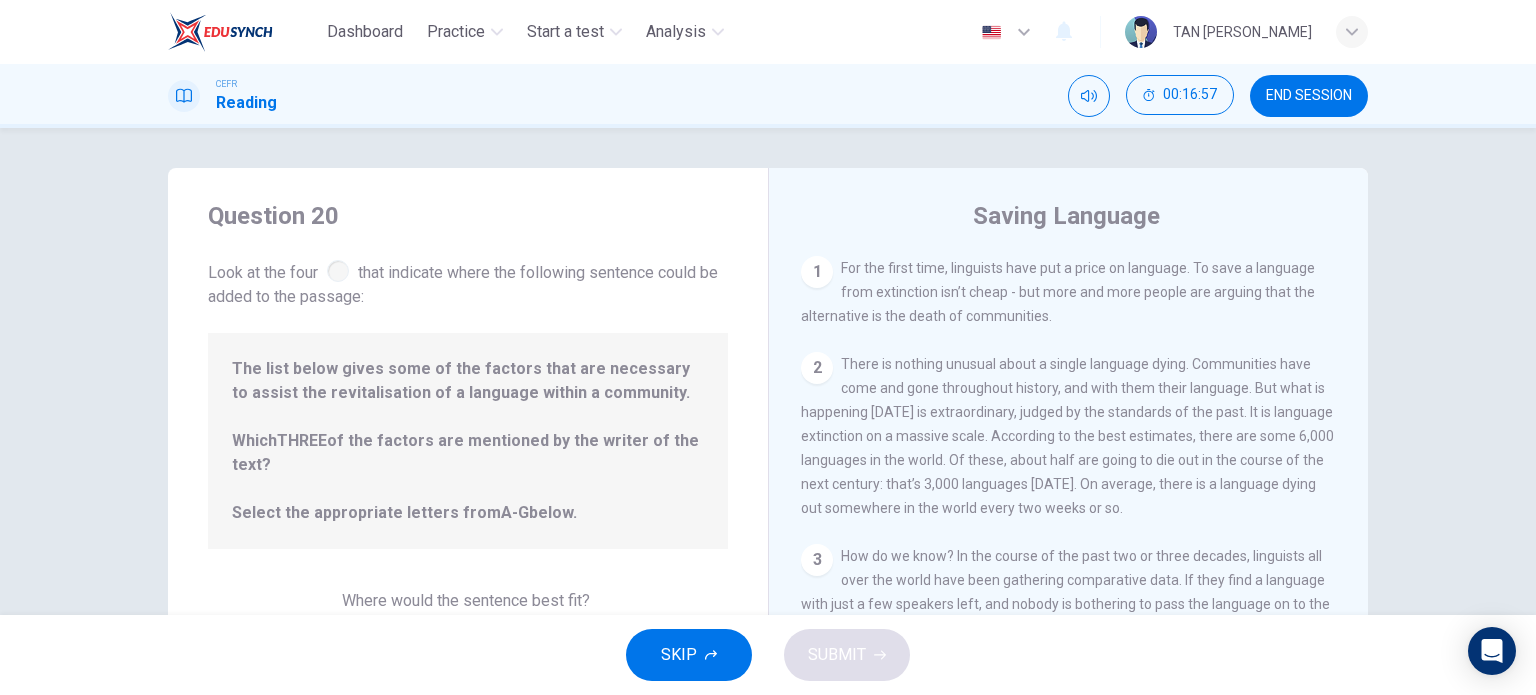click on "There is nothing unusual about a single language dying. Communities have come and gone throughout history, and with them their language. But what is happening today is extraordinary, judged by the standards of the past. It is language extinction on a massive scale. According to the best estimates, there are some 6,000 languages in the world. Of these, about half are going to die out in the course of the next century: that’s 3,000 languages in 1,200 months. On average, there is a language dying out somewhere in the world every two weeks or so." at bounding box center [1067, 436] 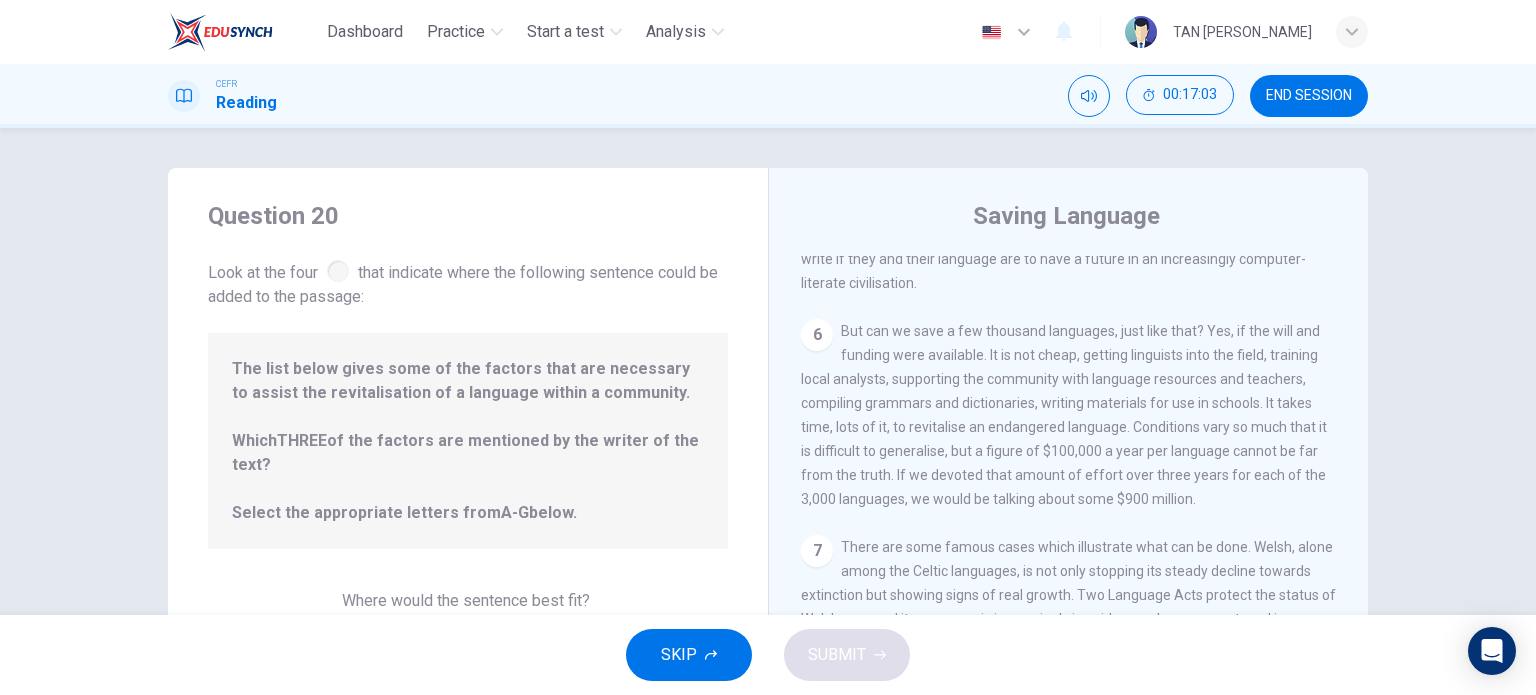 scroll, scrollTop: 900, scrollLeft: 0, axis: vertical 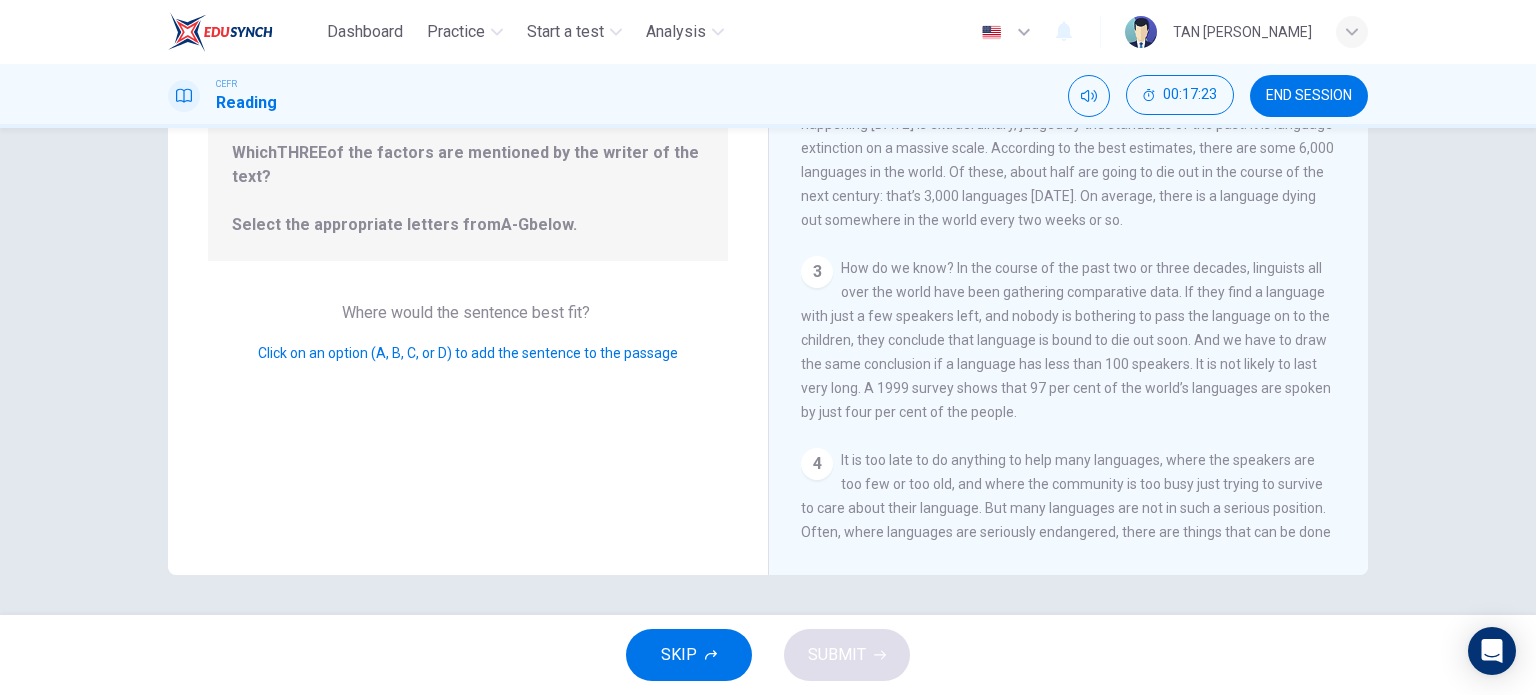 click on "Question 20 Look at the four     that indicate where the following sentence could be added to the passage: The list below gives some of the factors that are necessary to assist the revitalisation of a language within a community.
Which  THREE  of the factors are mentioned by the writer of the text?
Select the appropriate letters from  A-G  below. Where would the sentence best fit?   Click on an option (A, B, C, or D) to add the sentence to the passage" at bounding box center (468, 227) 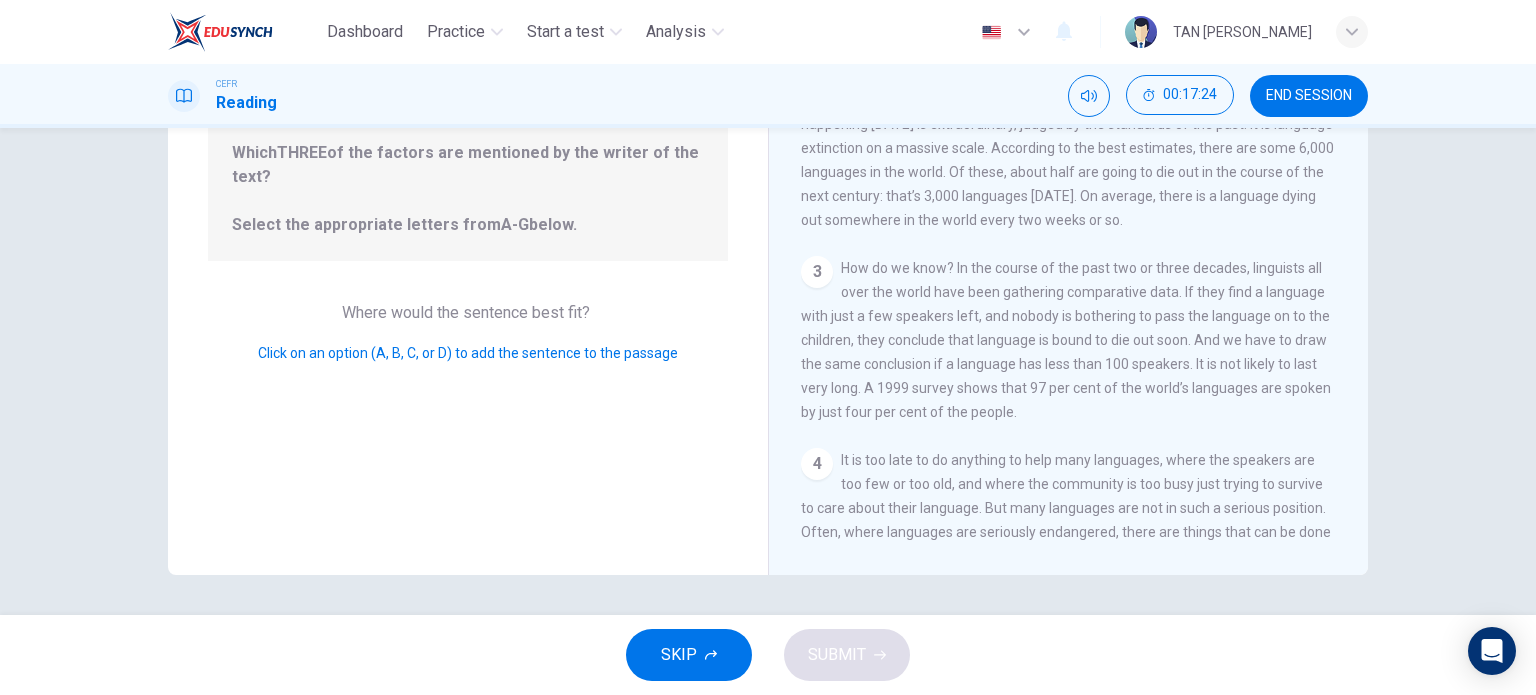 click on "Question 20 Look at the four     that indicate where the following sentence could be added to the passage: The list below gives some of the factors that are necessary to assist the revitalisation of a language within a community.
Which  THREE  of the factors are mentioned by the writer of the text?
Select the appropriate letters from  A-G  below. Where would the sentence best fit?   Click on an option (A, B, C, or D) to add the sentence to the passage" at bounding box center (468, 227) 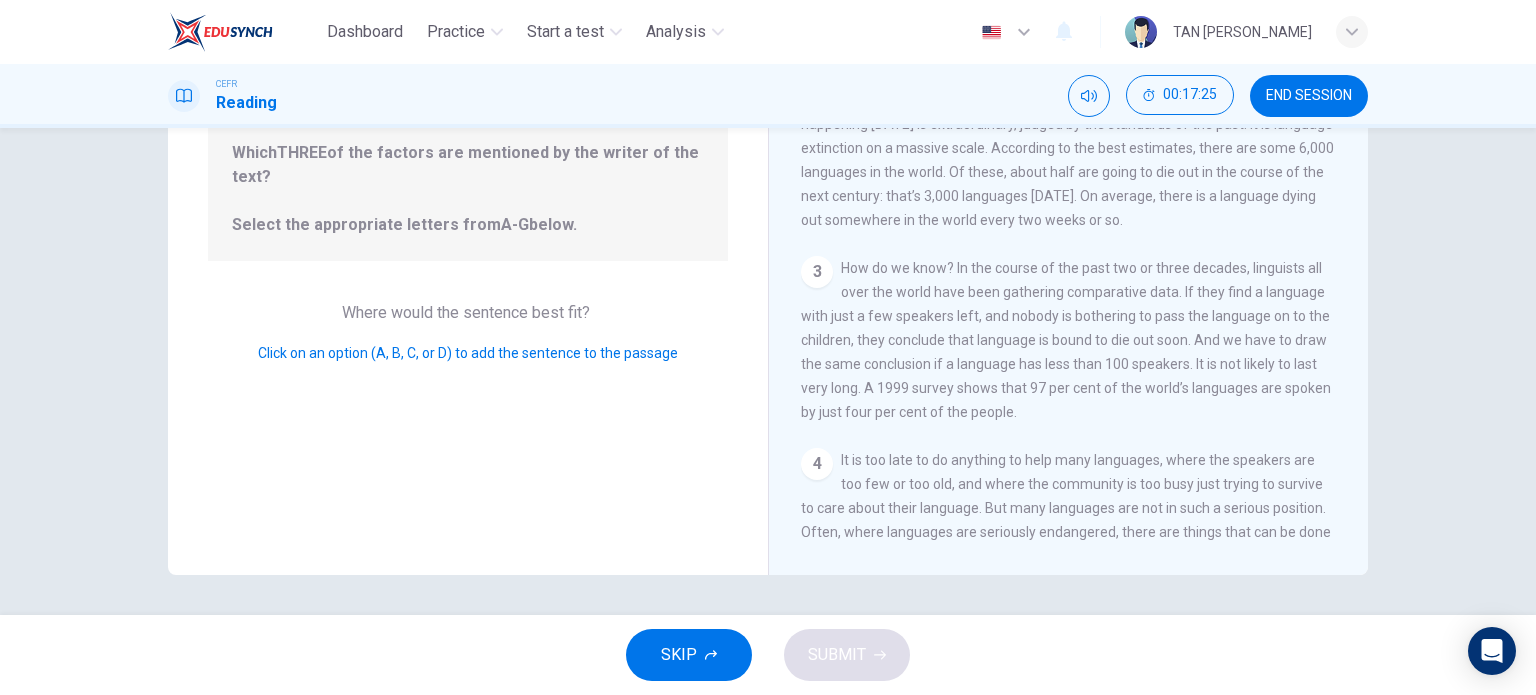 click on "Where would the sentence best fit?" at bounding box center (468, 312) 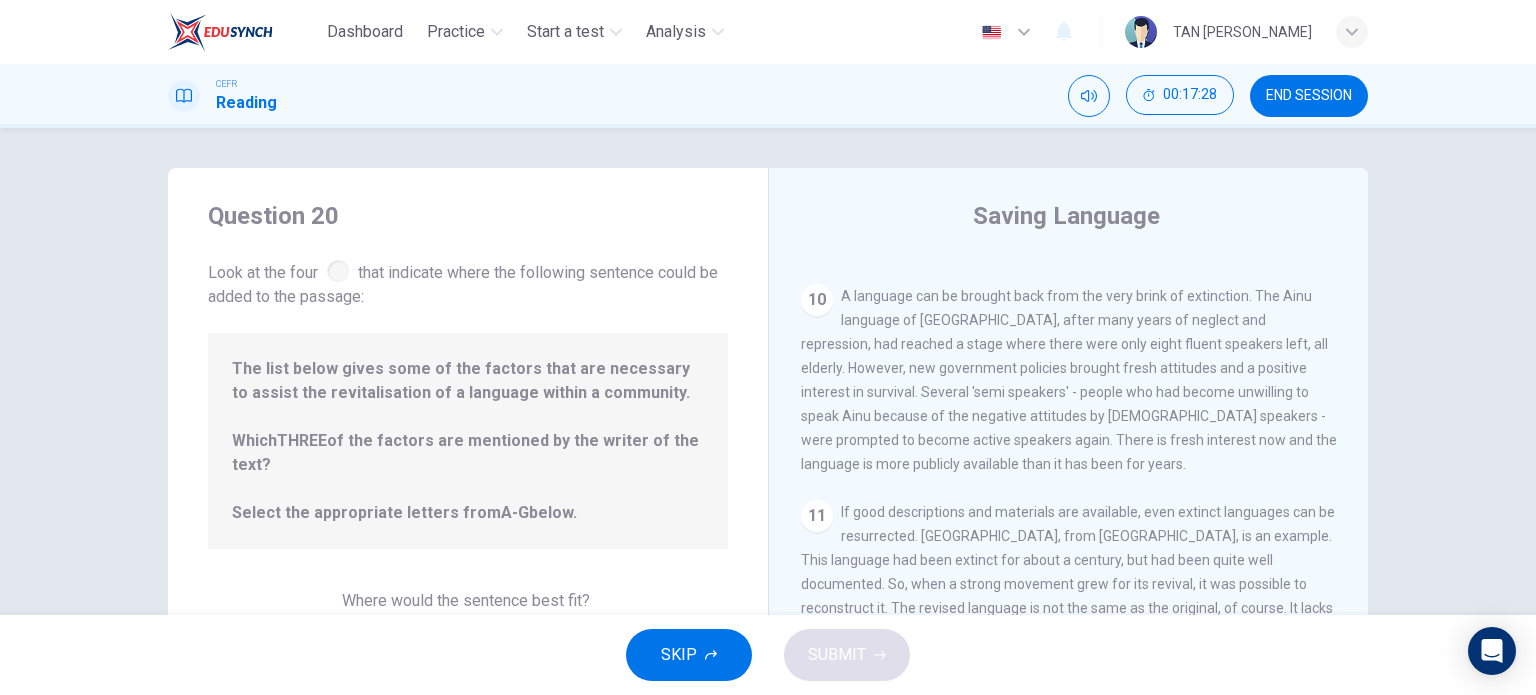 scroll, scrollTop: 1746, scrollLeft: 0, axis: vertical 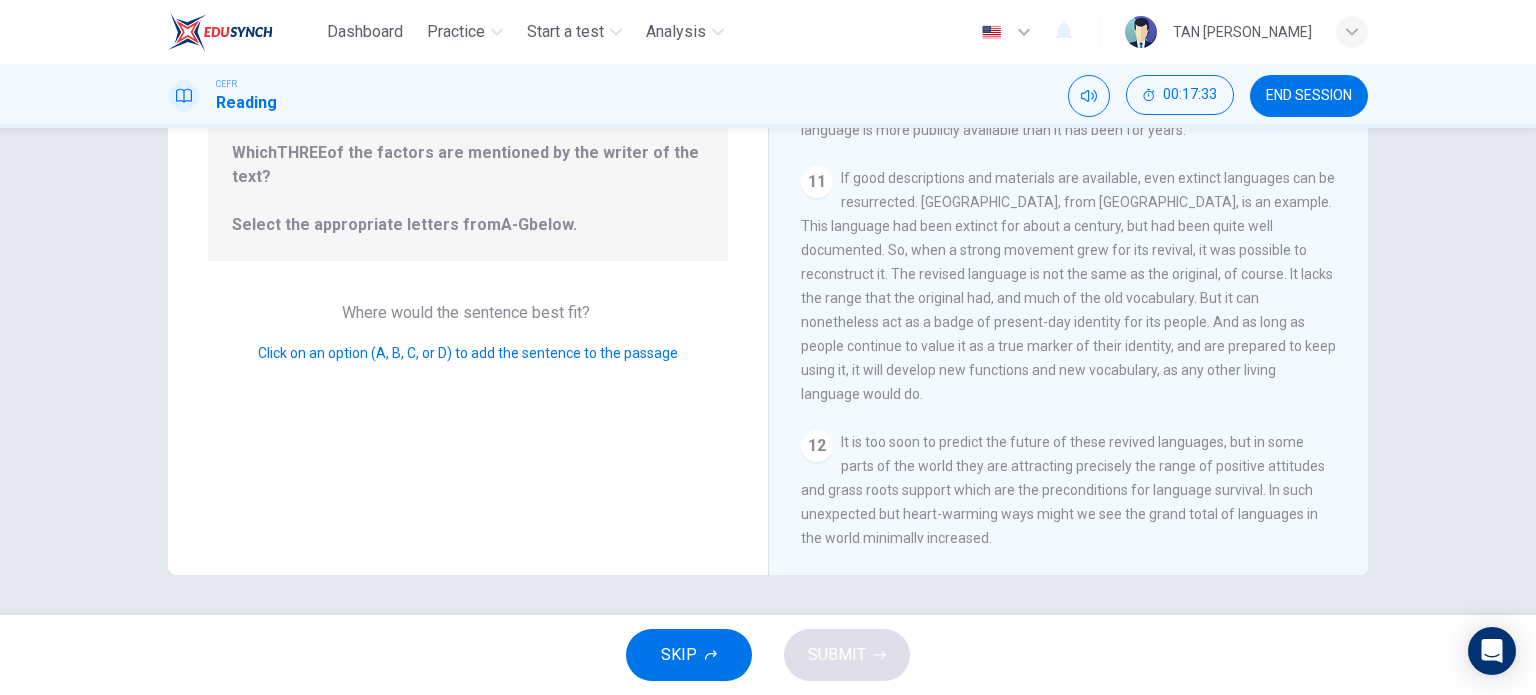 click on "12 It is too soon to predict the future of these revived languages, but in some parts of the world they are attracting precisely the range of positive attitudes and grass roots support which are the preconditions for language survival. In such unexpected but heart-warming ways might we see the grand total of languages in the world minimally increased." at bounding box center (1069, 490) 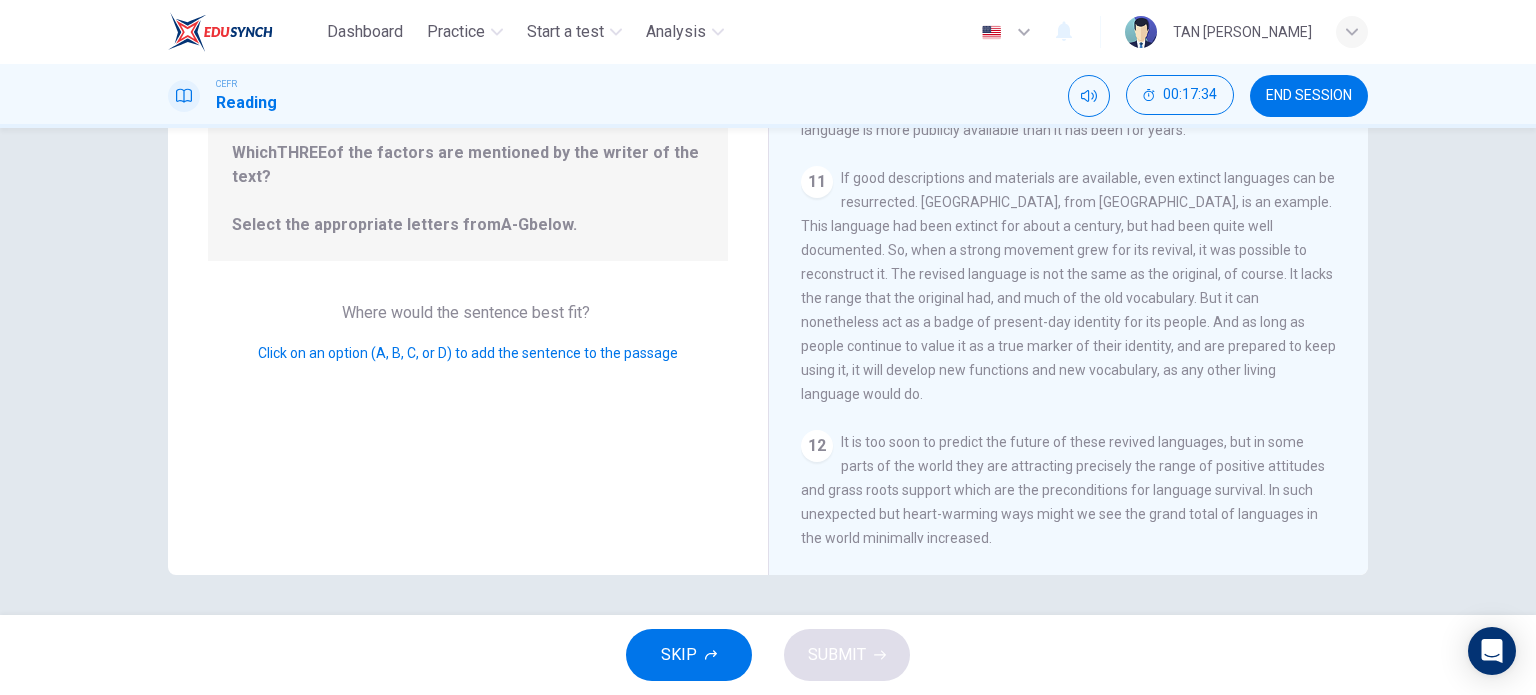 click on "1 For the first time, linguists have put a price on language. To save a language from extinction isn’t cheap - but more and more people are arguing that the alternative is the death of communities. 2 There is nothing unusual about a single language dying. Communities have come and gone throughout history, and with them their language. But what is happening today is extraordinary, judged by the standards of the past. It is language extinction on a massive scale. According to the best estimates, there are some 6,000 languages in the world. Of these, about half are going to die out in the course of the next century: that’s 3,000 languages in 1,200 months. On average, there is a language dying out somewhere in the world every two weeks or so. 3 4 5 6 7 8 9 10 11 12" at bounding box center (1082, 255) 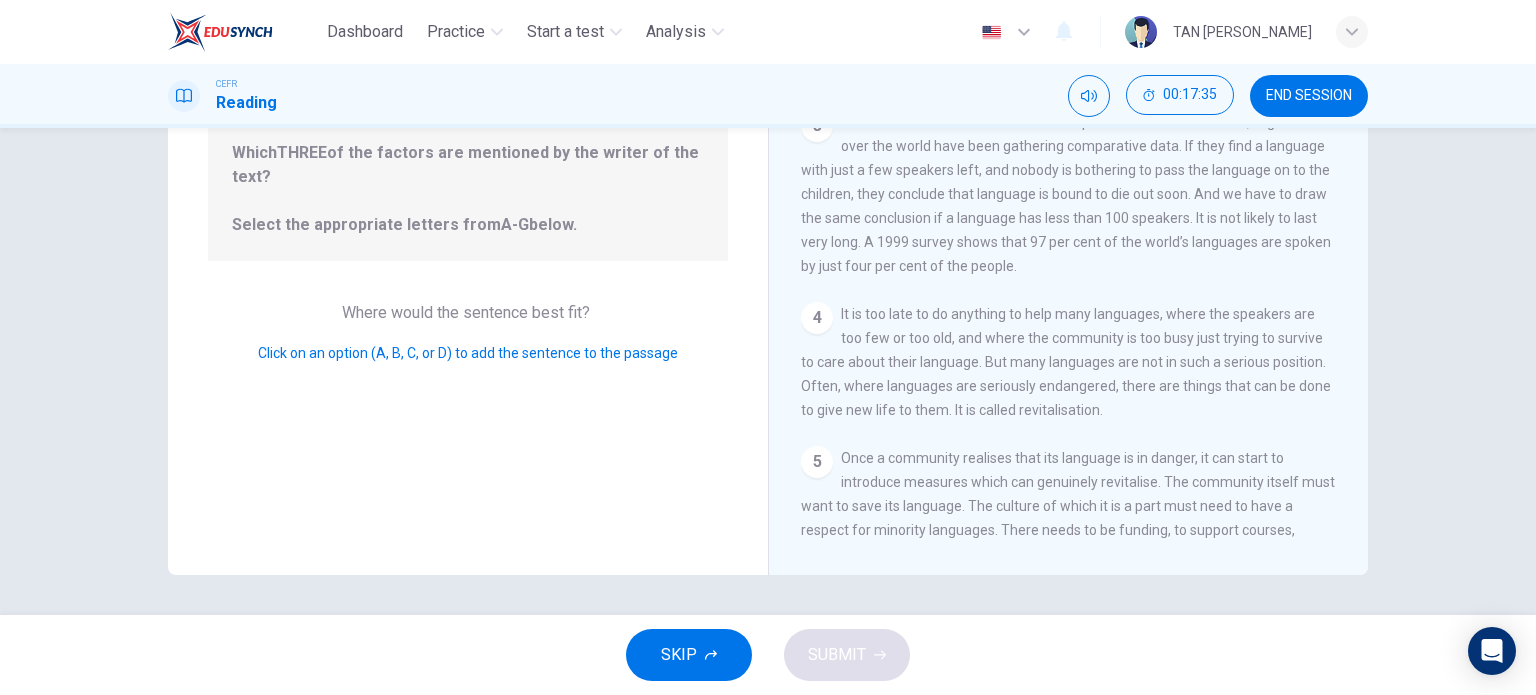 scroll, scrollTop: 0, scrollLeft: 0, axis: both 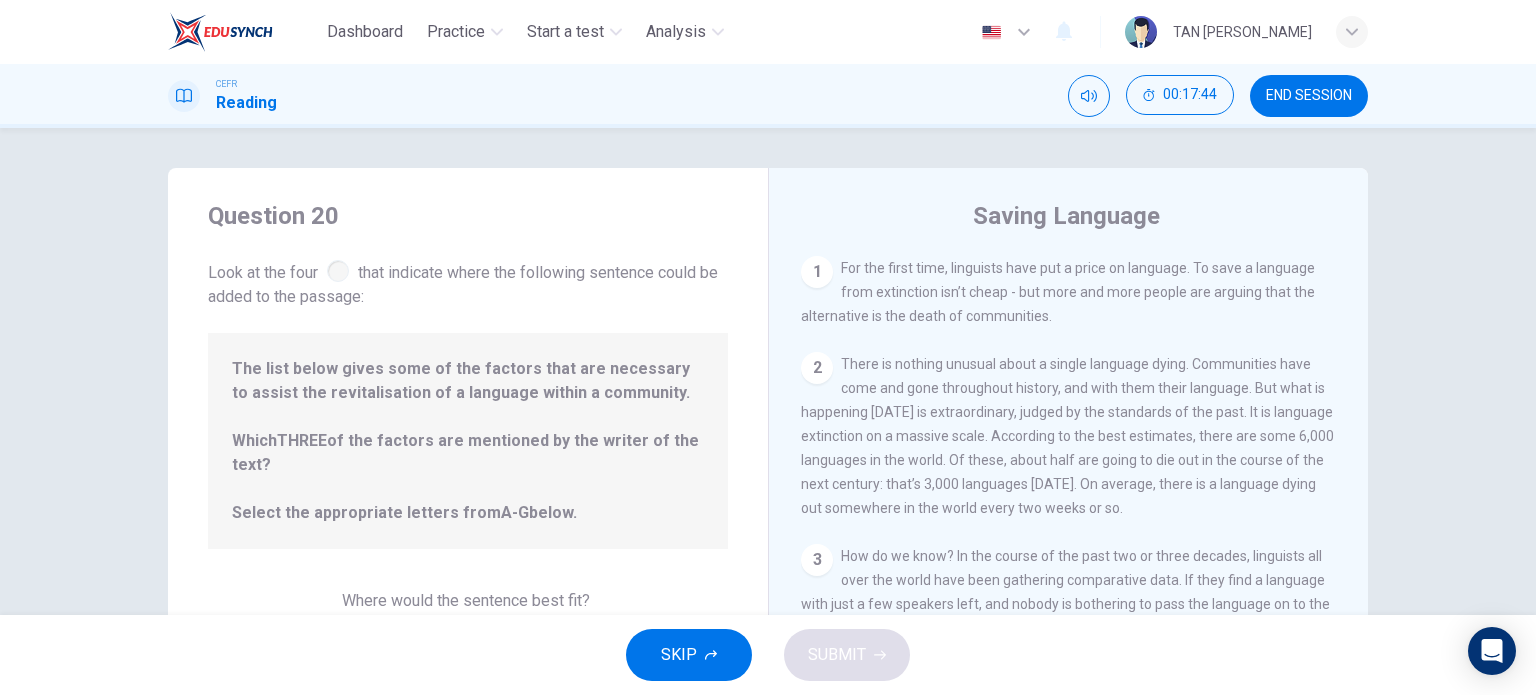 click on "1" at bounding box center [817, 272] 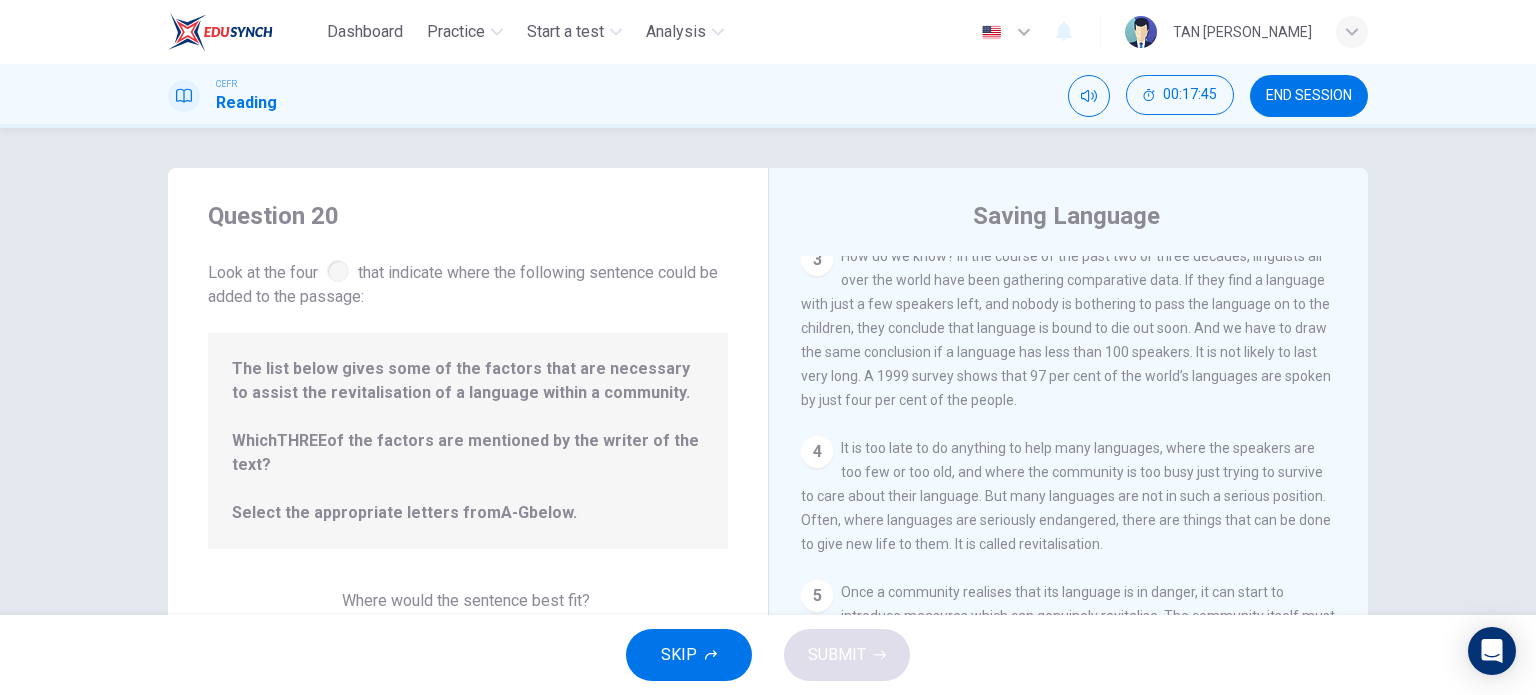 scroll, scrollTop: 400, scrollLeft: 0, axis: vertical 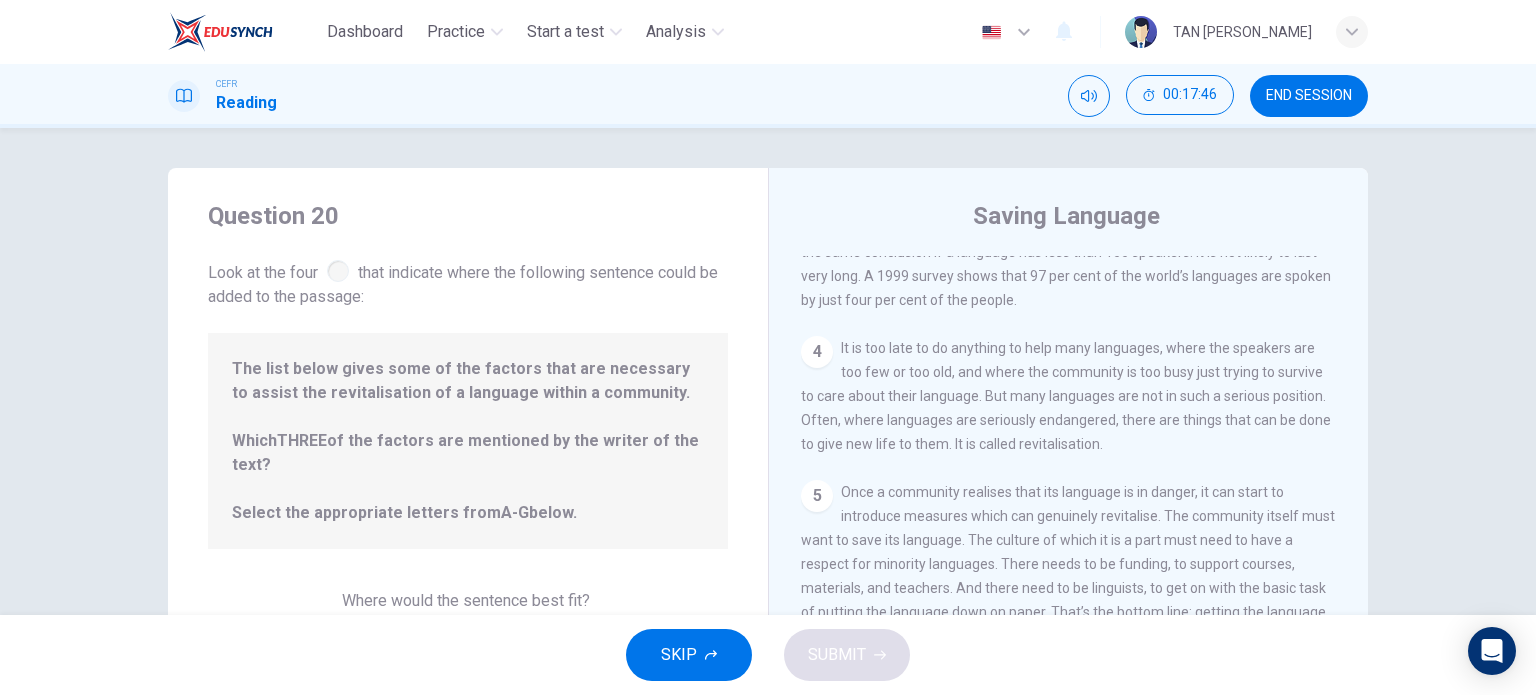 drag, startPoint x: 836, startPoint y: 373, endPoint x: 817, endPoint y: 369, distance: 19.416489 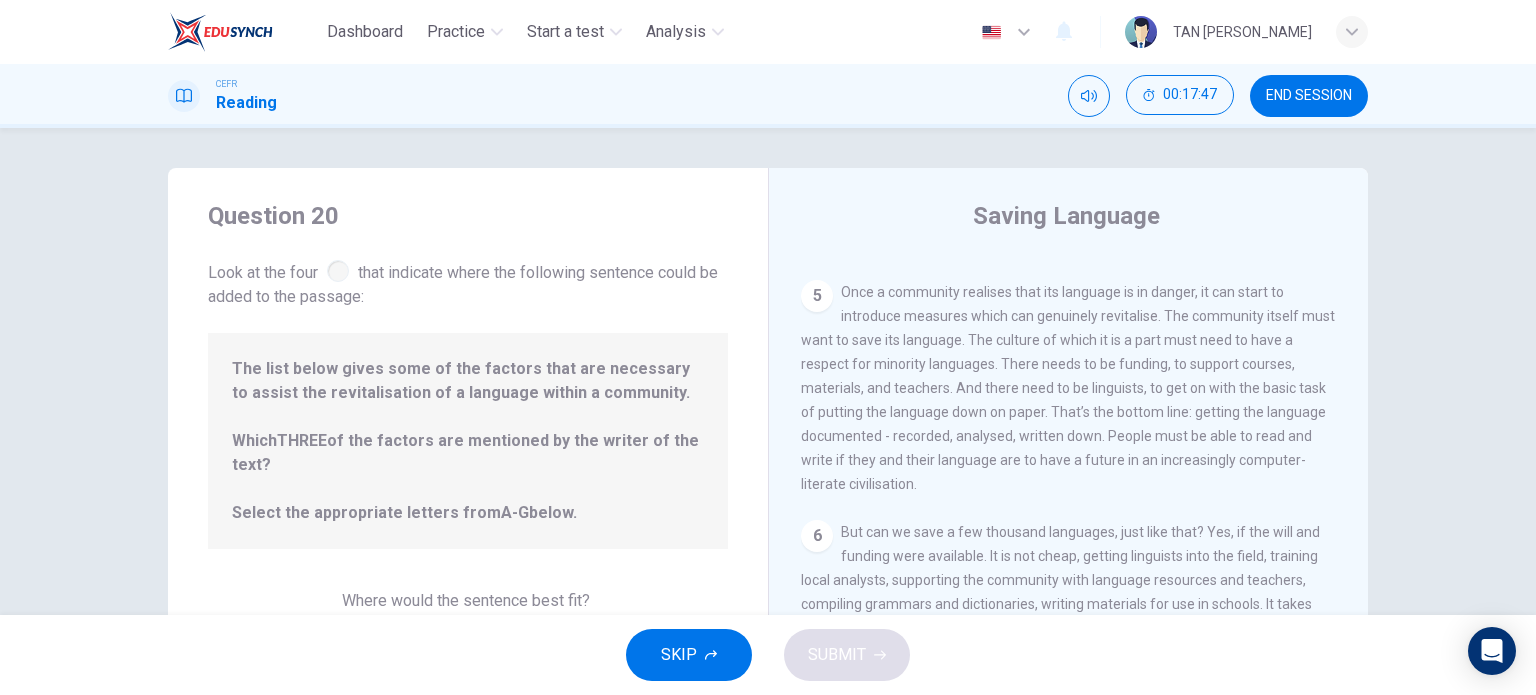 click on "5" at bounding box center [817, 296] 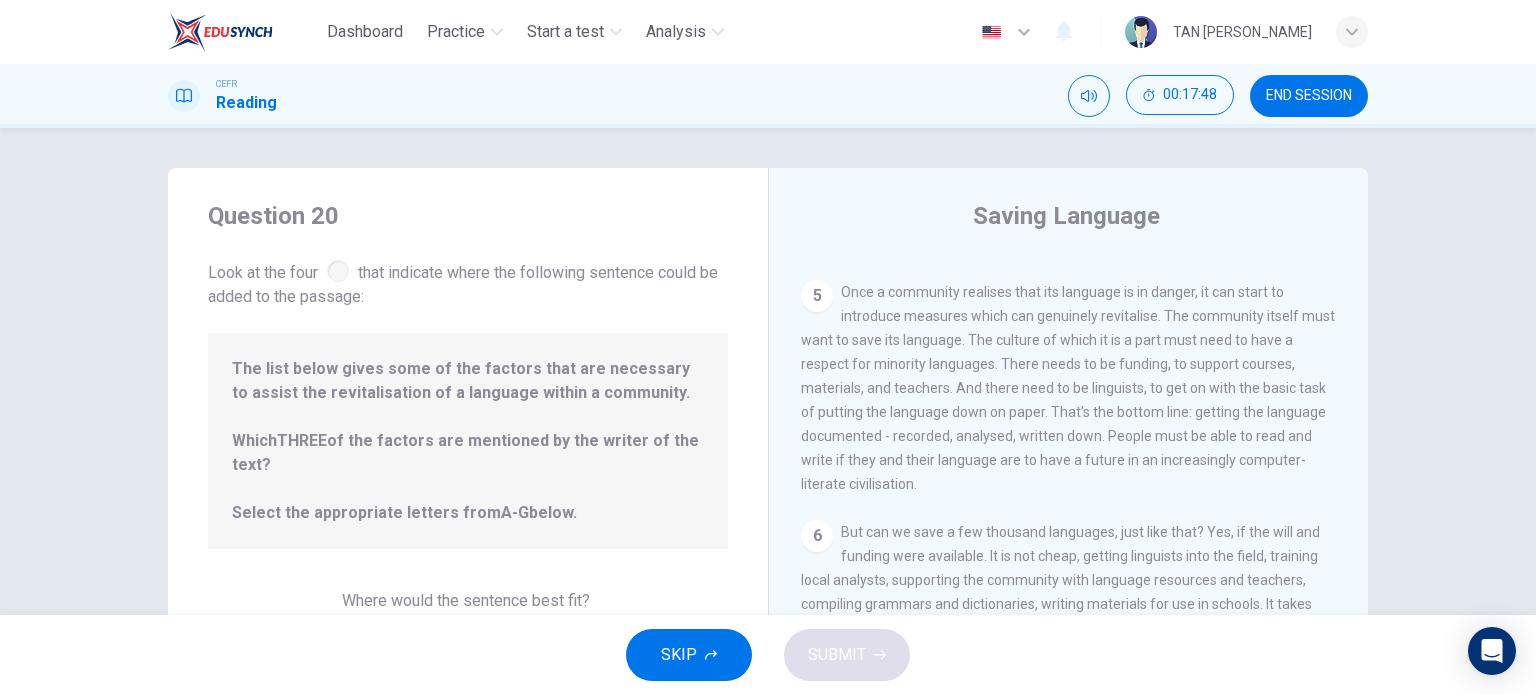 scroll, scrollTop: 800, scrollLeft: 0, axis: vertical 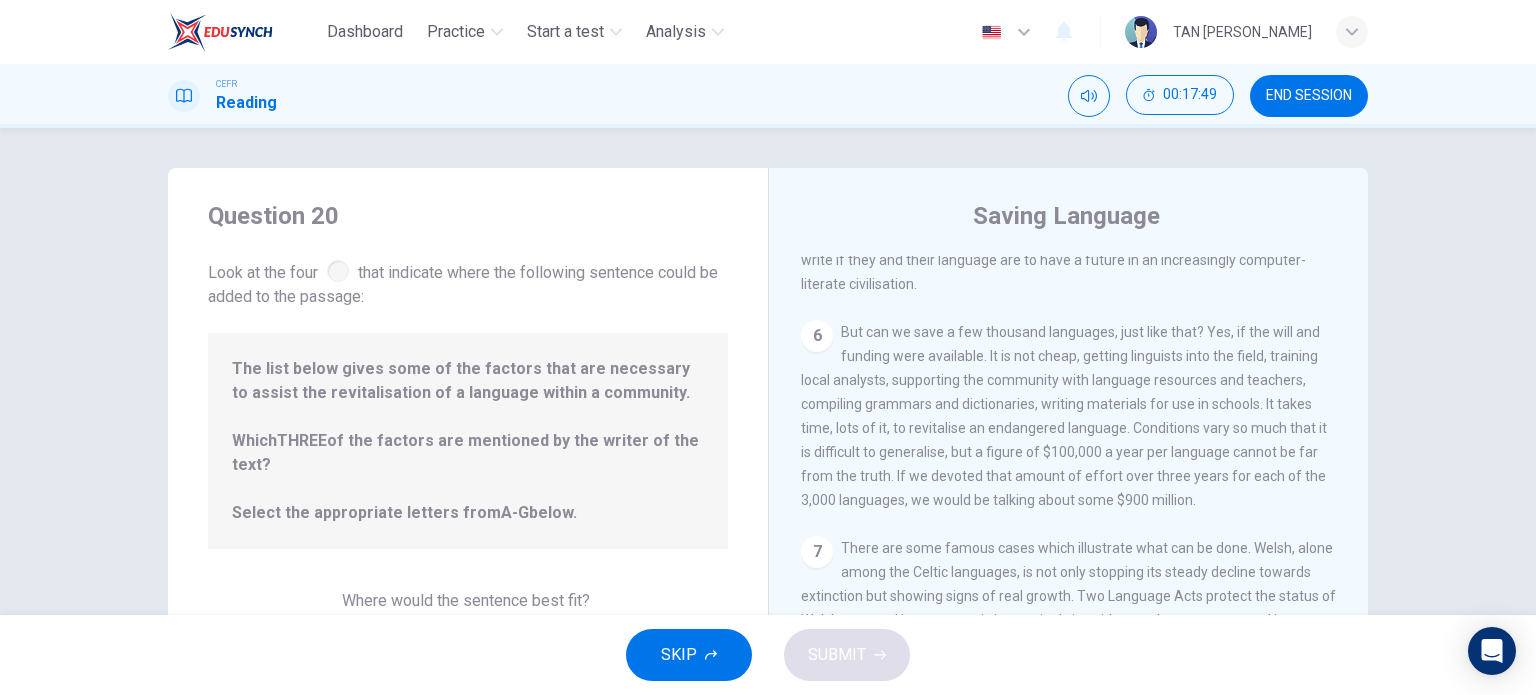 click on "6" at bounding box center (817, 336) 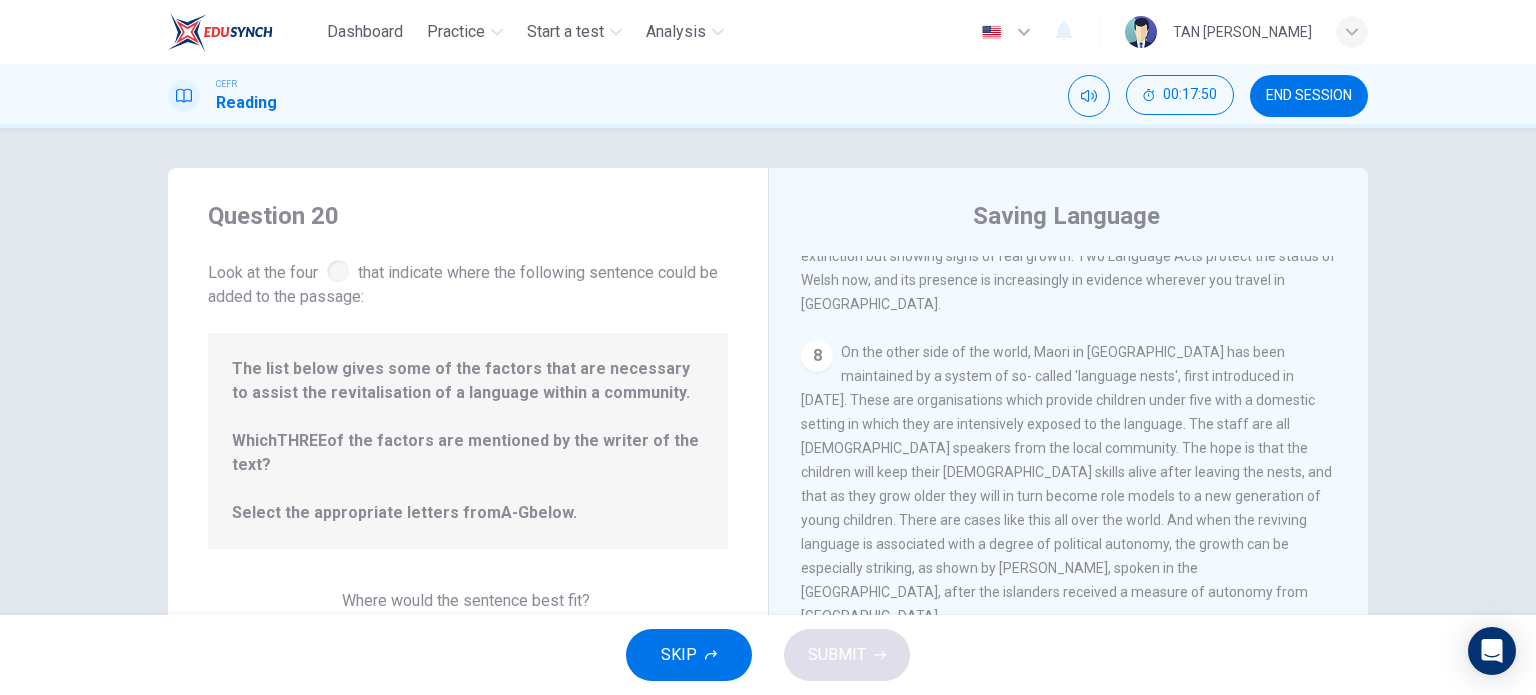 scroll, scrollTop: 1200, scrollLeft: 0, axis: vertical 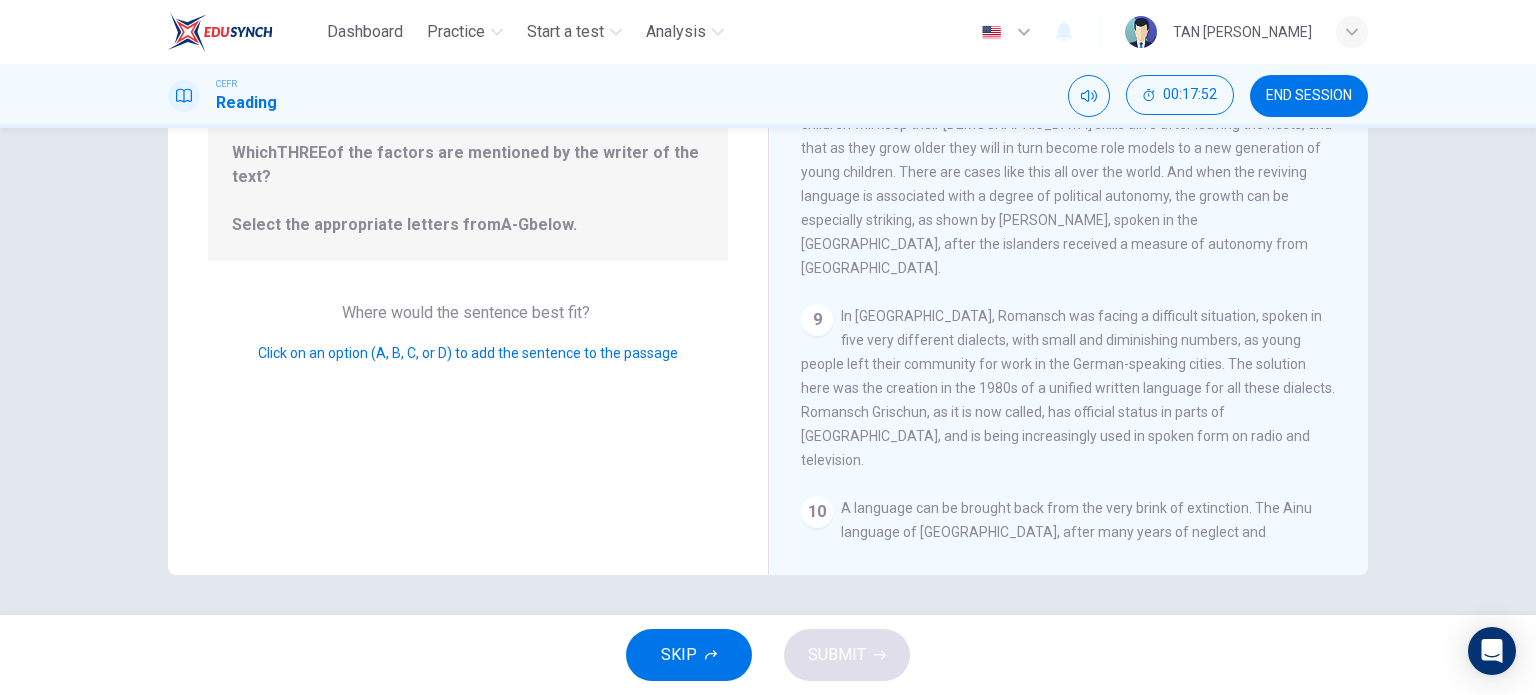 click on "Question 20 Look at the four     that indicate where the following sentence could be added to the passage: The list below gives some of the factors that are necessary to assist the revitalisation of a language within a community.
Which  THREE  of the factors are mentioned by the writer of the text?
Select the appropriate letters from  A-G  below. Where would the sentence best fit?   Click on an option (A, B, C, or D) to add the sentence to the passage" at bounding box center [468, 227] 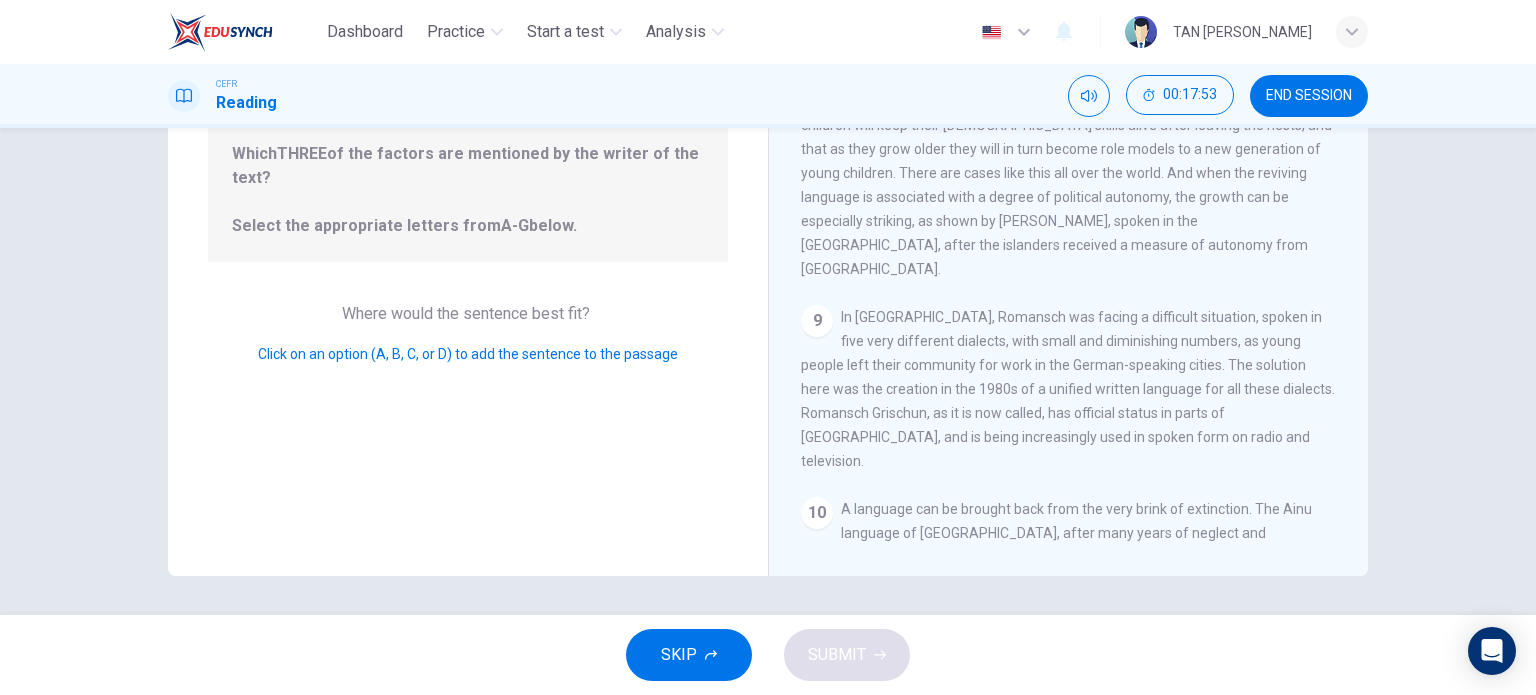 scroll, scrollTop: 288, scrollLeft: 0, axis: vertical 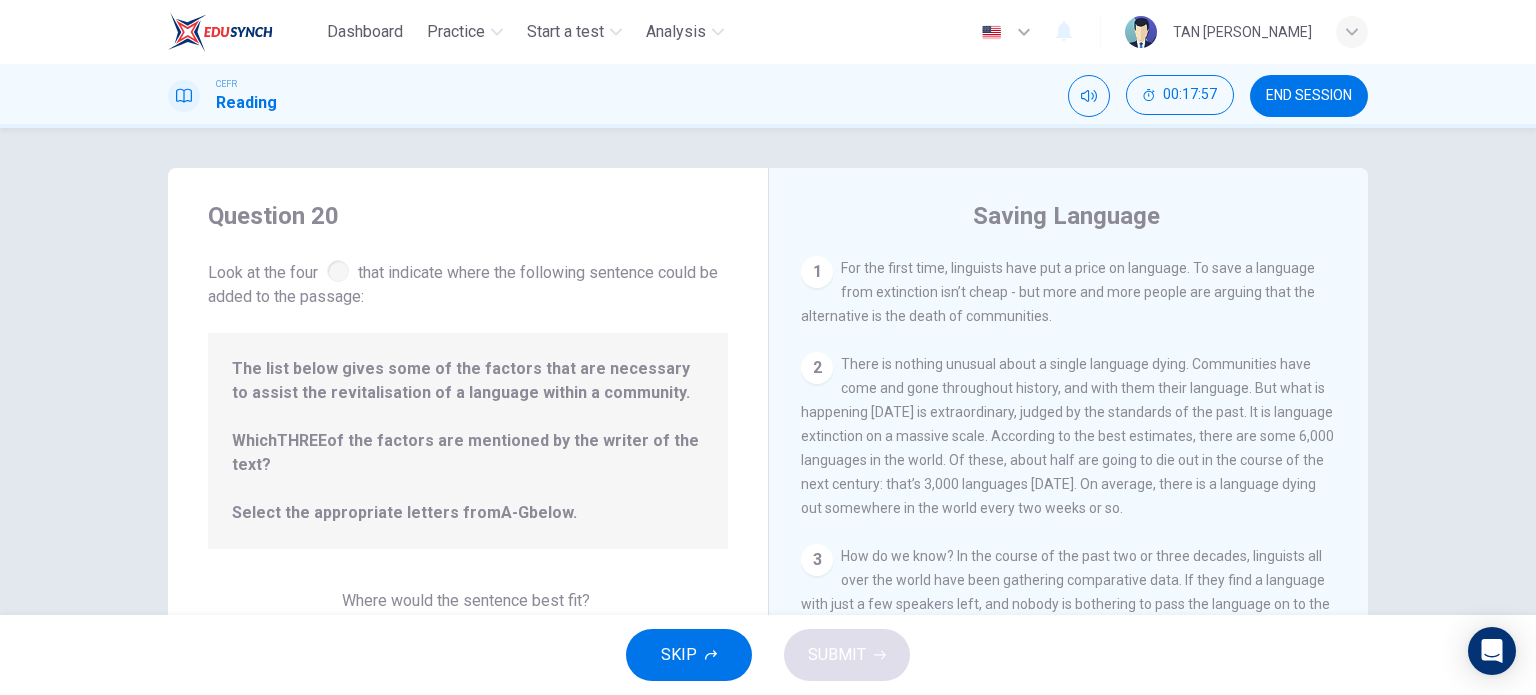 click on "SKIP" at bounding box center [689, 655] 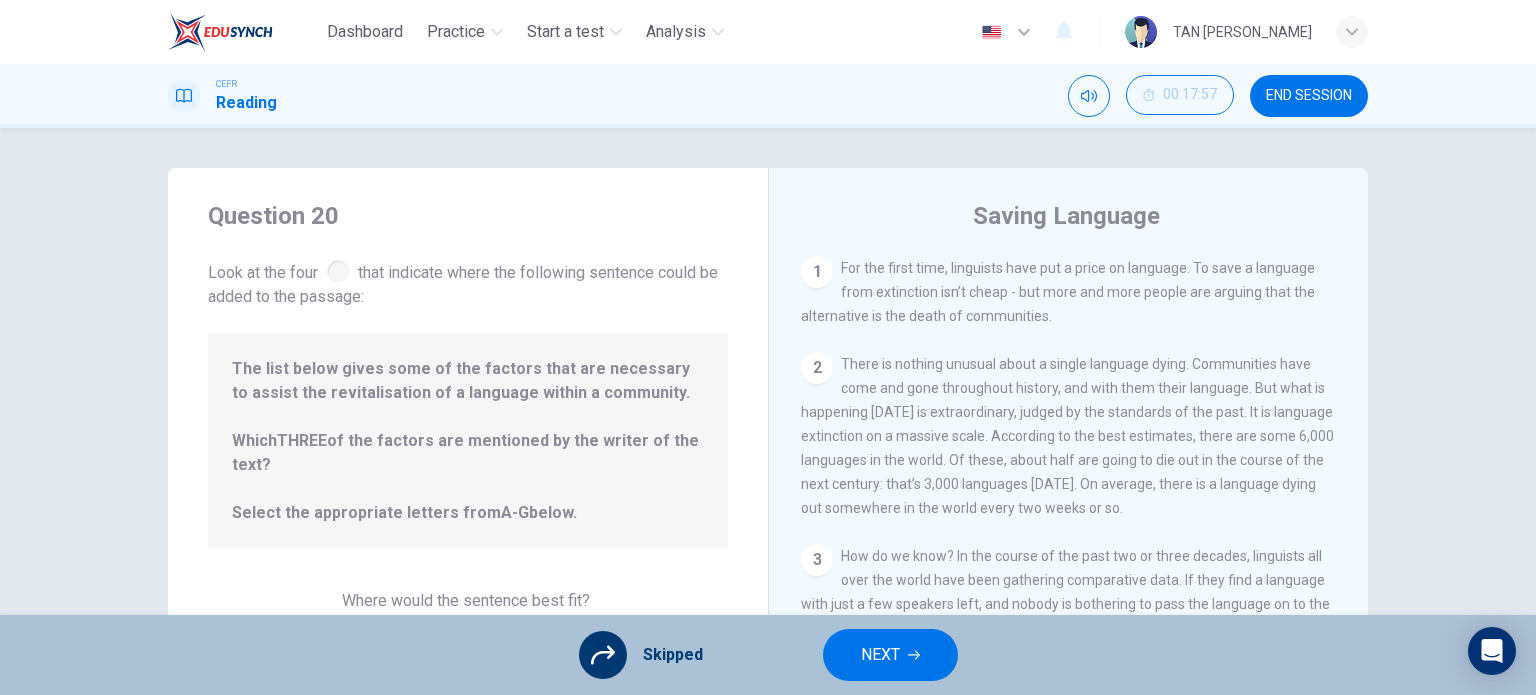 scroll, scrollTop: 288, scrollLeft: 0, axis: vertical 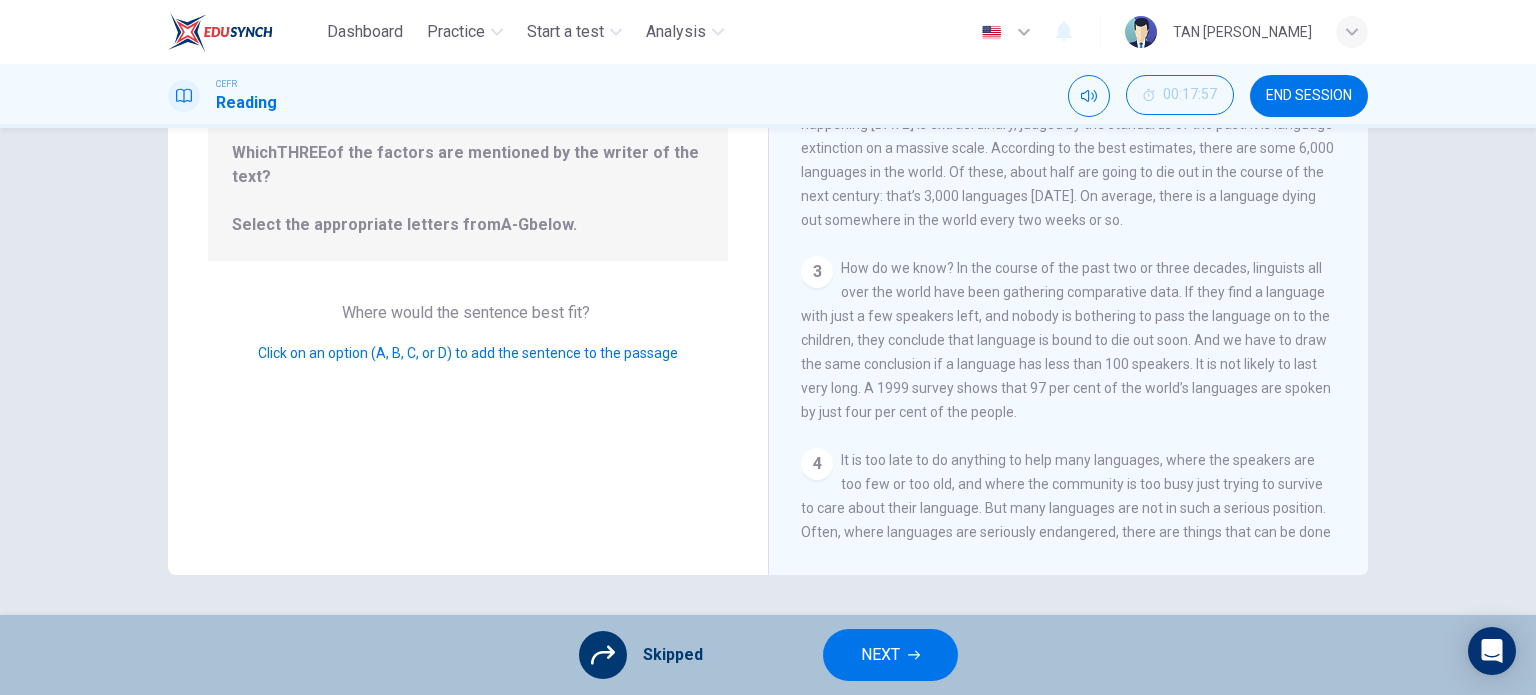 drag, startPoint x: 502, startPoint y: 363, endPoint x: 484, endPoint y: 342, distance: 27.658634 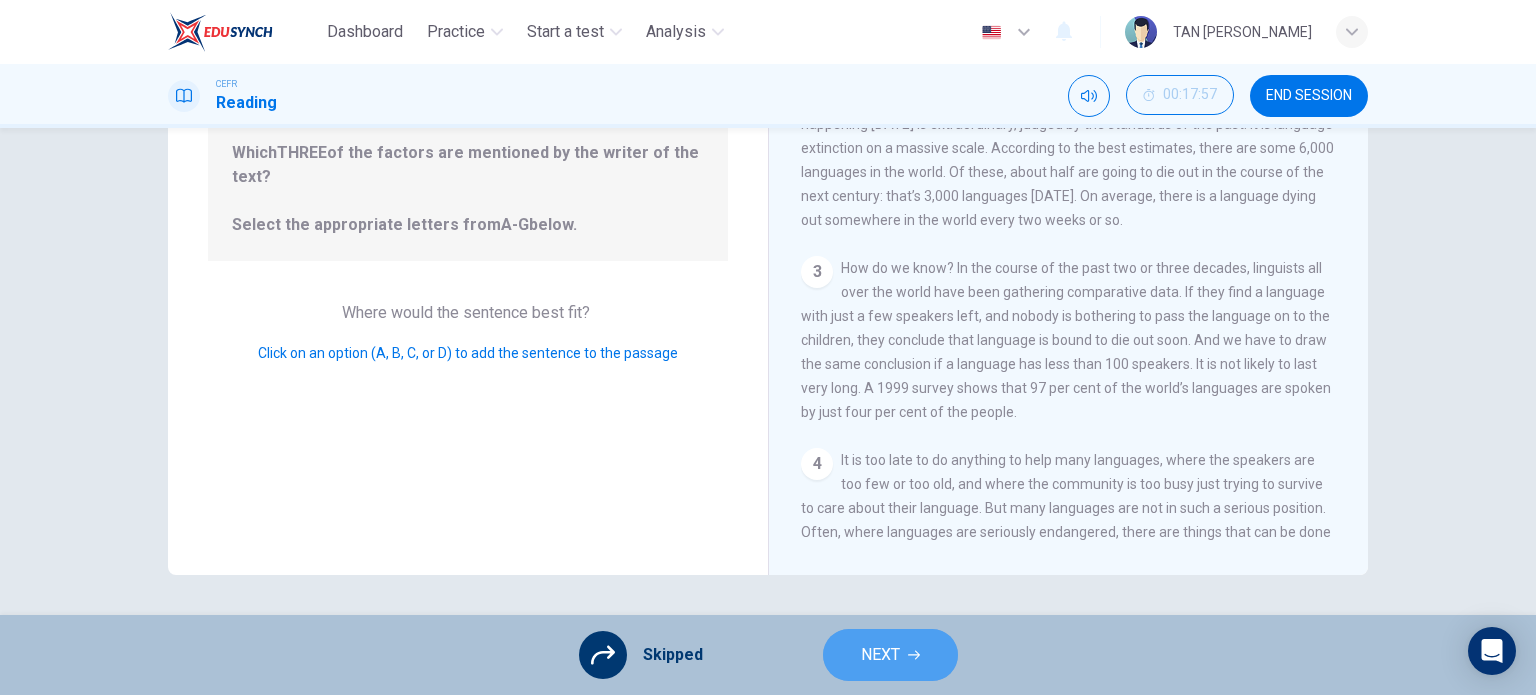 drag, startPoint x: 876, startPoint y: 652, endPoint x: 896, endPoint y: 627, distance: 32.01562 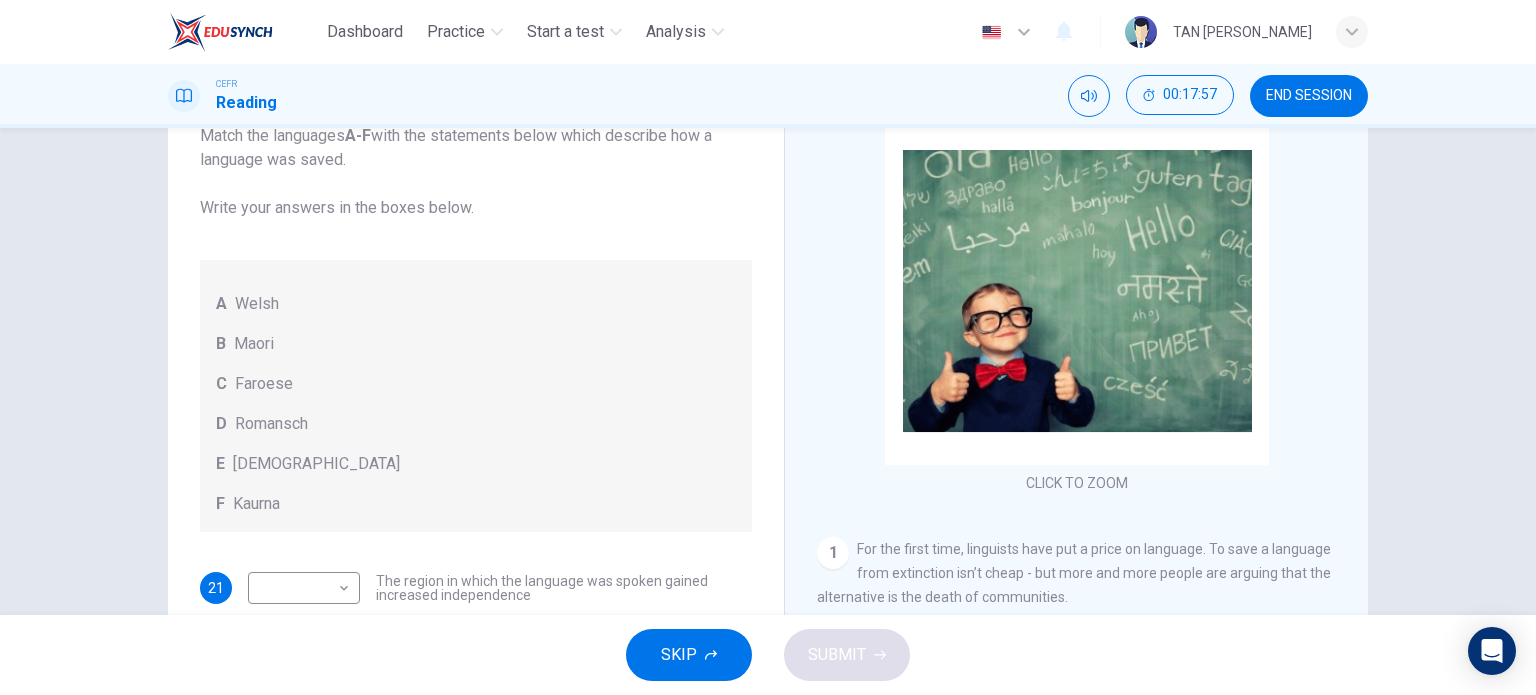 scroll, scrollTop: 0, scrollLeft: 0, axis: both 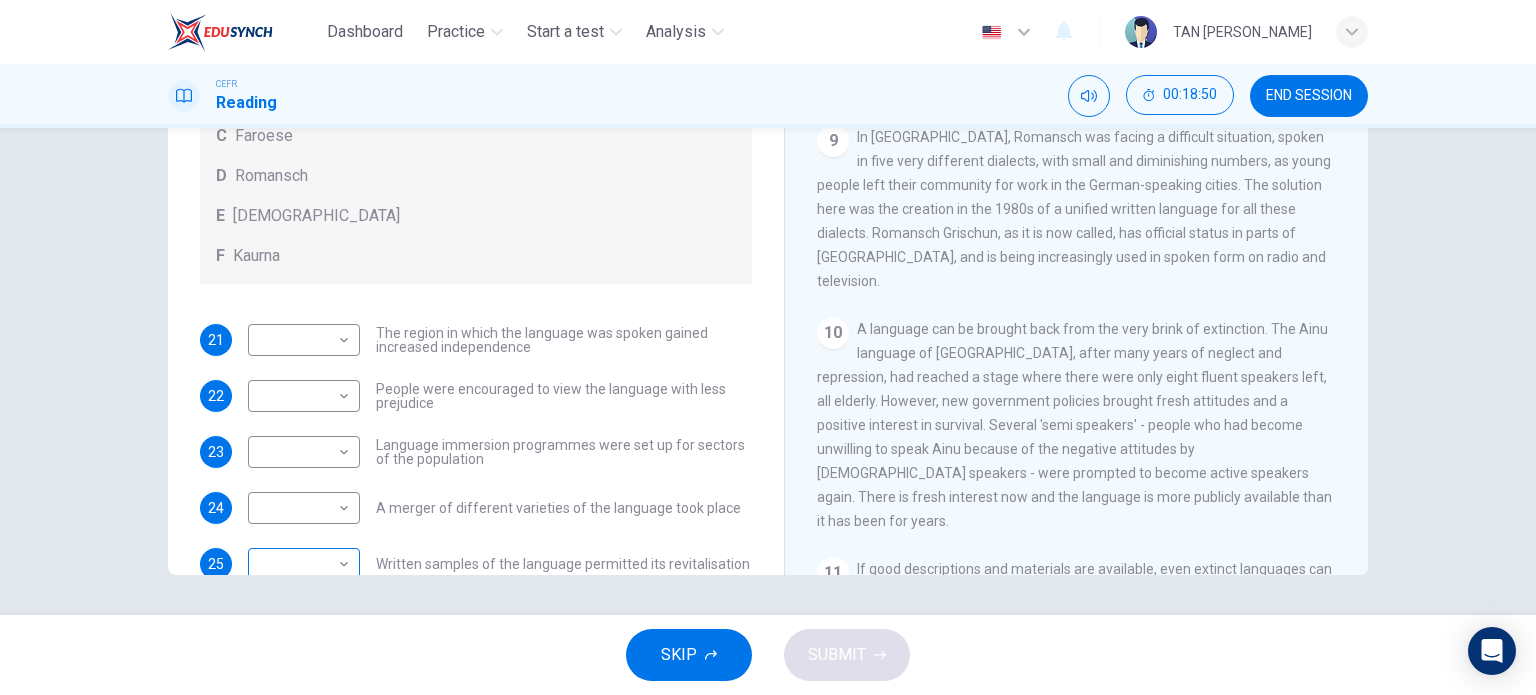 click on "Dashboard Practice Start a test Analysis English en ​ TAN CHEE TENG CEFR Reading 00:18:50 END SESSION Questions 21 - 25 Match the languages  A-F  with the statements below which describe how a language was saved.
Write your answers in the boxes below. A Welsh B Maori C Faroese D Romansch E Ainu F Kaurna 21 ​ ​ The region in which the language was spoken gained increased independence 22 ​ ​ People were encouraged to view the language with less prejudice 23 ​ ​ Language immersion programmes were set up for sectors of the population 24 ​ ​ A merger of different varieties of the language took place 25 ​ ​ Written samples of the language permitted its revitalisation Saving Language CLICK TO ZOOM Click to Zoom 1 For the first time, linguists have put a price on language. To save a language from extinction isn’t cheap - but more and more people are arguing that the alternative is the death of communities. 2 3 4 5 6 7 8 9 10 11 12 SKIP SUBMIT EduSynch - Online Language Proficiency Testing" at bounding box center [768, 347] 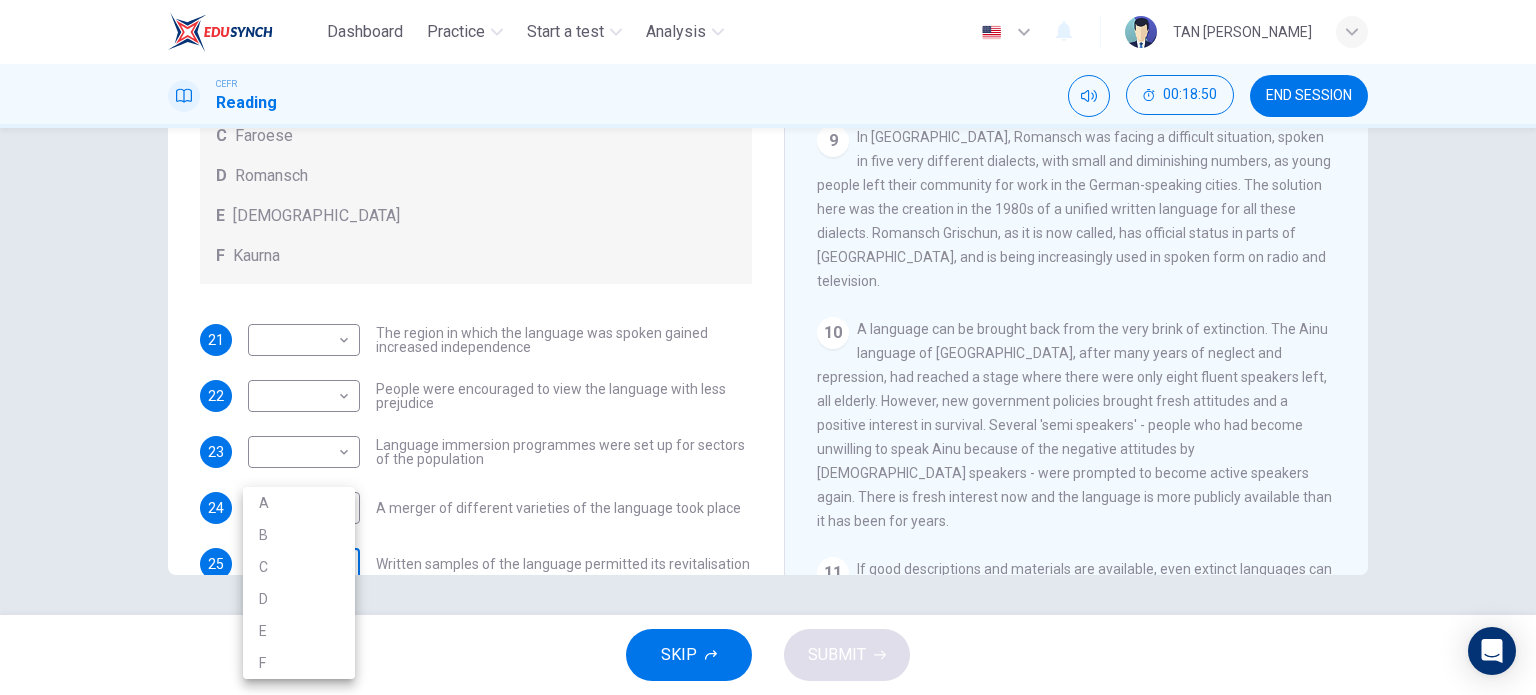 scroll, scrollTop: 117, scrollLeft: 0, axis: vertical 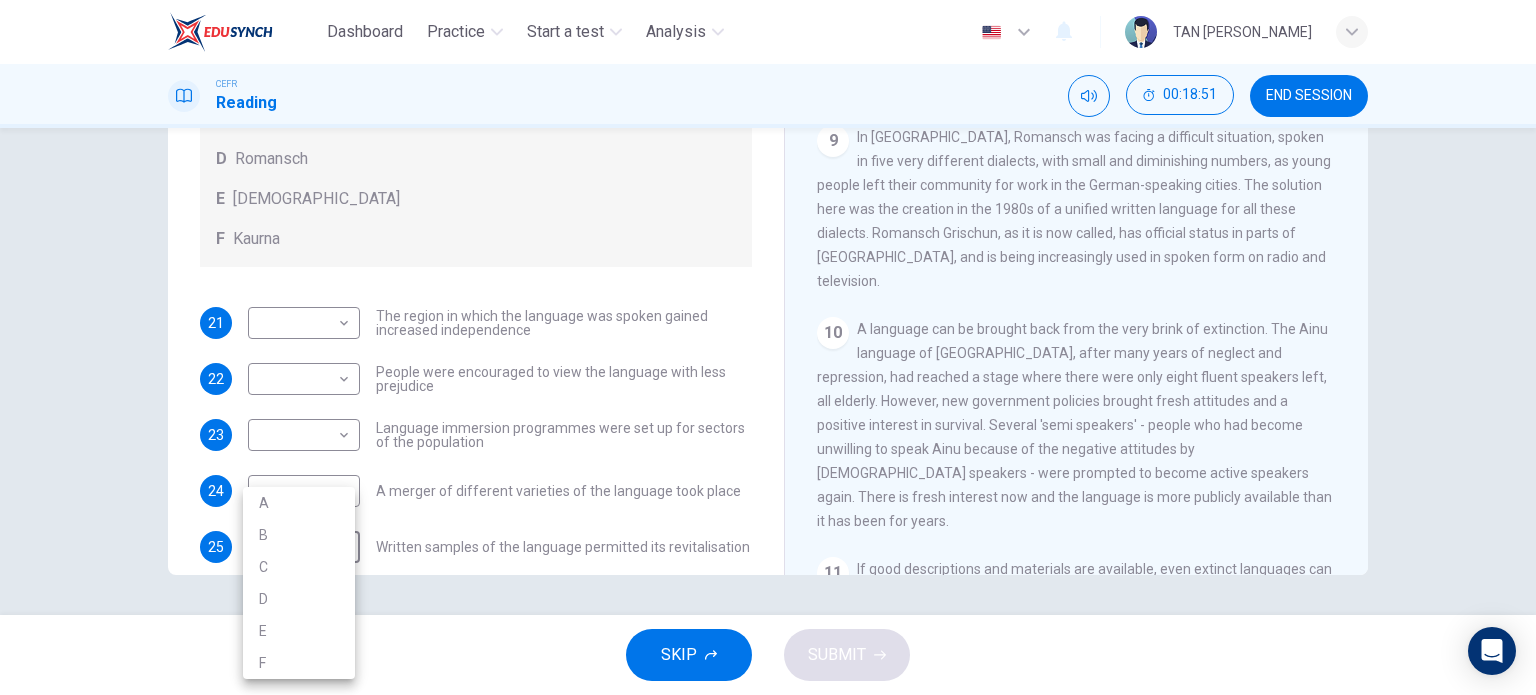 click on "D" at bounding box center [299, 599] 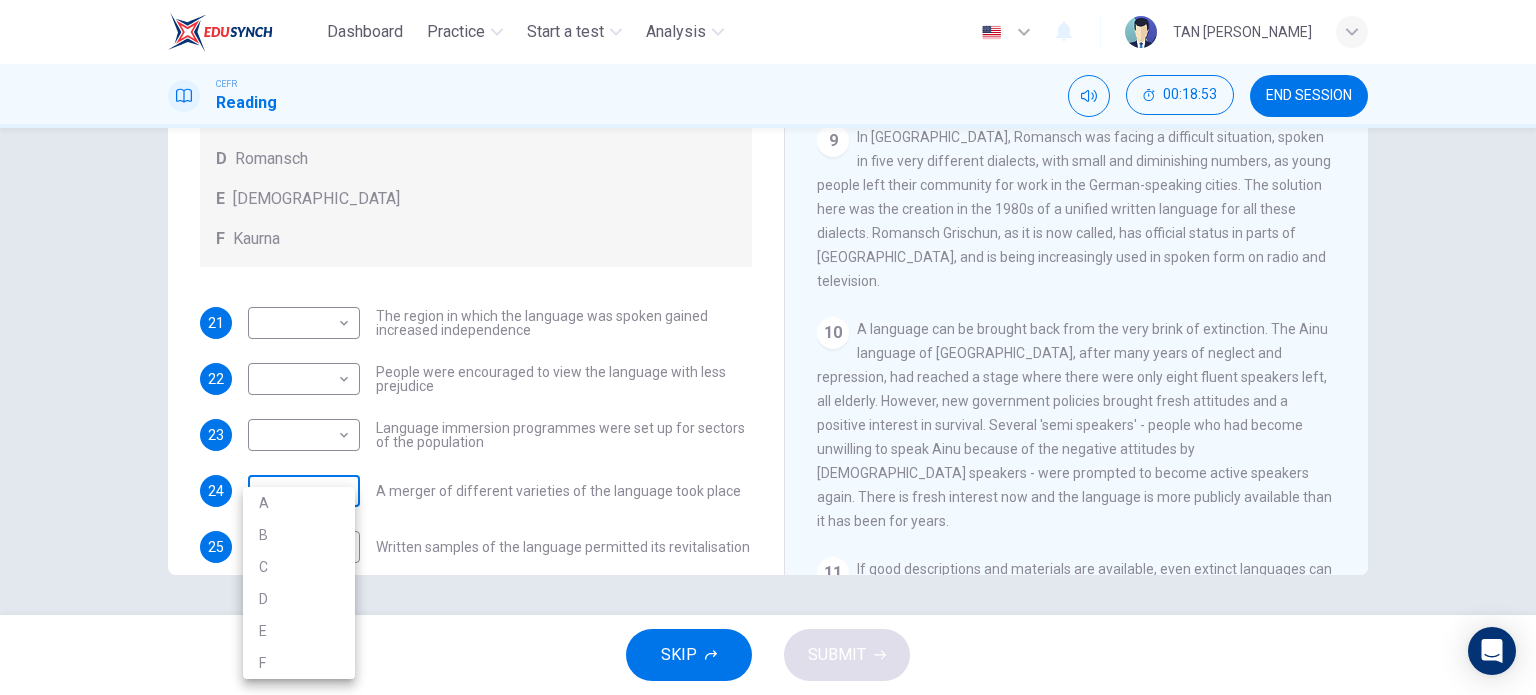 click on "Dashboard Practice Start a test Analysis English en ​ TAN CHEE TENG CEFR Reading 00:18:53 END SESSION Questions 21 - 25 Match the languages  A-F  with the statements below which describe how a language was saved.
Write your answers in the boxes below. A Welsh B Maori C Faroese D Romansch E Ainu F Kaurna 21 ​ ​ The region in which the language was spoken gained increased independence 22 ​ ​ People were encouraged to view the language with less prejudice 23 ​ ​ Language immersion programmes were set up for sectors of the population 24 ​ ​ A merger of different varieties of the language took place 25 D D ​ Written samples of the language permitted its revitalisation Saving Language CLICK TO ZOOM Click to Zoom 1 For the first time, linguists have put a price on language. To save a language from extinction isn’t cheap - but more and more people are arguing that the alternative is the death of communities. 2 3 4 5 6 7 8 9 10 11 12 SKIP SUBMIT EduSynch - Online Language Proficiency Testing" at bounding box center (768, 347) 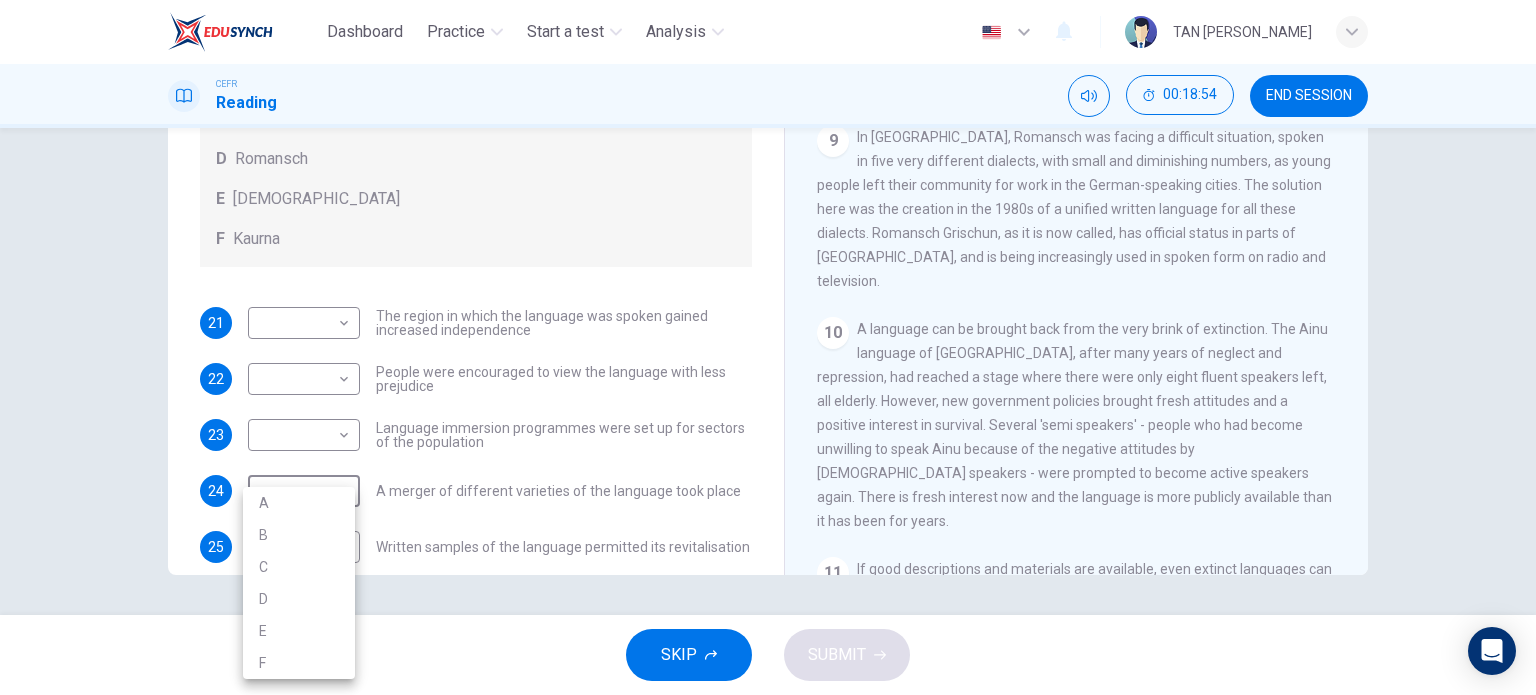 click at bounding box center (768, 347) 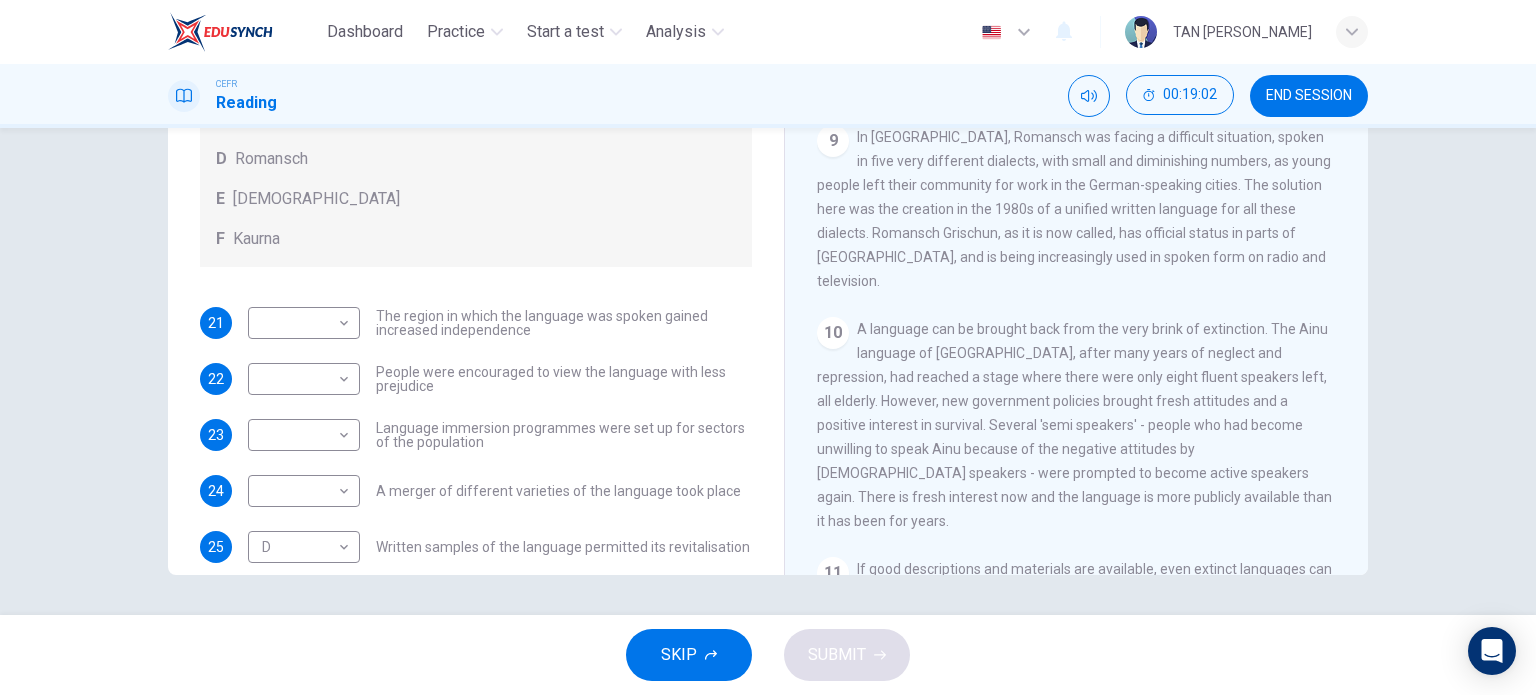 scroll, scrollTop: 0, scrollLeft: 0, axis: both 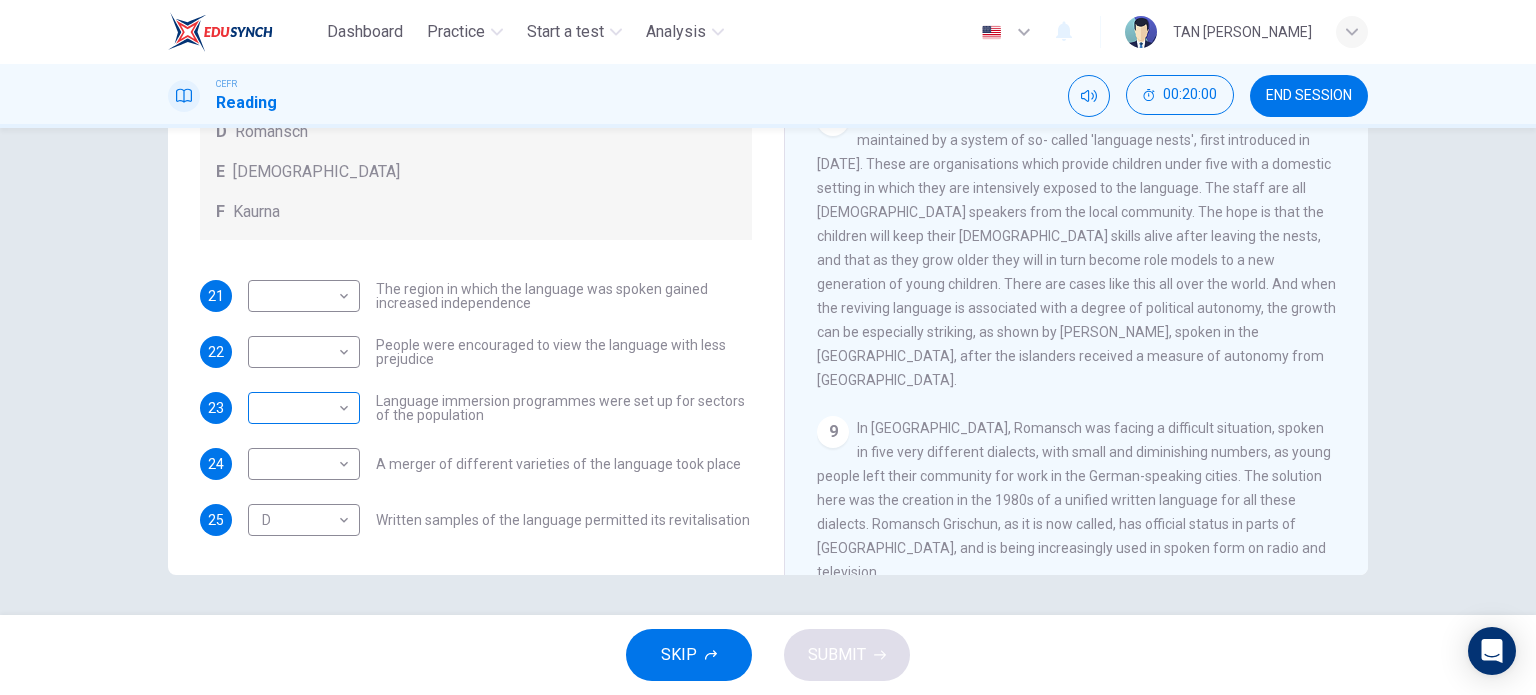 click on "Dashboard Practice Start a test Analysis English en ​ TAN CHEE TENG CEFR Reading 00:20:00 END SESSION Questions 21 - 25 Match the languages  A-F  with the statements below which describe how a language was saved.
Write your answers in the boxes below. A Welsh B Maori C Faroese D Romansch E Ainu F Kaurna 21 ​ ​ The region in which the language was spoken gained increased independence 22 ​ ​ People were encouraged to view the language with less prejudice 23 ​ ​ Language immersion programmes were set up for sectors of the population 24 ​ ​ A merger of different varieties of the language took place 25 D D ​ Written samples of the language permitted its revitalisation Saving Language CLICK TO ZOOM Click to Zoom 1 For the first time, linguists have put a price on language. To save a language from extinction isn’t cheap - but more and more people are arguing that the alternative is the death of communities. 2 3 4 5 6 7 8 9 10 11 12 SKIP SUBMIT EduSynch - Online Language Proficiency Testing" at bounding box center (768, 347) 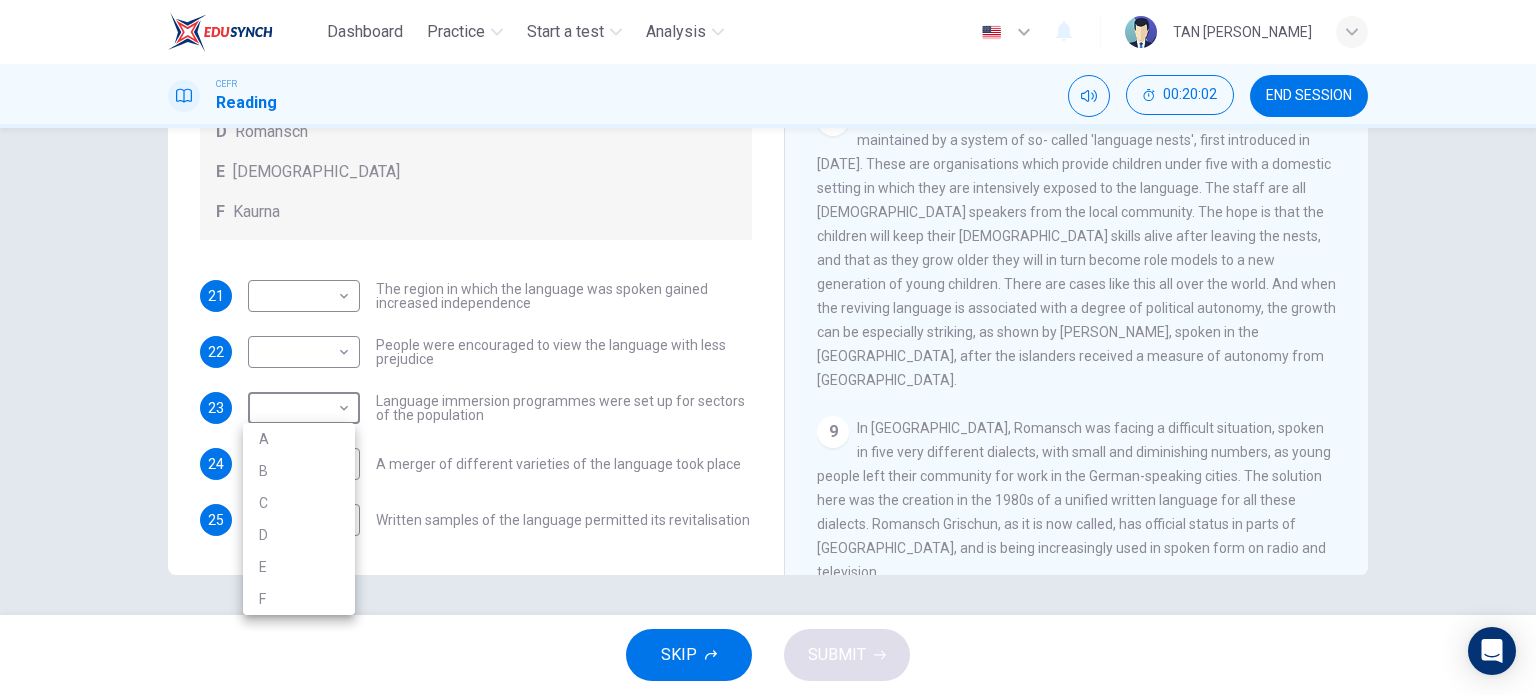click on "B" at bounding box center [299, 471] 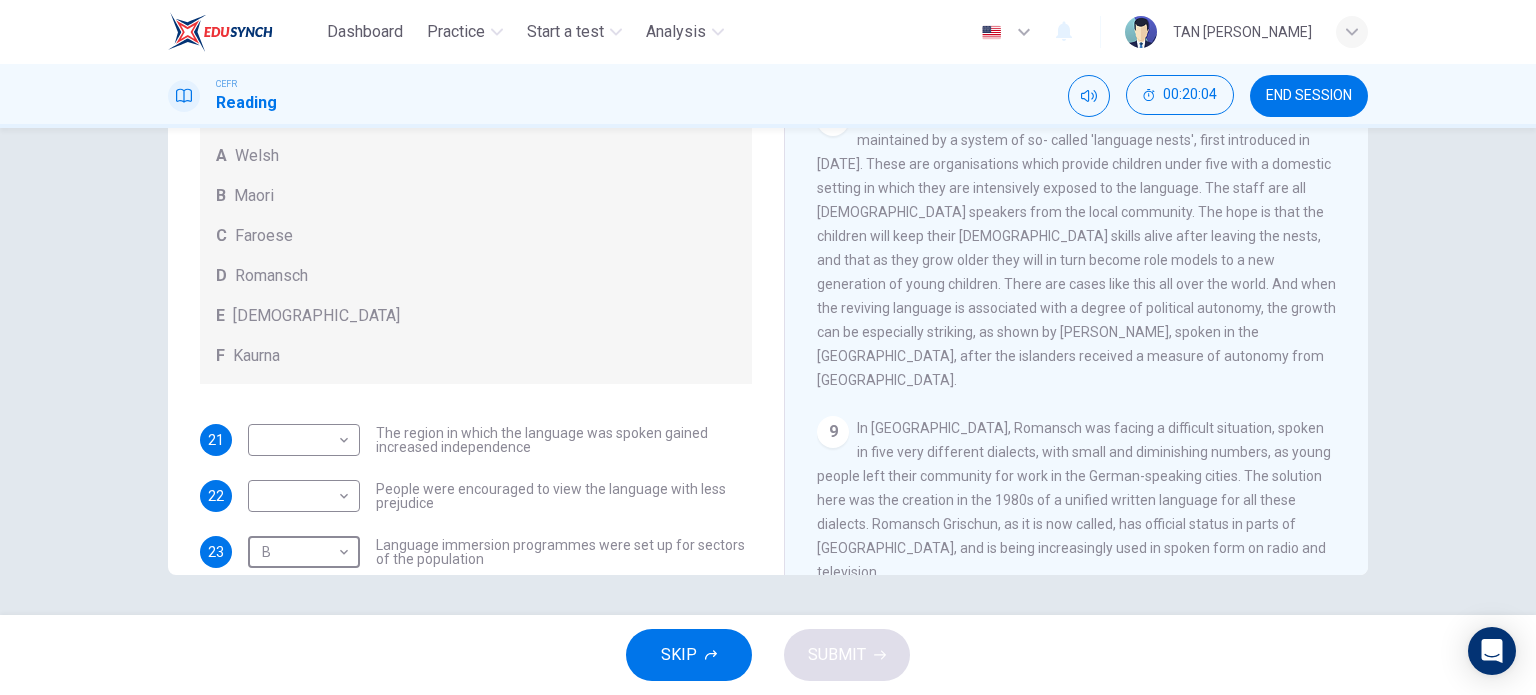 scroll, scrollTop: 100, scrollLeft: 0, axis: vertical 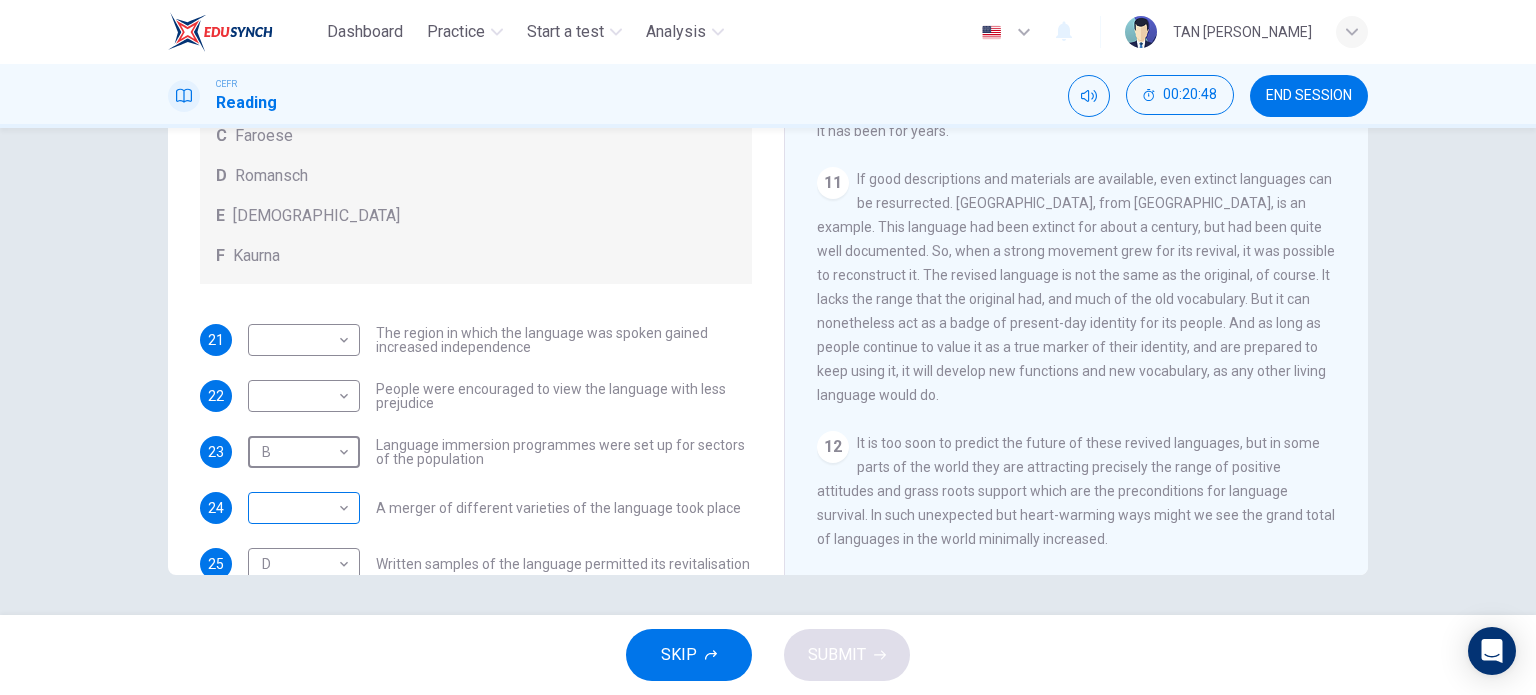 click on "Dashboard Practice Start a test Analysis English en ​ TAN CHEE TENG CEFR Reading 00:20:48 END SESSION Questions 21 - 25 Match the languages  A-F  with the statements below which describe how a language was saved.
Write your answers in the boxes below. A Welsh B Maori C Faroese D Romansch E Ainu F Kaurna 21 ​ ​ The region in which the language was spoken gained increased independence 22 ​ ​ People were encouraged to view the language with less prejudice 23 B B ​ Language immersion programmes were set up for sectors of the population 24 ​ ​ A merger of different varieties of the language took place 25 D D ​ Written samples of the language permitted its revitalisation Saving Language CLICK TO ZOOM Click to Zoom 1 For the first time, linguists have put a price on language. To save a language from extinction isn’t cheap - but more and more people are arguing that the alternative is the death of communities. 2 3 4 5 6 7 8 9 10 11 12 SKIP SUBMIT EduSynch - Online Language Proficiency Testing" at bounding box center (768, 347) 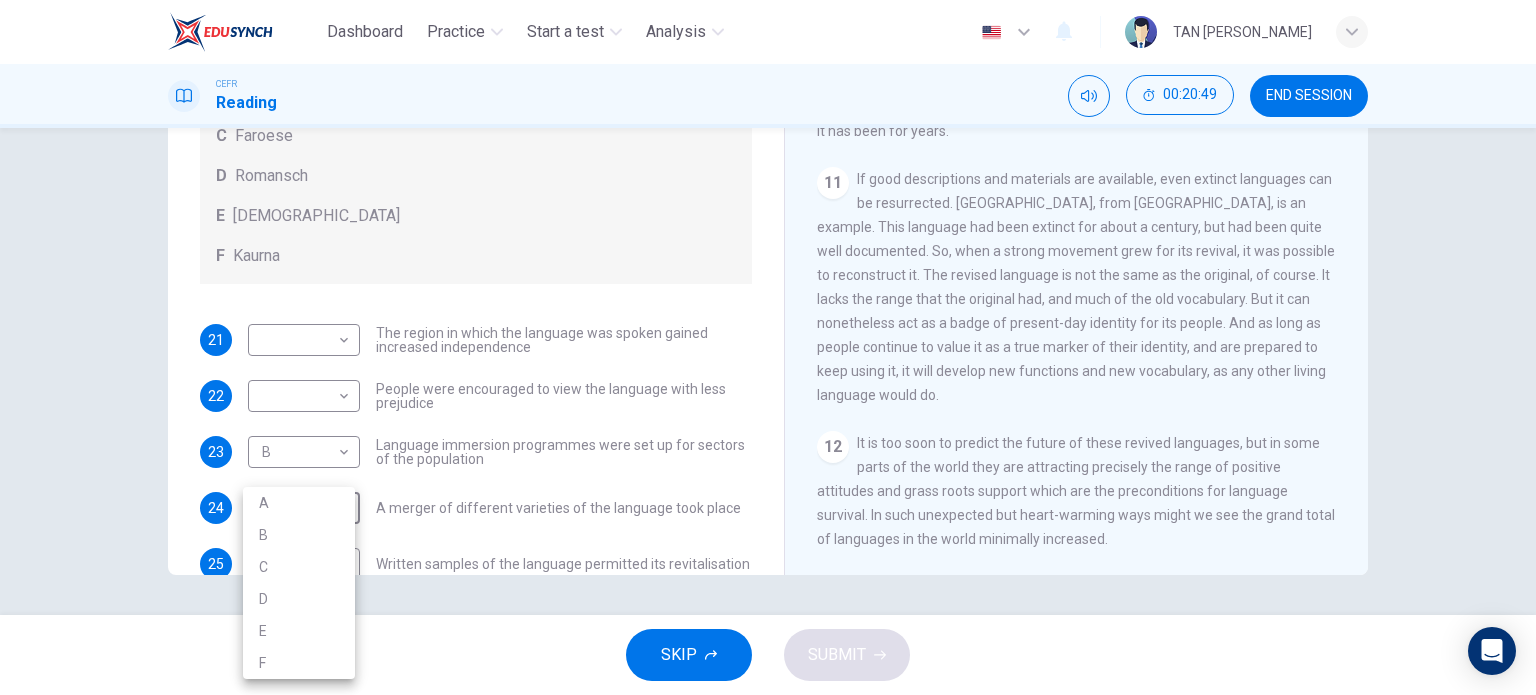 click on "F" at bounding box center [299, 663] 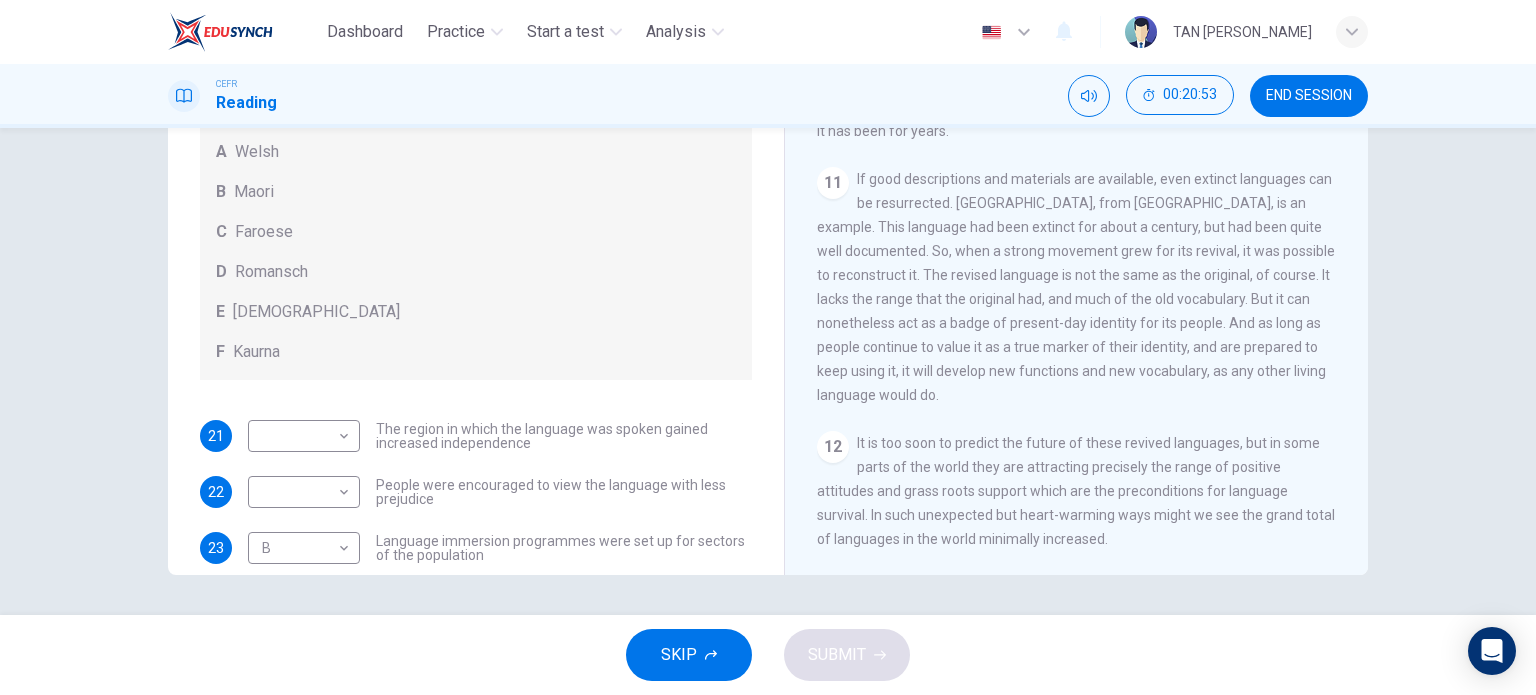 scroll, scrollTop: 0, scrollLeft: 0, axis: both 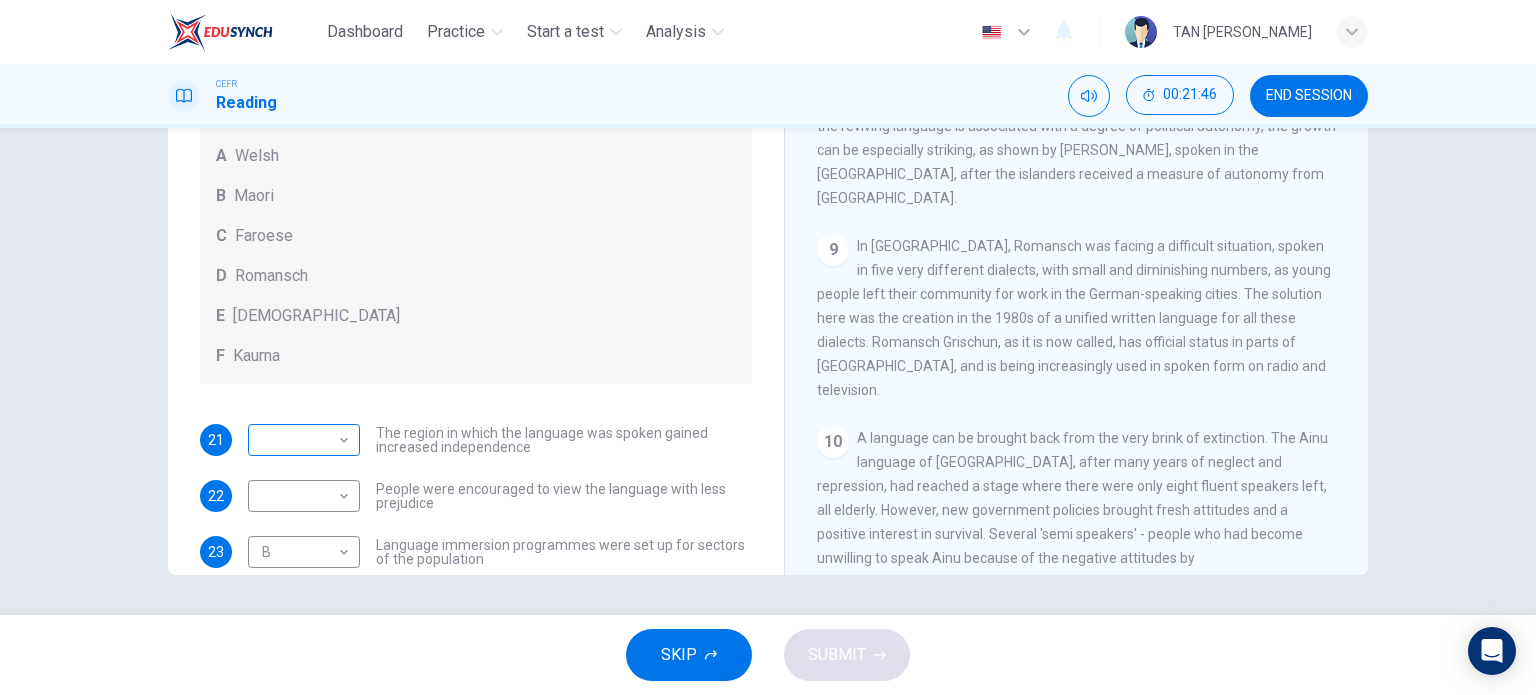 click on "Dashboard Practice Start a test Analysis English en ​ TAN CHEE TENG CEFR Reading 00:21:46 END SESSION Questions 21 - 25 Match the languages  A-F  with the statements below which describe how a language was saved.
Write your answers in the boxes below. A Welsh B Maori C Faroese D Romansch E Ainu F Kaurna 21 ​ ​ The region in which the language was spoken gained increased independence 22 ​ ​ People were encouraged to view the language with less prejudice 23 B B ​ Language immersion programmes were set up for sectors of the population 24 F F ​ A merger of different varieties of the language took place 25 D D ​ Written samples of the language permitted its revitalisation Saving Language CLICK TO ZOOM Click to Zoom 1 For the first time, linguists have put a price on language. To save a language from extinction isn’t cheap - but more and more people are arguing that the alternative is the death of communities. 2 3 4 5 6 7 8 9 10 11 12 SKIP SUBMIT EduSynch - Online Language Proficiency Testing" at bounding box center [768, 347] 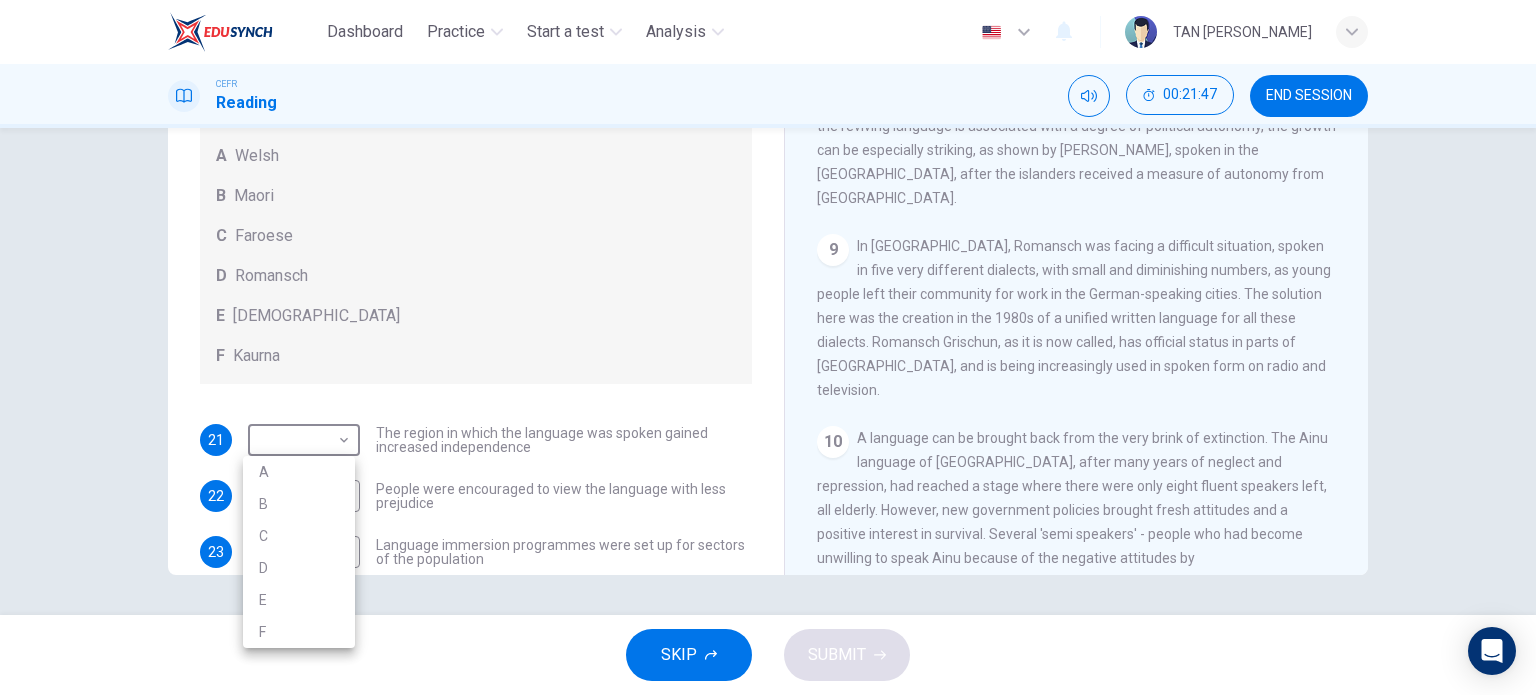 click on "C" at bounding box center (299, 536) 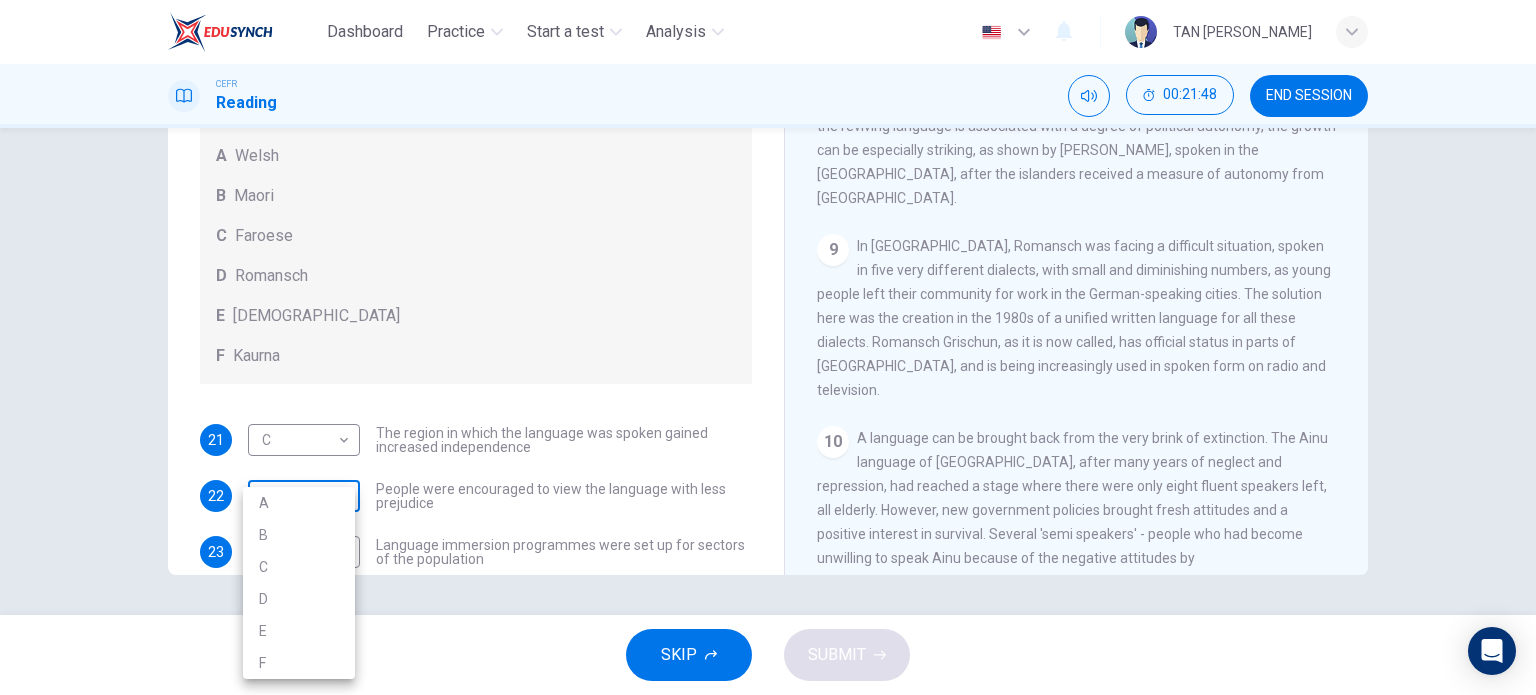 click on "Dashboard Practice Start a test Analysis English en ​ TAN CHEE TENG CEFR Reading 00:21:48 END SESSION Questions 21 - 25 Match the languages  A-F  with the statements below which describe how a language was saved.
Write your answers in the boxes below. A Welsh B Maori C Faroese D Romansch E Ainu F Kaurna 21 C C ​ The region in which the language was spoken gained increased independence 22 ​ ​ People were encouraged to view the language with less prejudice 23 B B ​ Language immersion programmes were set up for sectors of the population 24 F F ​ A merger of different varieties of the language took place 25 D D ​ Written samples of the language permitted its revitalisation Saving Language CLICK TO ZOOM Click to Zoom 1 For the first time, linguists have put a price on language. To save a language from extinction isn’t cheap - but more and more people are arguing that the alternative is the death of communities. 2 3 4 5 6 7 8 9 10 11 12 SKIP SUBMIT EduSynch - Online Language Proficiency Testing" at bounding box center [768, 347] 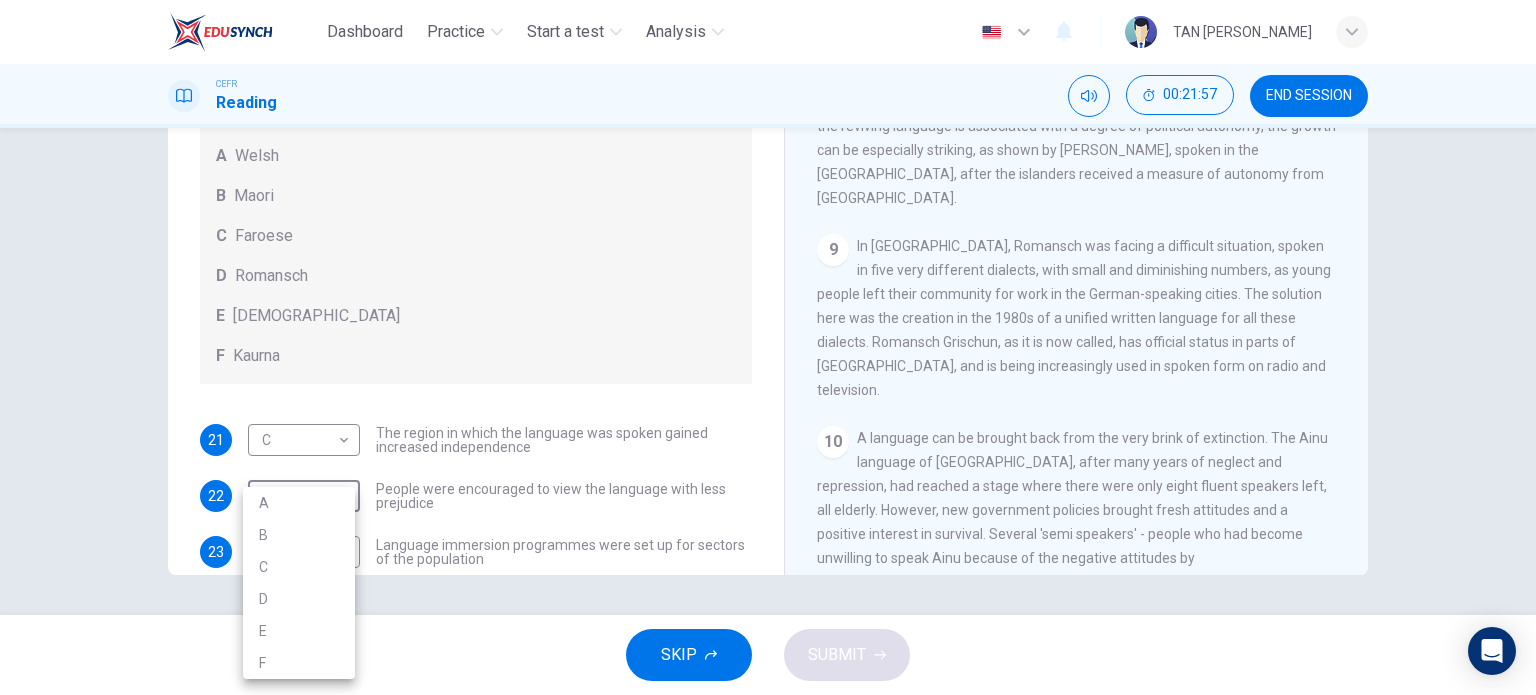 click on "E" at bounding box center (299, 631) 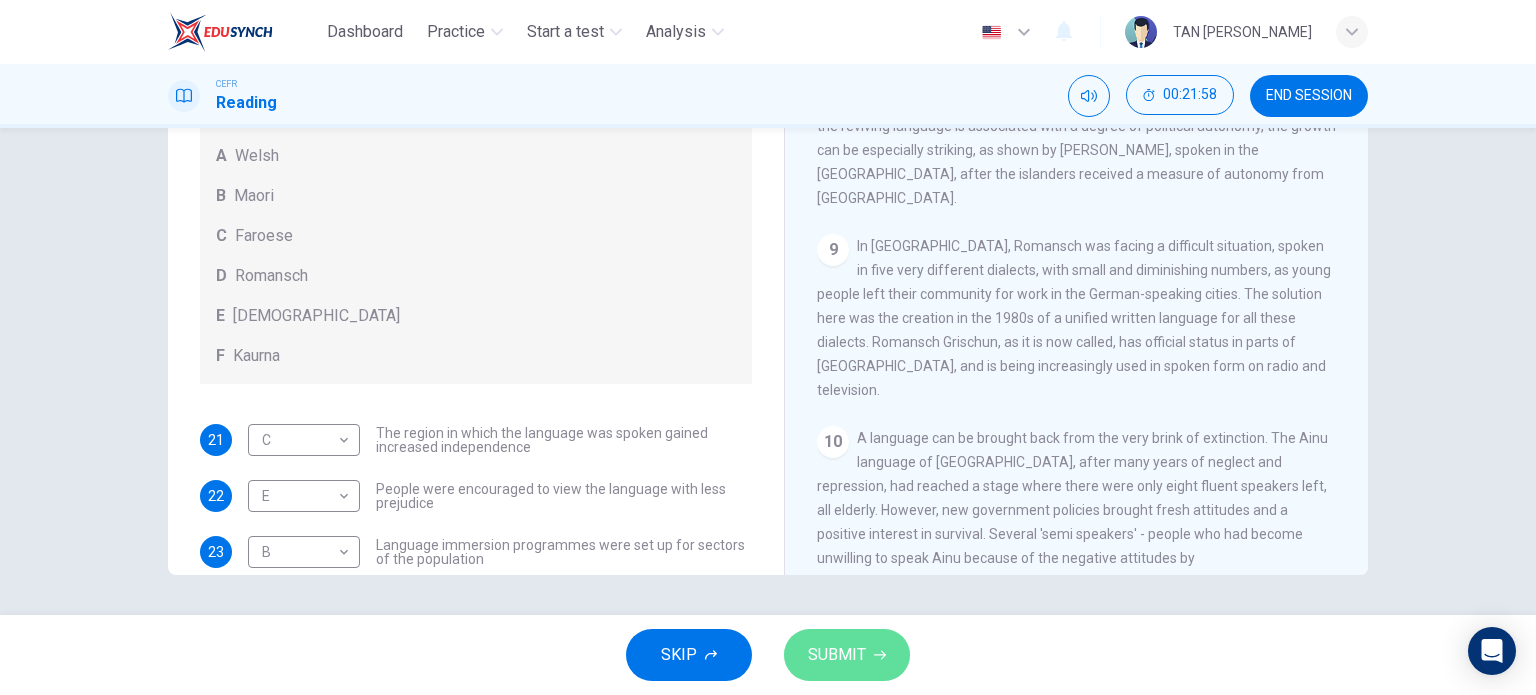 click on "SUBMIT" at bounding box center (837, 655) 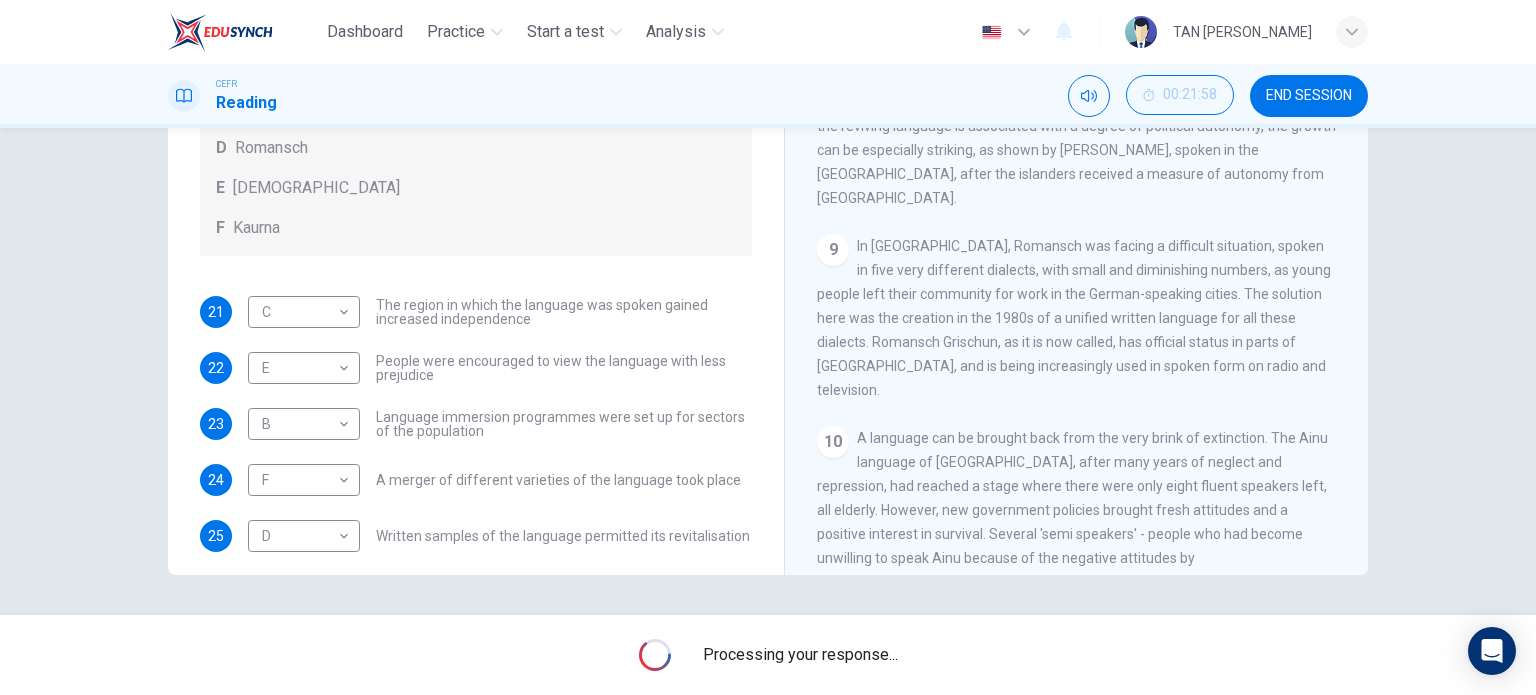 scroll, scrollTop: 144, scrollLeft: 0, axis: vertical 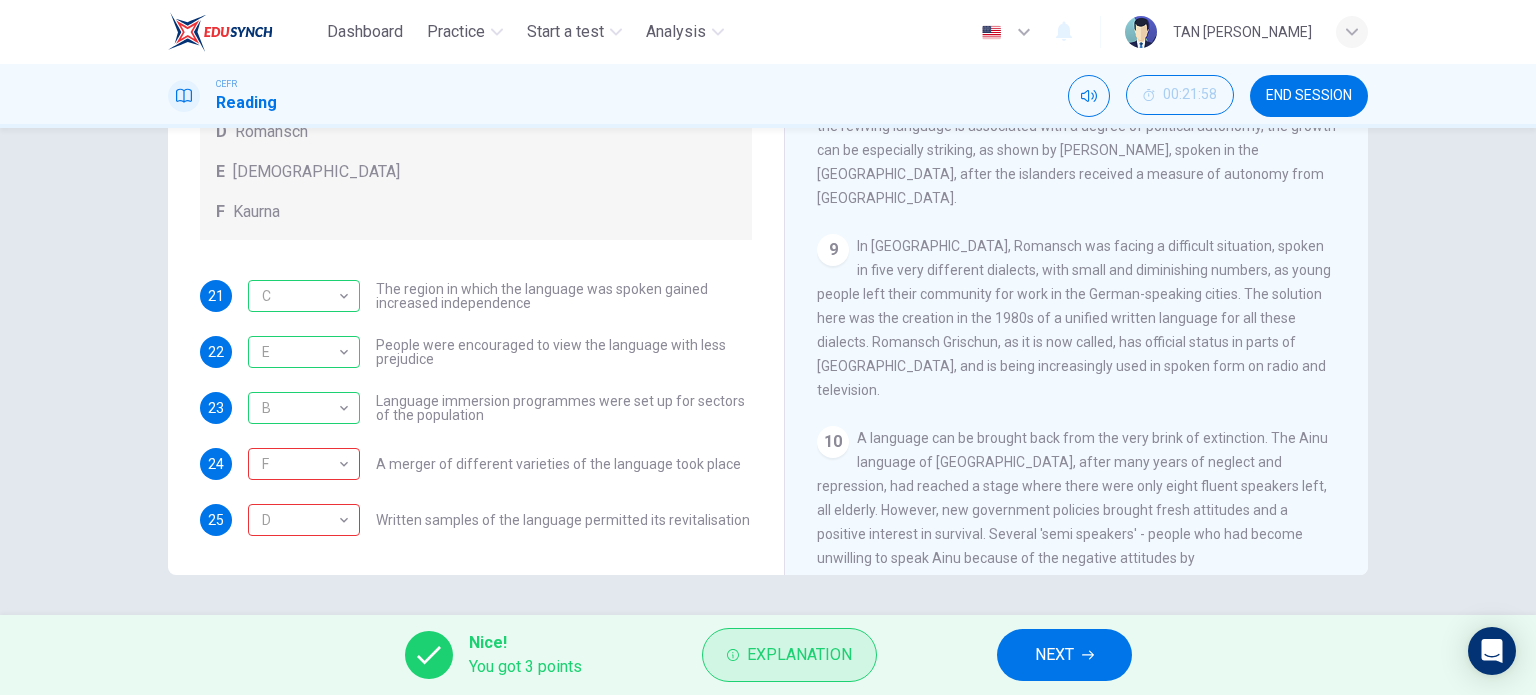 click on "Explanation" at bounding box center [799, 655] 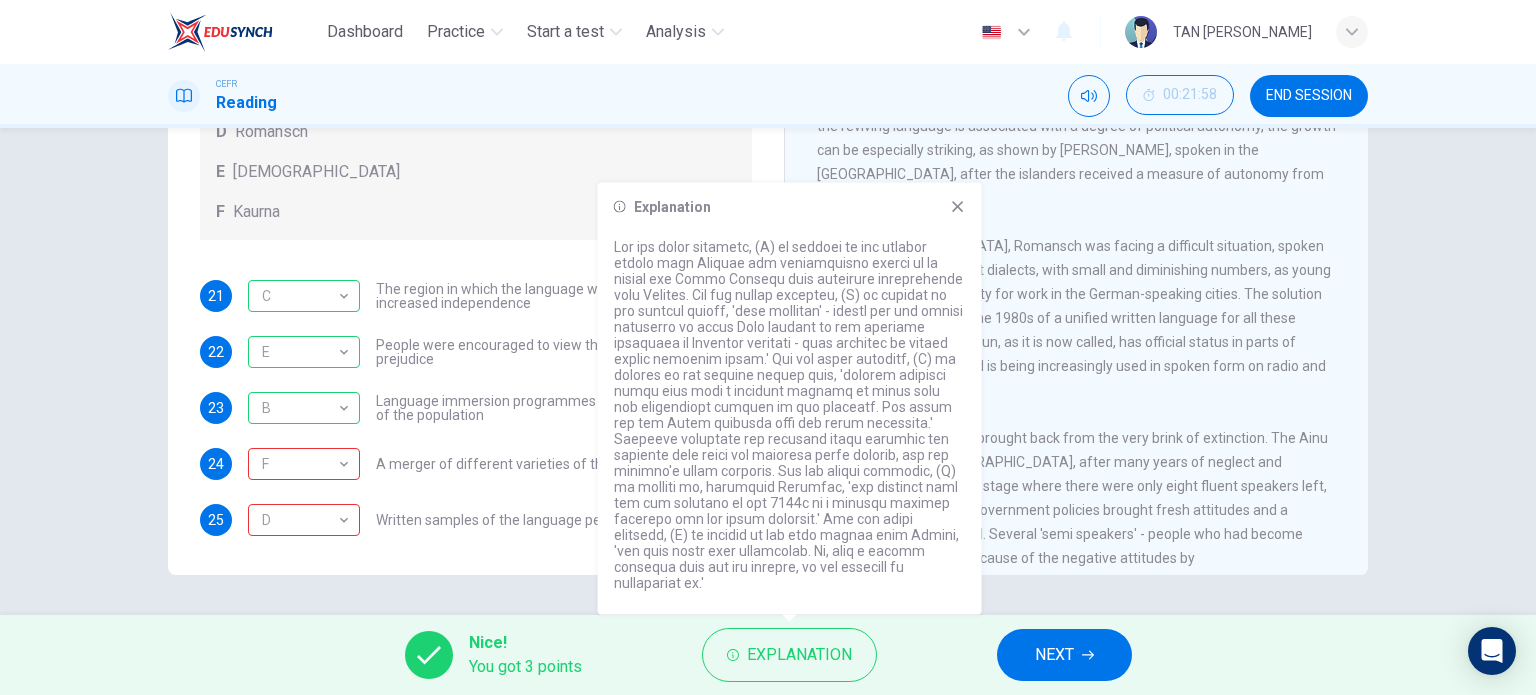 click on "21 C C ​ The region in which the language was spoken gained increased independence 22 E E ​ People were encouraged to view the language with less prejudice 23 B B ​ Language immersion programmes were set up for sectors of the population 24 F F ​ A merger of different varieties of the language took place 25 D D ​ Written samples of the language permitted its revitalisation" at bounding box center (476, 408) 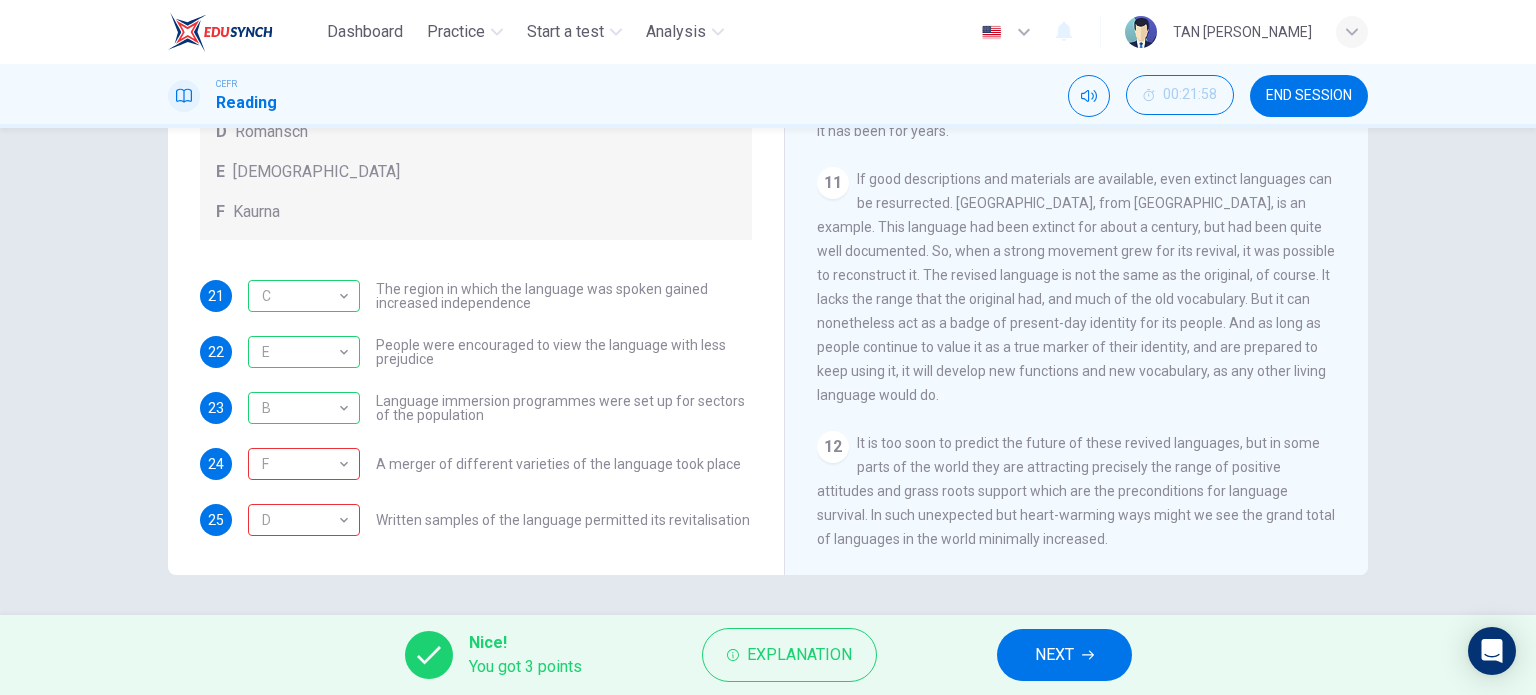 scroll, scrollTop: 2209, scrollLeft: 0, axis: vertical 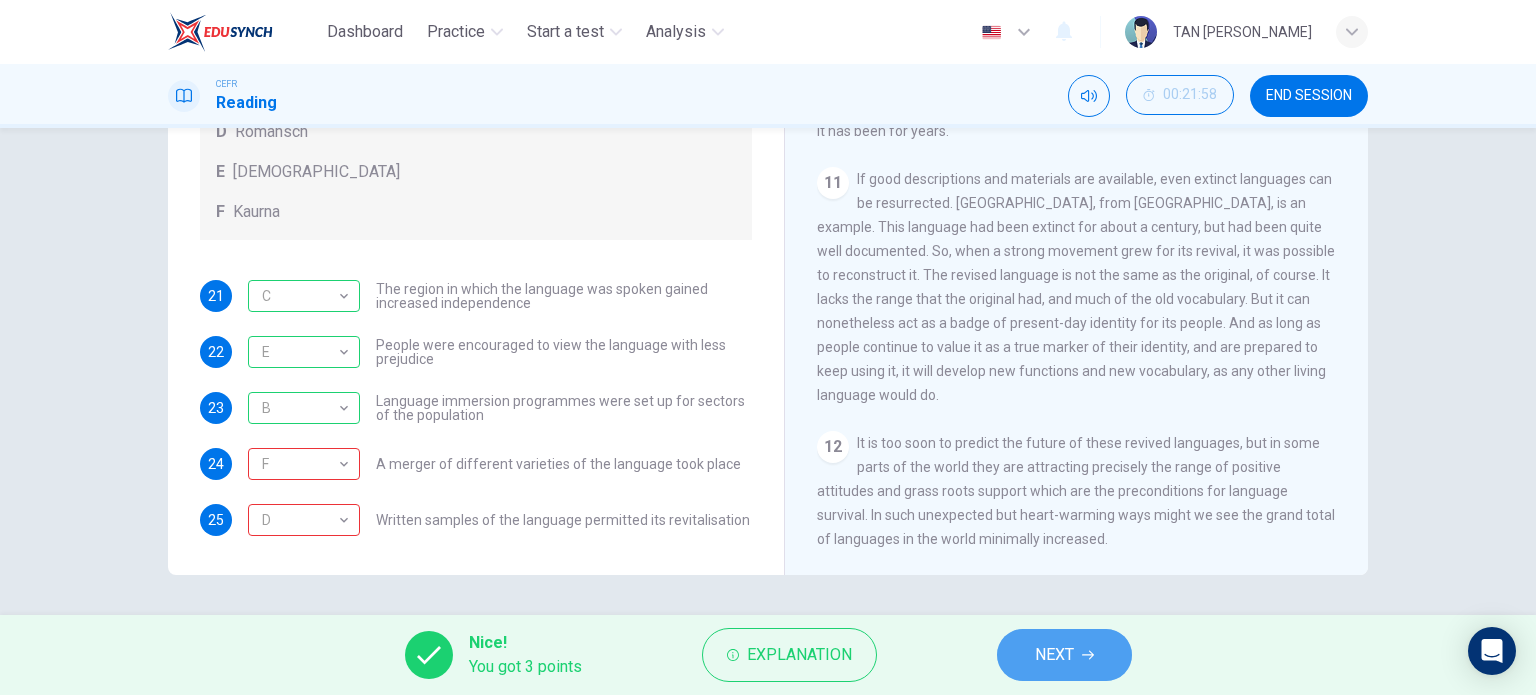 click on "NEXT" at bounding box center (1064, 655) 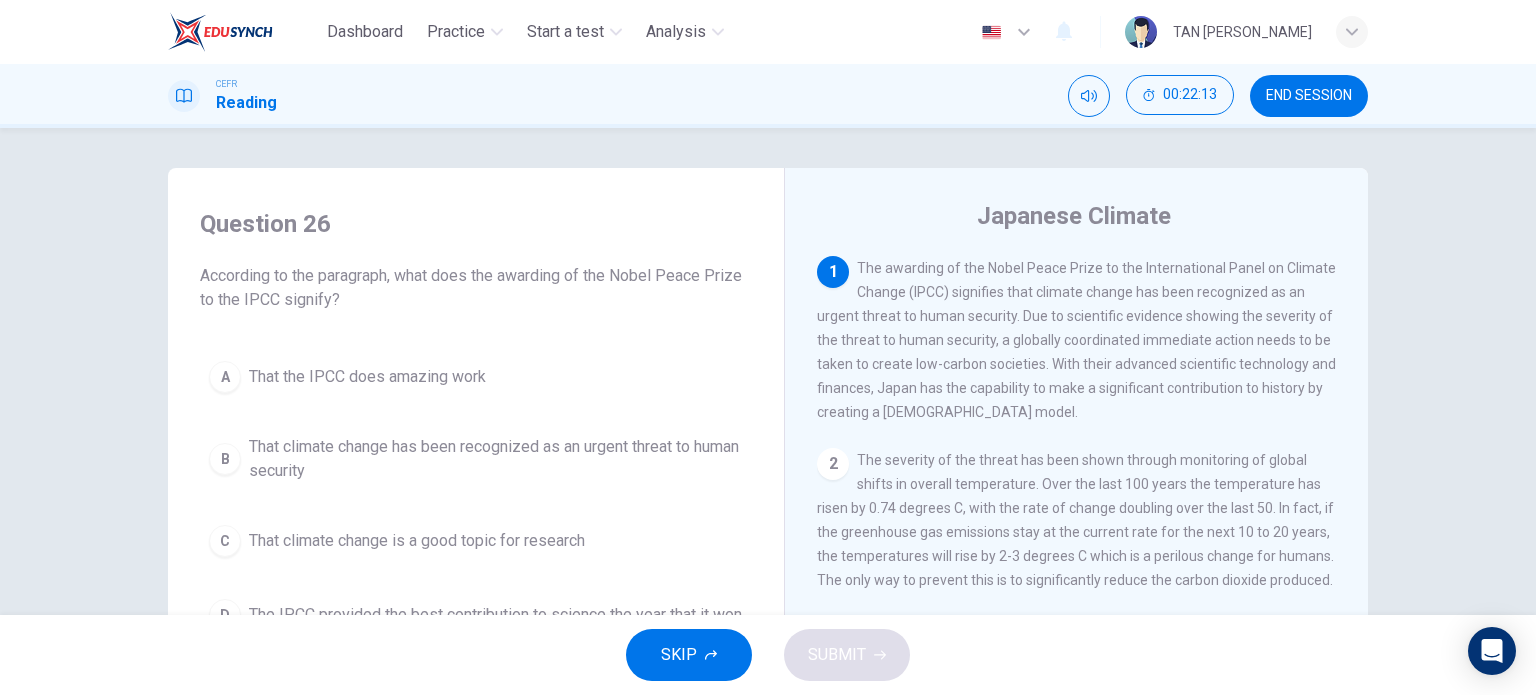 click on "That climate change has been recognized as an urgent threat to human security" at bounding box center (496, 459) 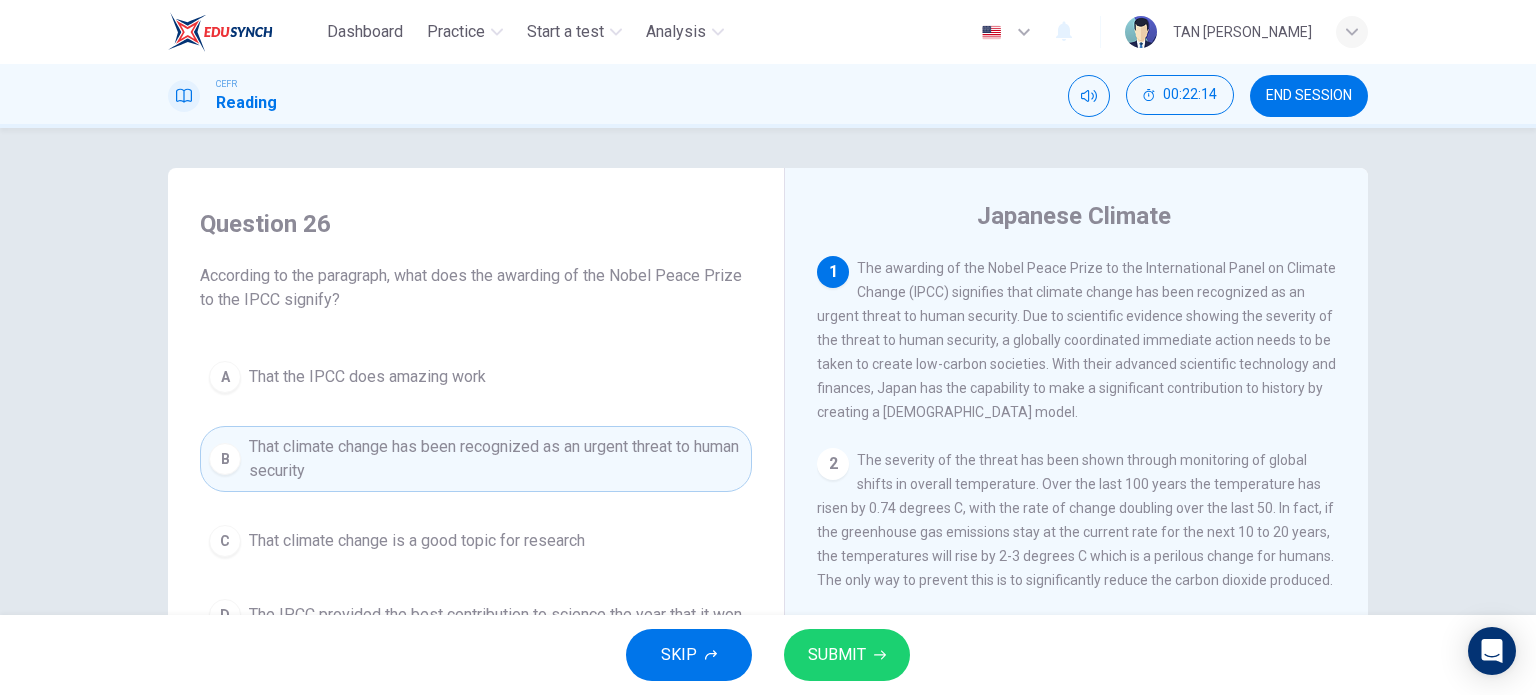 click on "SUBMIT" at bounding box center [837, 655] 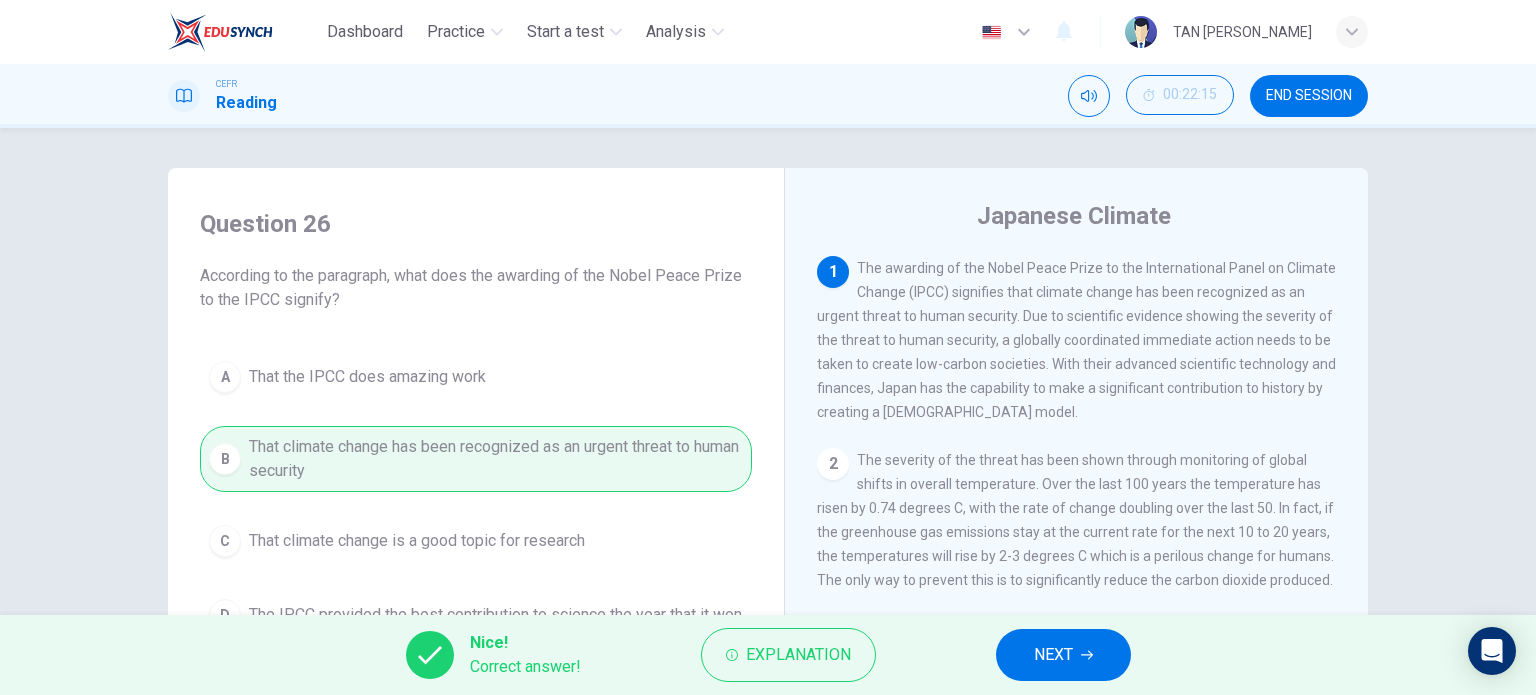 click on "NEXT" at bounding box center [1053, 655] 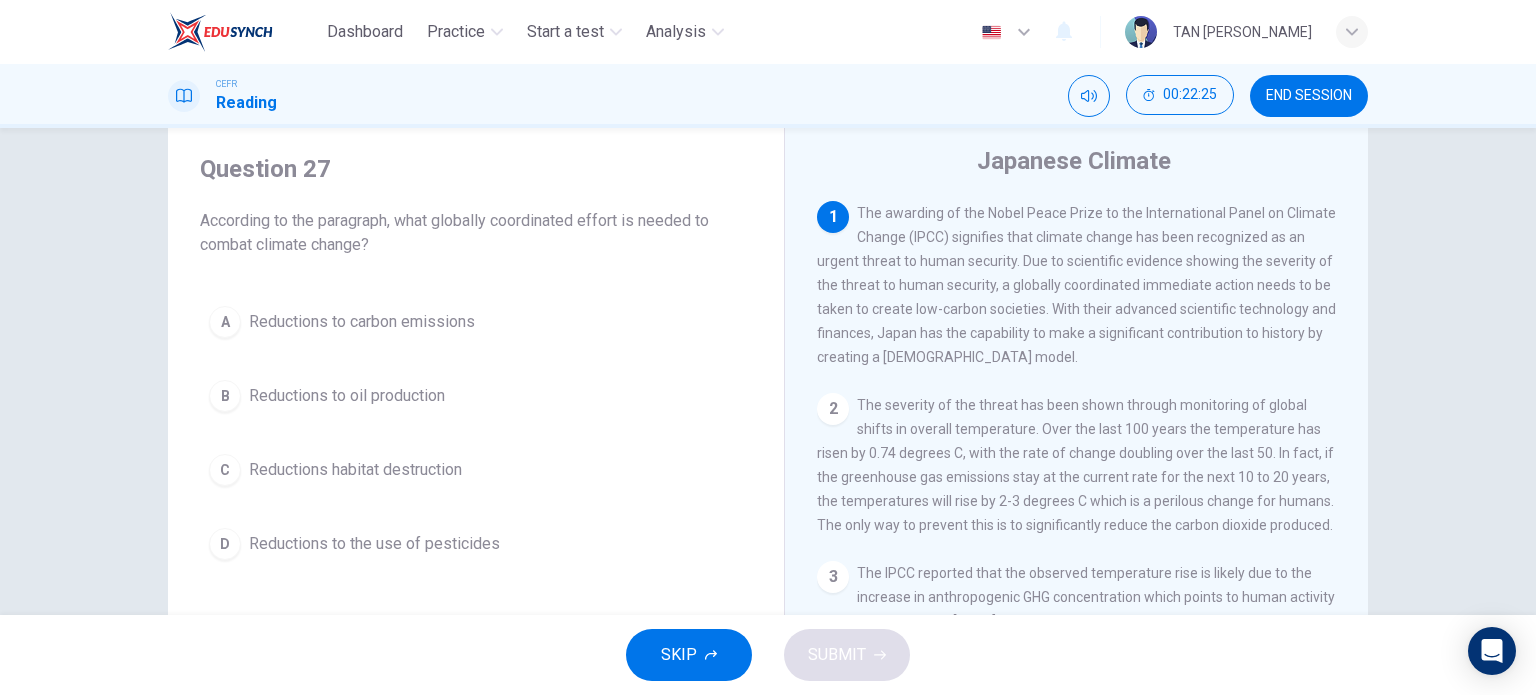 scroll, scrollTop: 100, scrollLeft: 0, axis: vertical 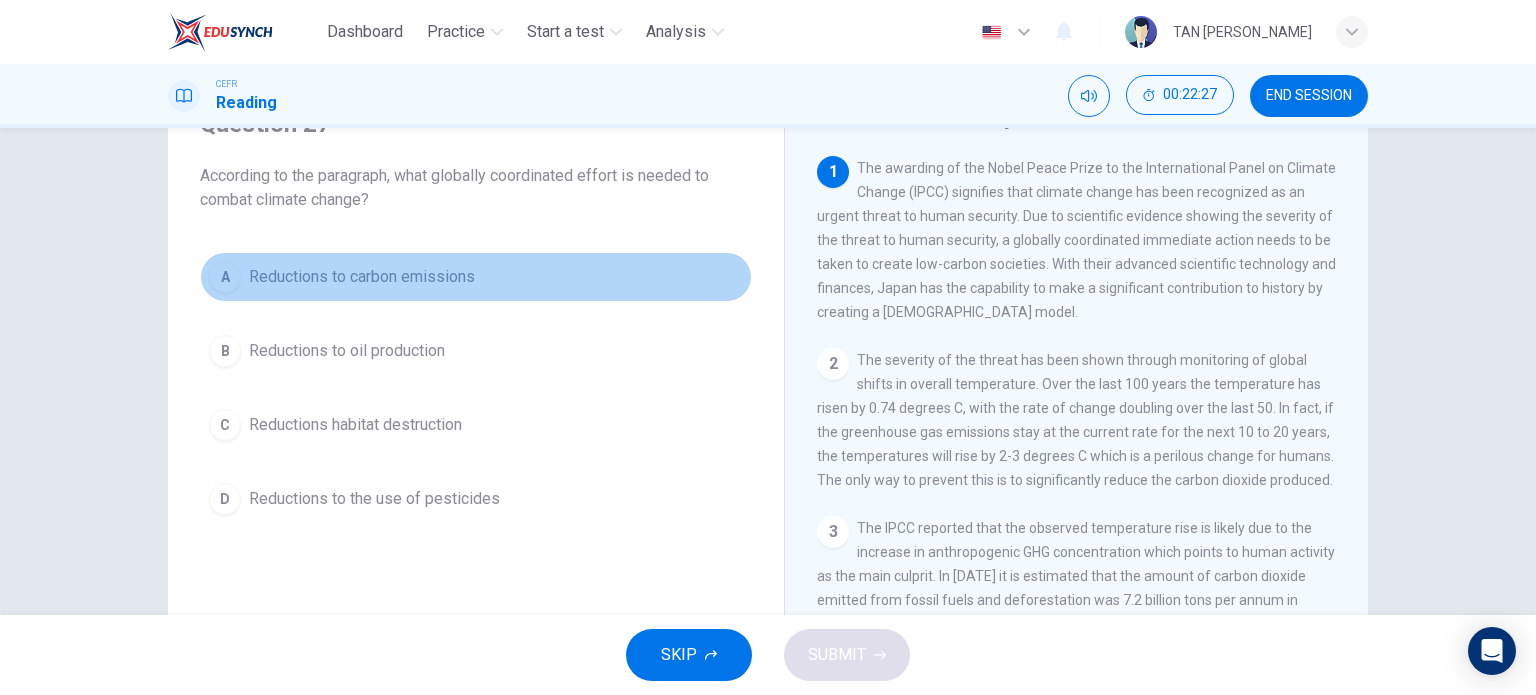drag, startPoint x: 388, startPoint y: 273, endPoint x: 400, endPoint y: 294, distance: 24.186773 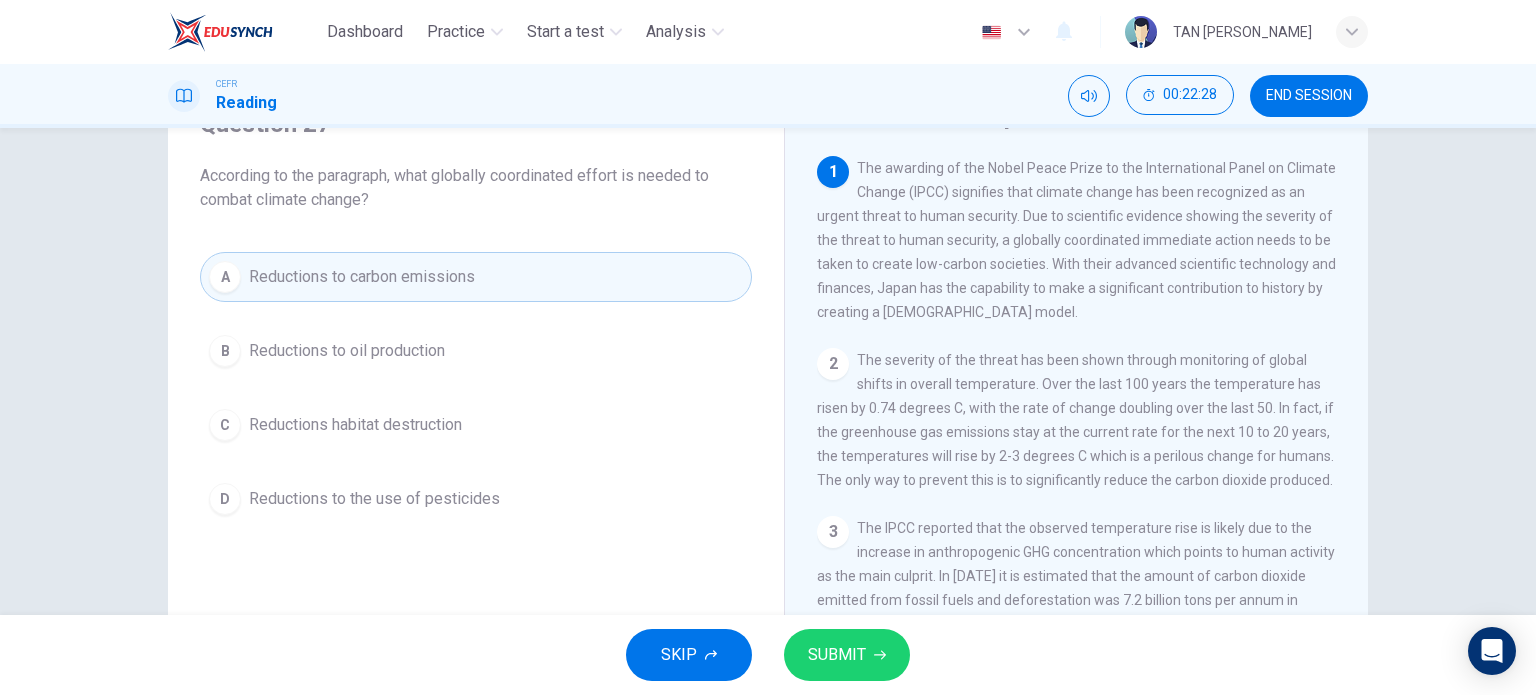 click on "SUBMIT" at bounding box center (837, 655) 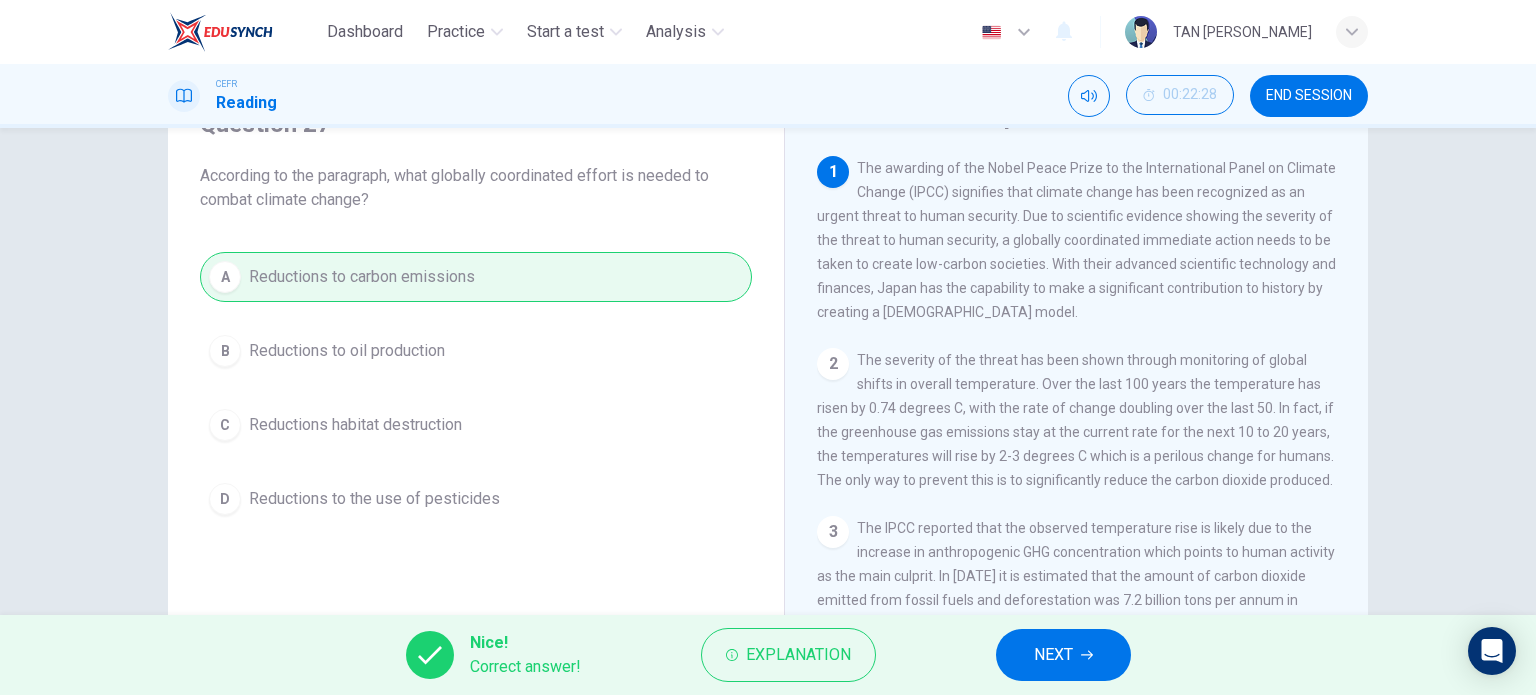 click on "NEXT" at bounding box center [1053, 655] 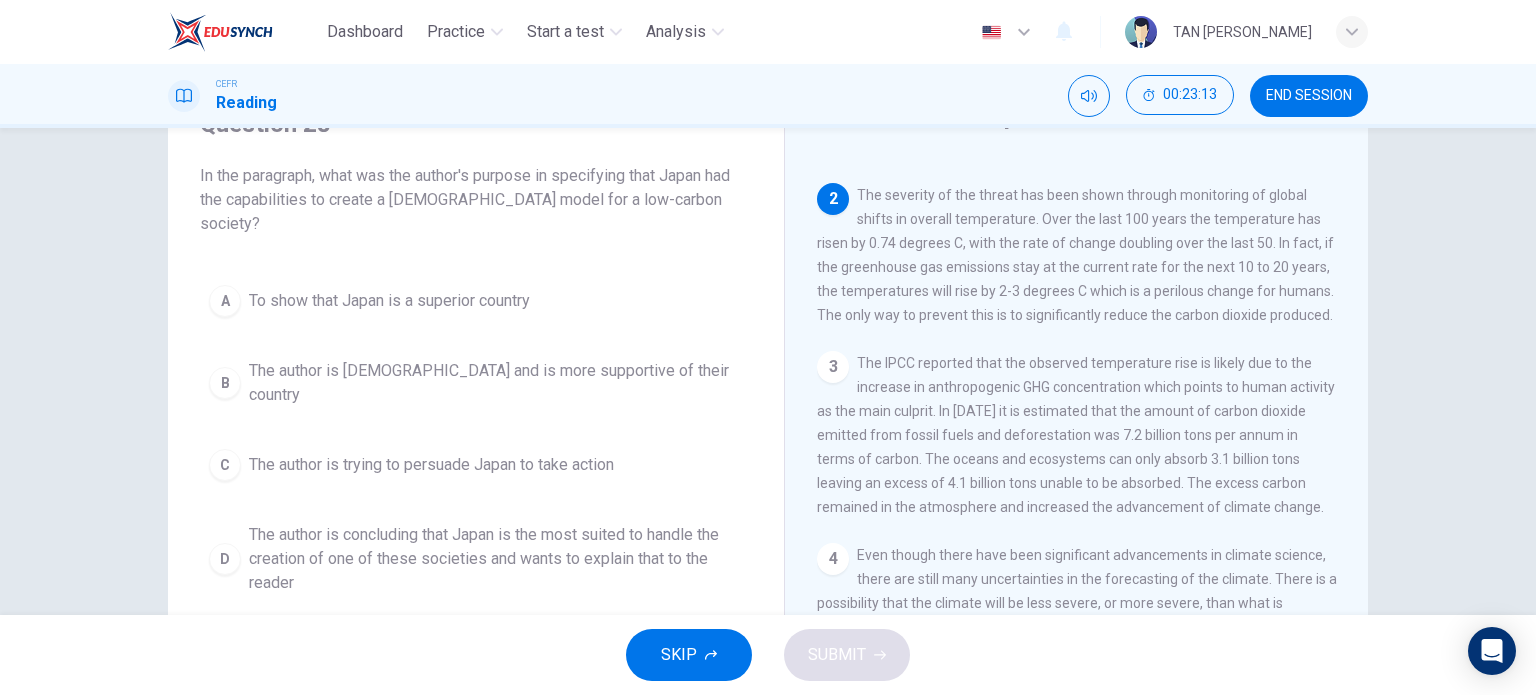 scroll, scrollTop: 200, scrollLeft: 0, axis: vertical 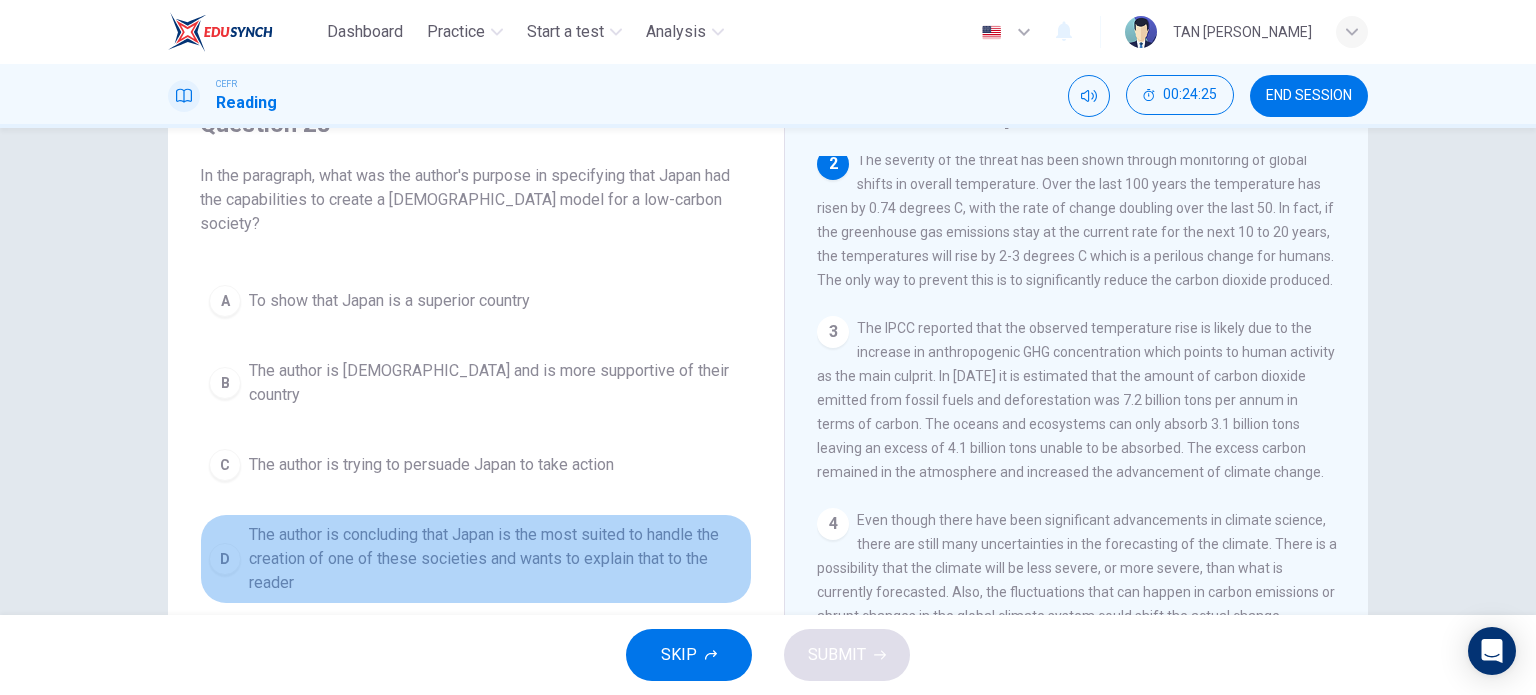 click on "The author is concluding that Japan is the most suited to handle the creation of one of these societies and wants to explain that to the reader" at bounding box center [496, 559] 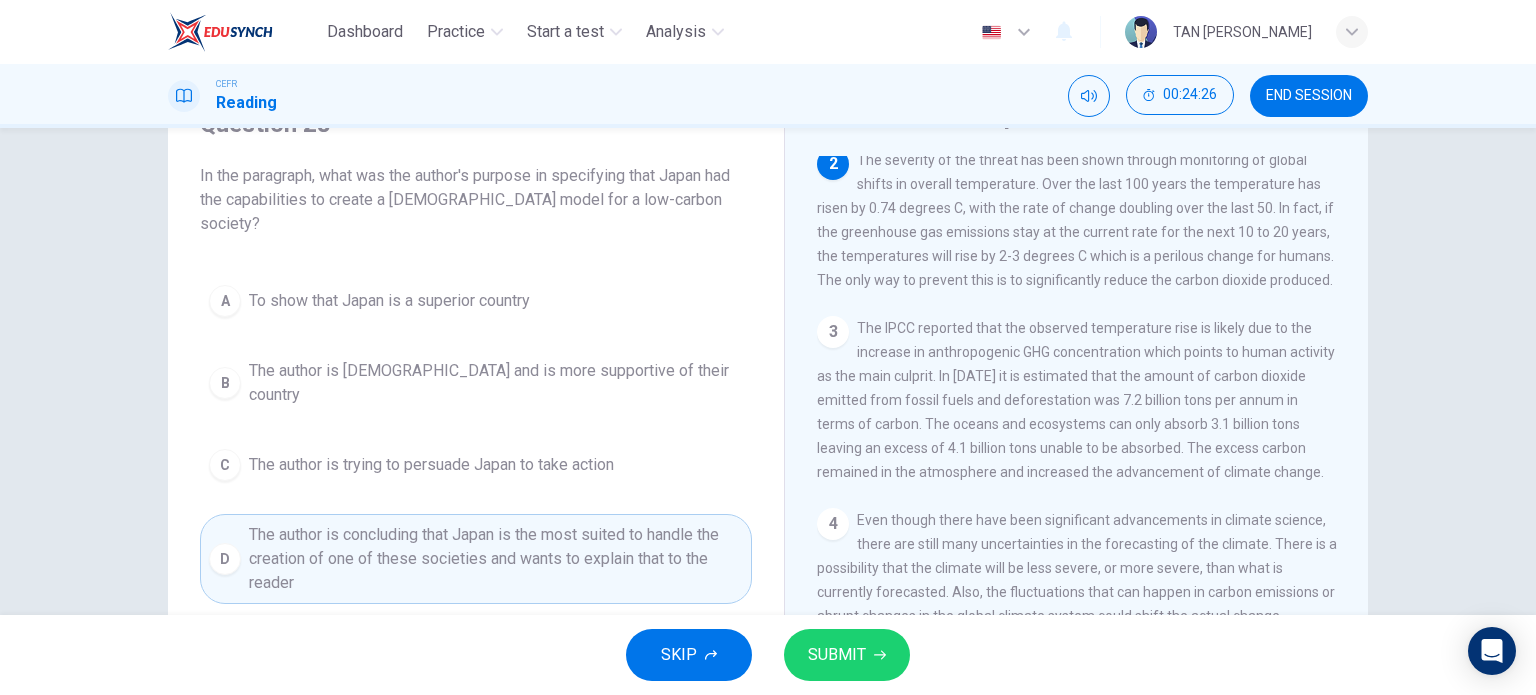 click on "SUBMIT" at bounding box center [837, 655] 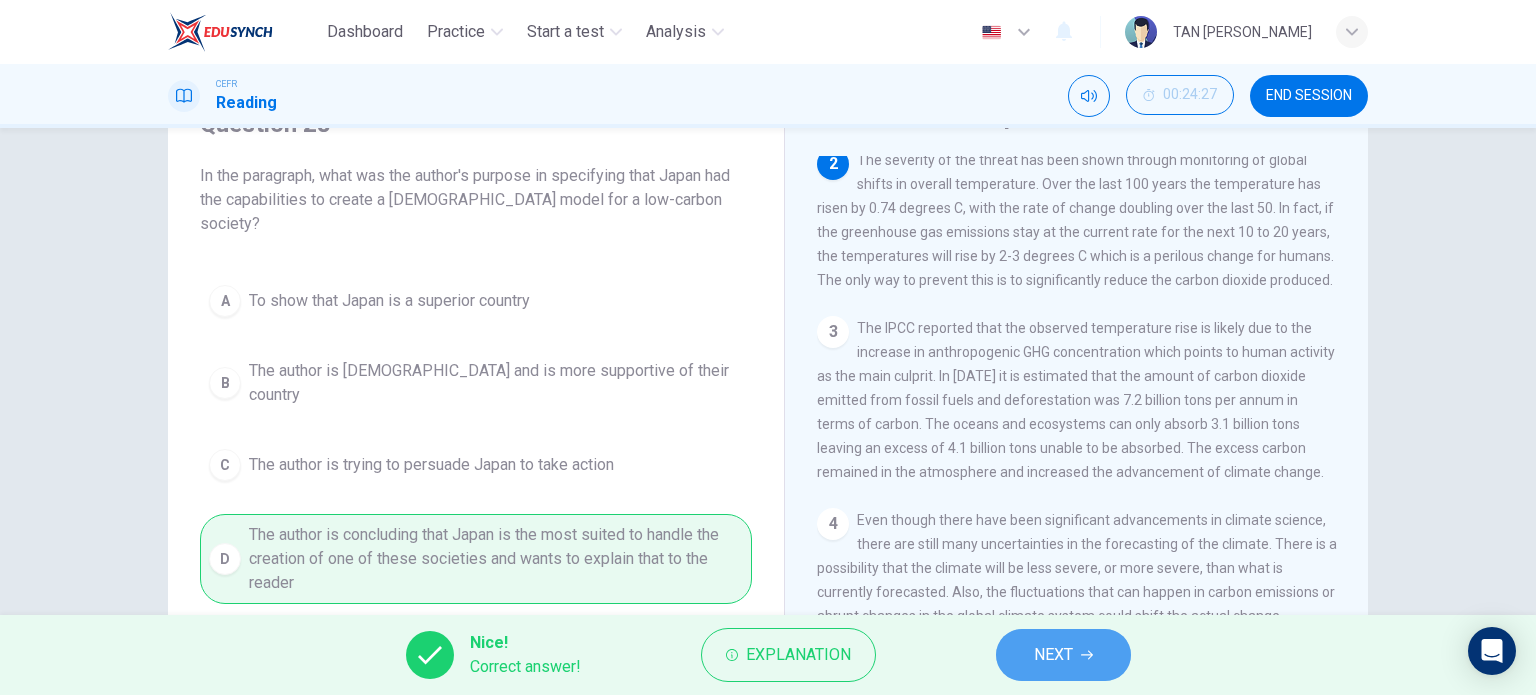 click on "NEXT" at bounding box center (1053, 655) 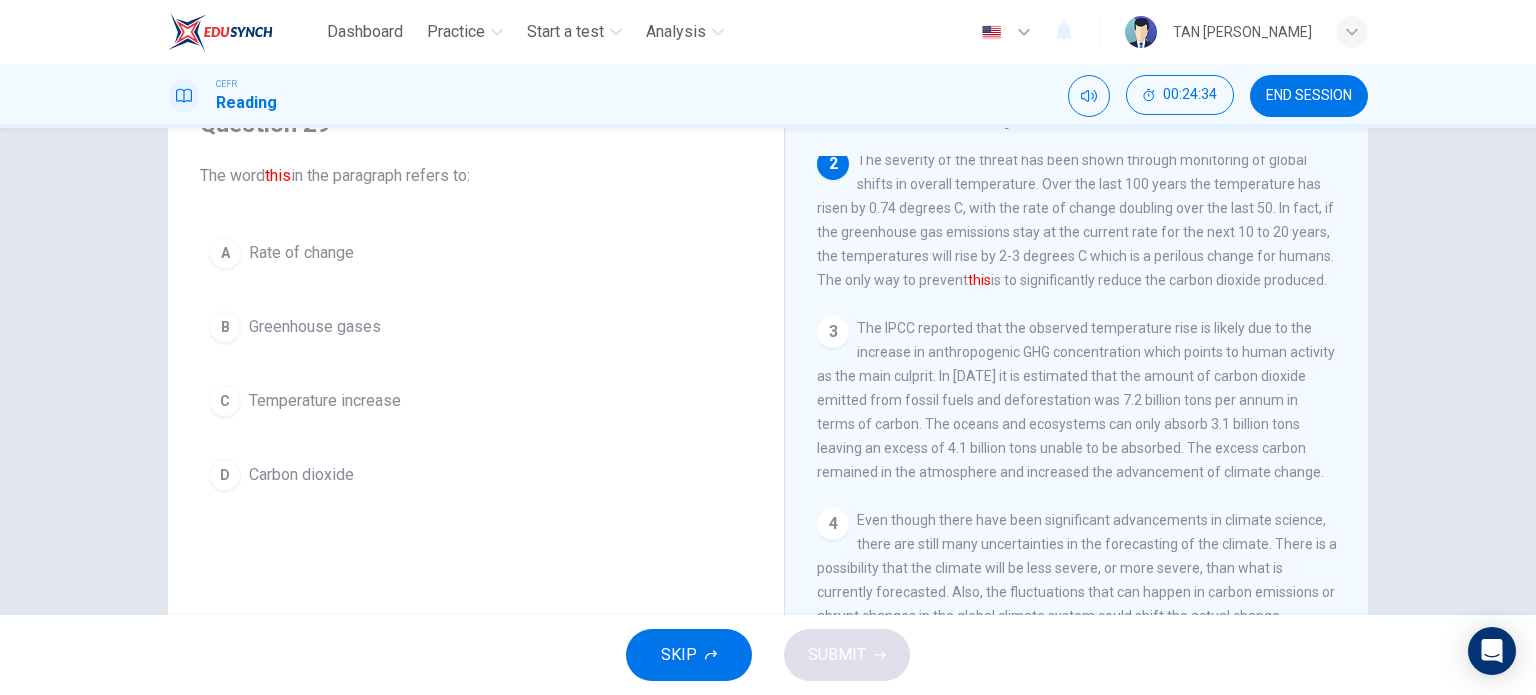 click on "Greenhouse gases" at bounding box center (315, 327) 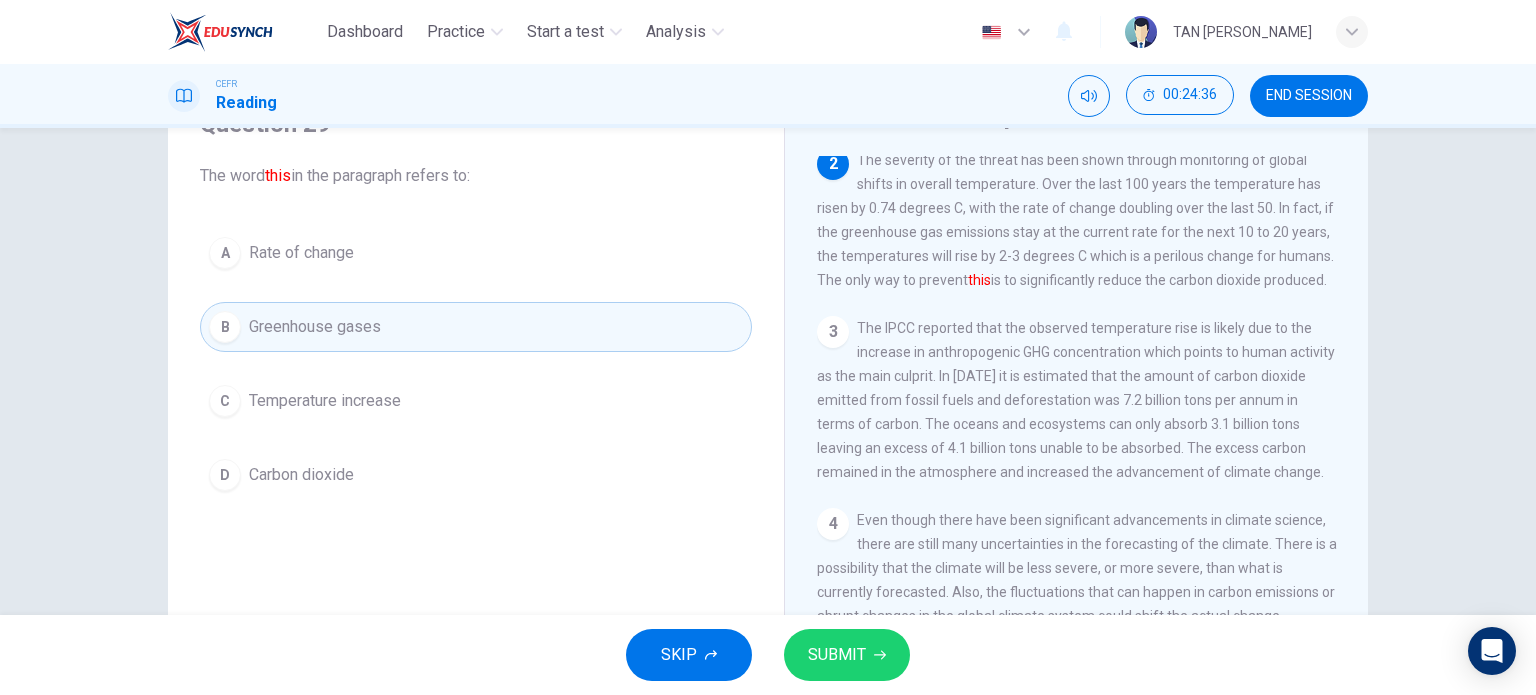 click on "SUBMIT" at bounding box center [837, 655] 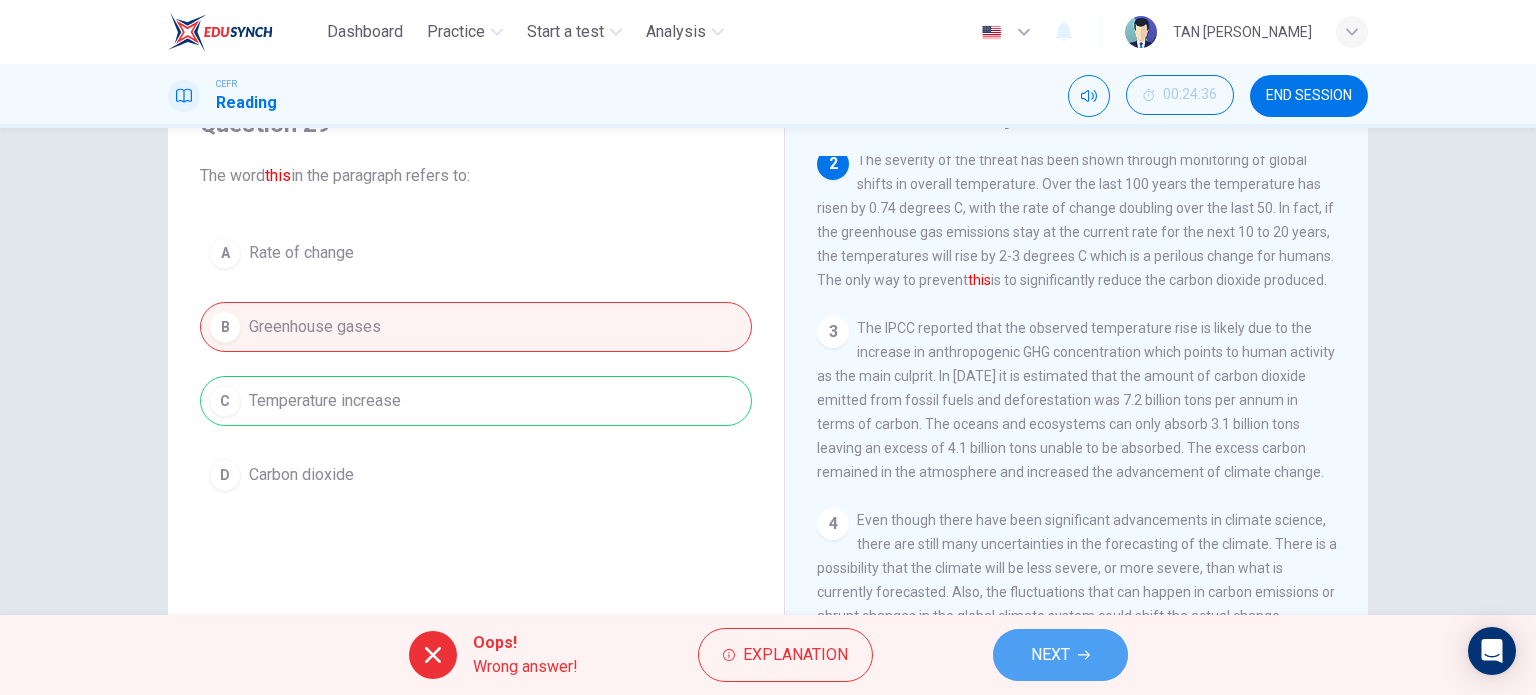 click on "NEXT" at bounding box center [1060, 655] 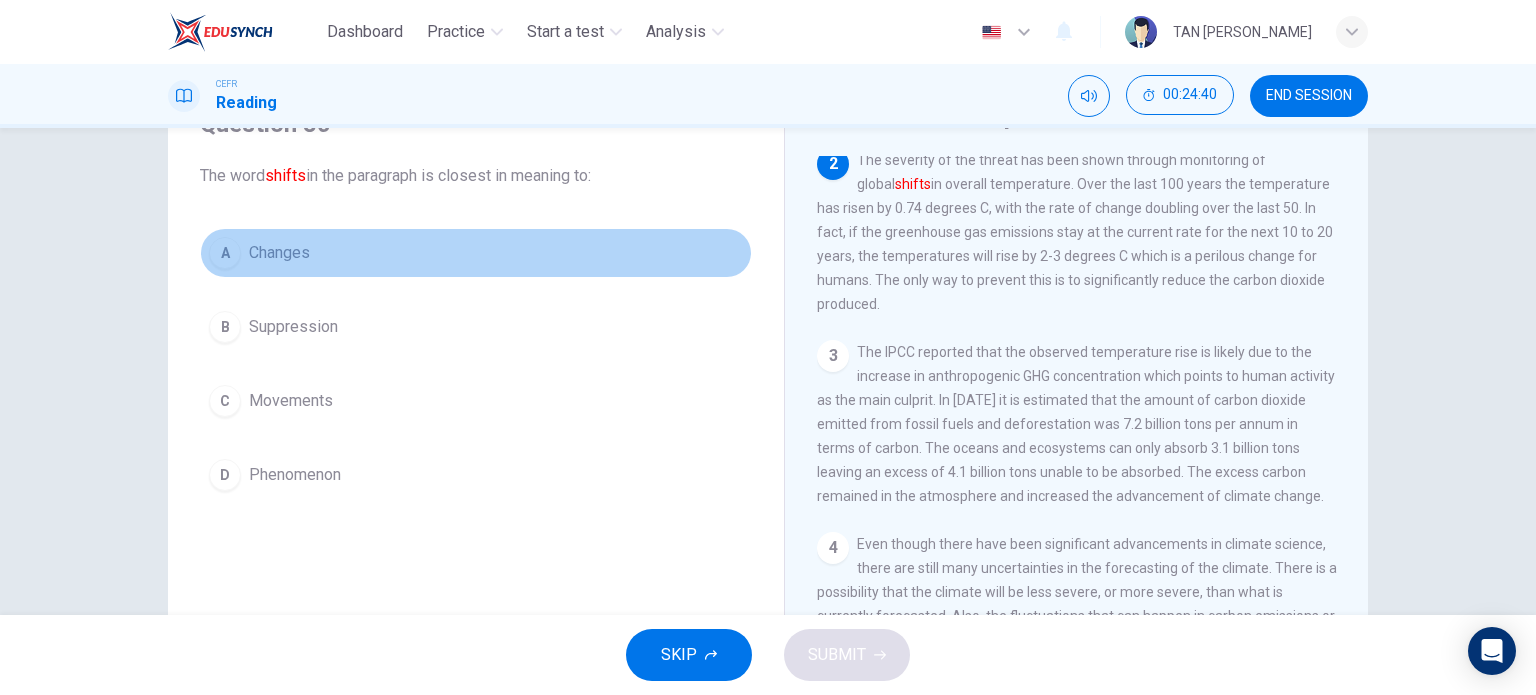 click on "Changes" at bounding box center [279, 253] 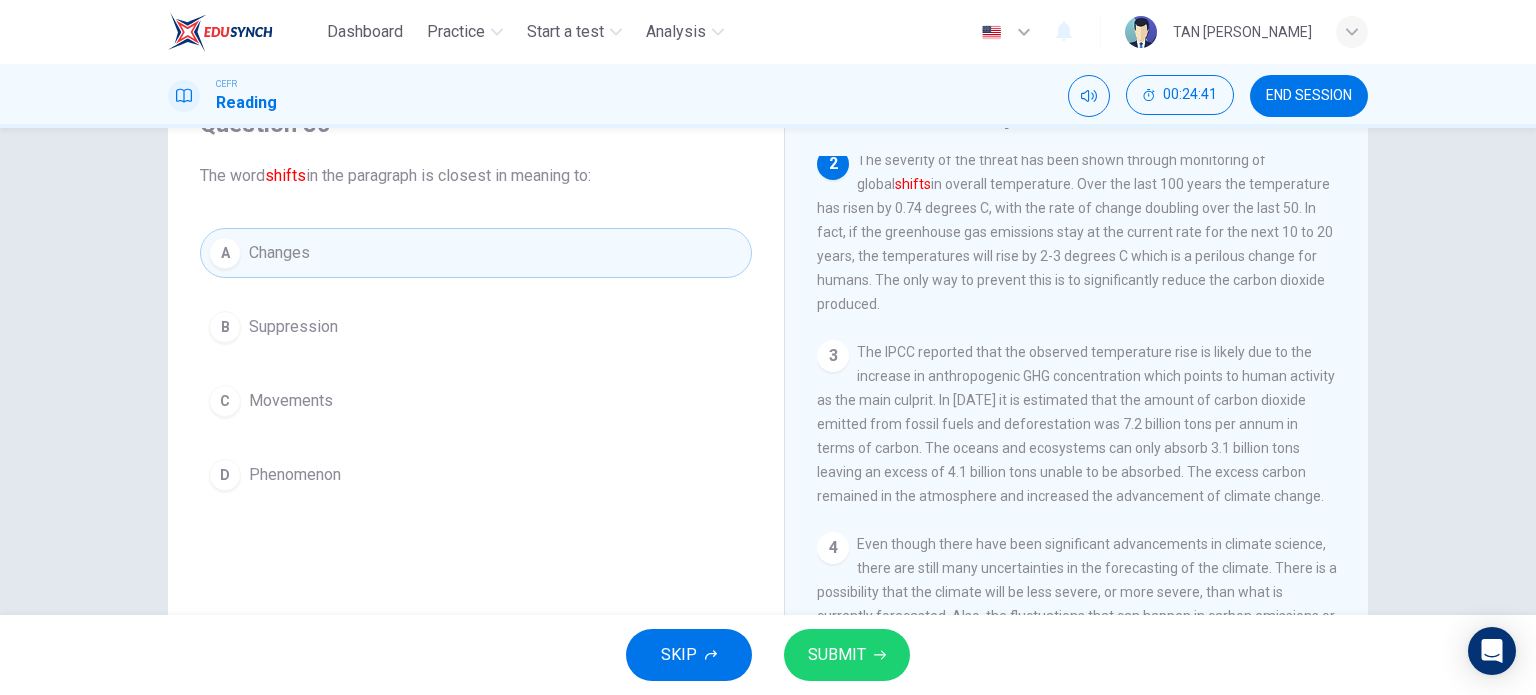click on "SUBMIT" at bounding box center (837, 655) 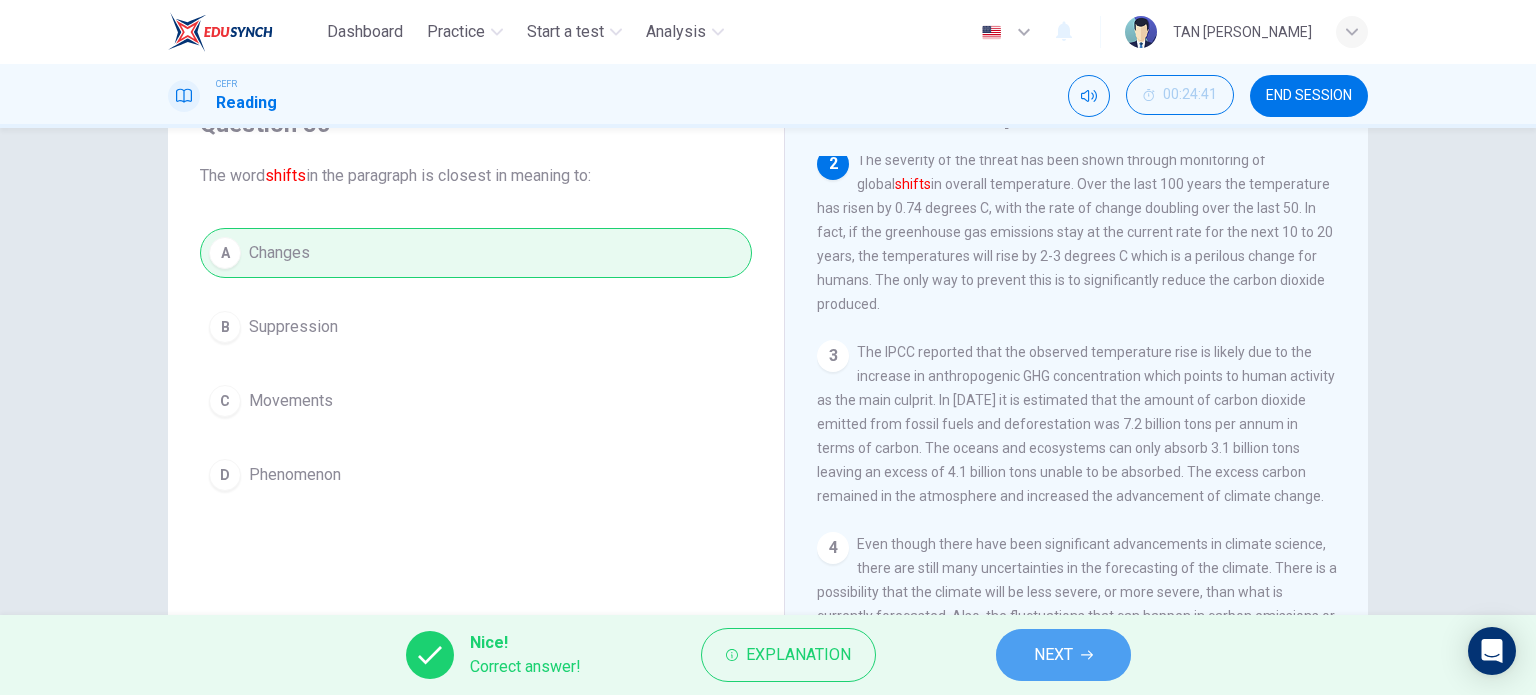 click on "NEXT" at bounding box center (1053, 655) 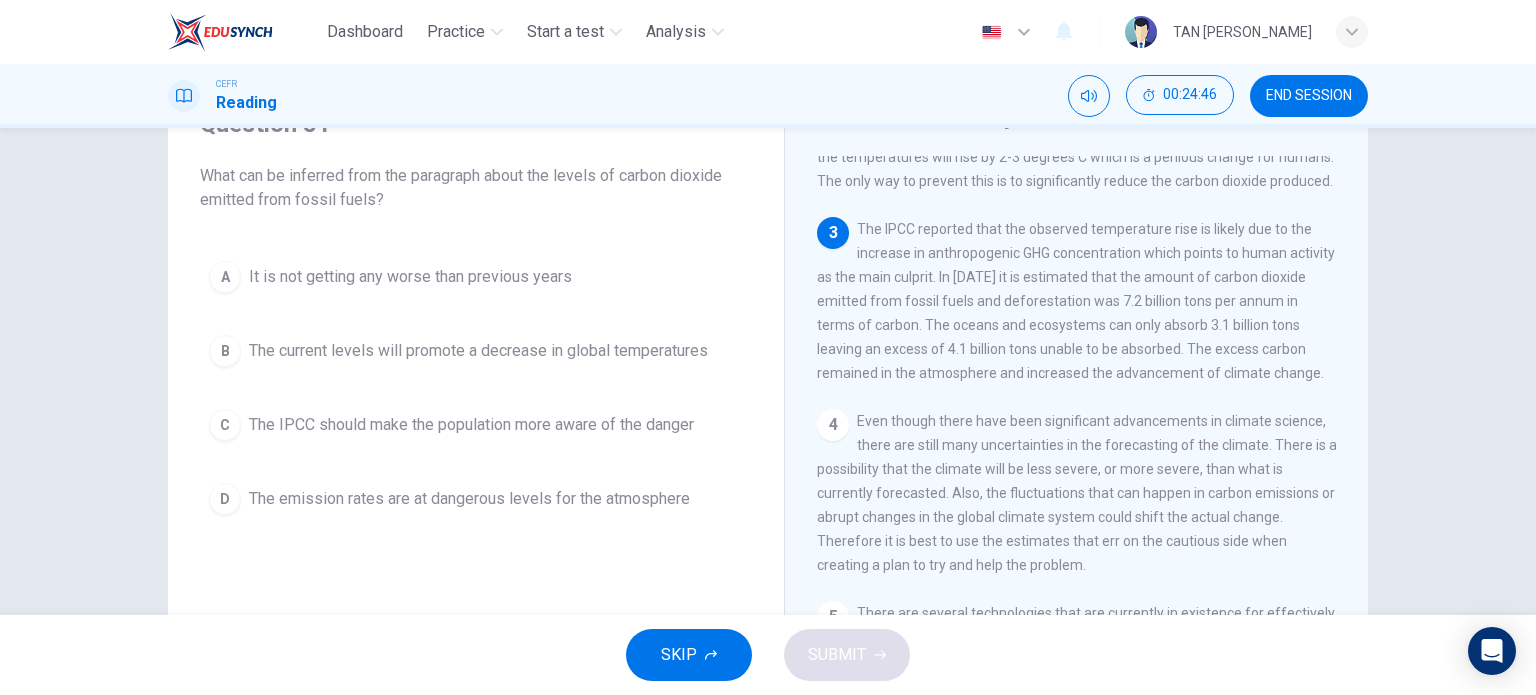 scroll, scrollTop: 300, scrollLeft: 0, axis: vertical 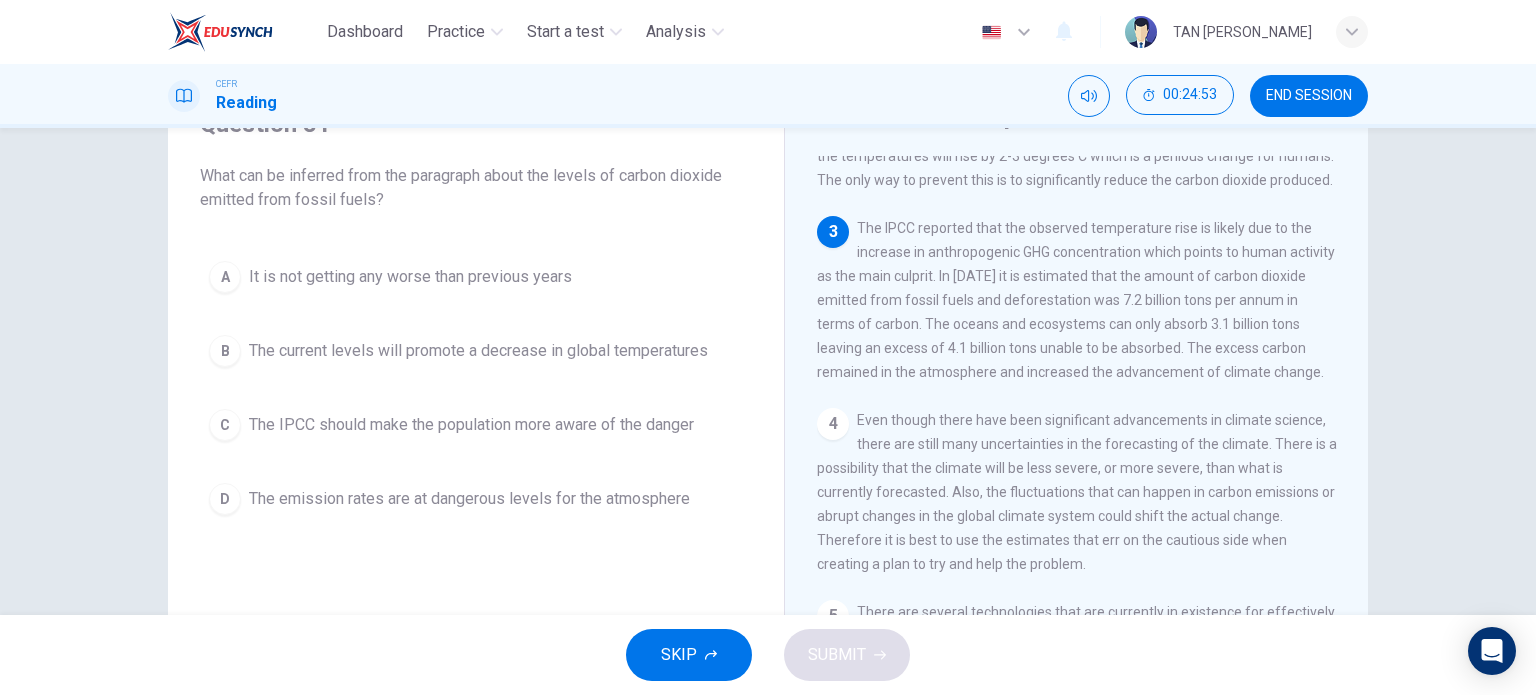 click on "The emission rates are at dangerous levels for the atmosphere" at bounding box center [469, 499] 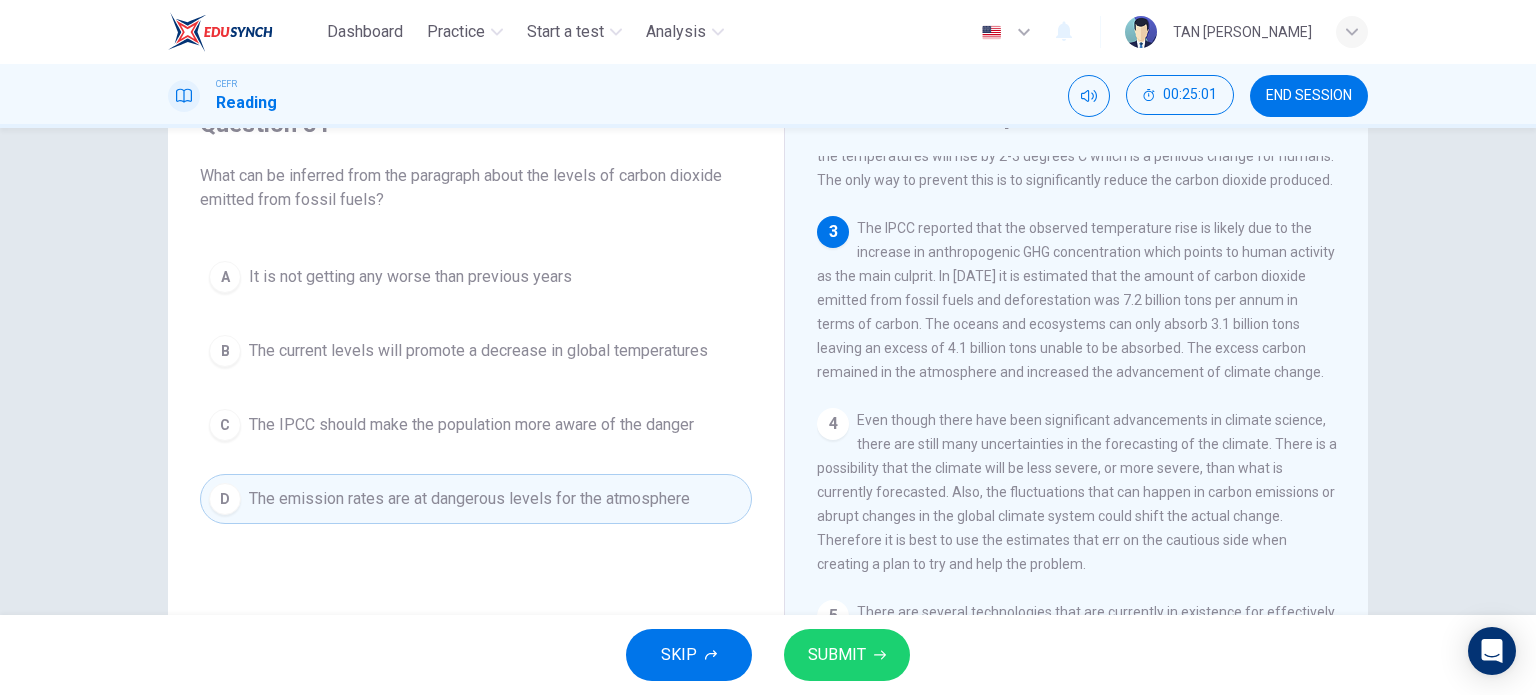 click on "SUBMIT" at bounding box center (837, 655) 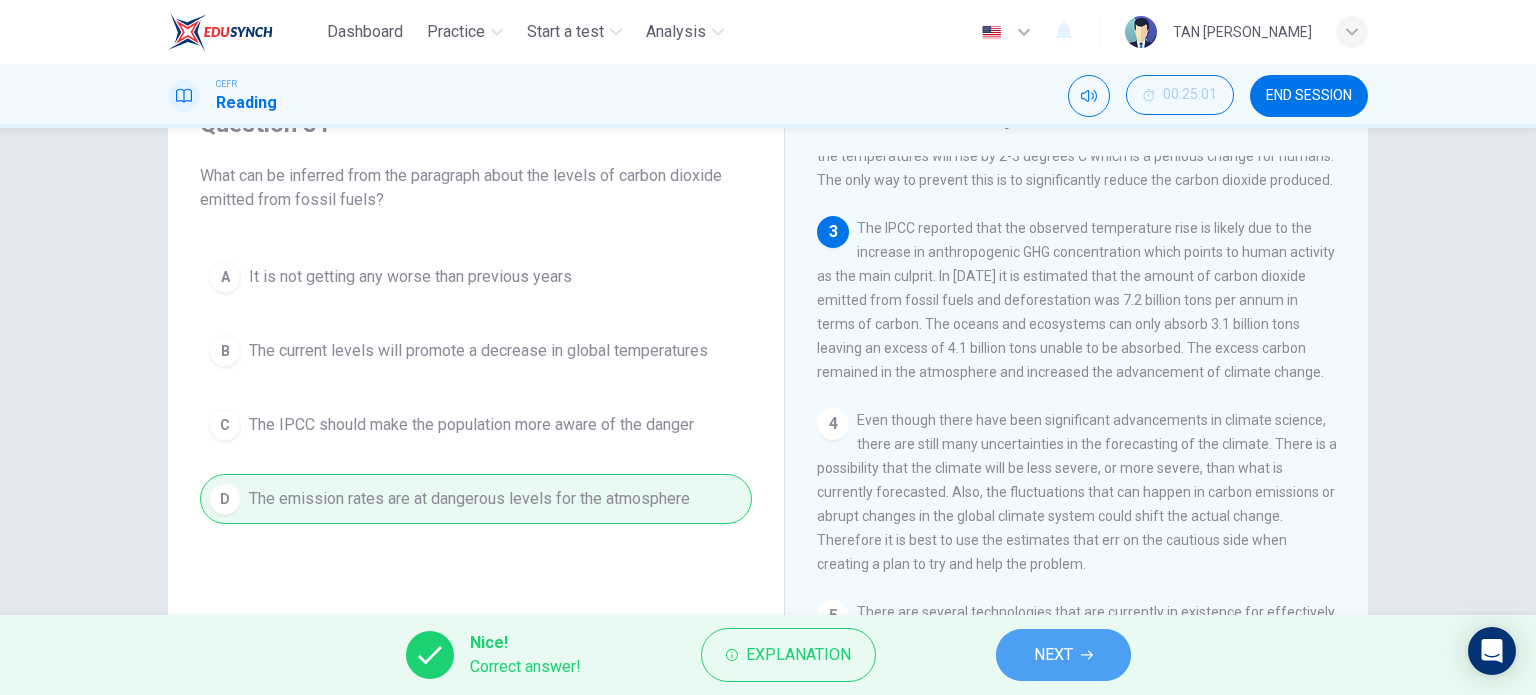 click on "NEXT" at bounding box center (1063, 655) 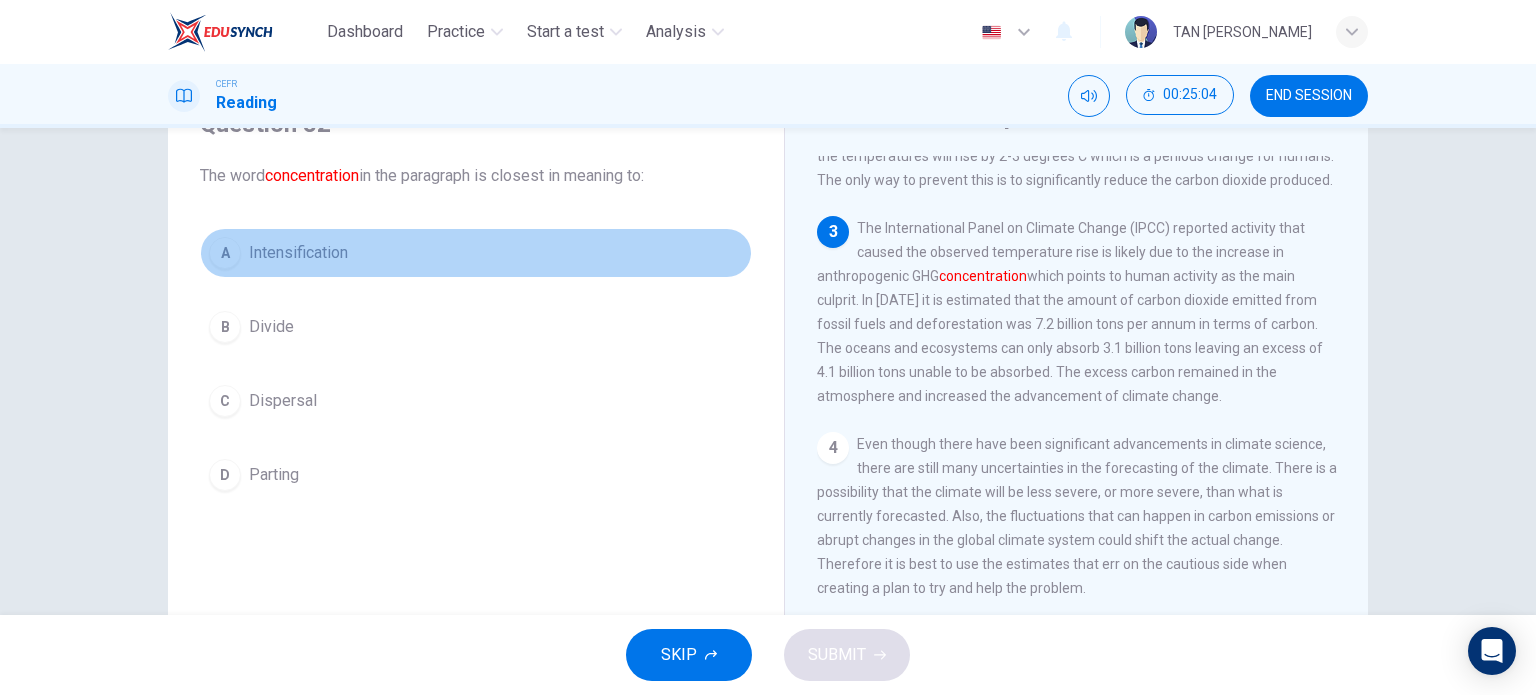 click on "Intensification" at bounding box center [298, 253] 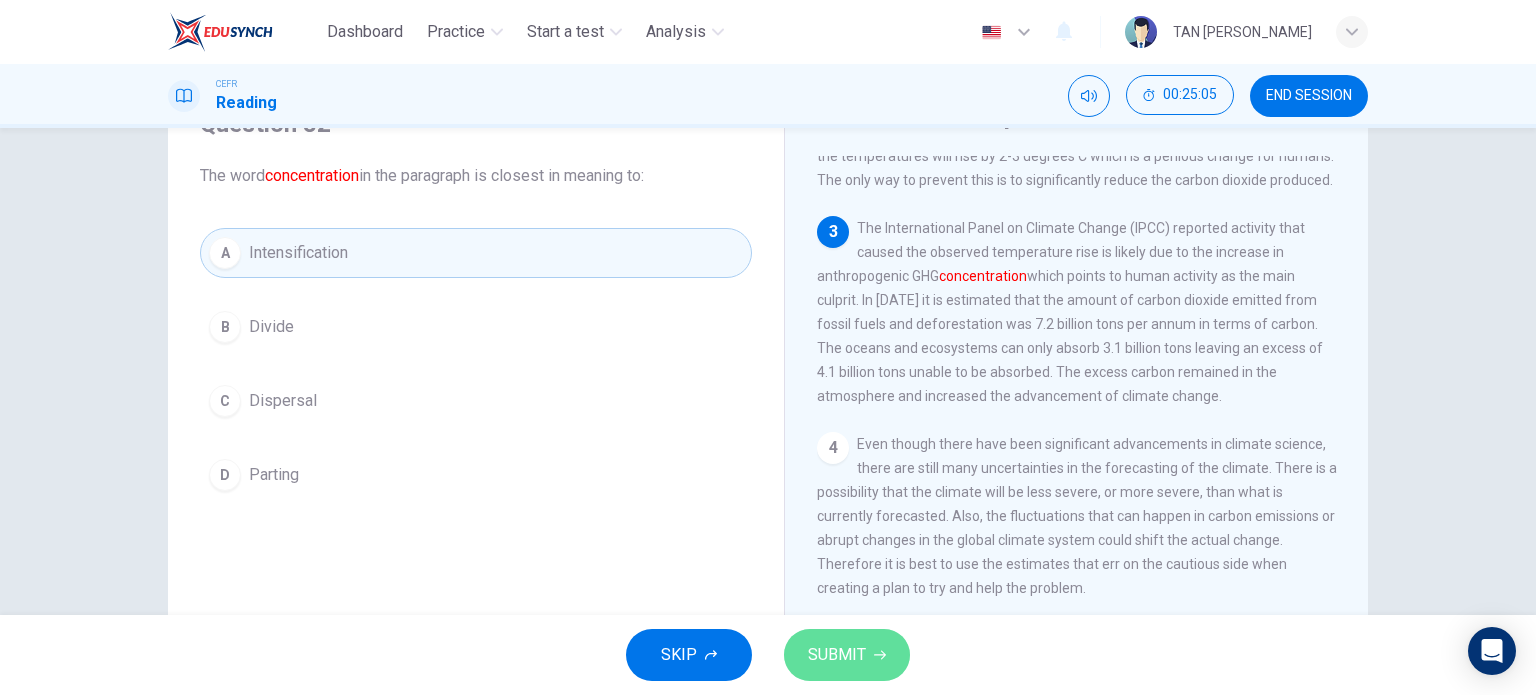 click on "SUBMIT" at bounding box center [847, 655] 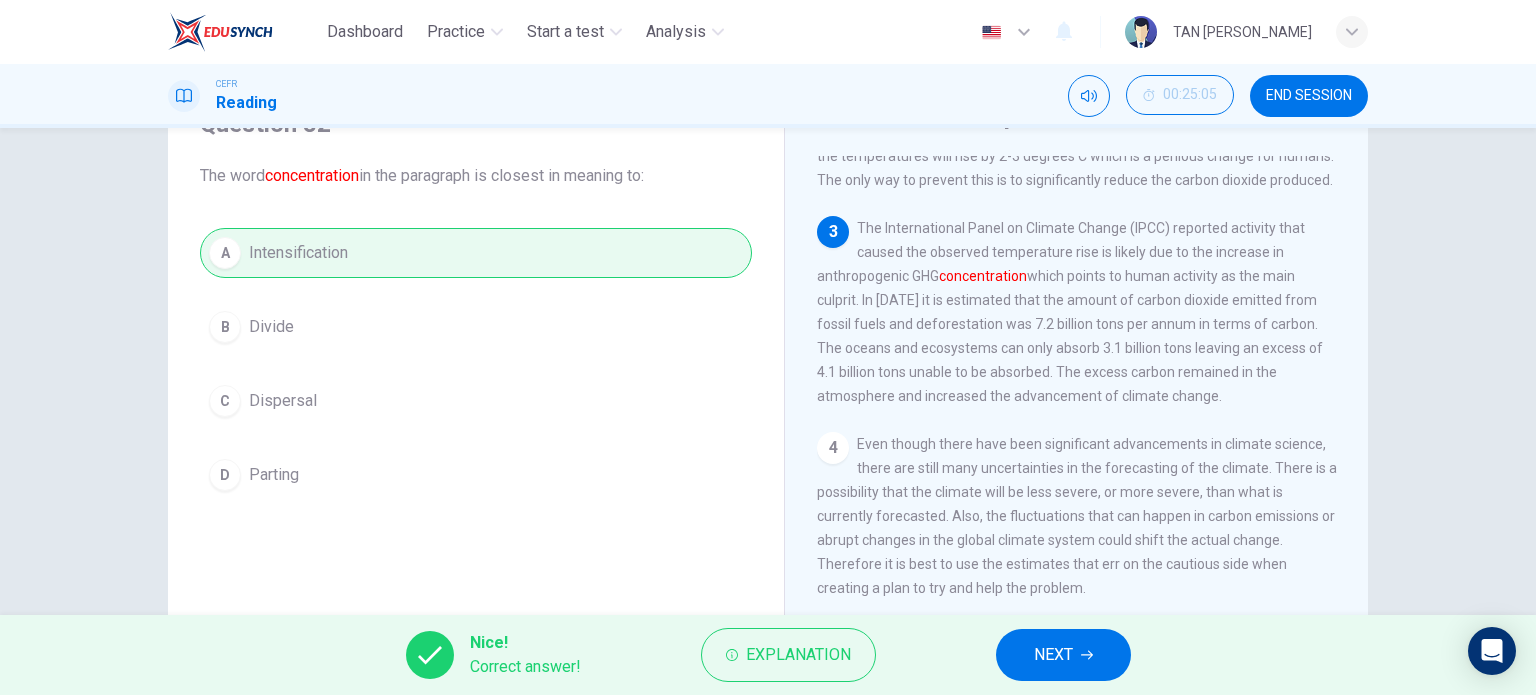 click on "NEXT" at bounding box center (1053, 655) 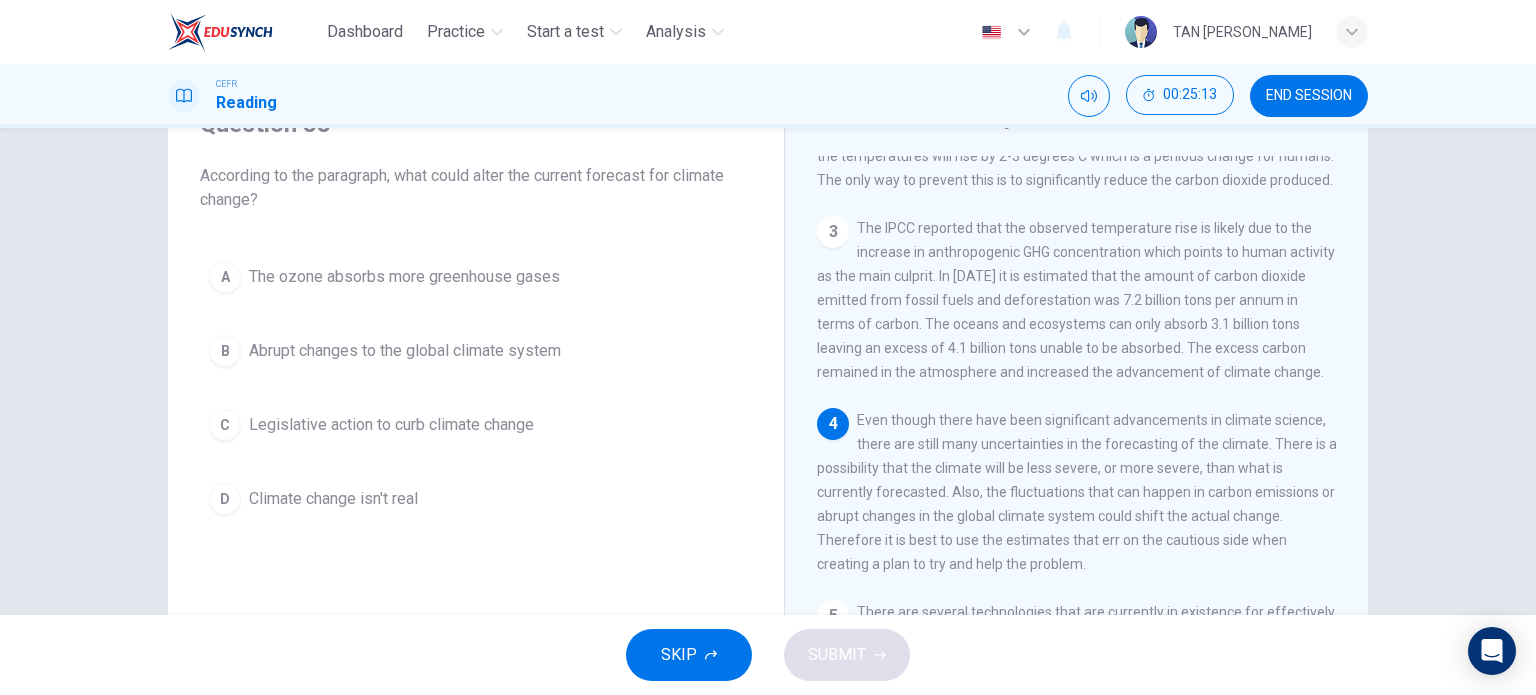 scroll, scrollTop: 380, scrollLeft: 0, axis: vertical 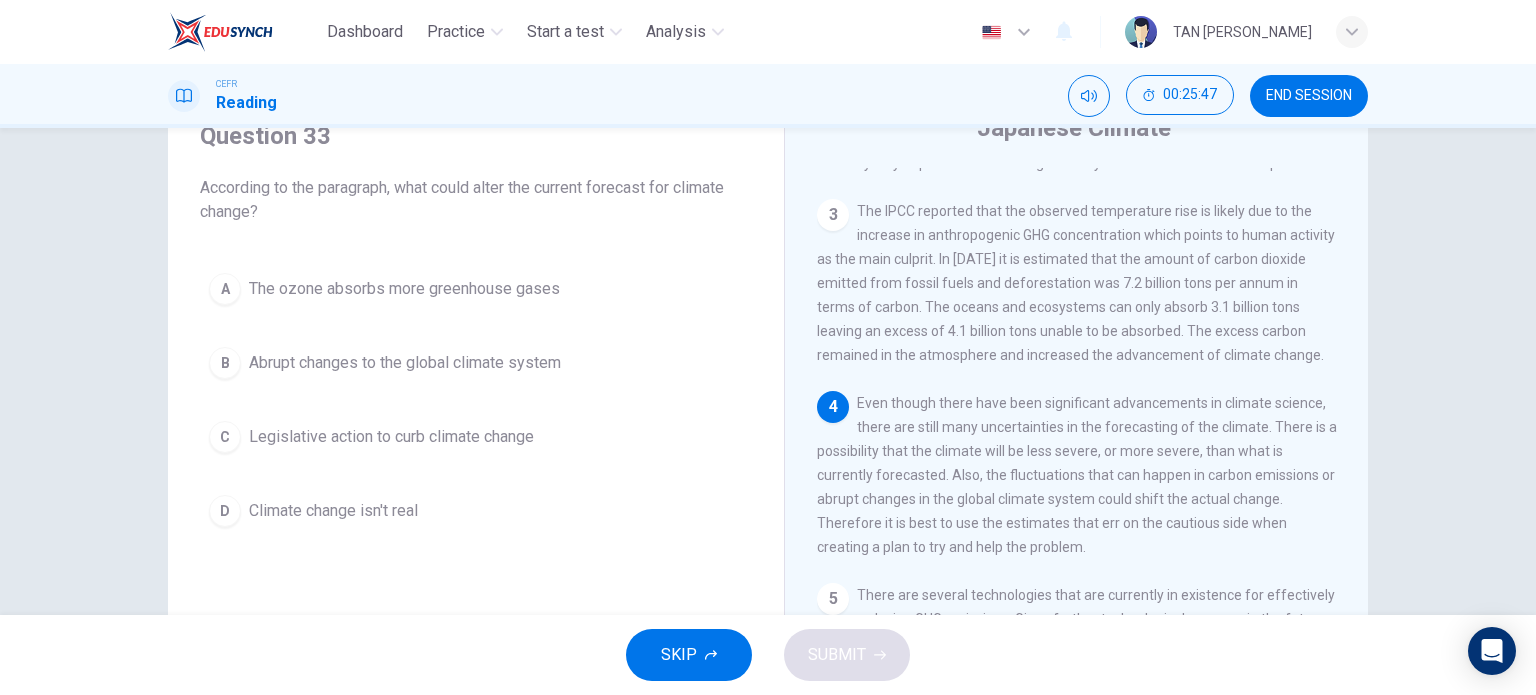 drag, startPoint x: 1060, startPoint y: 391, endPoint x: 1160, endPoint y: 392, distance: 100.005 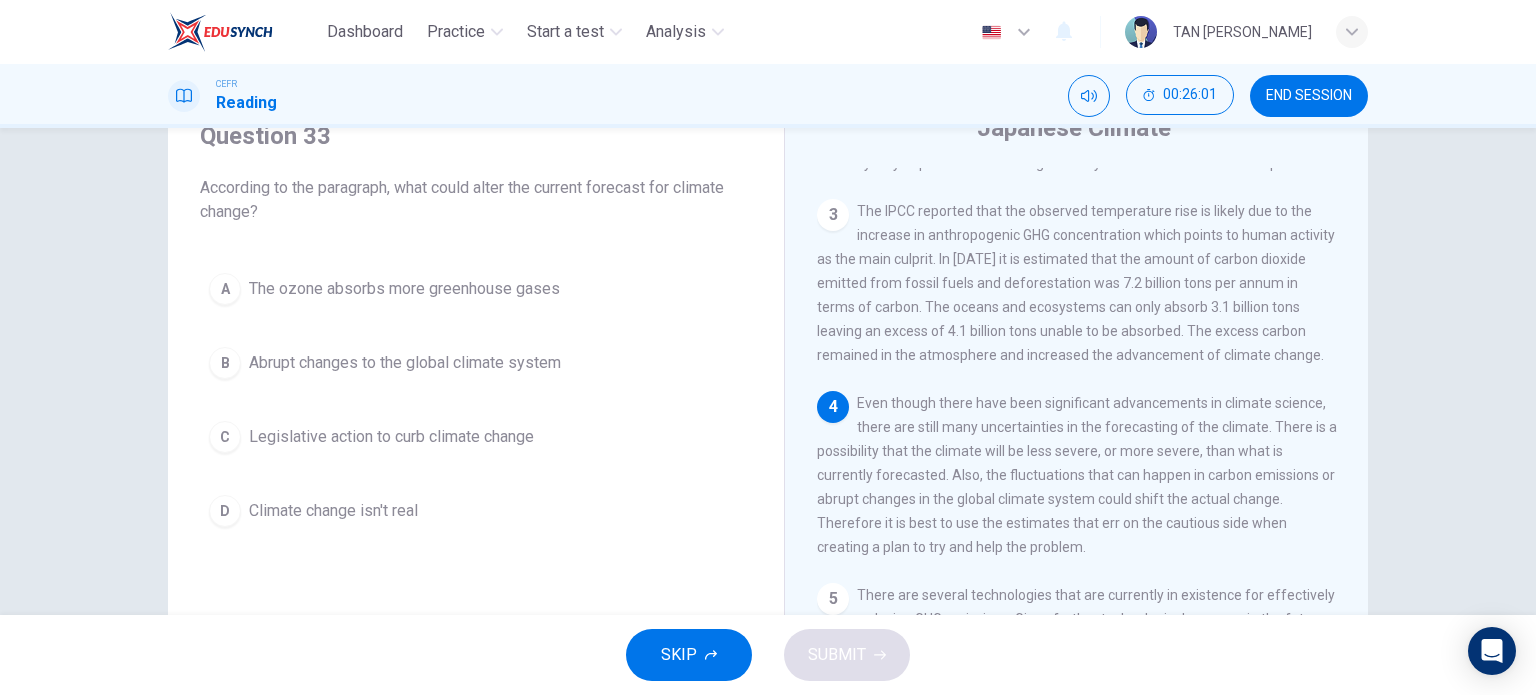 click on "Abrupt changes to the global climate system" at bounding box center [405, 363] 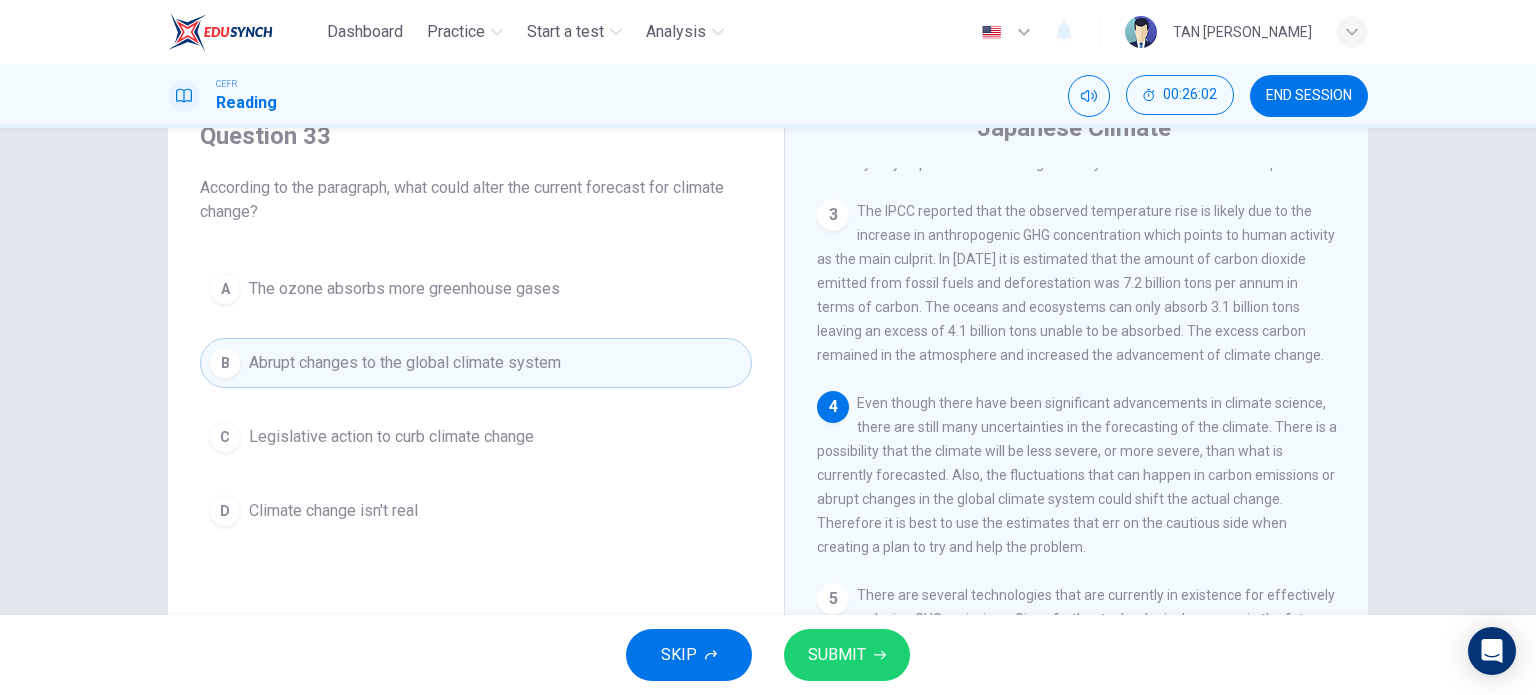 click on "SUBMIT" at bounding box center [837, 655] 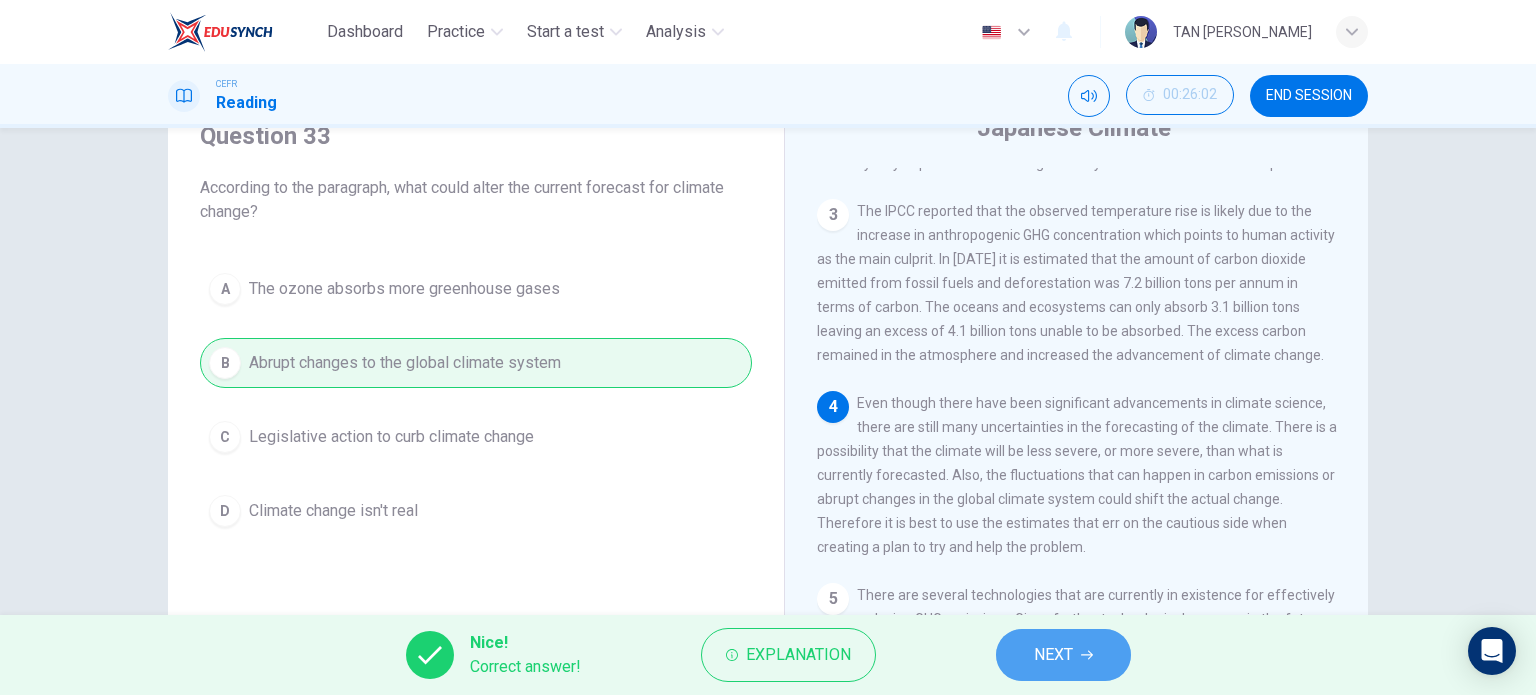 click on "NEXT" at bounding box center [1053, 655] 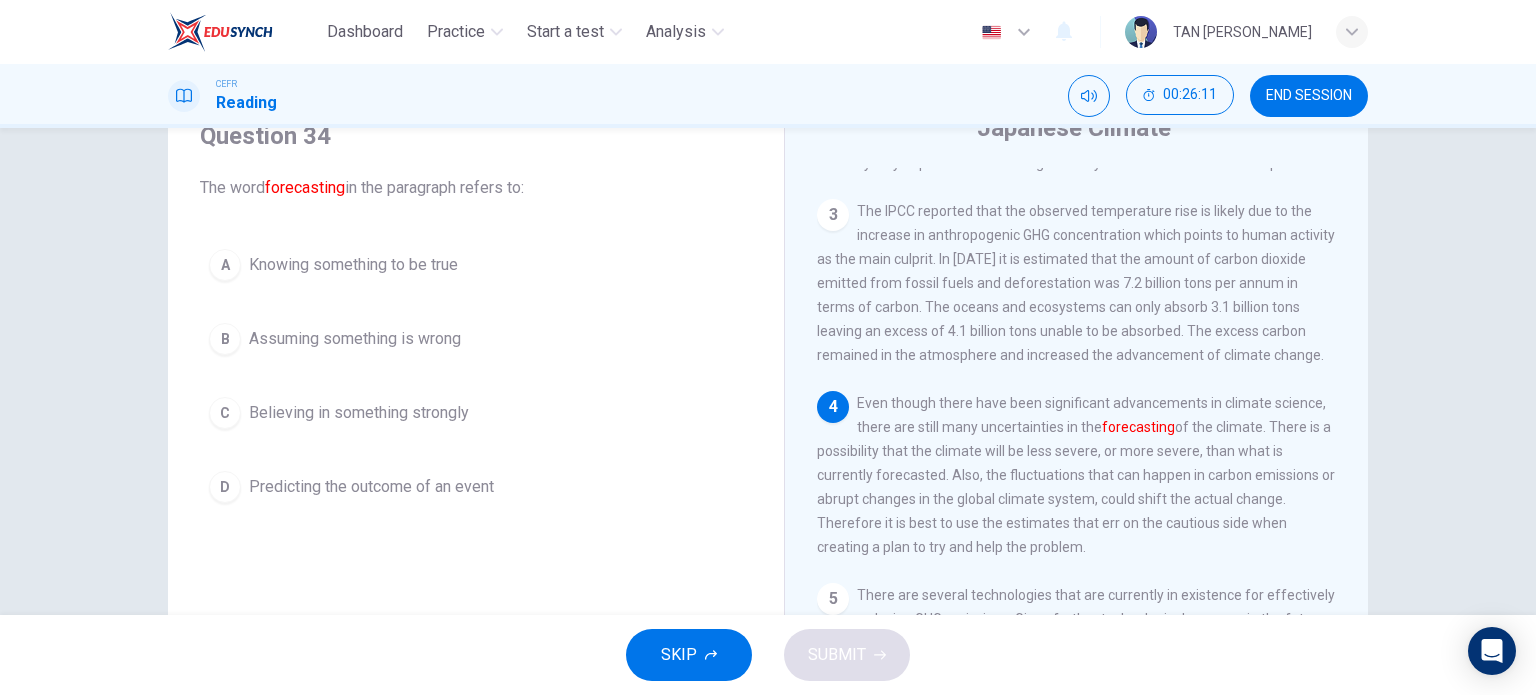 click on "Predicting the outcome of an event" at bounding box center (371, 487) 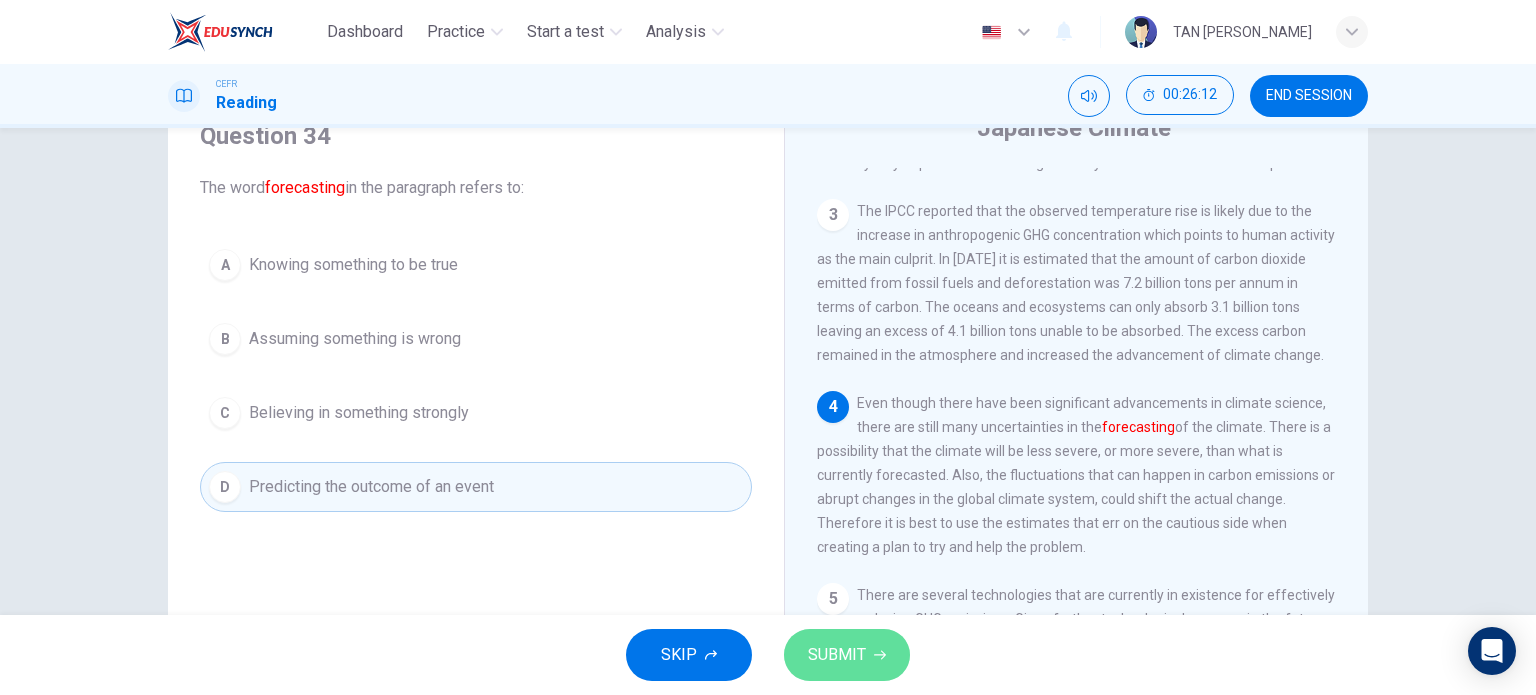 click 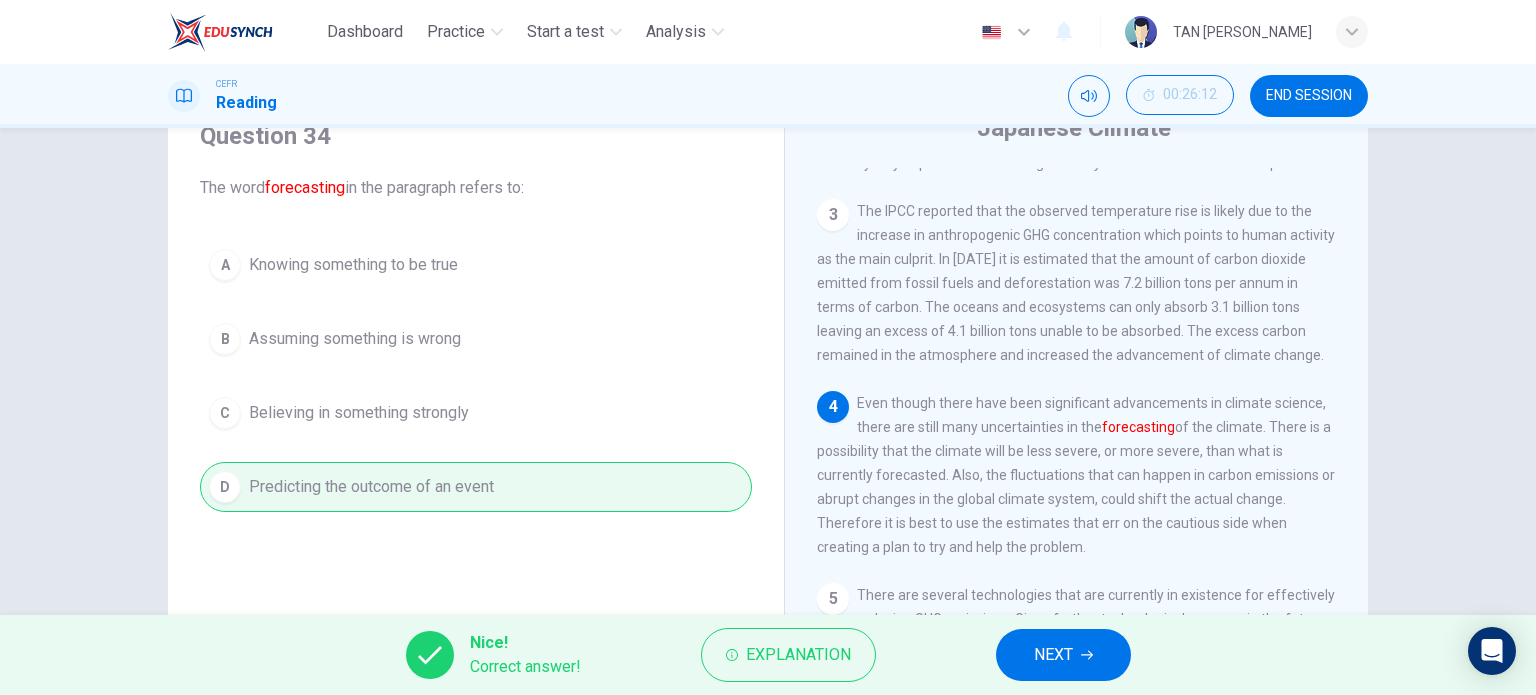 click on "NEXT" at bounding box center [1053, 655] 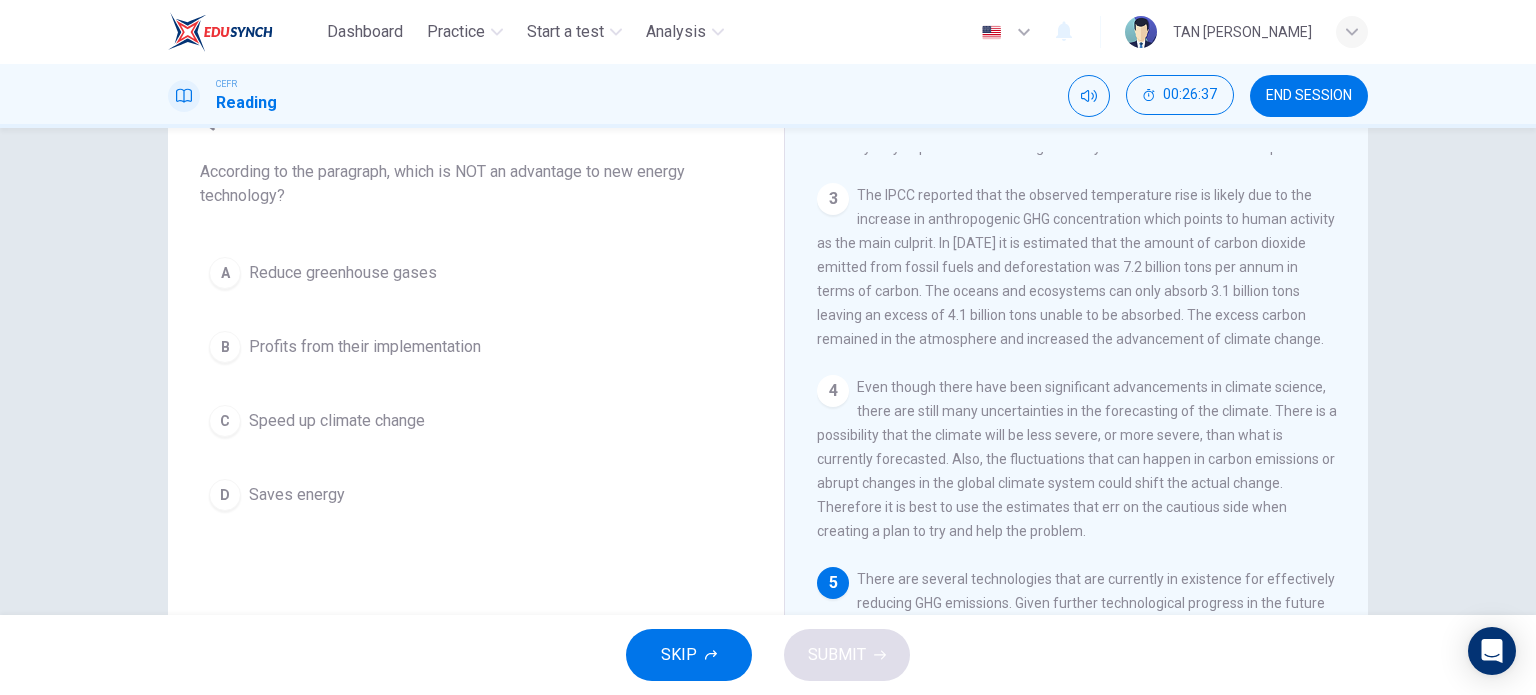 scroll, scrollTop: 0, scrollLeft: 0, axis: both 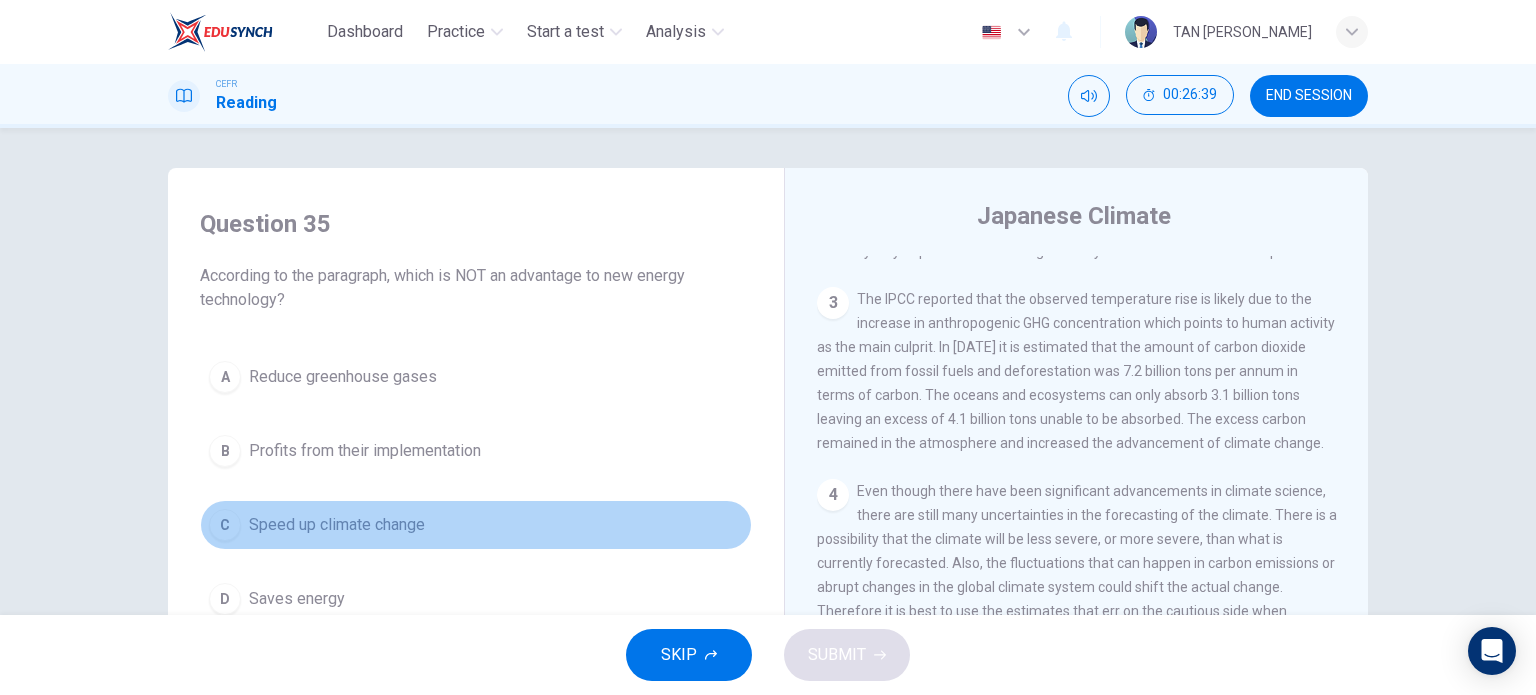 click on "Speed up climate change" at bounding box center (337, 525) 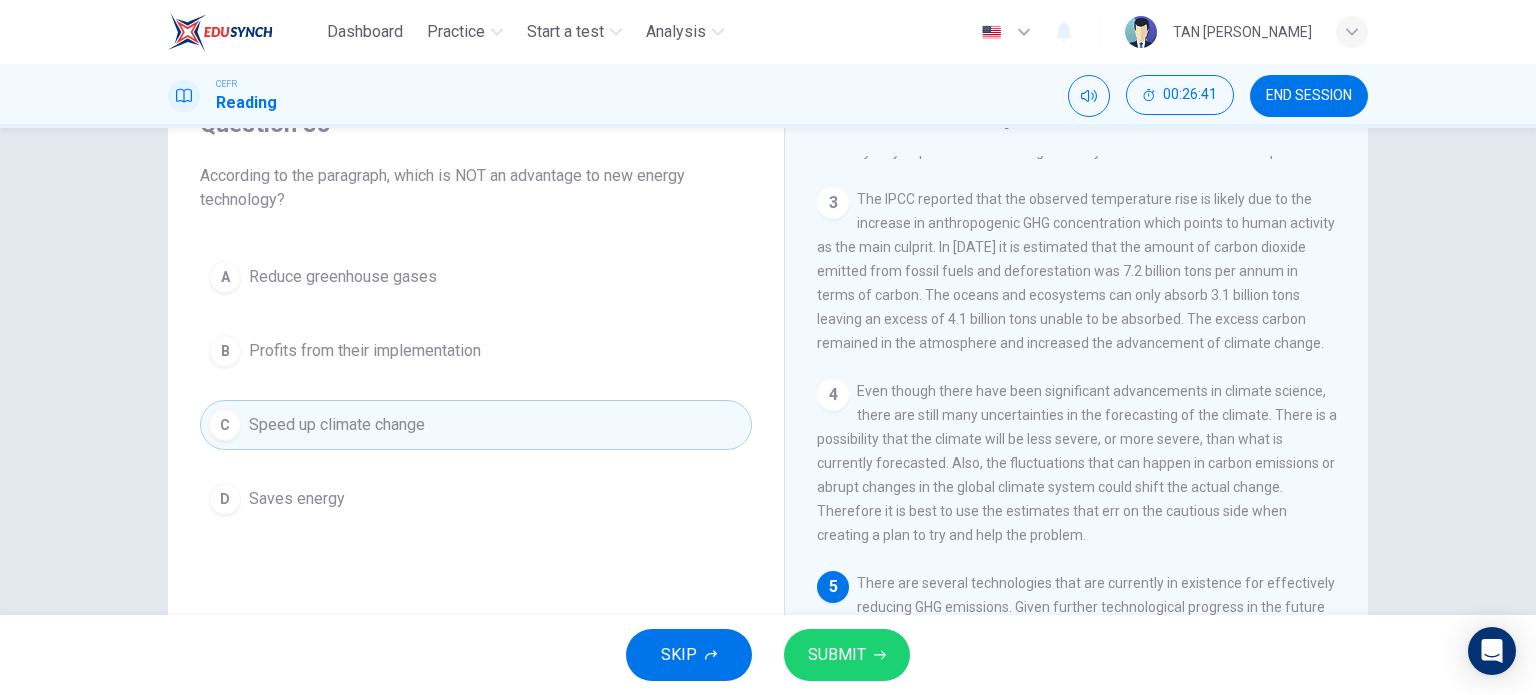 scroll, scrollTop: 288, scrollLeft: 0, axis: vertical 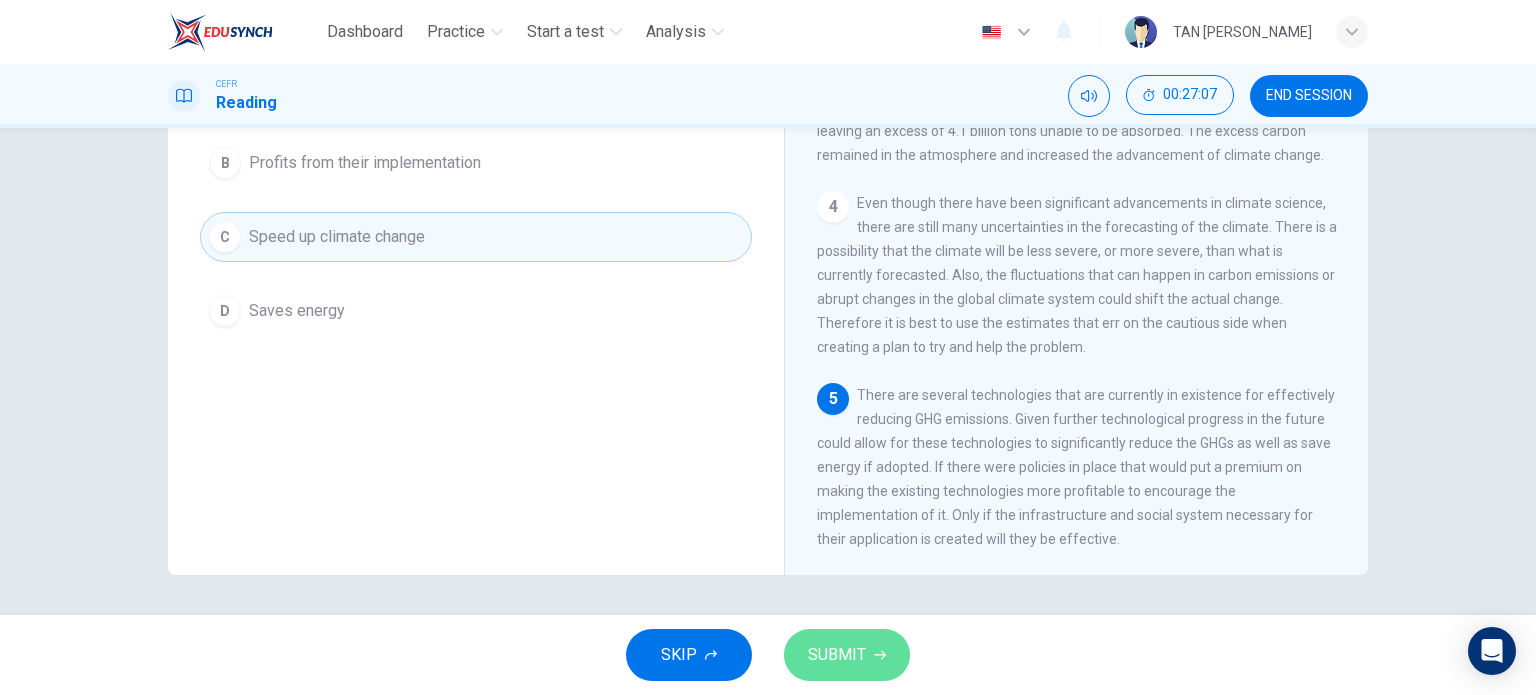 click on "SUBMIT" at bounding box center [837, 655] 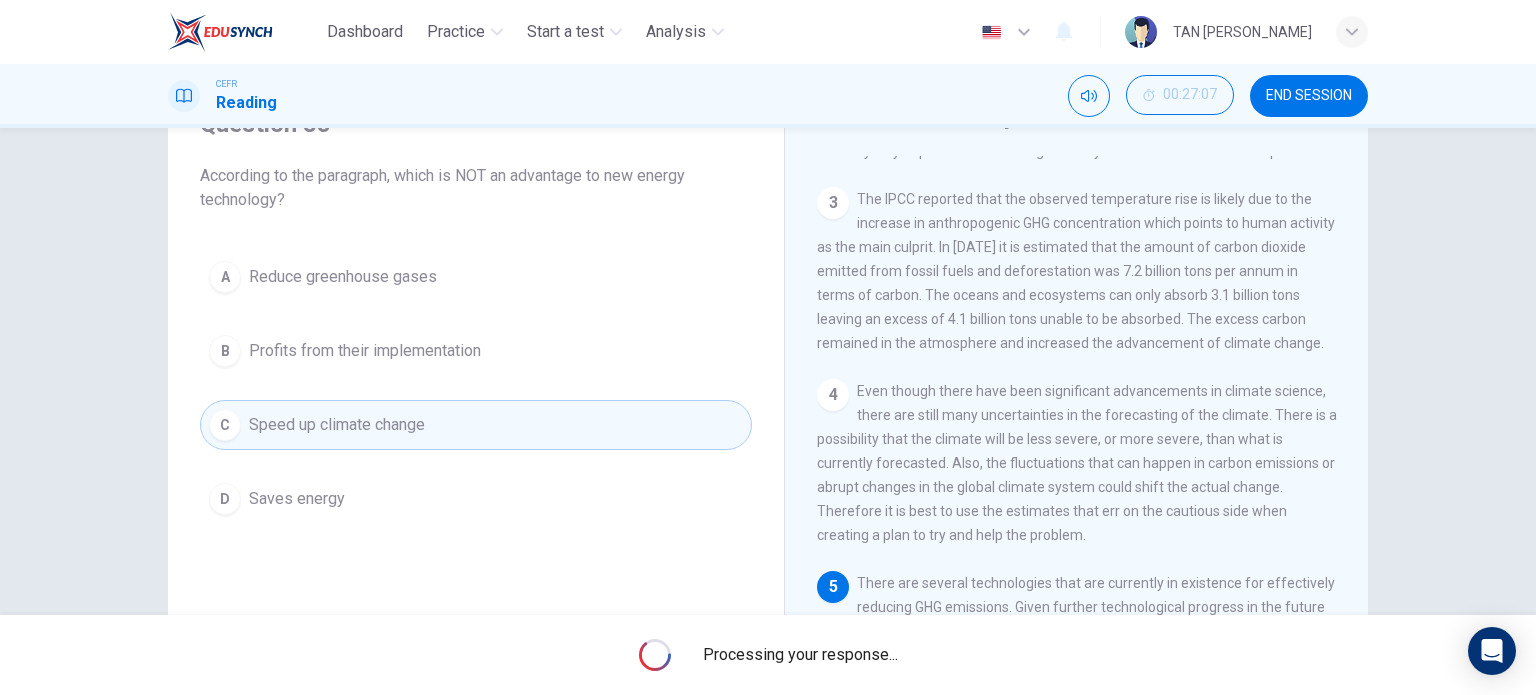 scroll, scrollTop: 88, scrollLeft: 0, axis: vertical 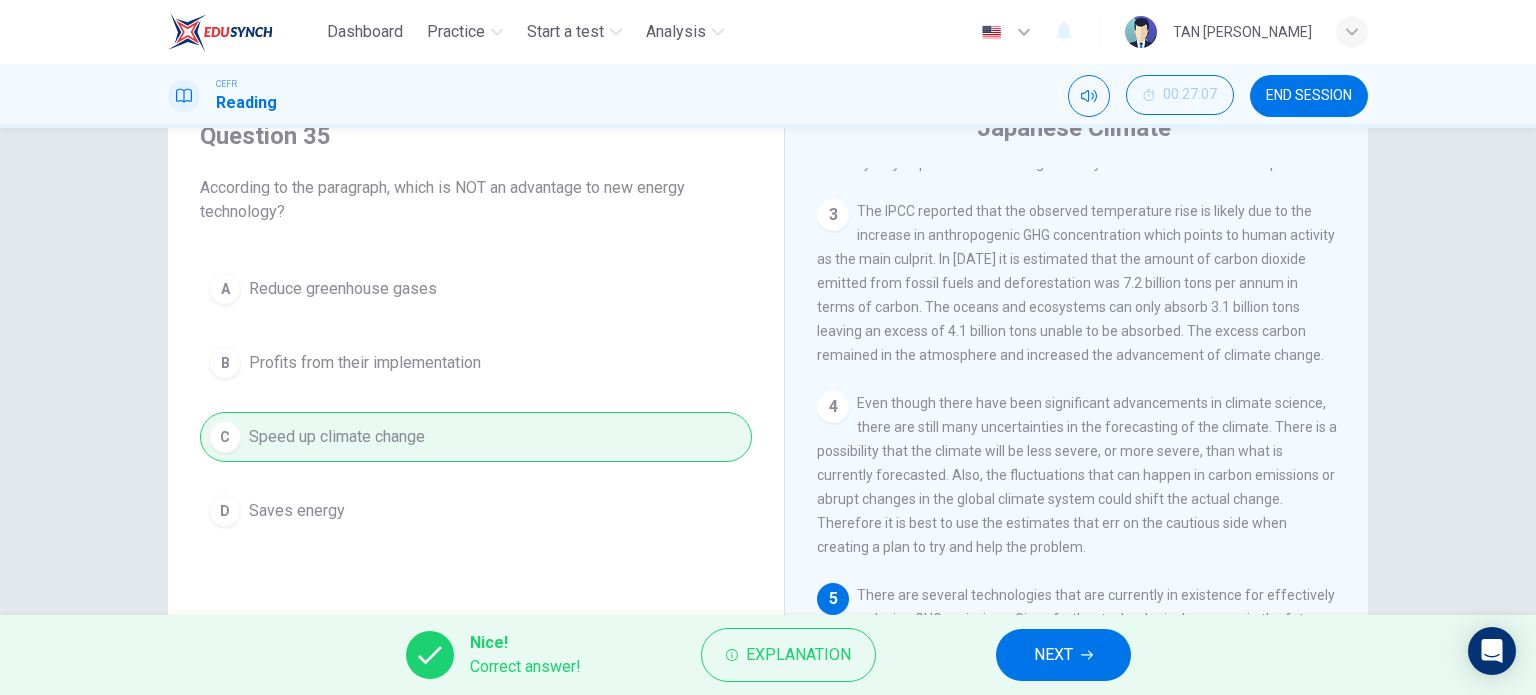 click on "NEXT" at bounding box center [1053, 655] 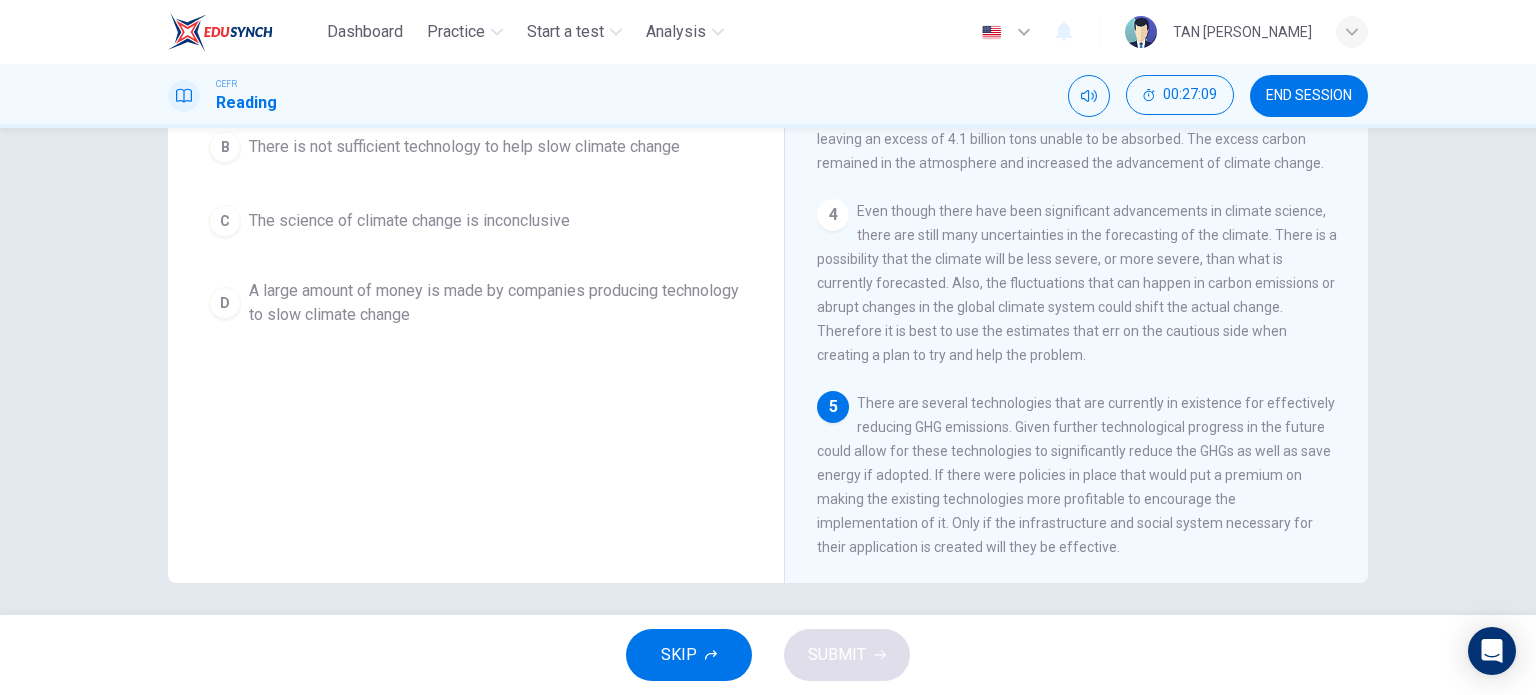 scroll, scrollTop: 288, scrollLeft: 0, axis: vertical 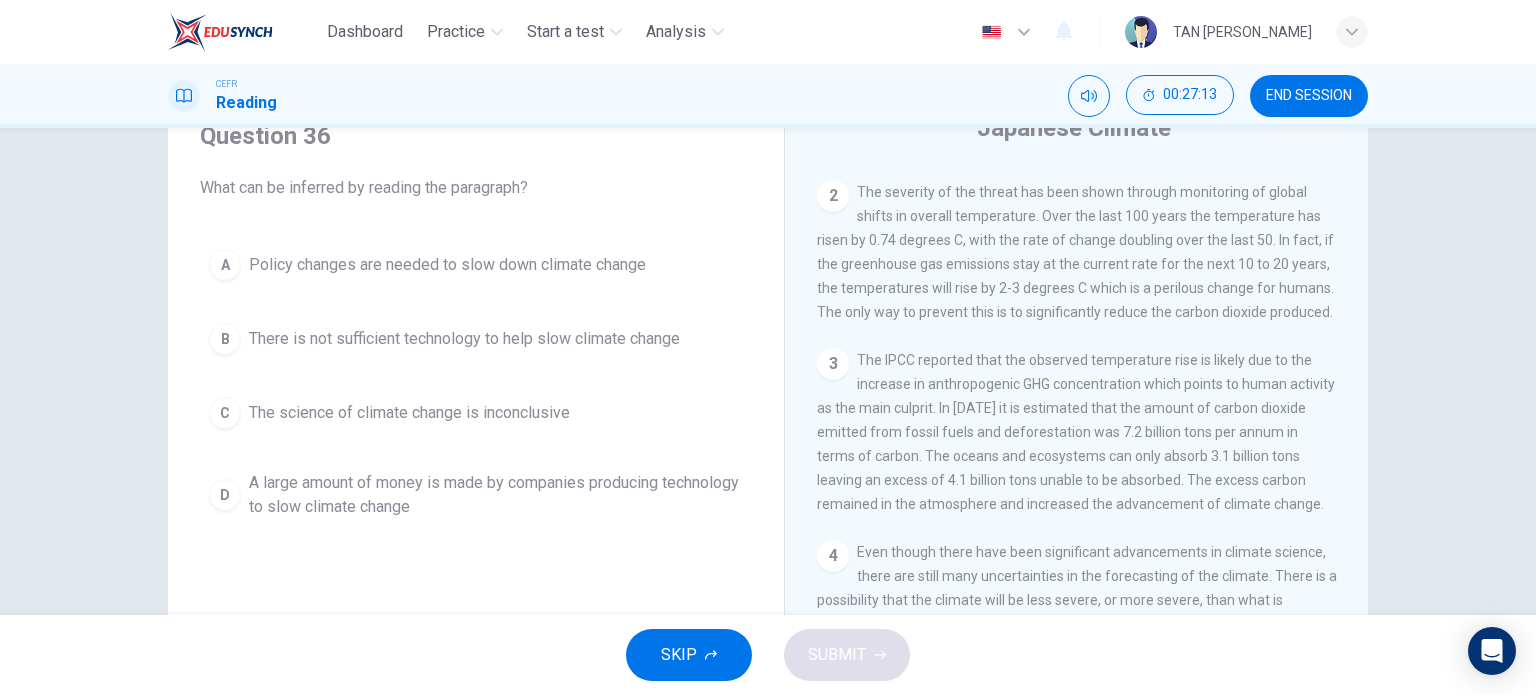 click on "Policy changes are needed to slow down climate change" at bounding box center (447, 265) 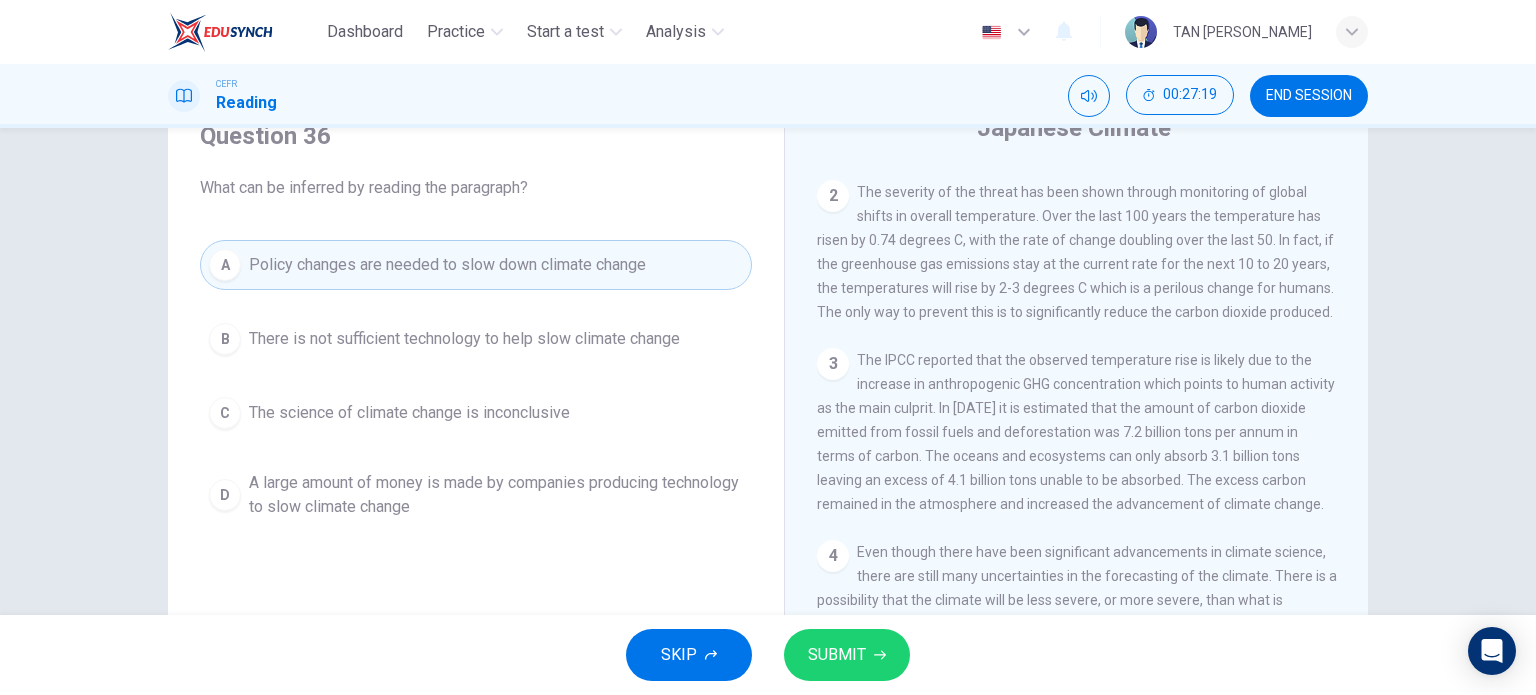 click on "SUBMIT" at bounding box center [847, 655] 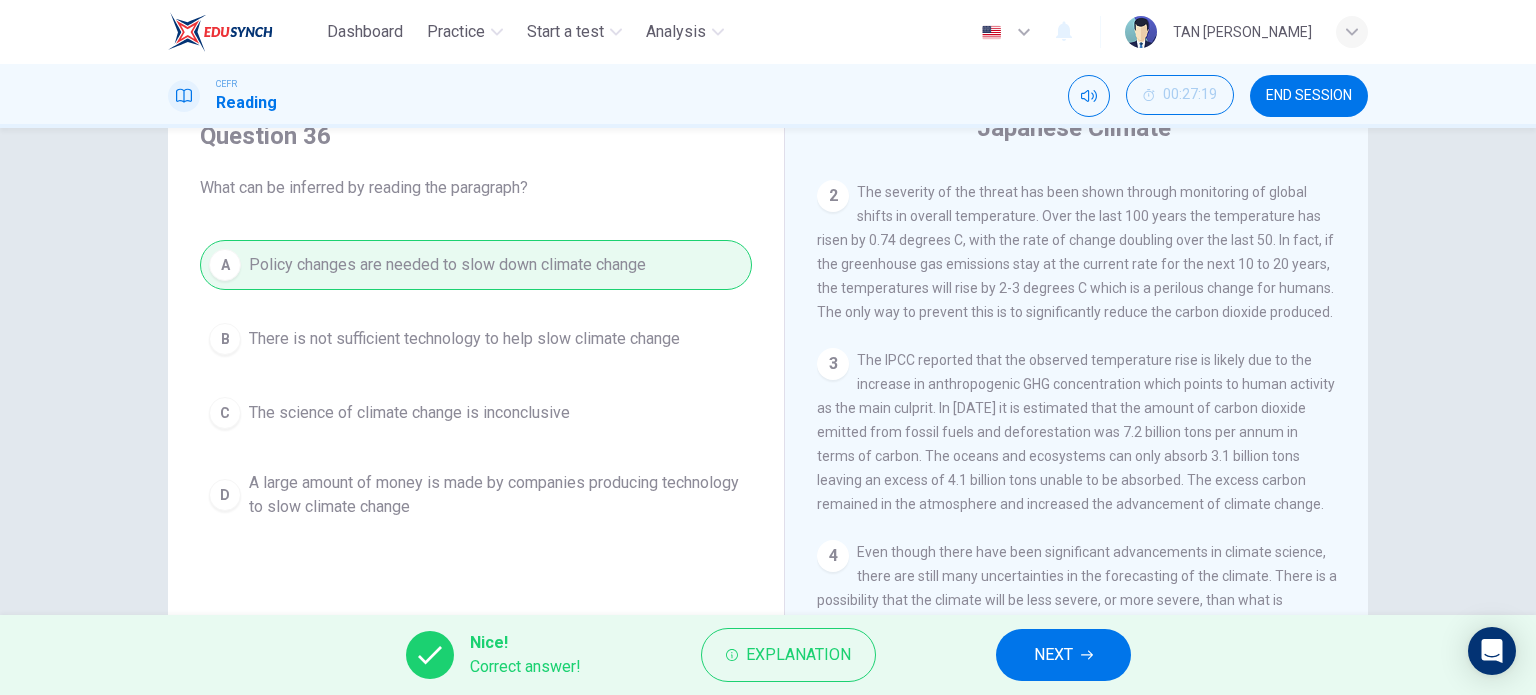 click on "NEXT" at bounding box center (1063, 655) 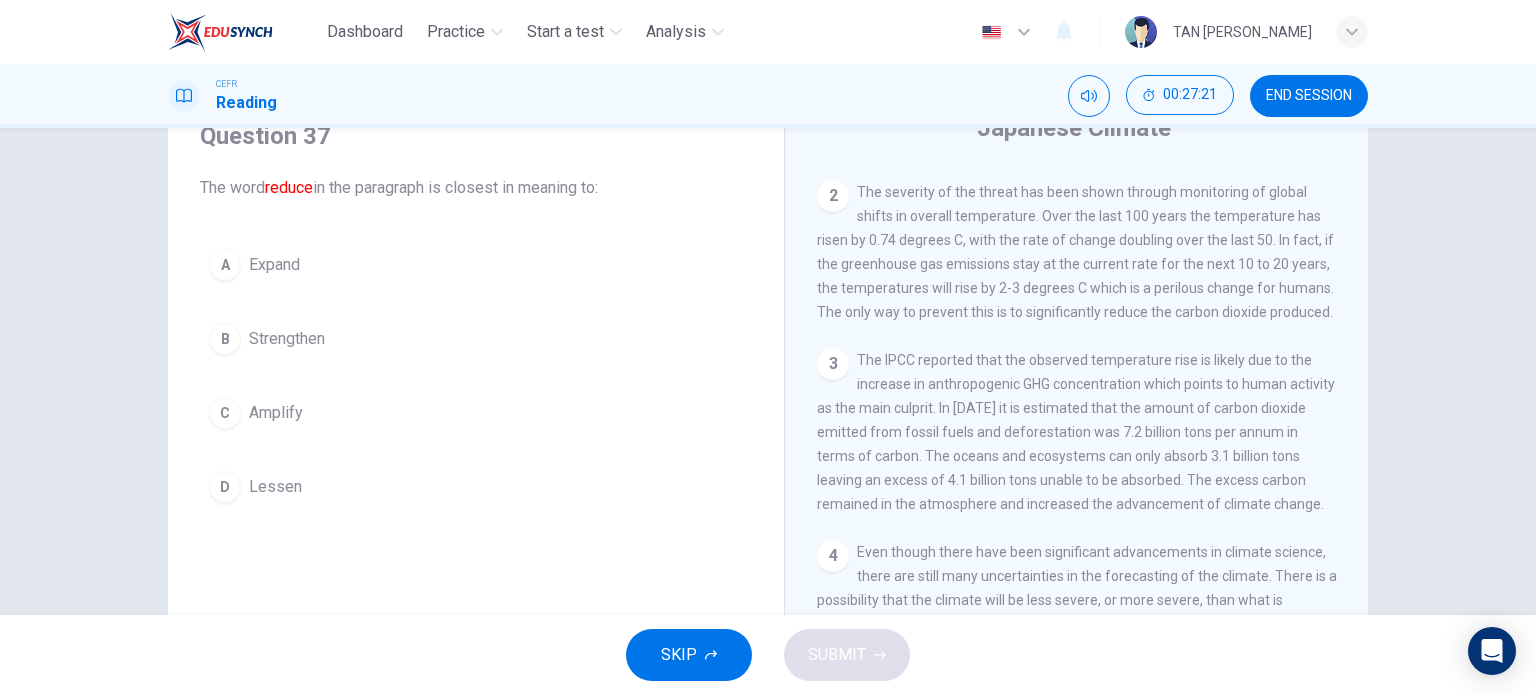click on "Lessen" at bounding box center [275, 487] 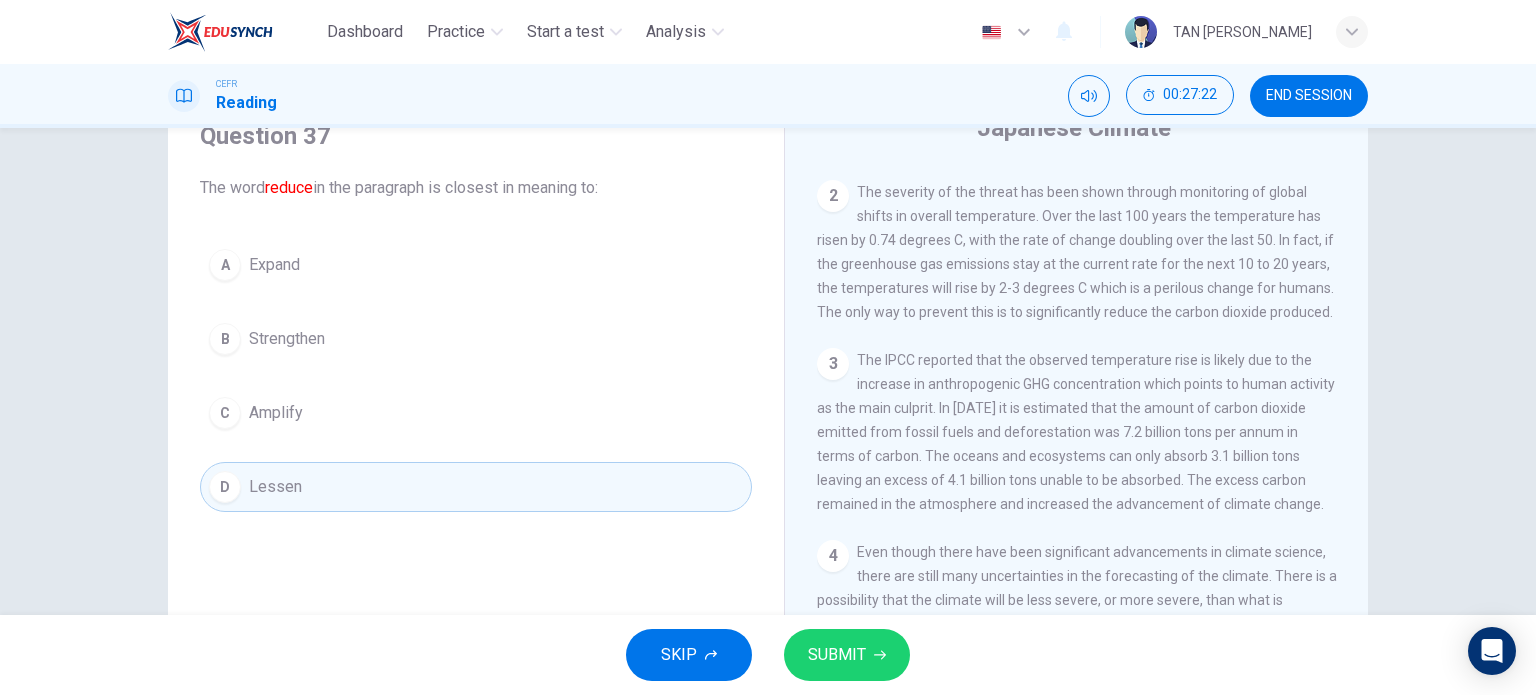 click on "SUBMIT" at bounding box center (837, 655) 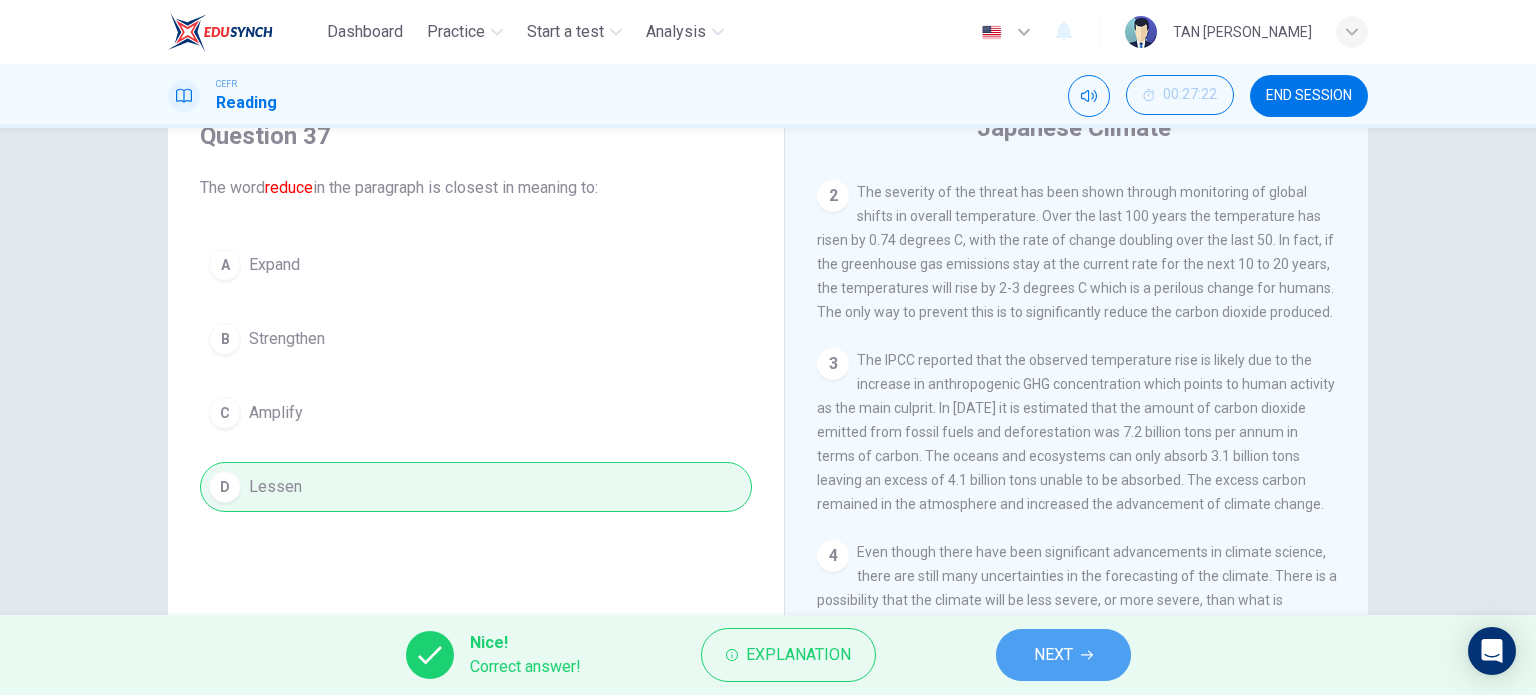 click on "NEXT" at bounding box center (1053, 655) 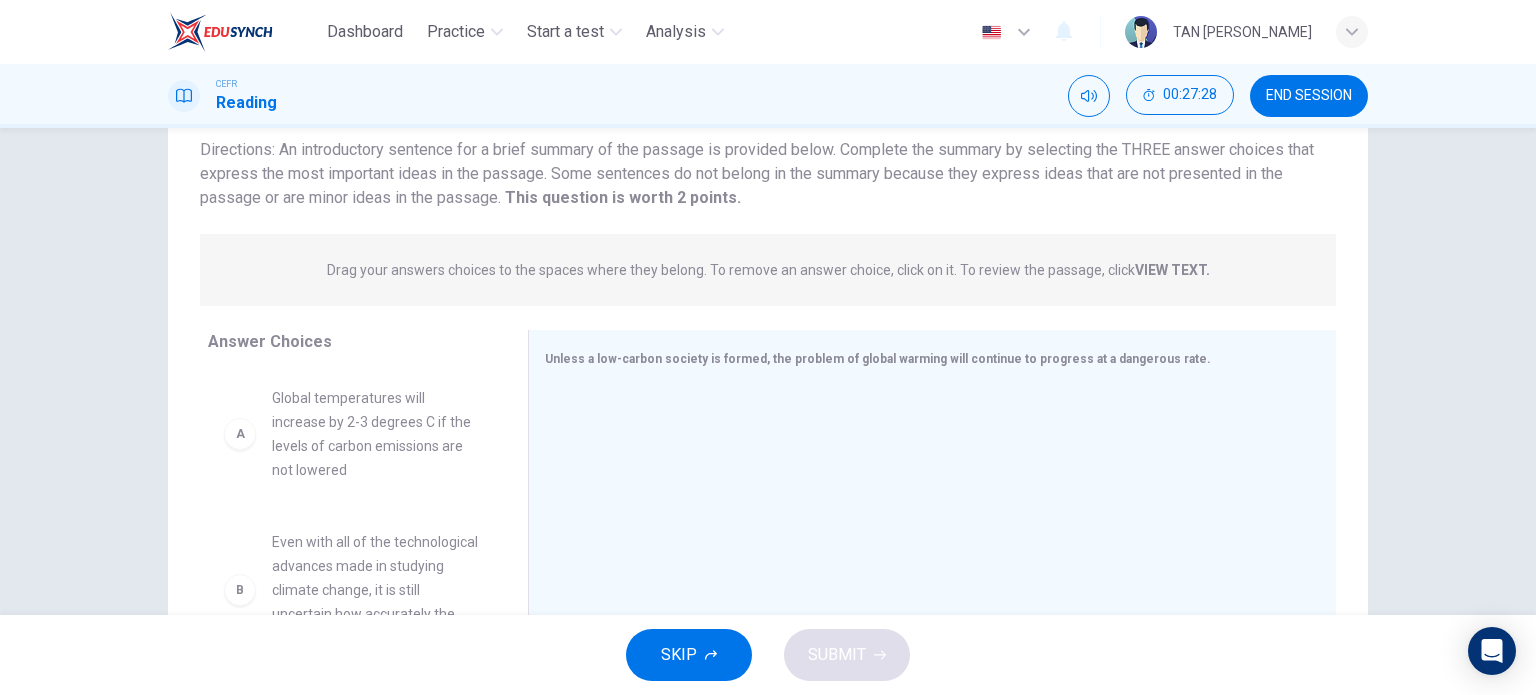 scroll, scrollTop: 188, scrollLeft: 0, axis: vertical 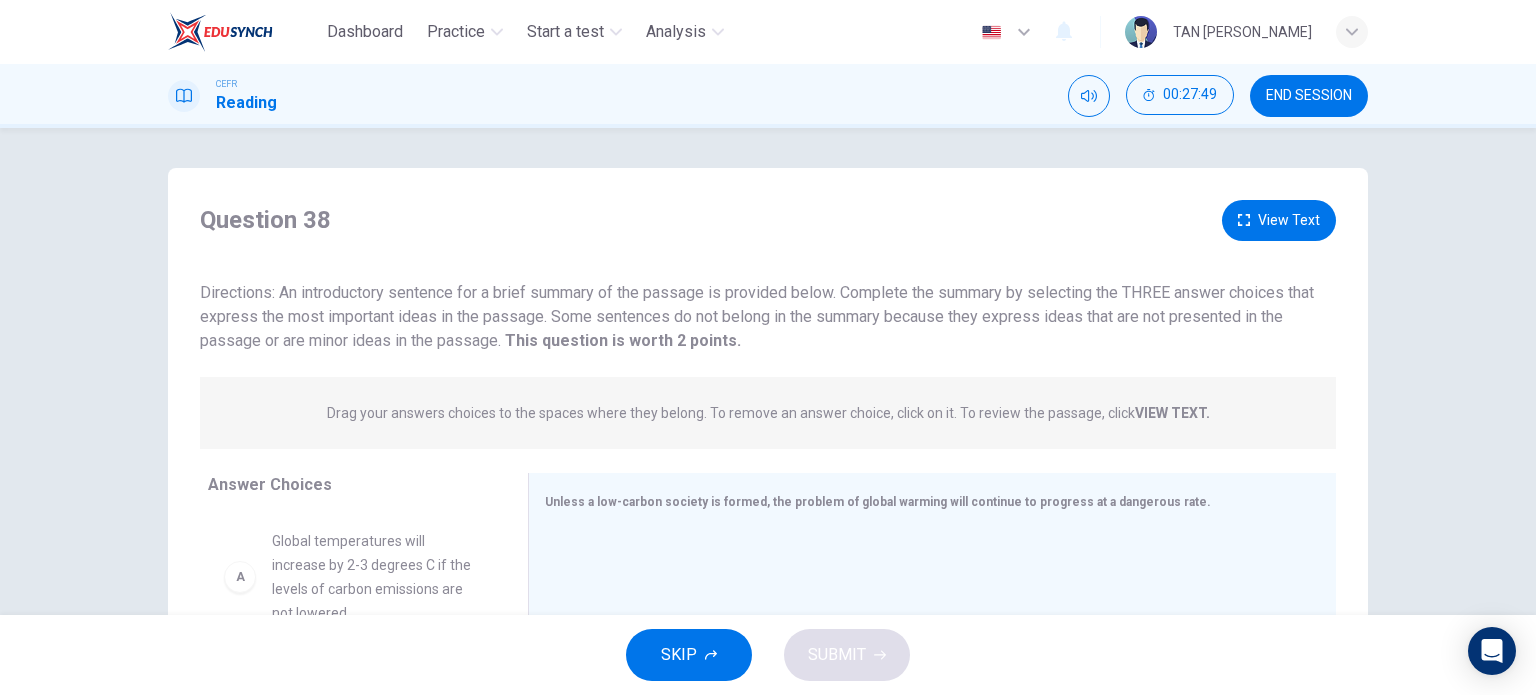click on "View Text" at bounding box center [1279, 220] 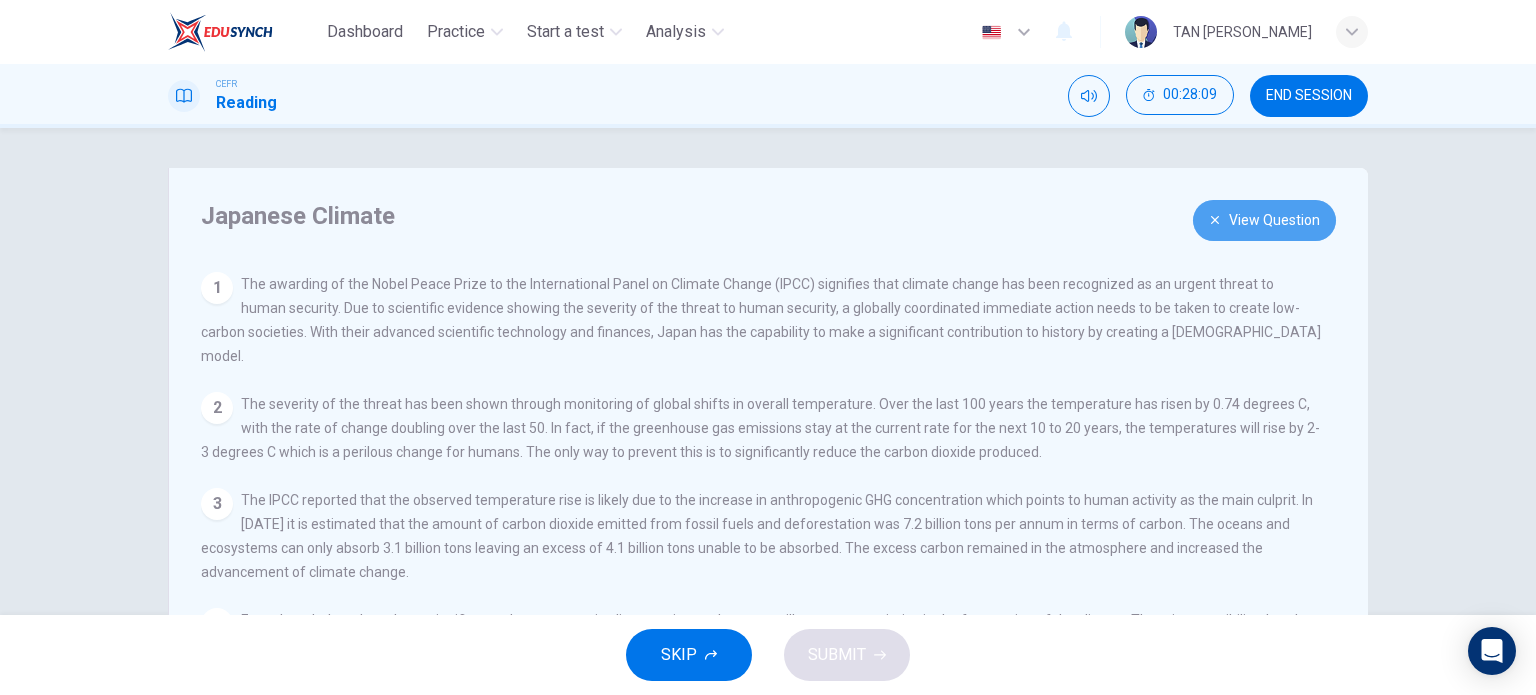 click on "View Question" at bounding box center (1264, 220) 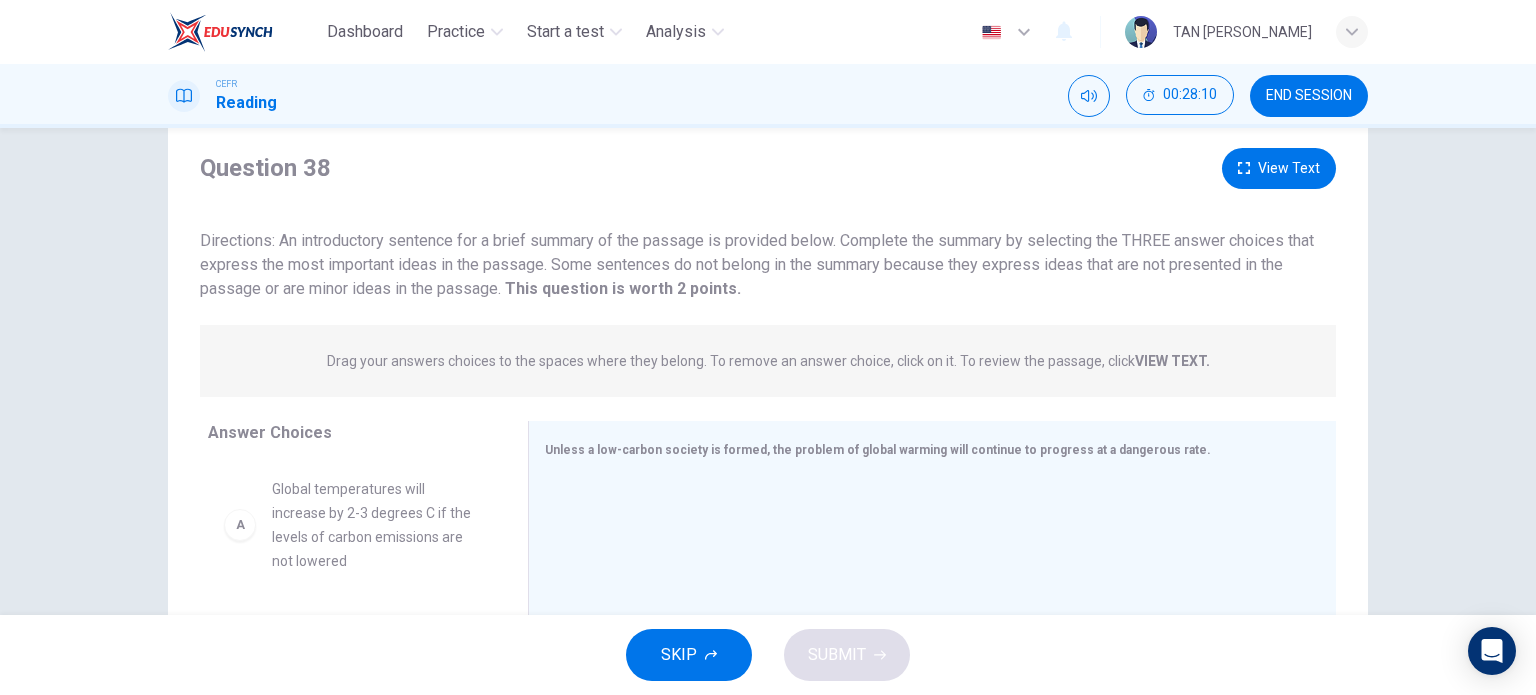 scroll, scrollTop: 100, scrollLeft: 0, axis: vertical 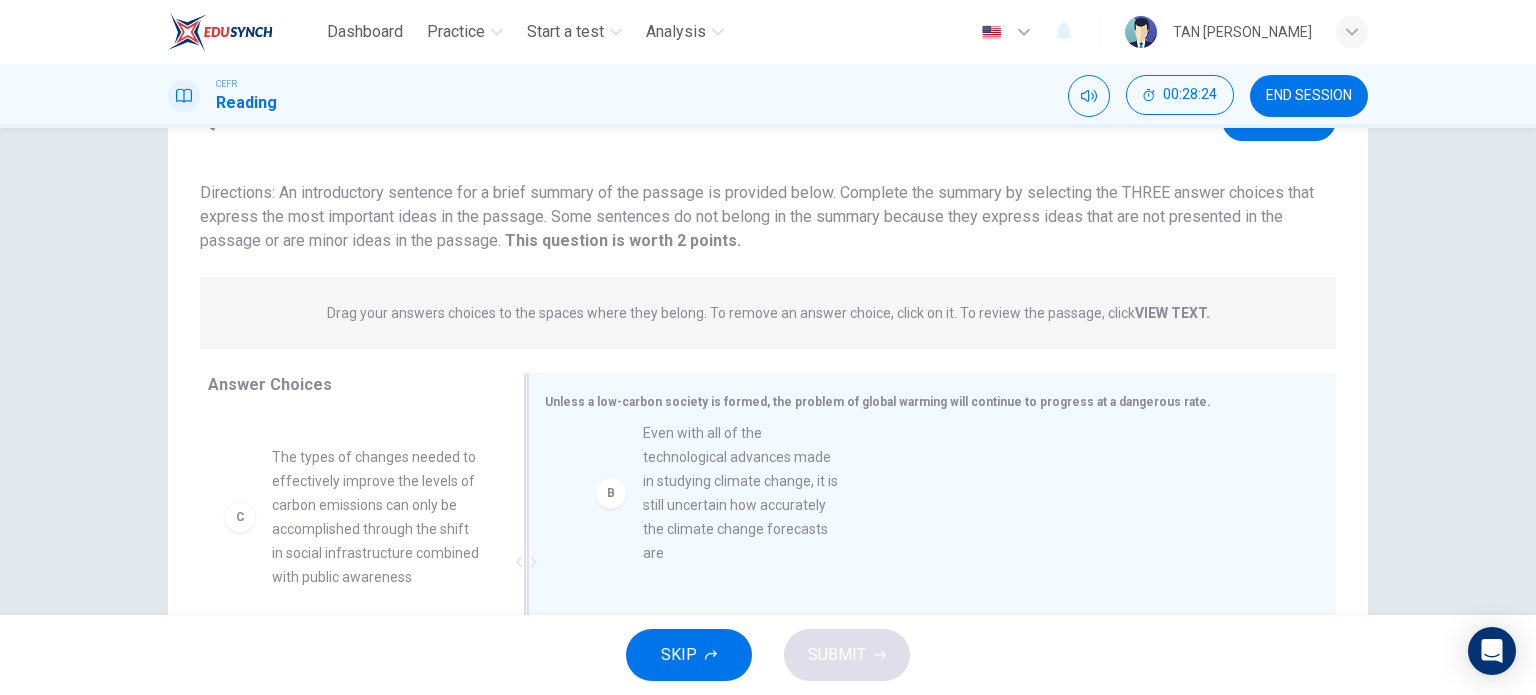 drag, startPoint x: 372, startPoint y: 518, endPoint x: 692, endPoint y: 518, distance: 320 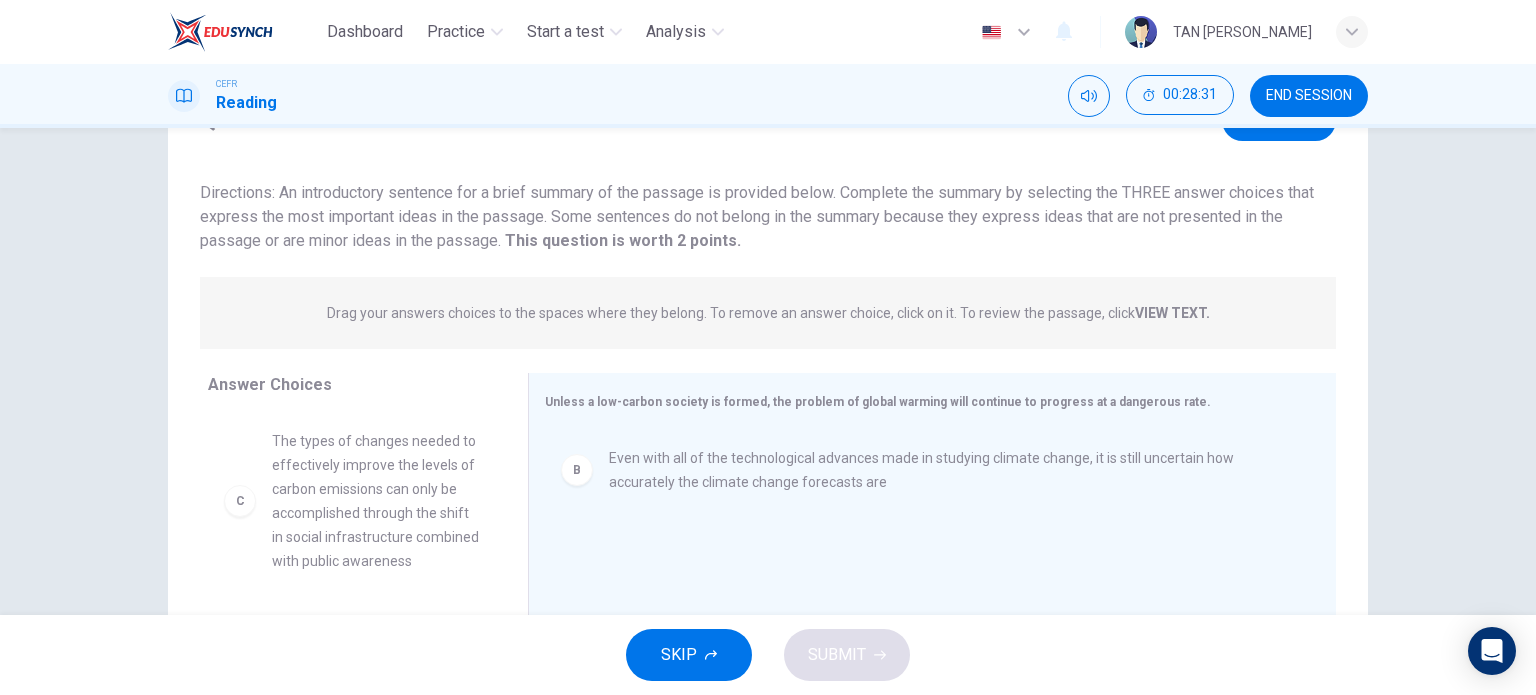 scroll, scrollTop: 148, scrollLeft: 0, axis: vertical 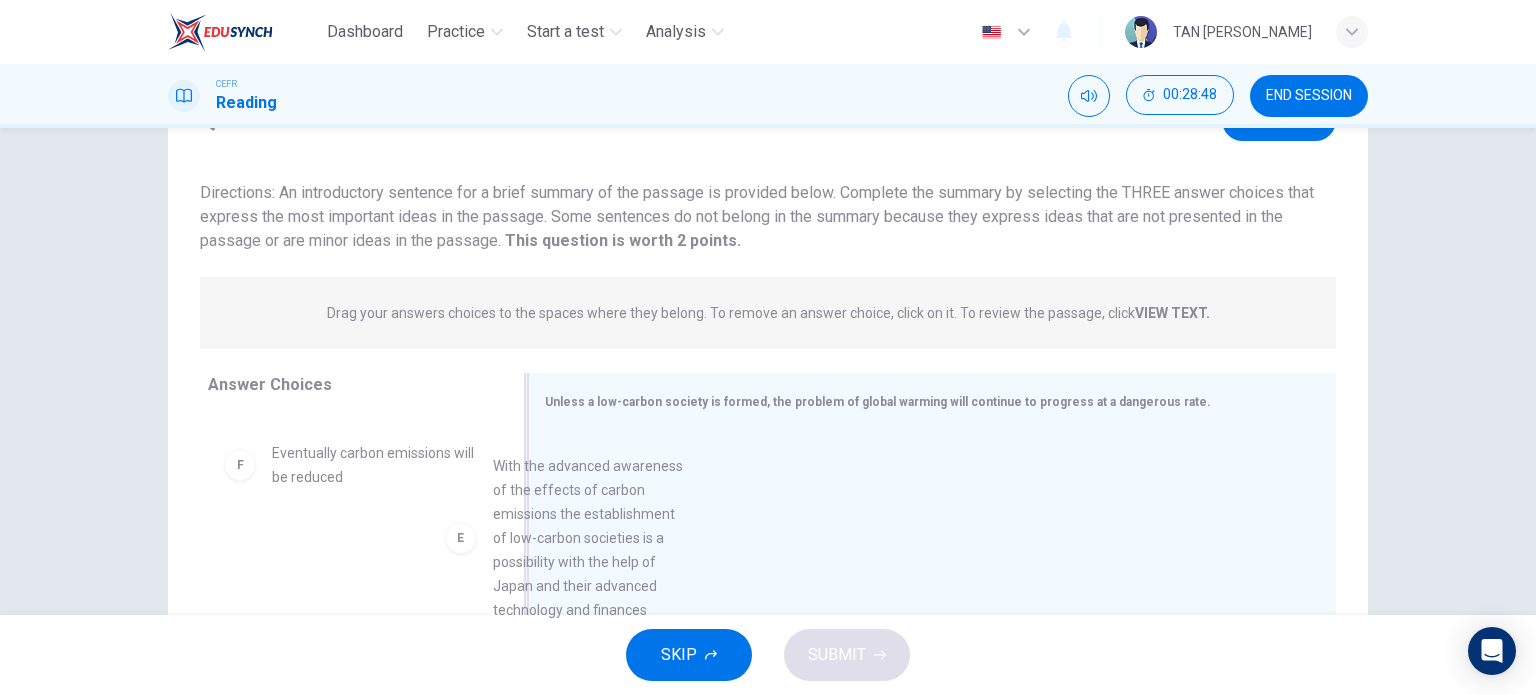 drag, startPoint x: 361, startPoint y: 524, endPoint x: 638, endPoint y: 539, distance: 277.40585 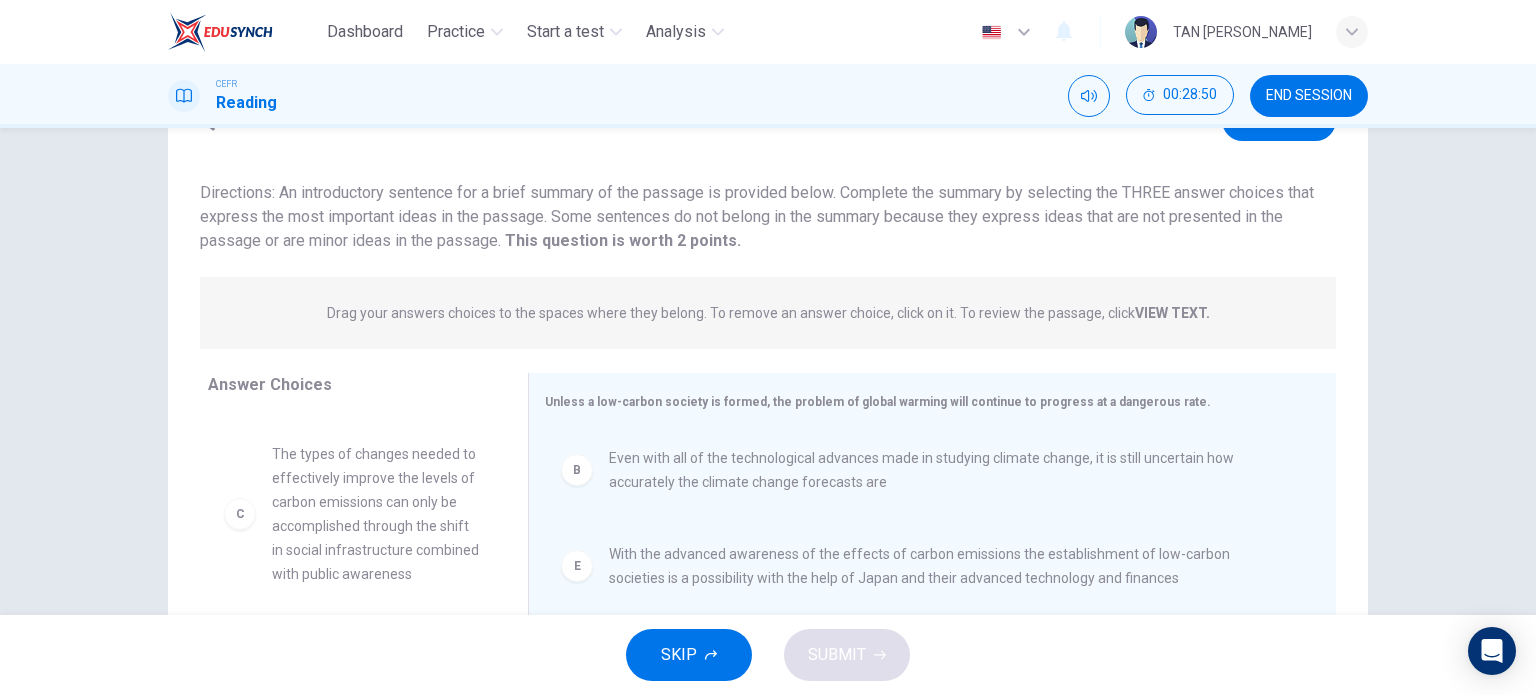 scroll, scrollTop: 0, scrollLeft: 0, axis: both 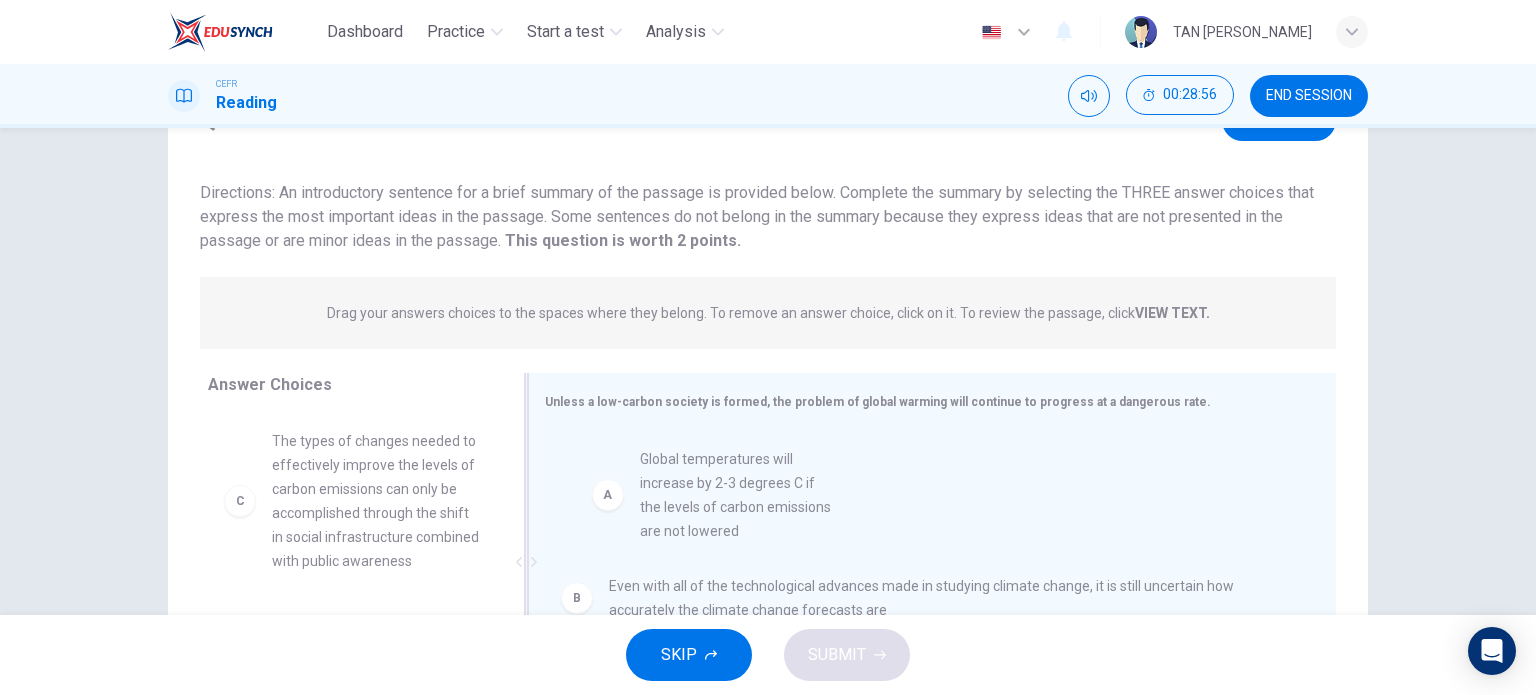 drag, startPoint x: 327, startPoint y: 479, endPoint x: 705, endPoint y: 496, distance: 378.38208 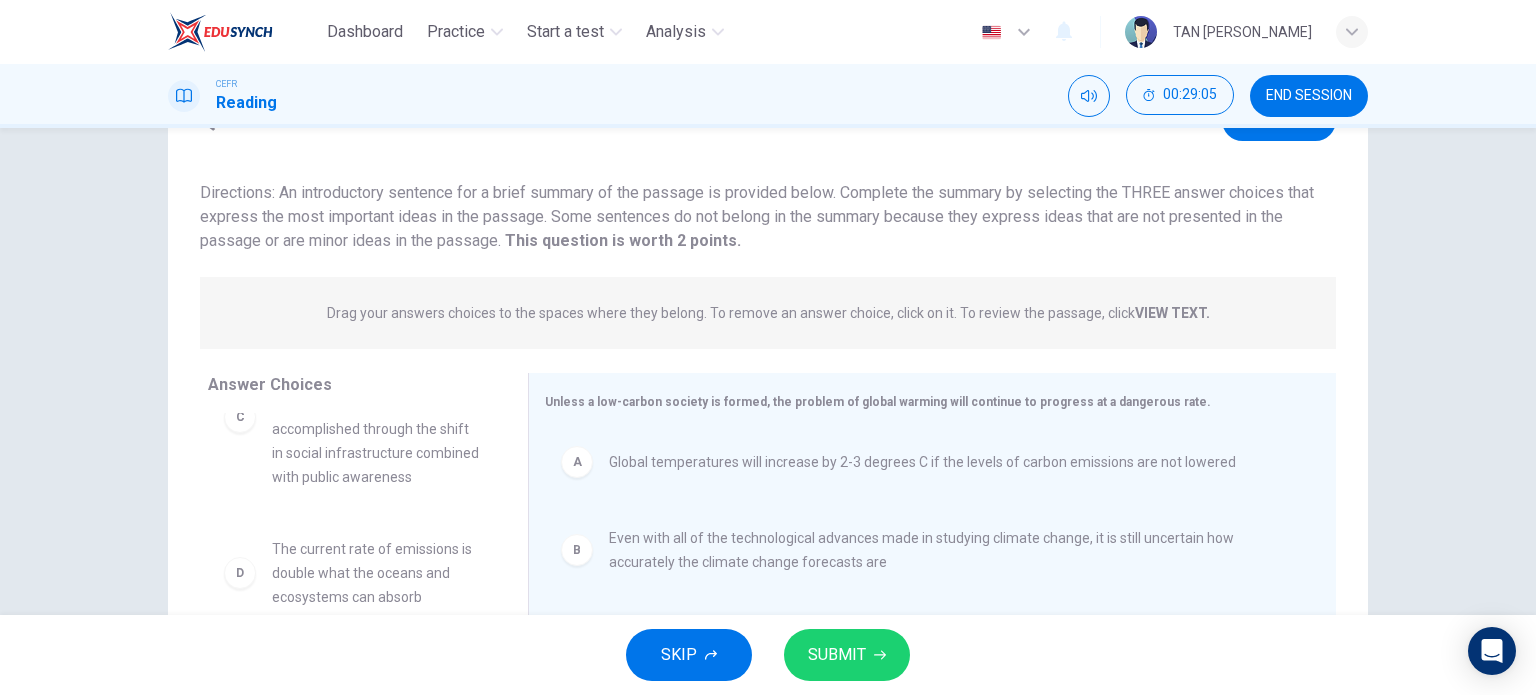 scroll, scrollTop: 108, scrollLeft: 0, axis: vertical 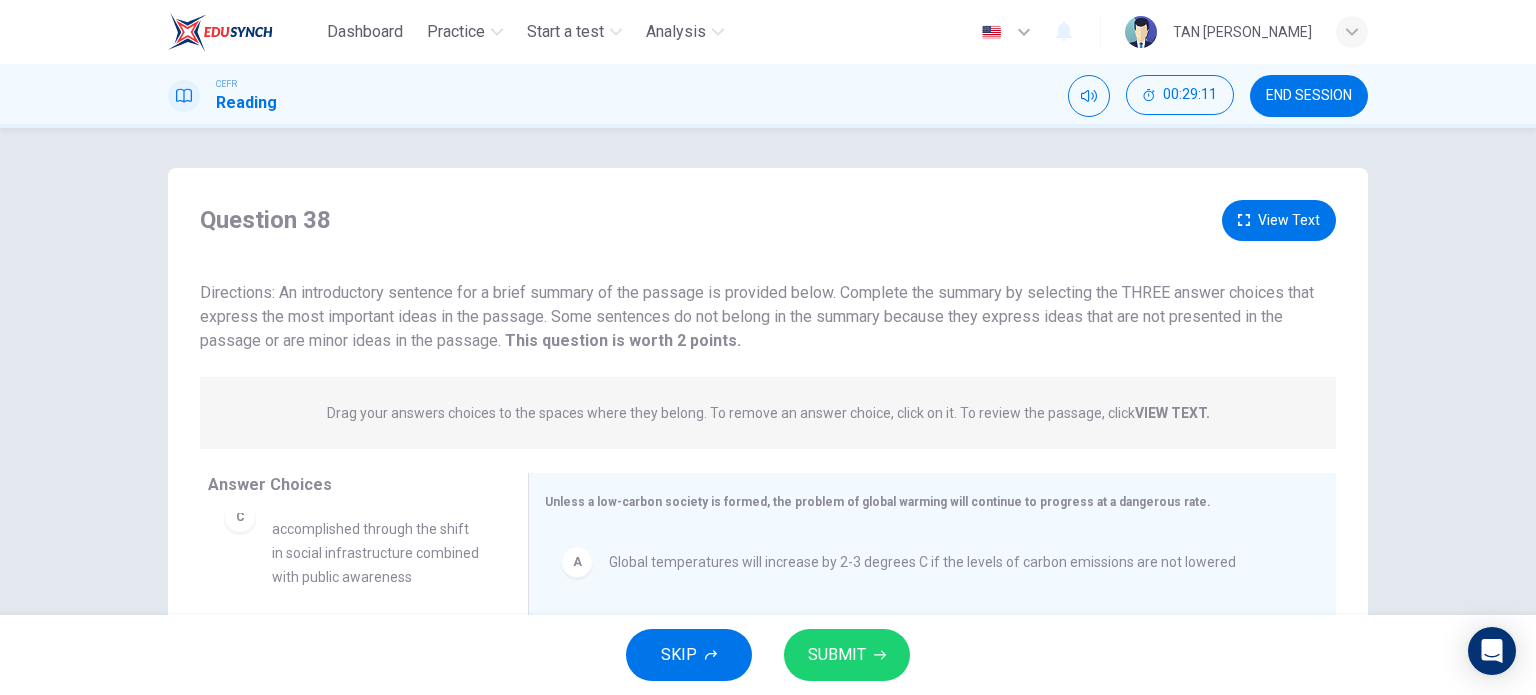 click on "View Text" at bounding box center [1279, 220] 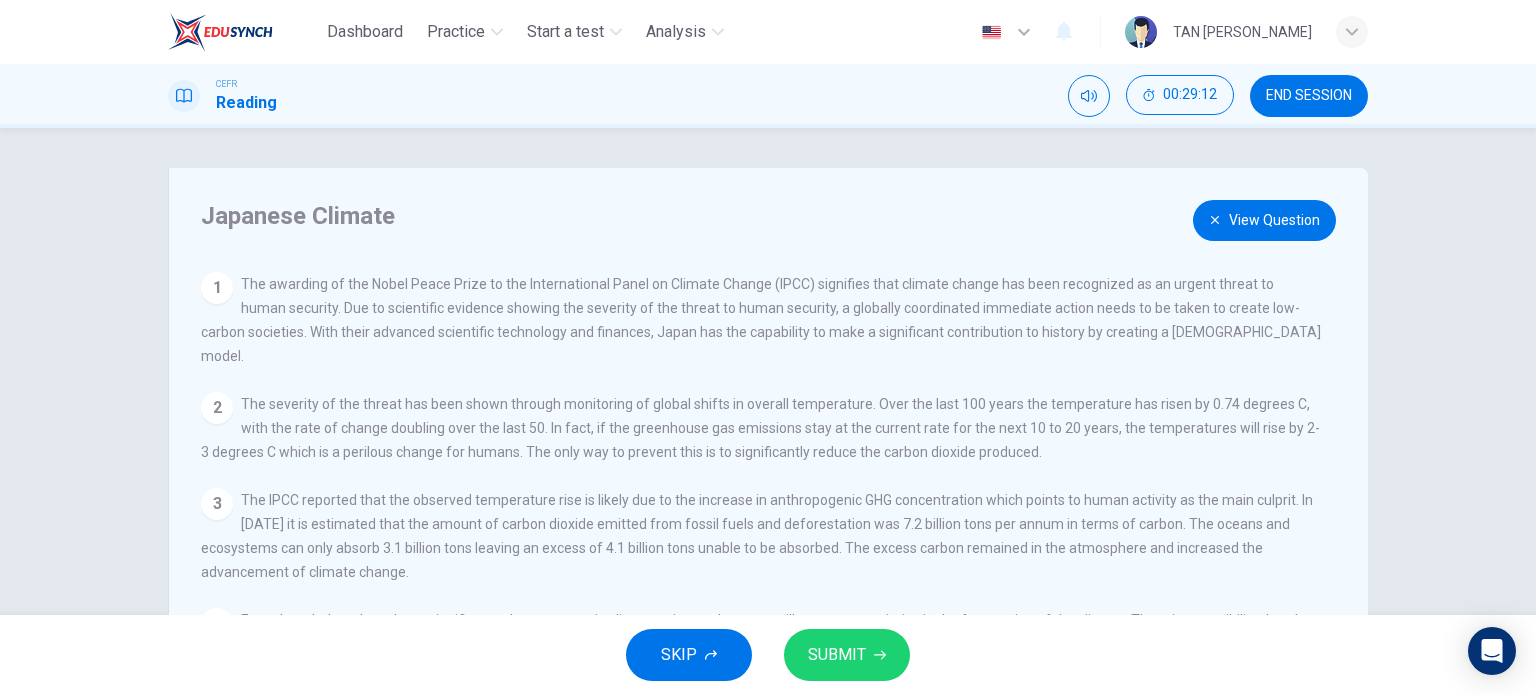type 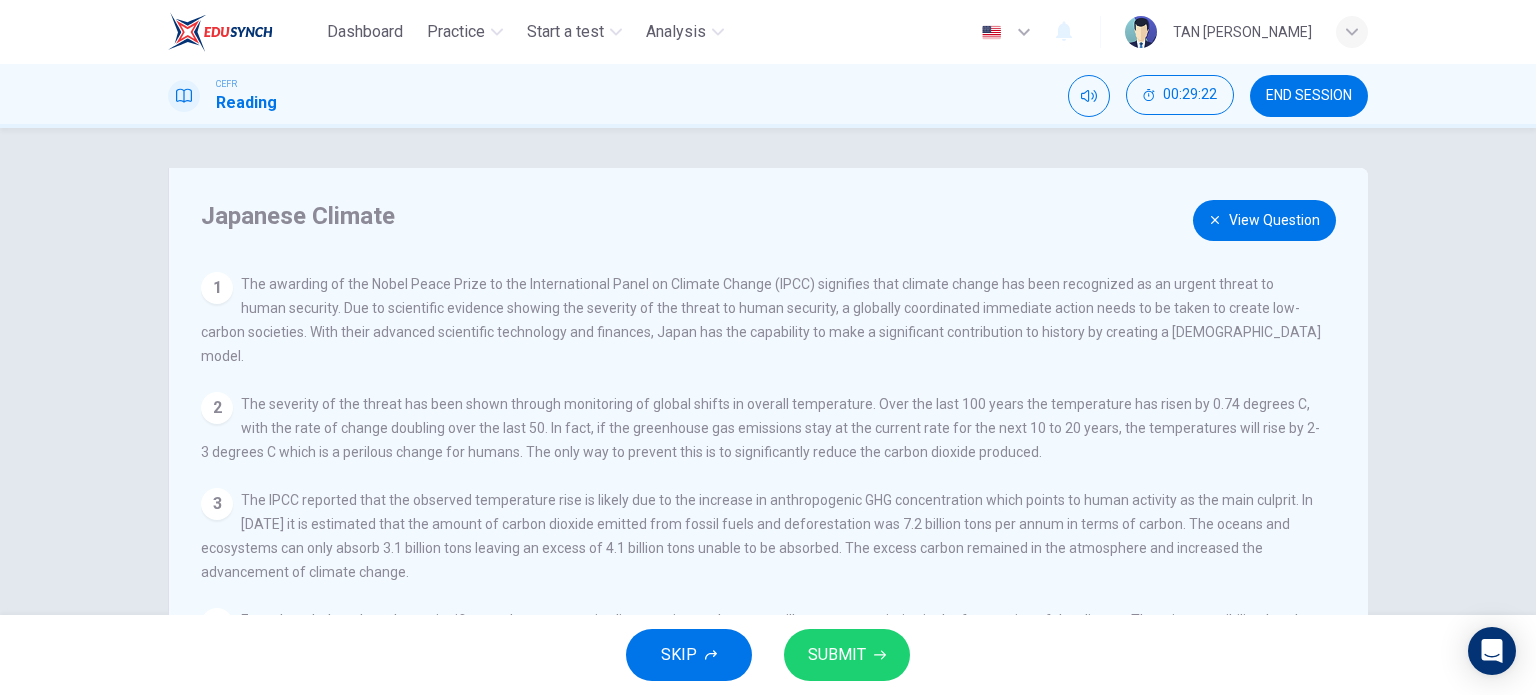 click on "View Question" at bounding box center [1264, 220] 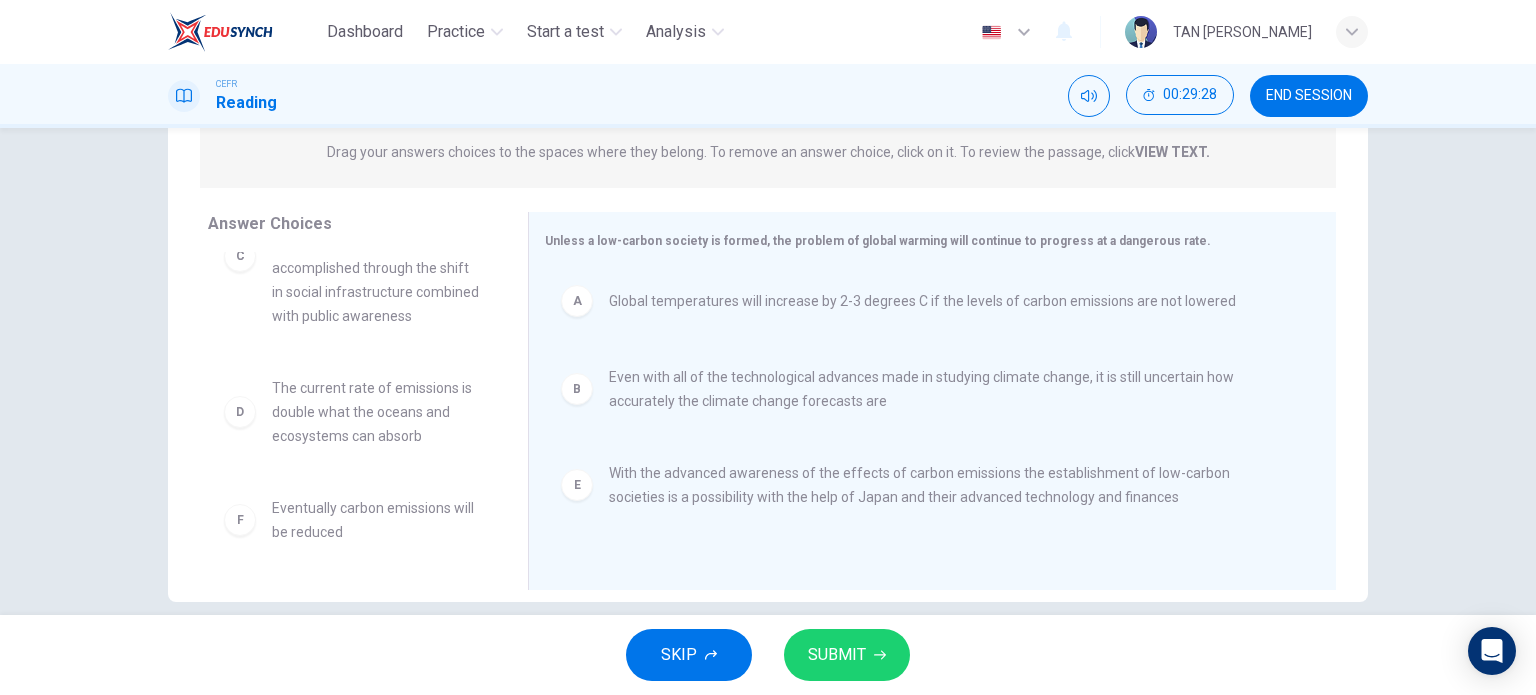 scroll, scrollTop: 288, scrollLeft: 0, axis: vertical 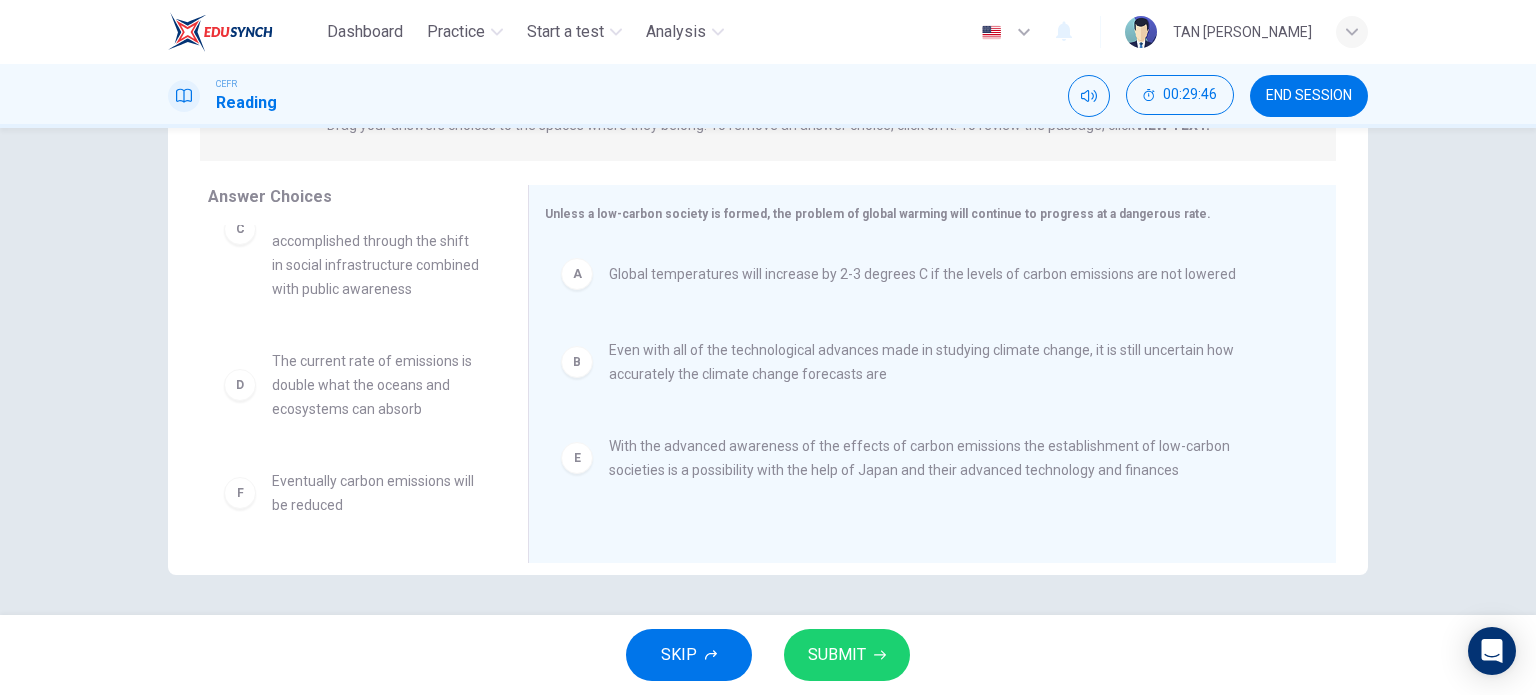 click on "SUBMIT" at bounding box center (847, 655) 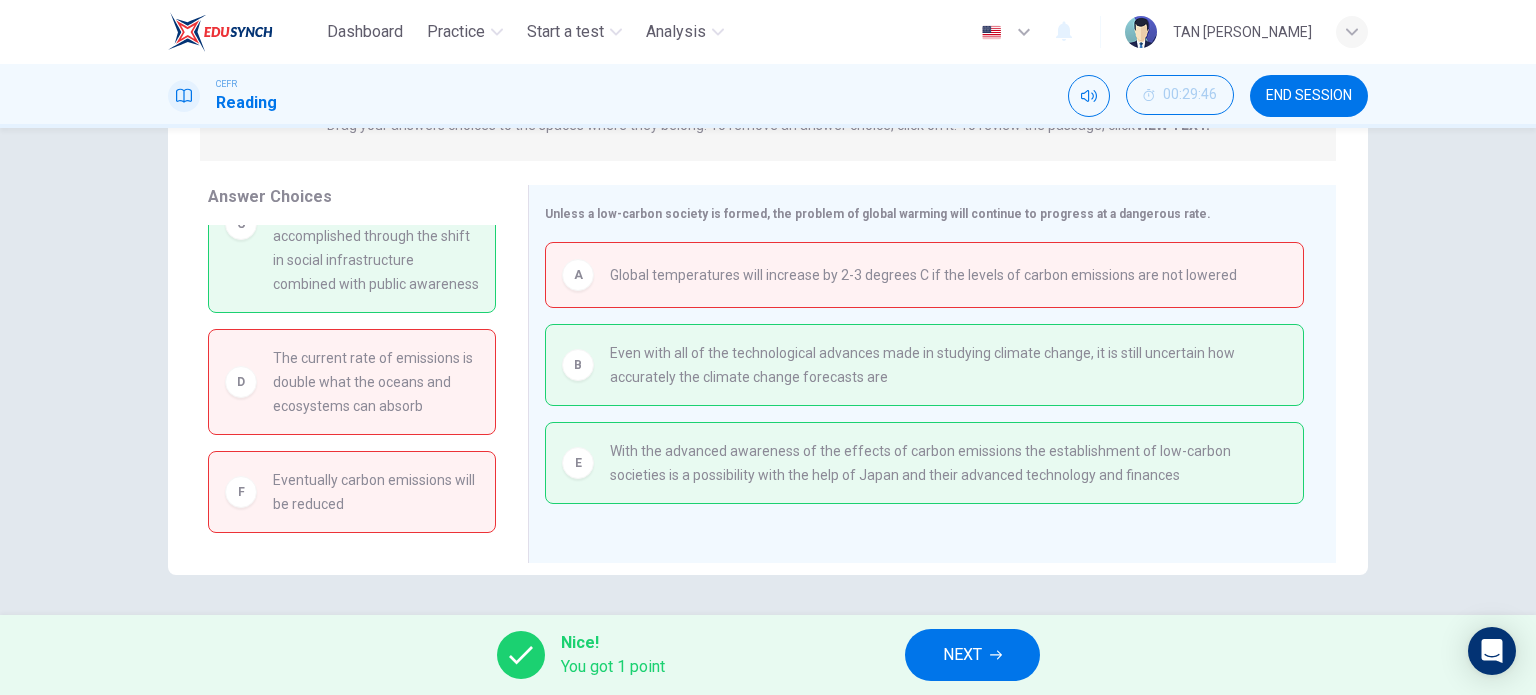scroll, scrollTop: 8, scrollLeft: 0, axis: vertical 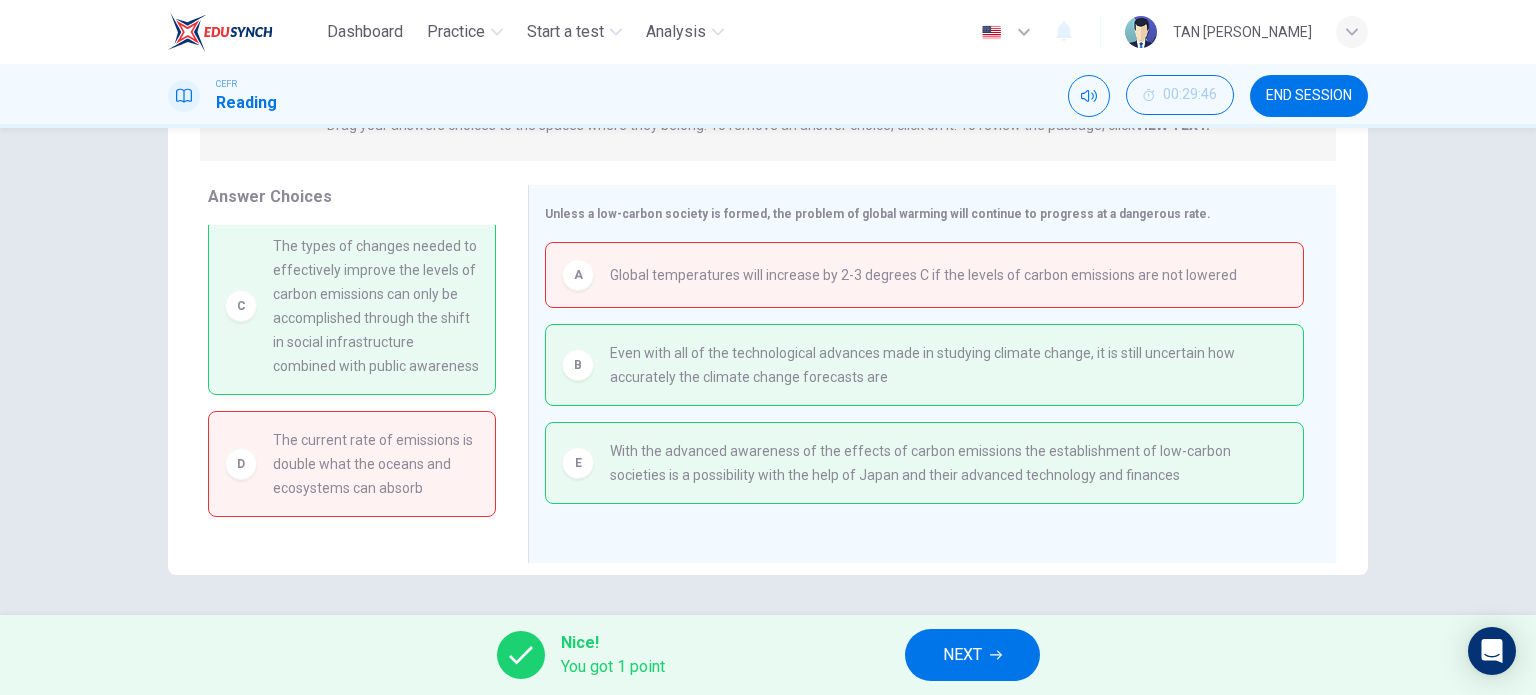 click on "NEXT" at bounding box center (962, 655) 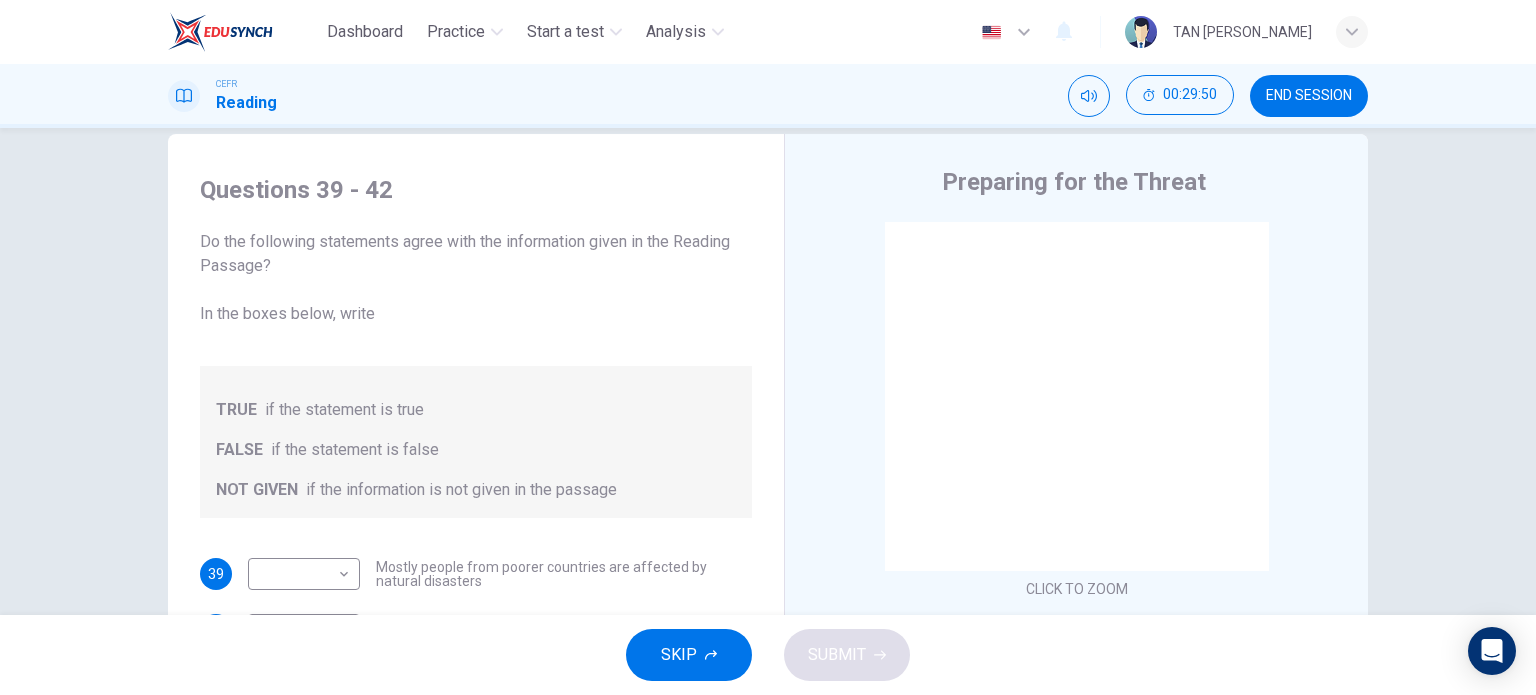scroll, scrollTop: 0, scrollLeft: 0, axis: both 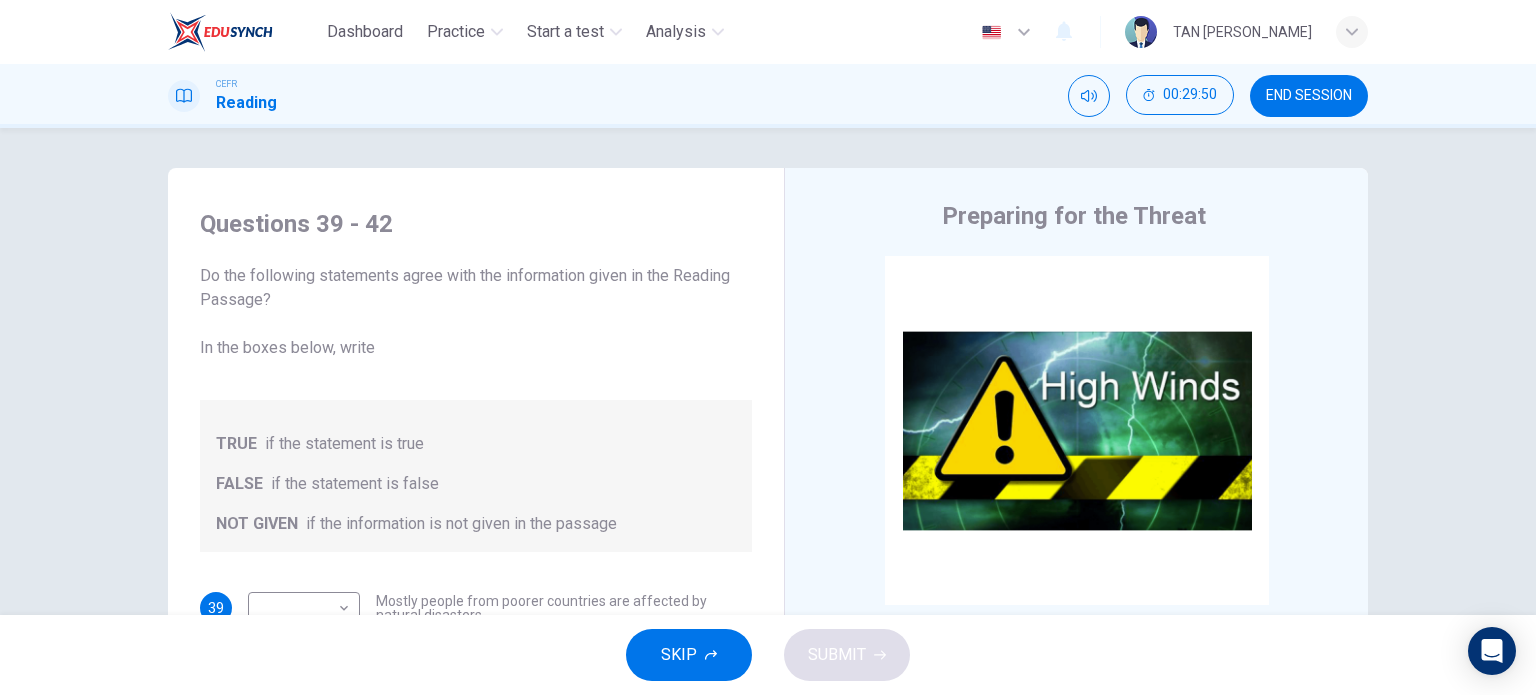 drag, startPoint x: 1319, startPoint y: 101, endPoint x: 880, endPoint y: 87, distance: 439.22318 